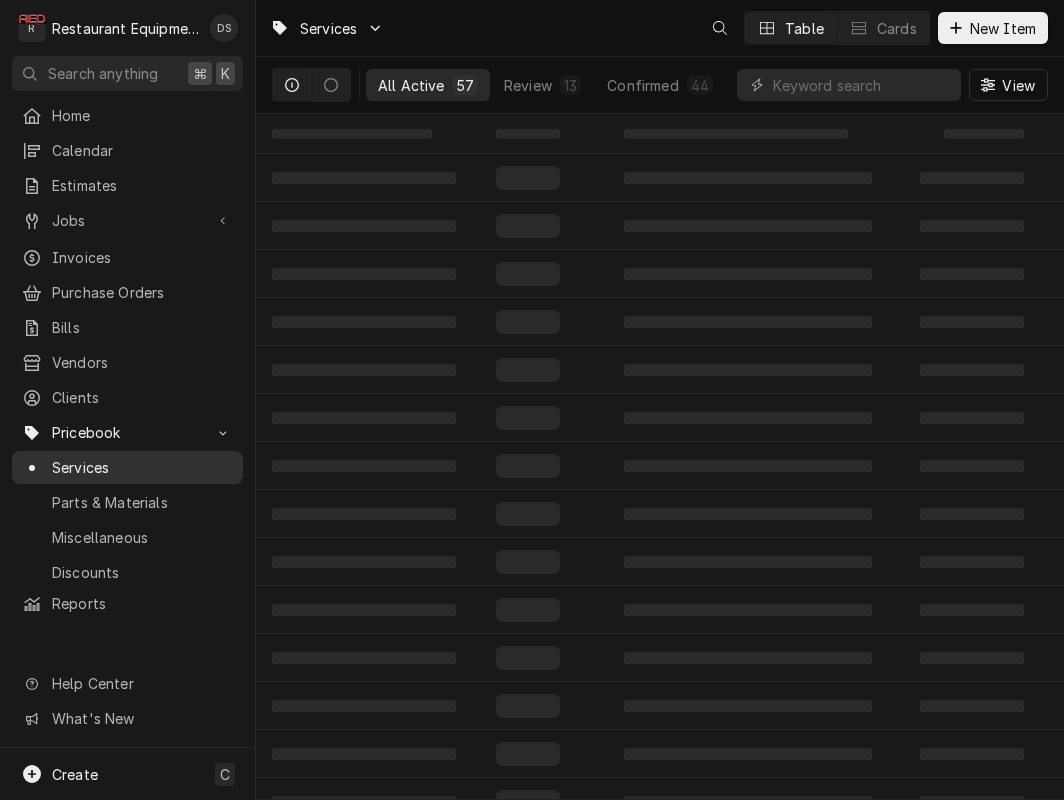 scroll, scrollTop: 0, scrollLeft: 0, axis: both 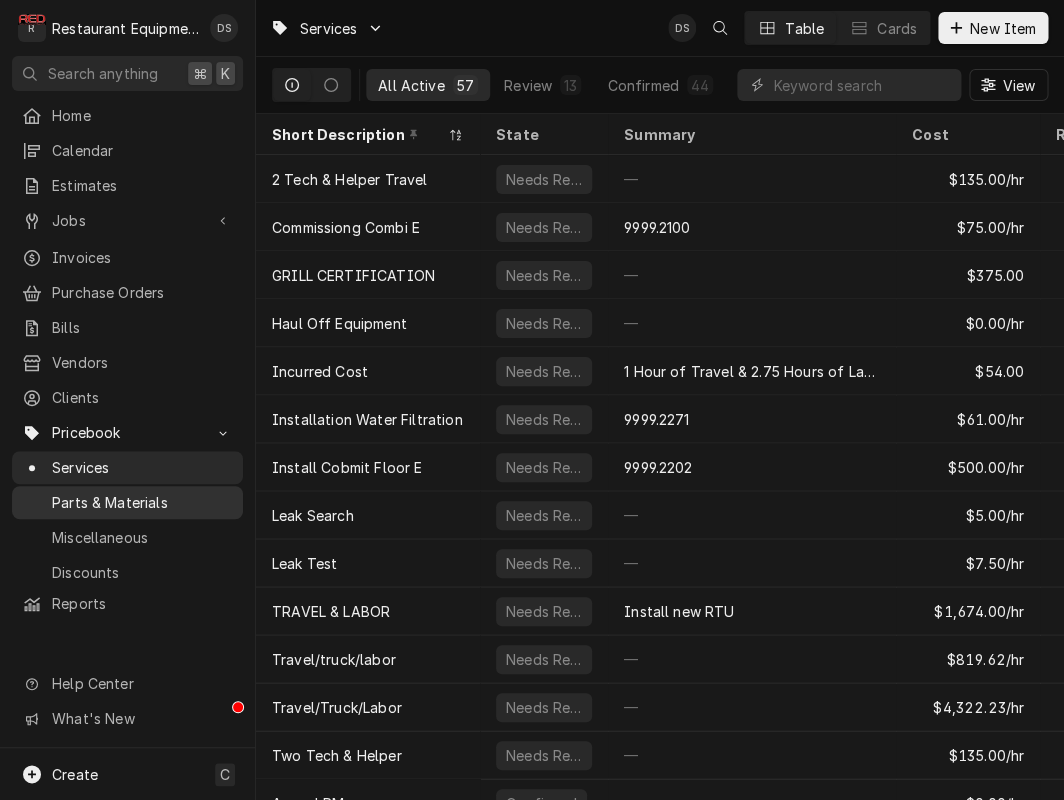 click on "Parts & Materials" at bounding box center [142, 502] 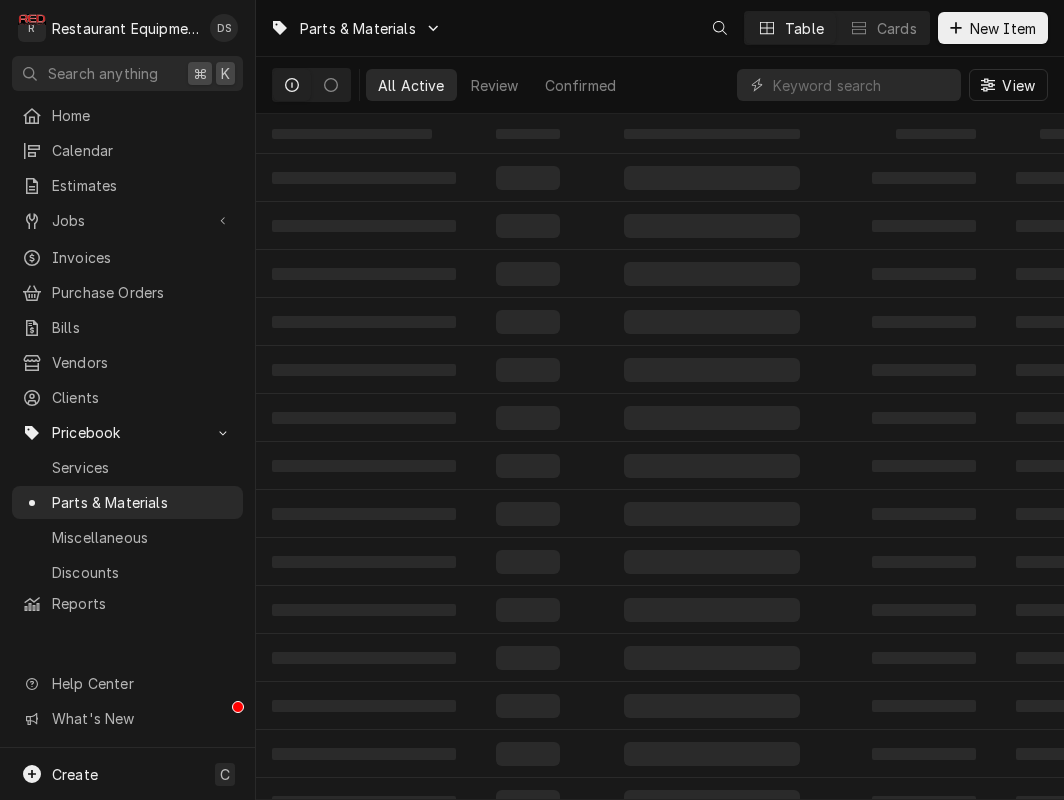 scroll, scrollTop: 0, scrollLeft: 0, axis: both 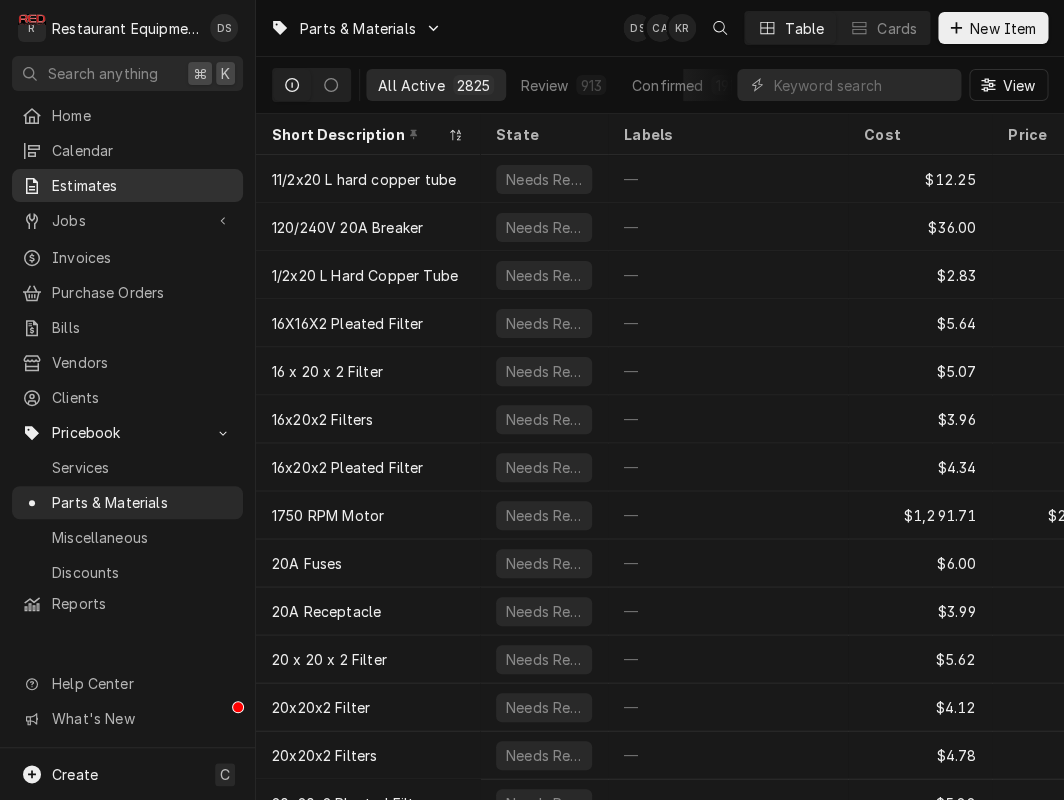 click on "Estimates" at bounding box center (142, 185) 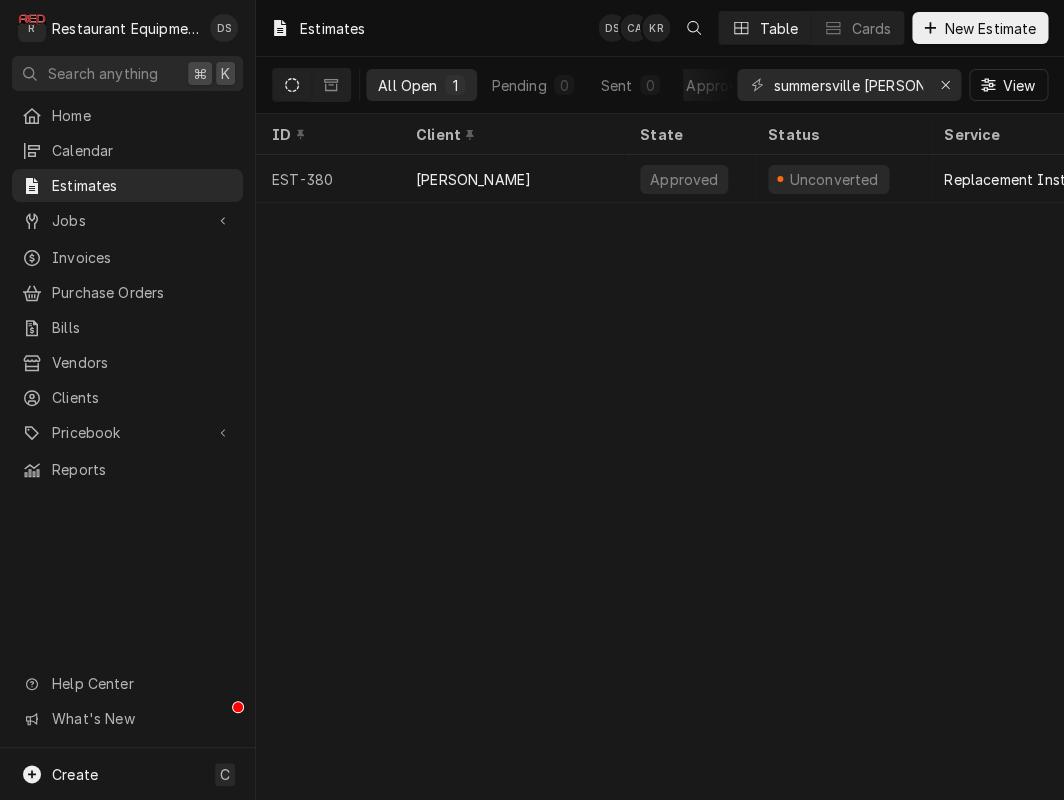 scroll, scrollTop: 0, scrollLeft: 0, axis: both 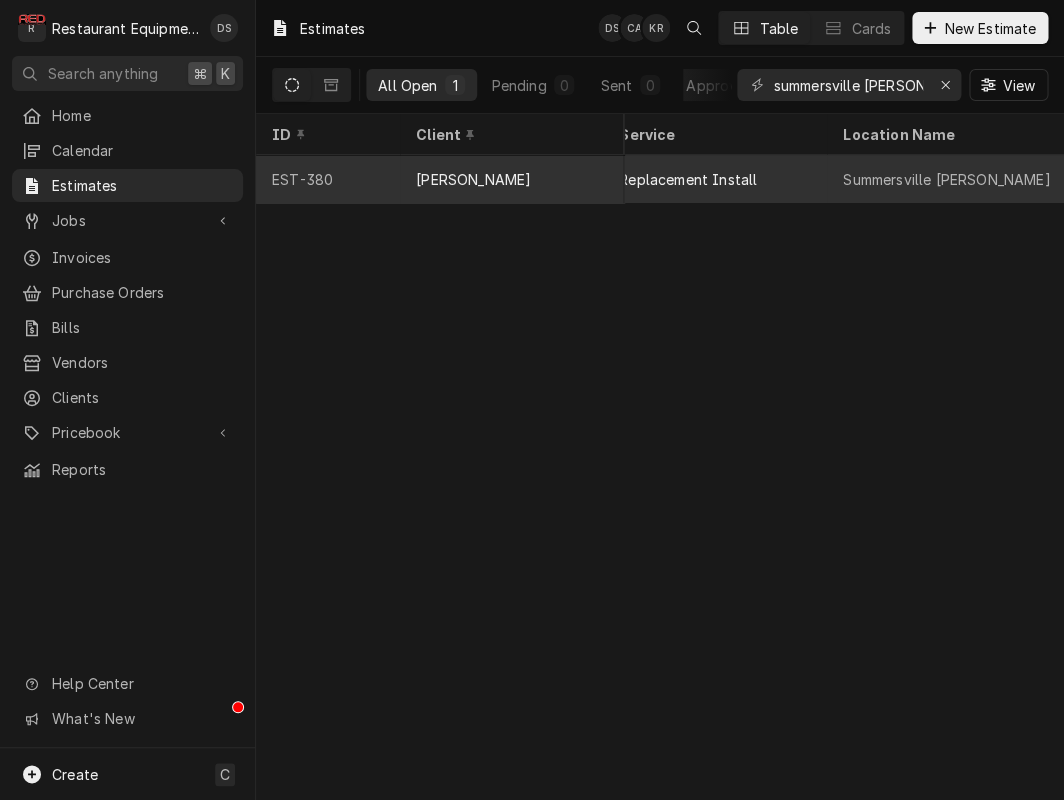 type on "summersville bob" 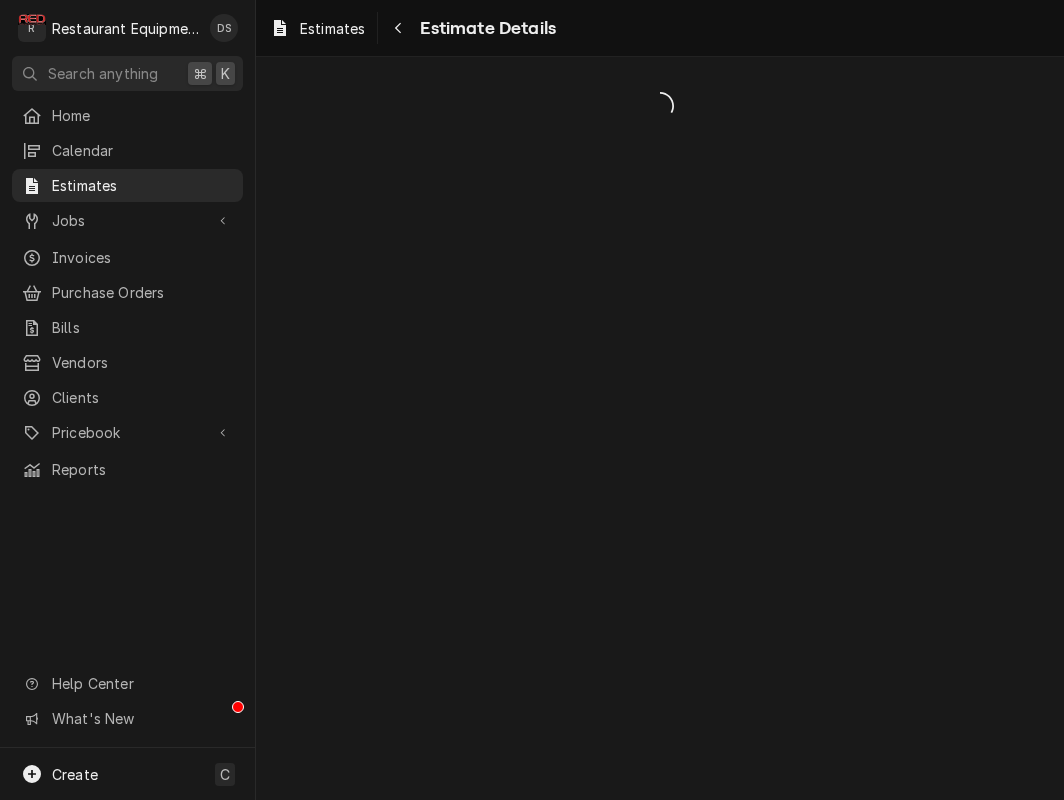 scroll, scrollTop: 0, scrollLeft: 0, axis: both 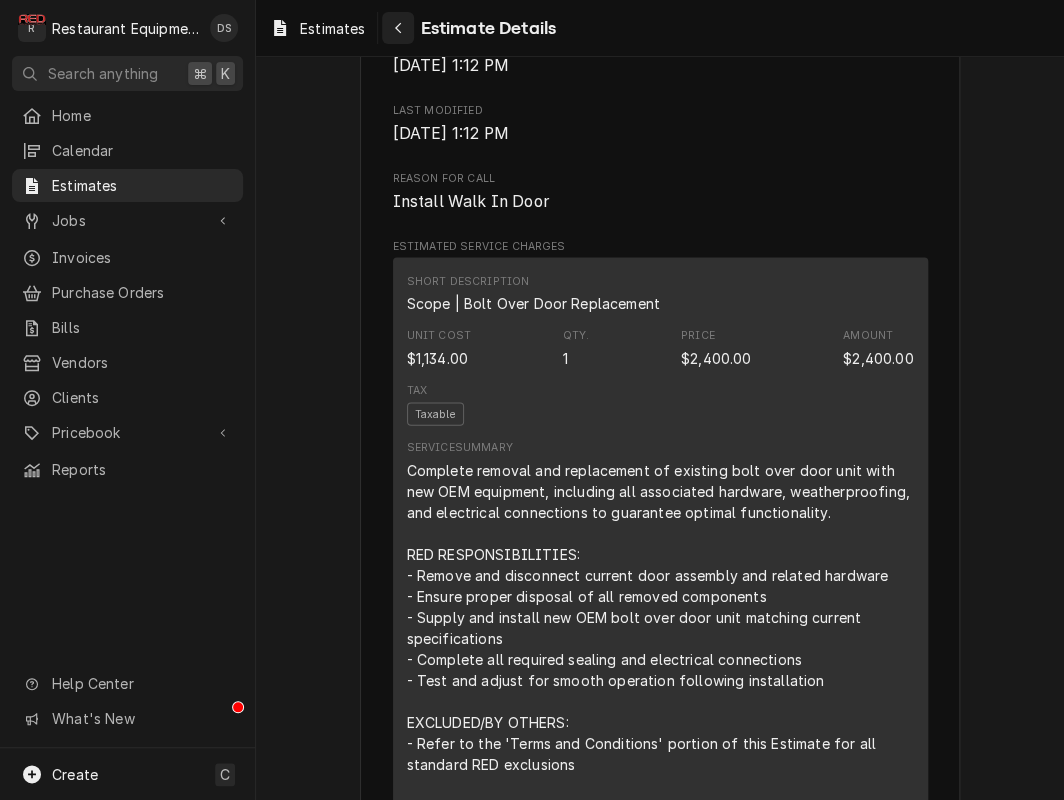 click at bounding box center [398, 28] 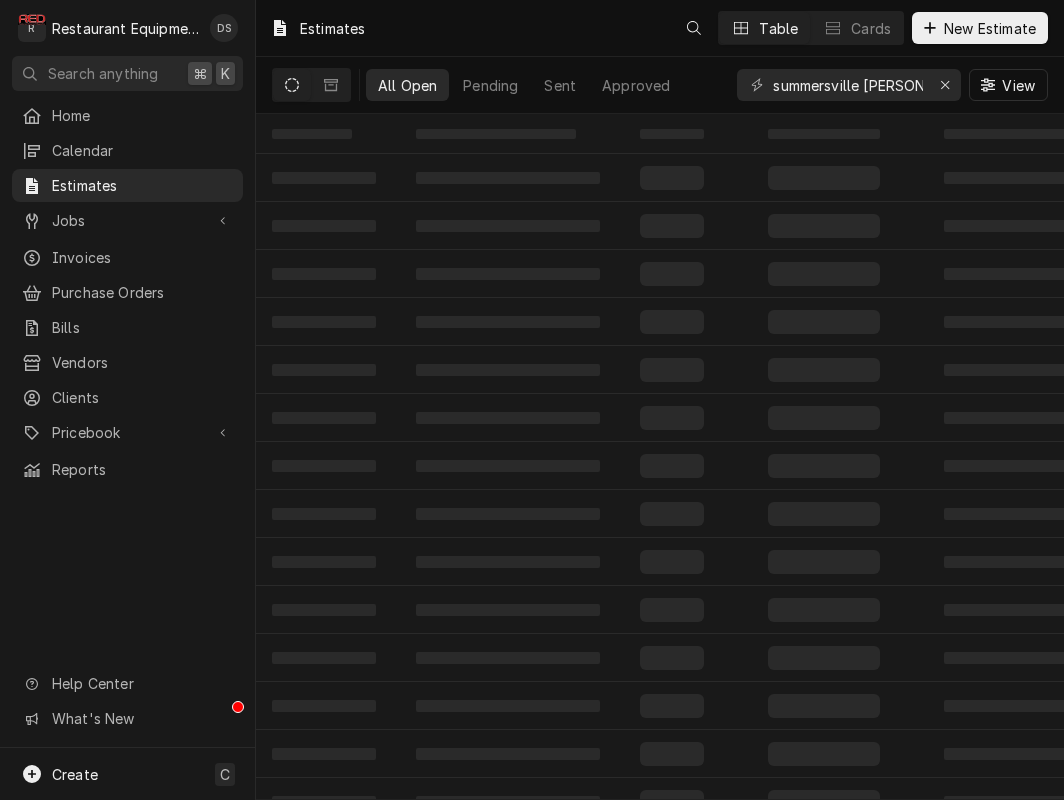 scroll, scrollTop: 0, scrollLeft: 0, axis: both 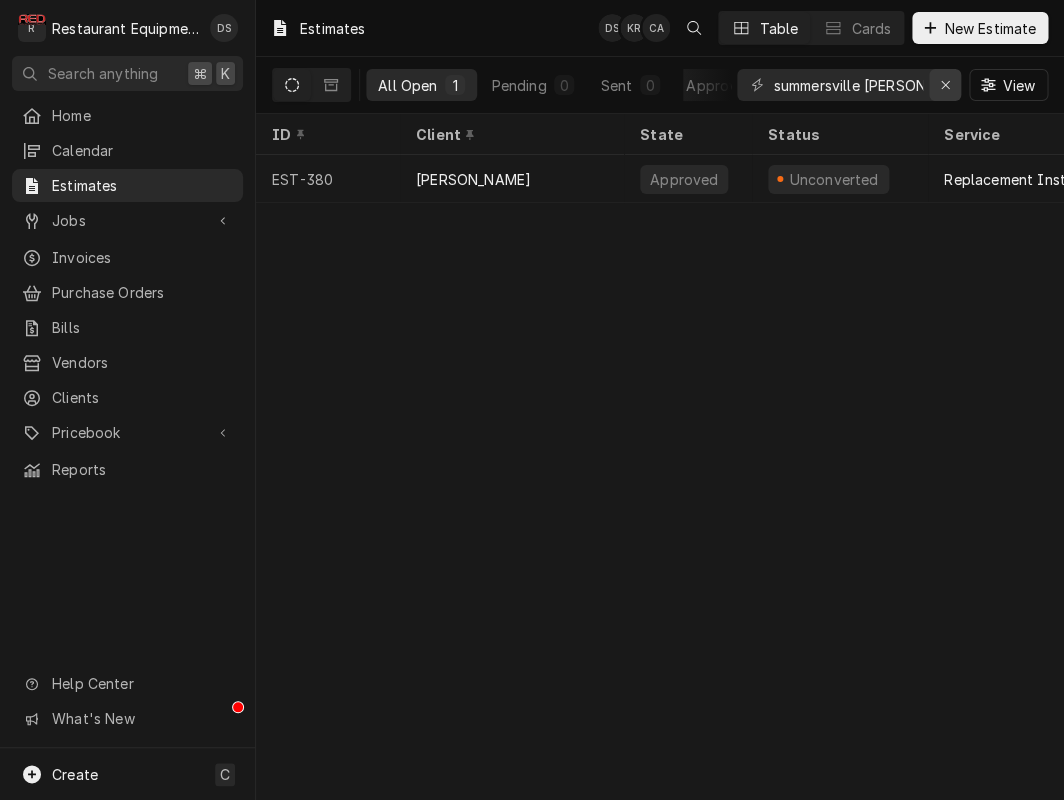 click at bounding box center [945, 85] 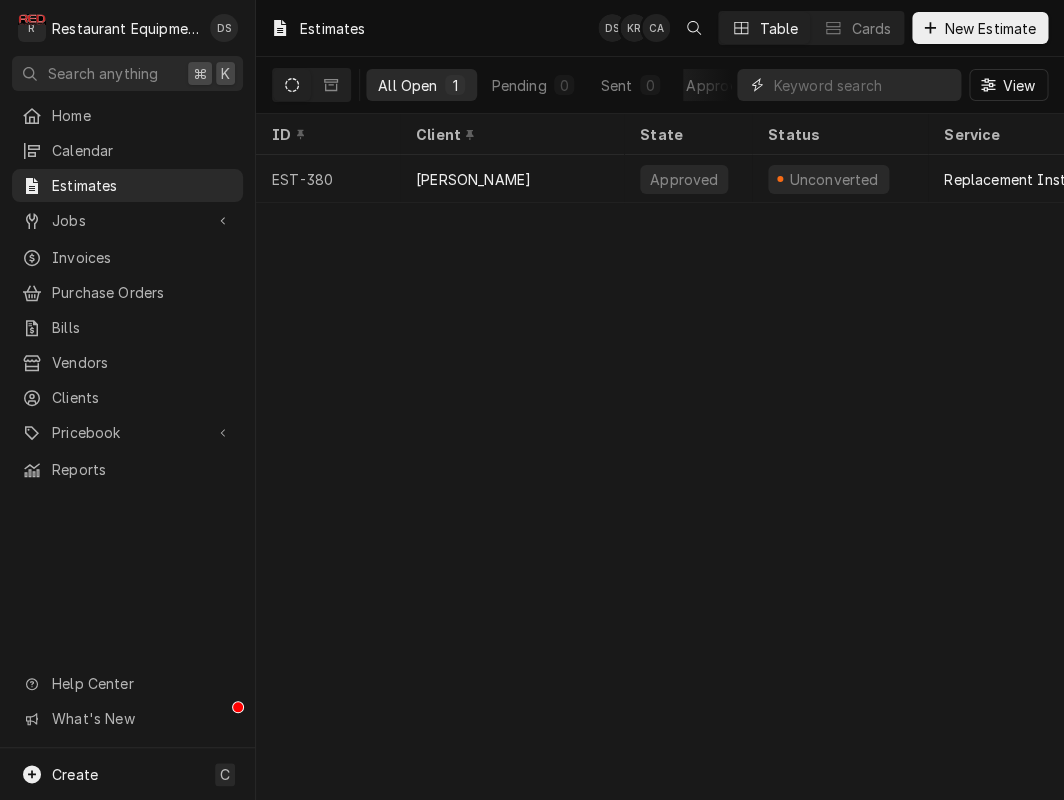 type 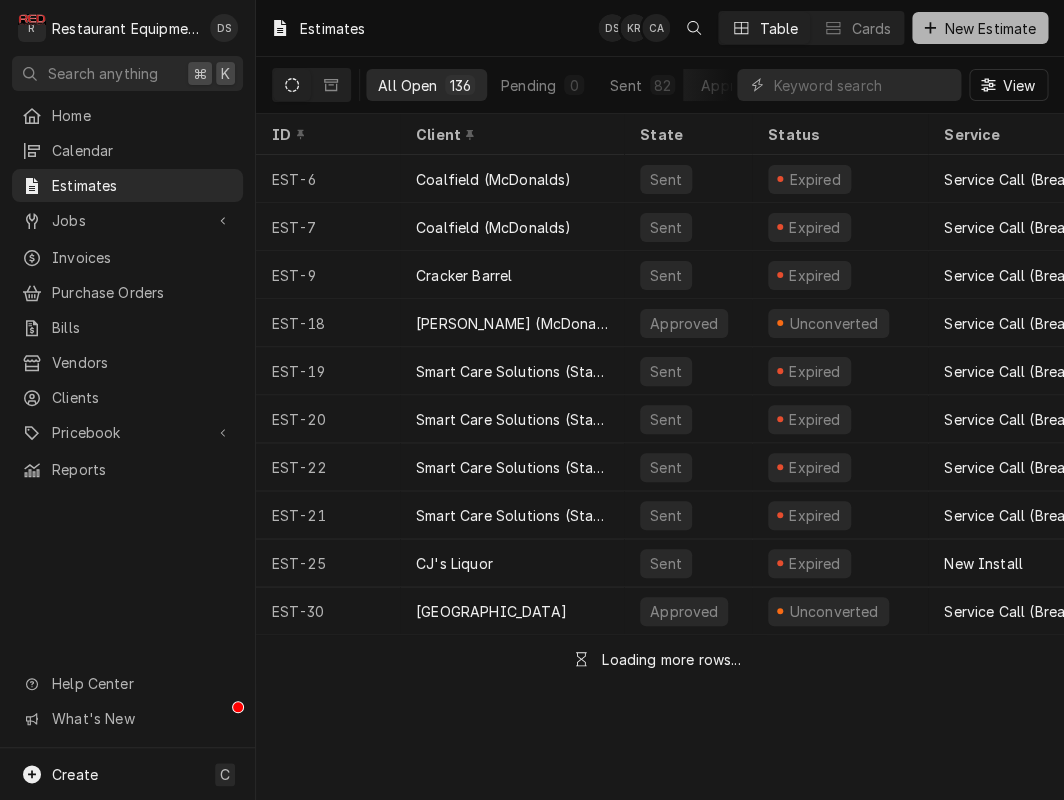 click on "New Estimate" at bounding box center (990, 28) 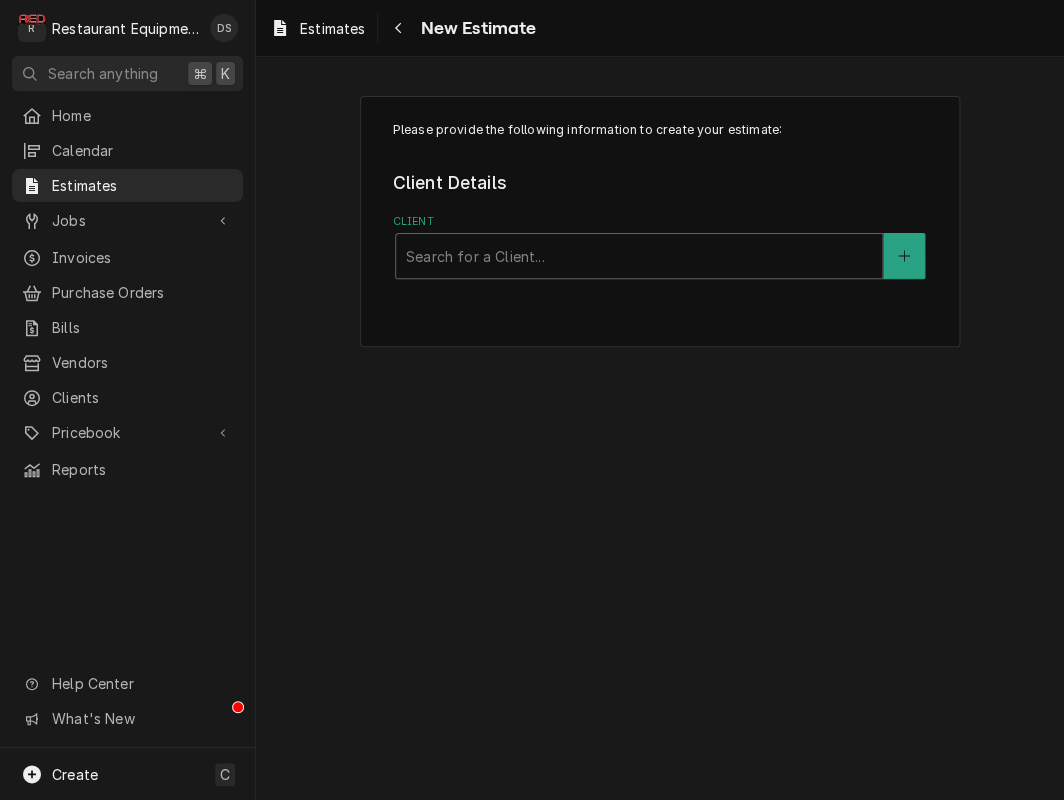 scroll, scrollTop: 0, scrollLeft: 0, axis: both 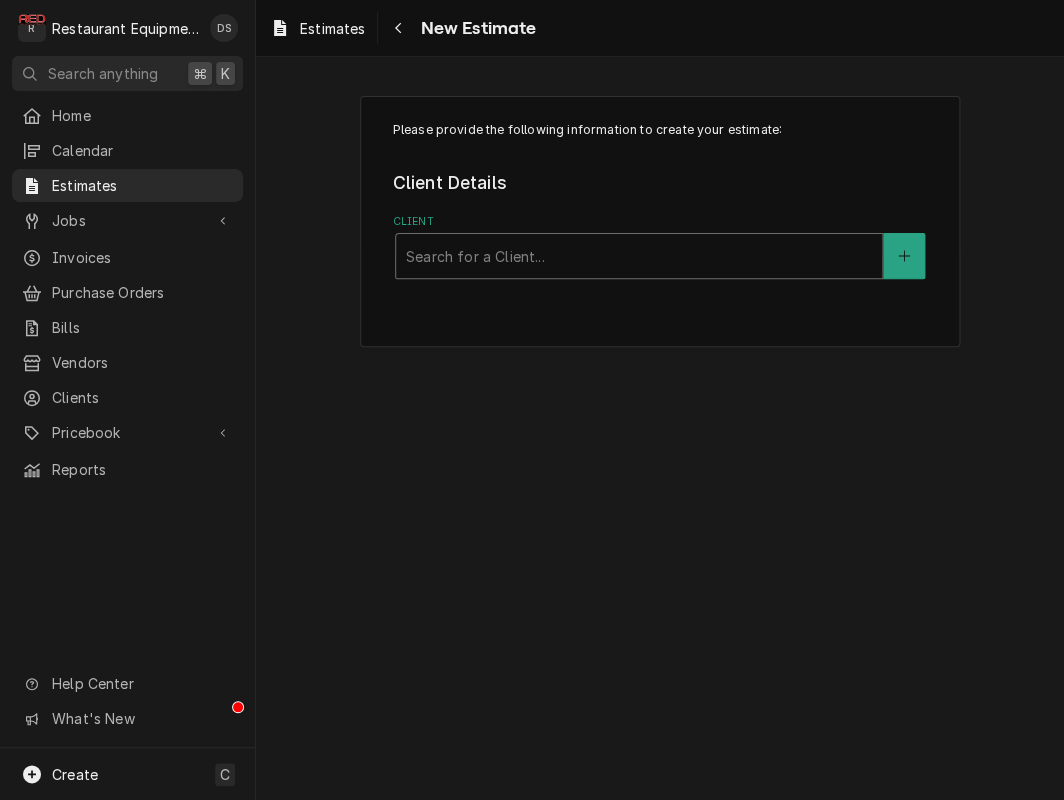click at bounding box center (639, 256) 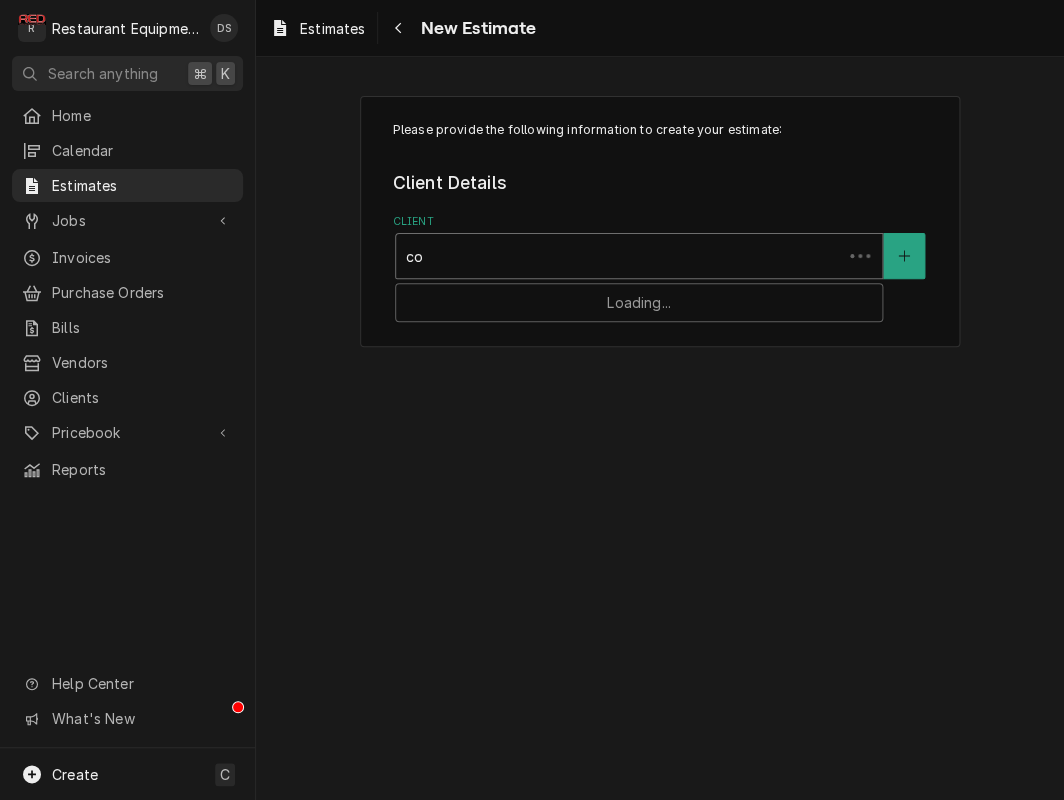 type on "c" 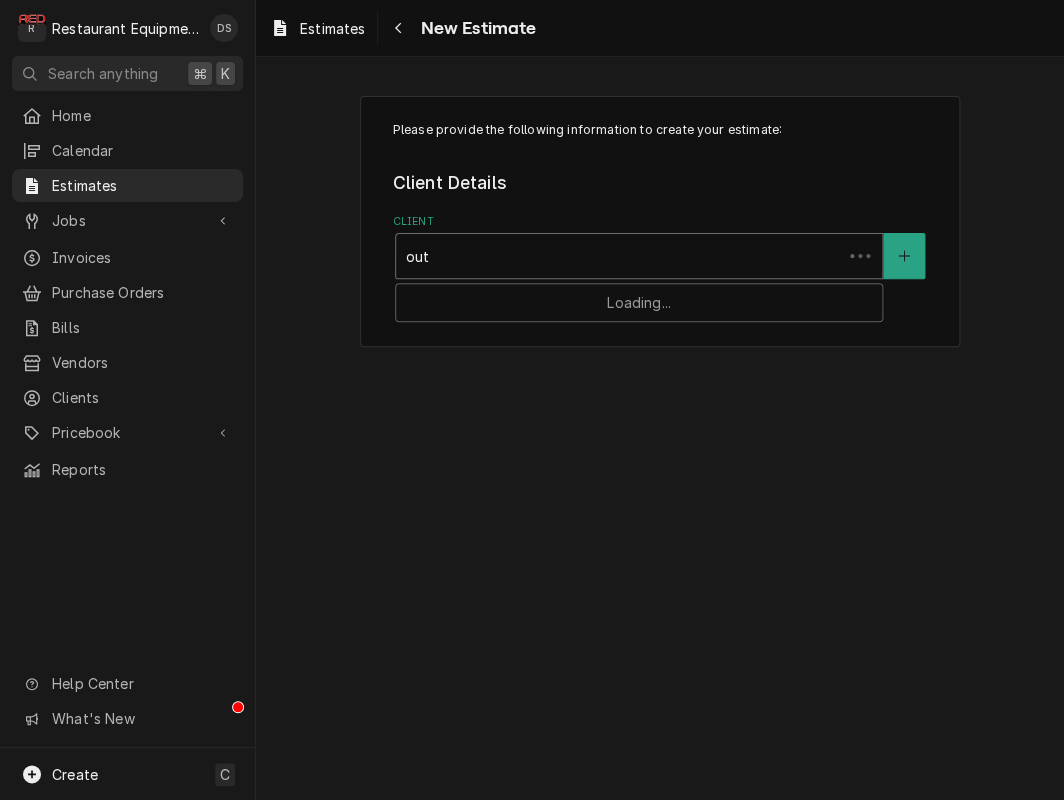 type on "outb" 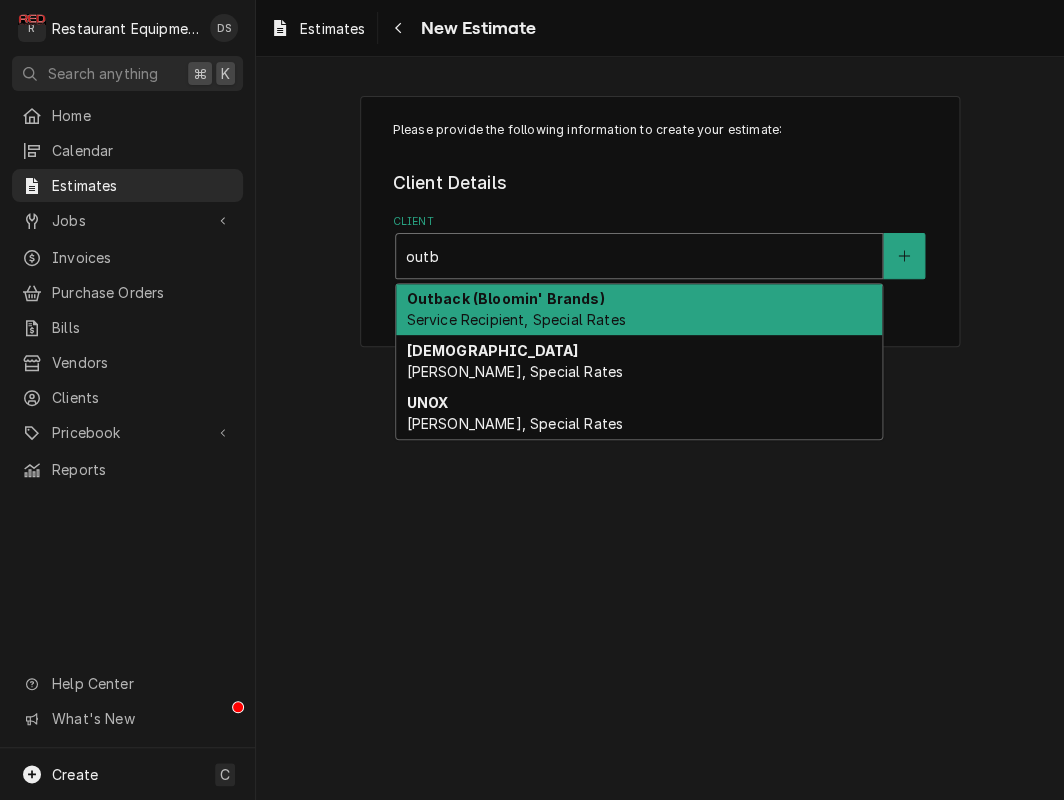 type 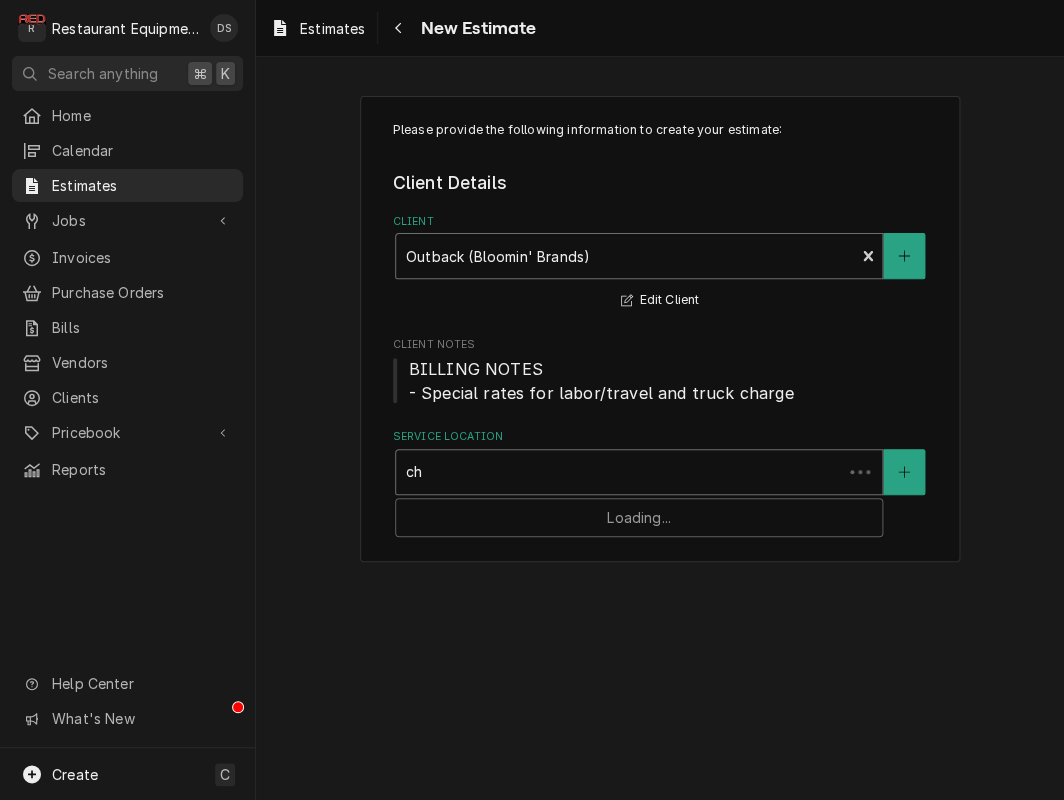 type on "cha" 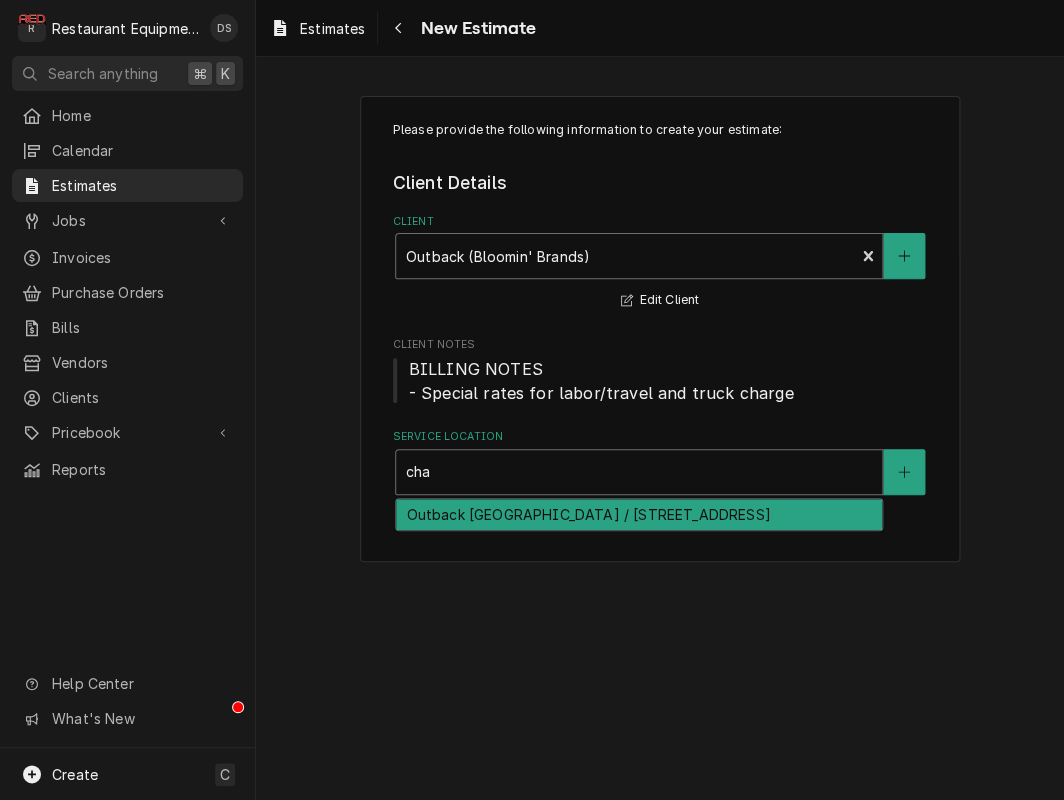 type 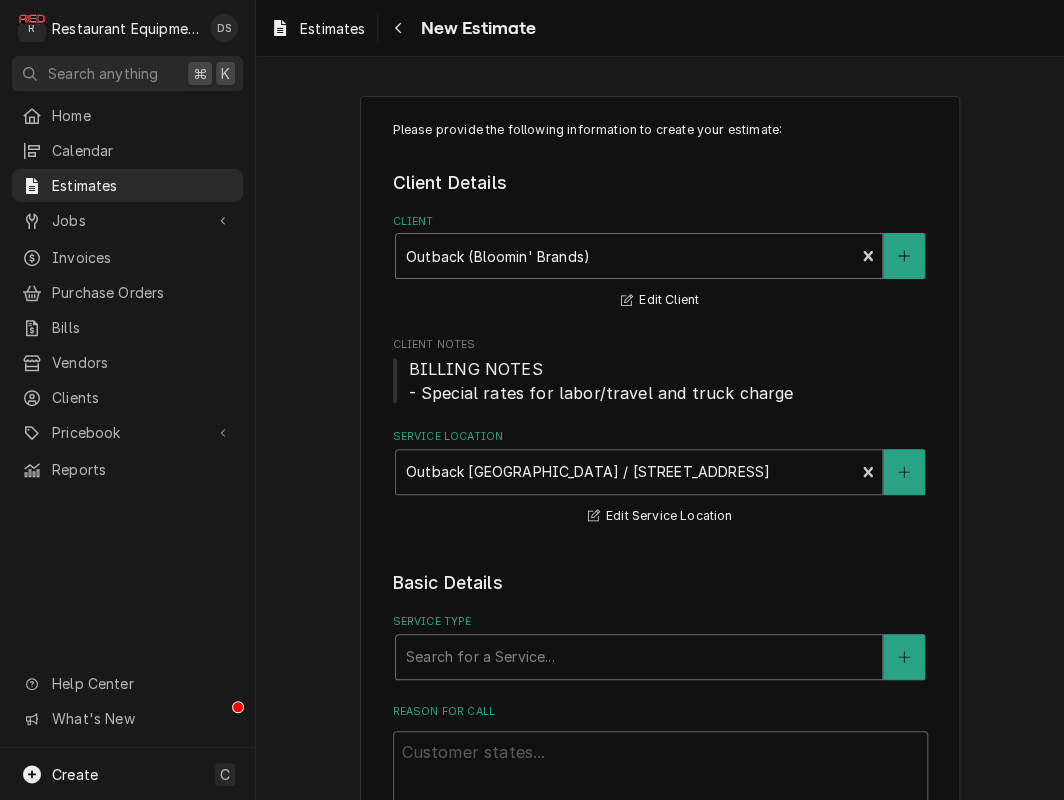 type on "x" 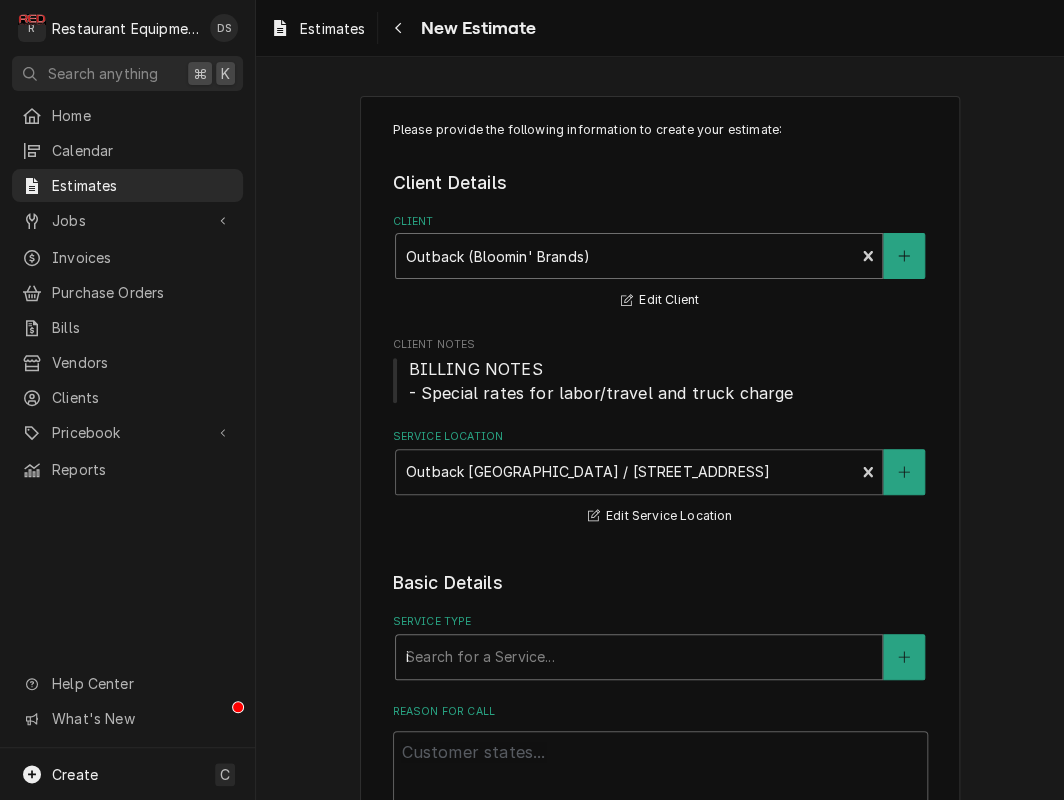 type on "x" 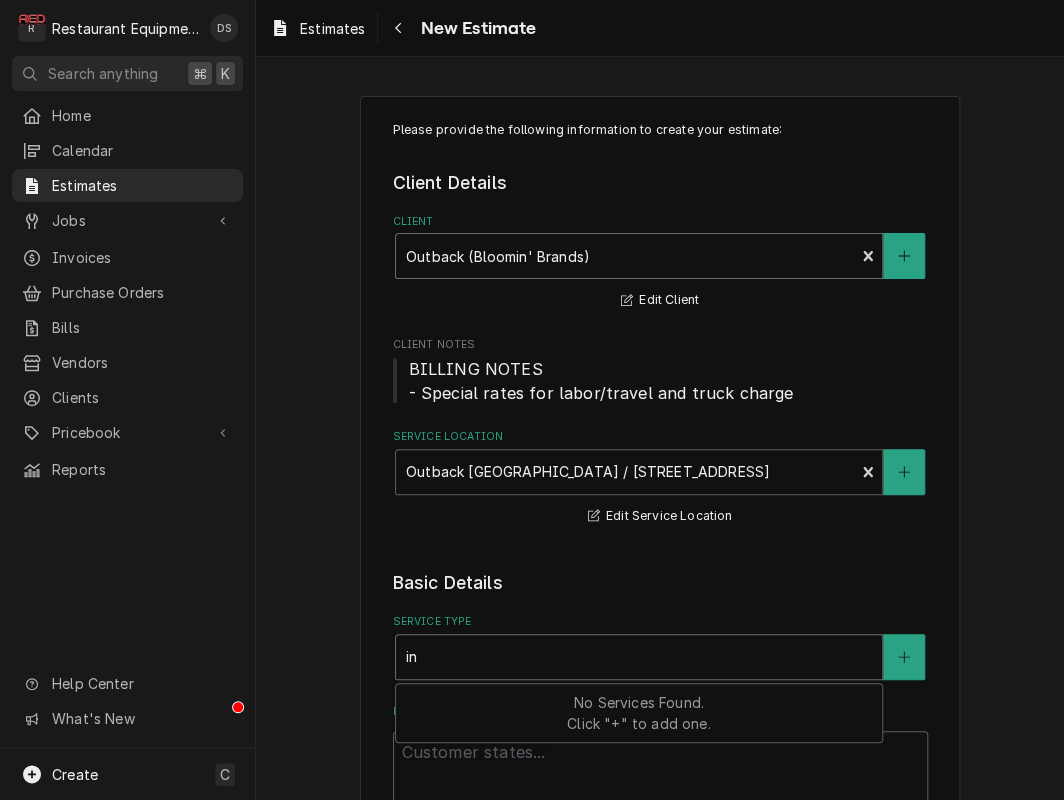 type on "x" 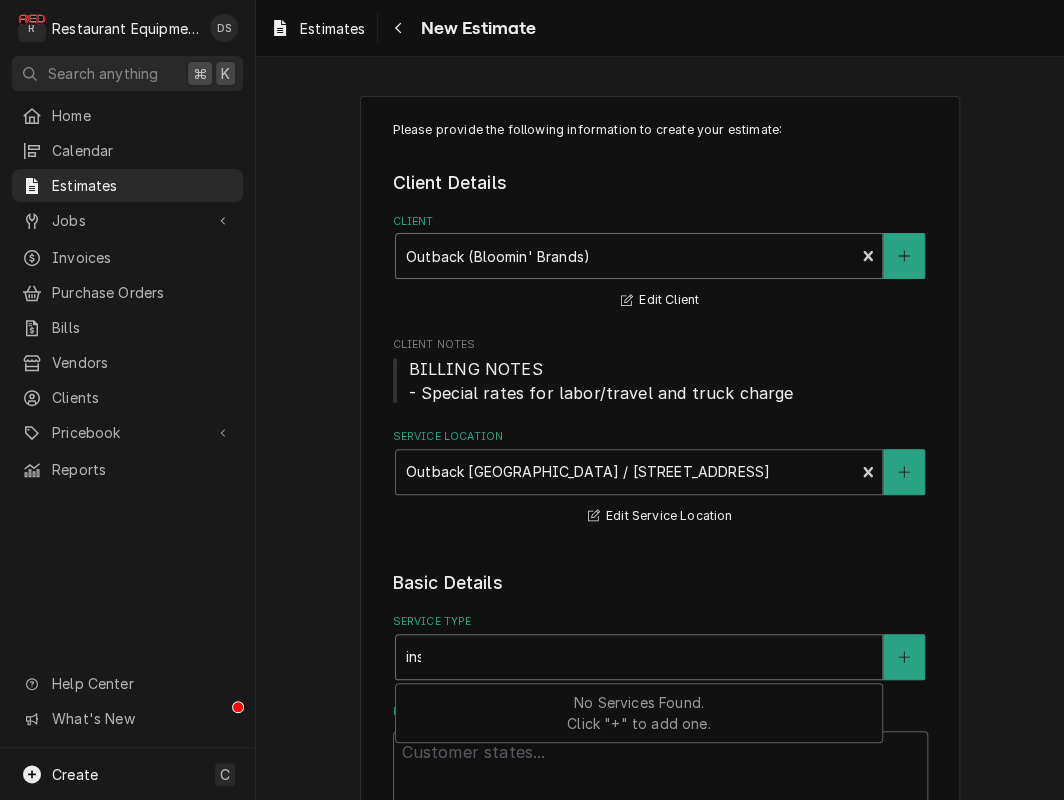 type on "x" 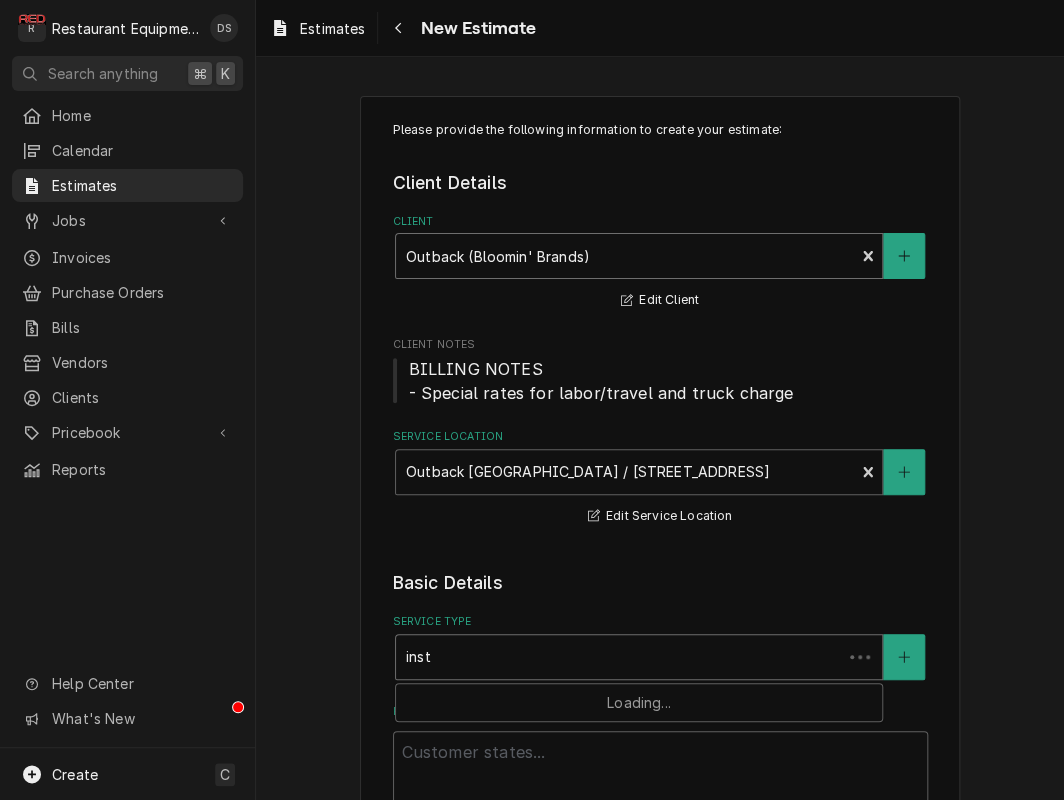 type on "x" 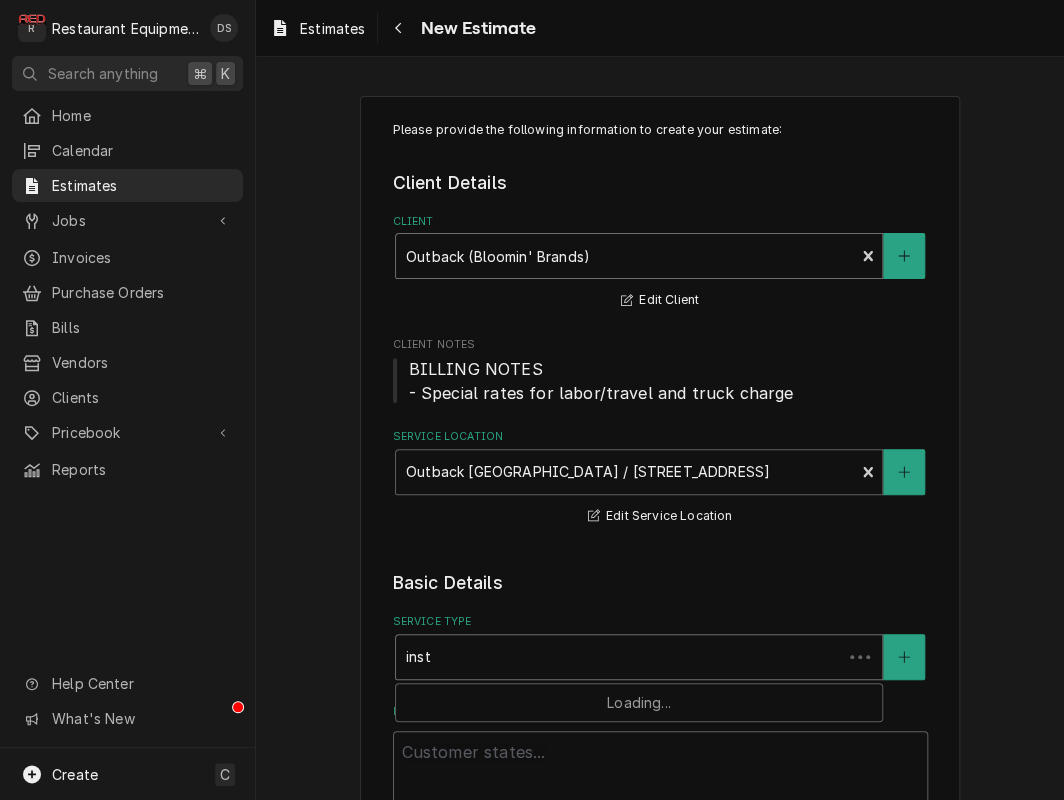 type on "insta" 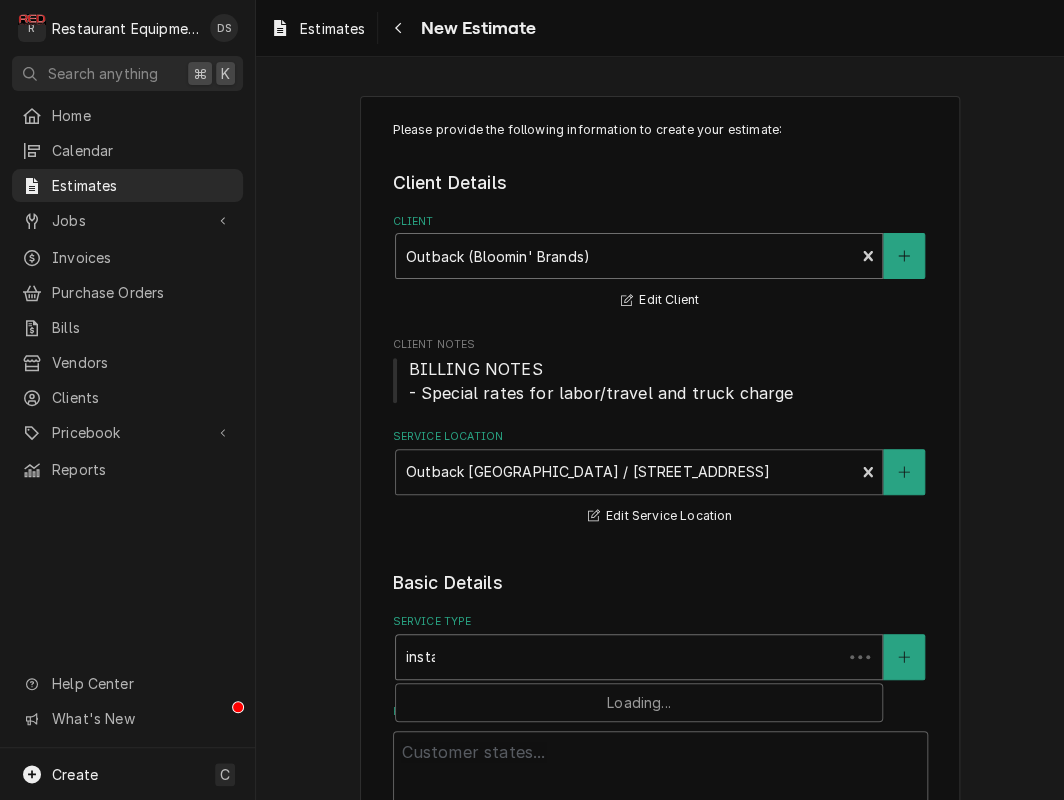 type on "x" 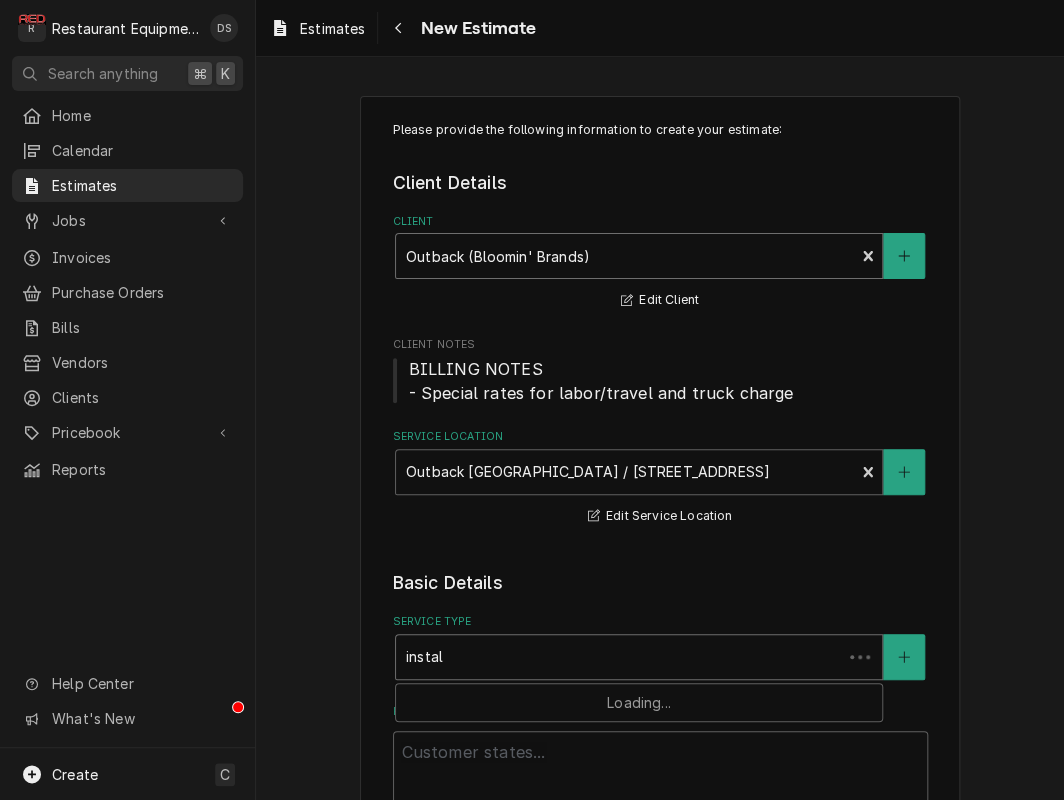 type on "x" 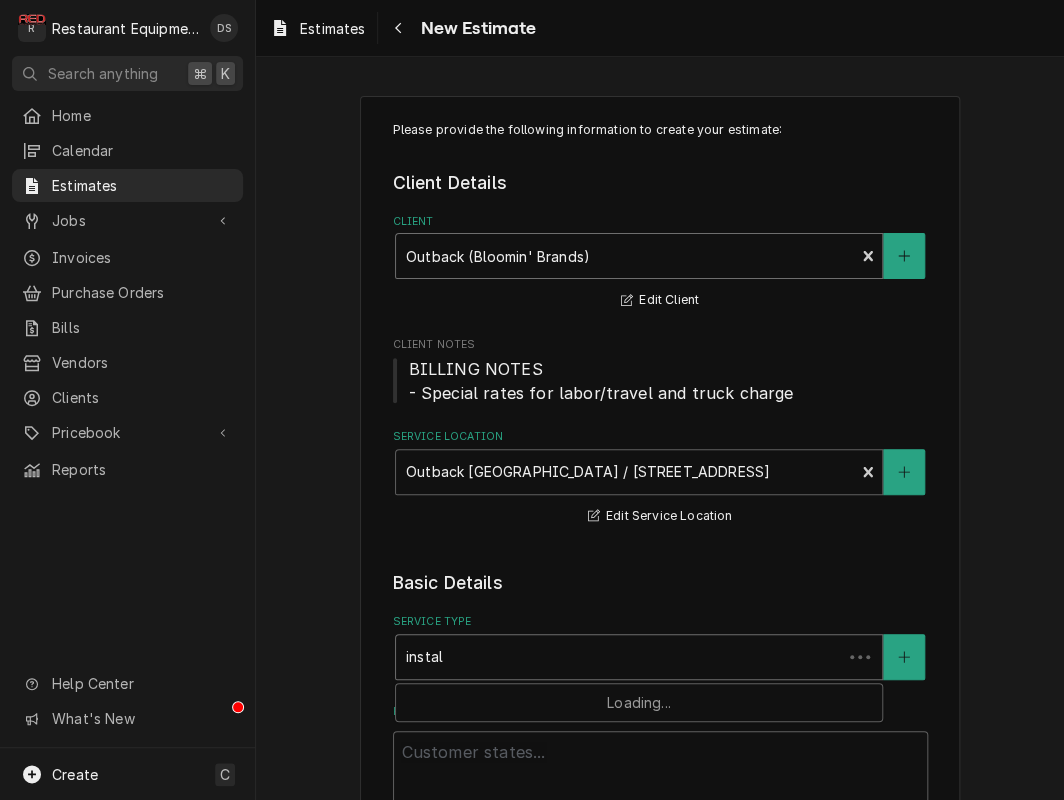 type on "install" 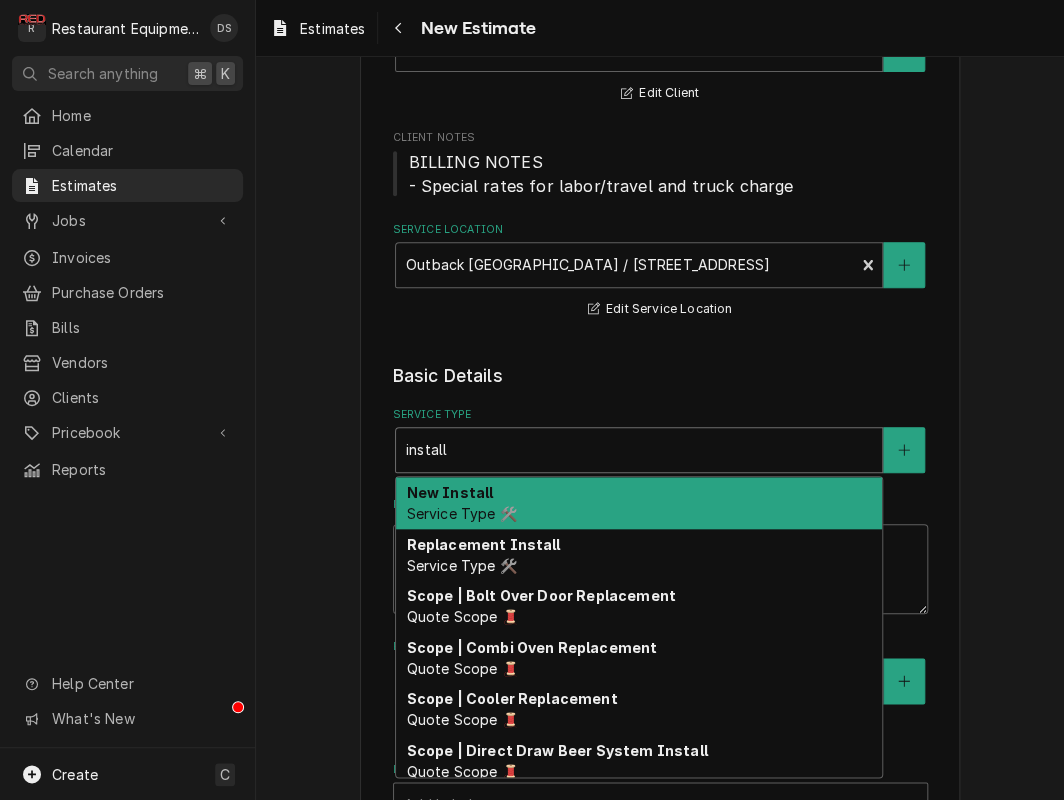 scroll, scrollTop: 211, scrollLeft: 0, axis: vertical 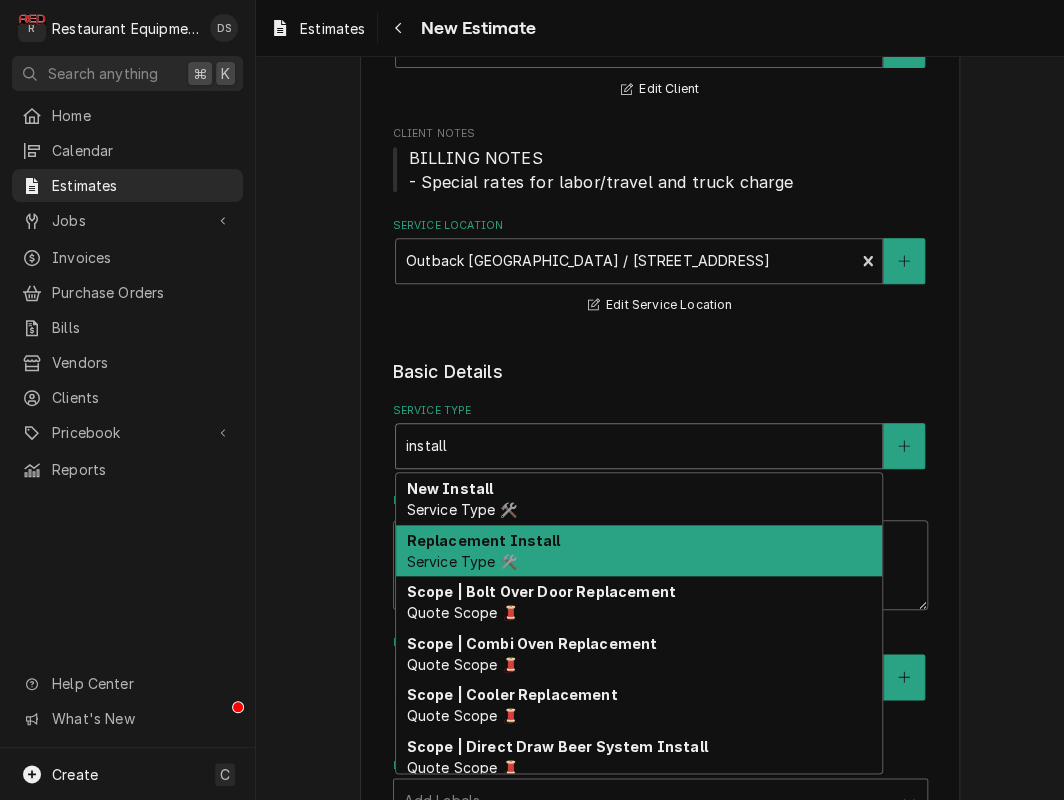click on "Service Type 🛠️" at bounding box center [461, 561] 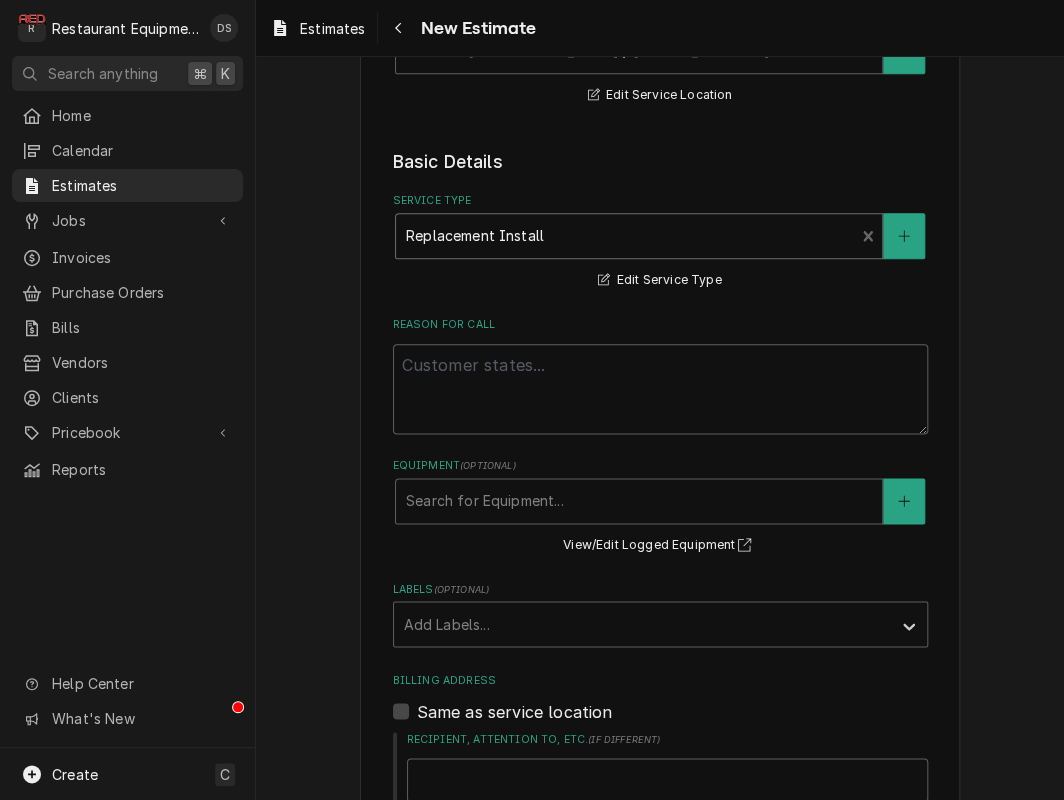scroll, scrollTop: 430, scrollLeft: 0, axis: vertical 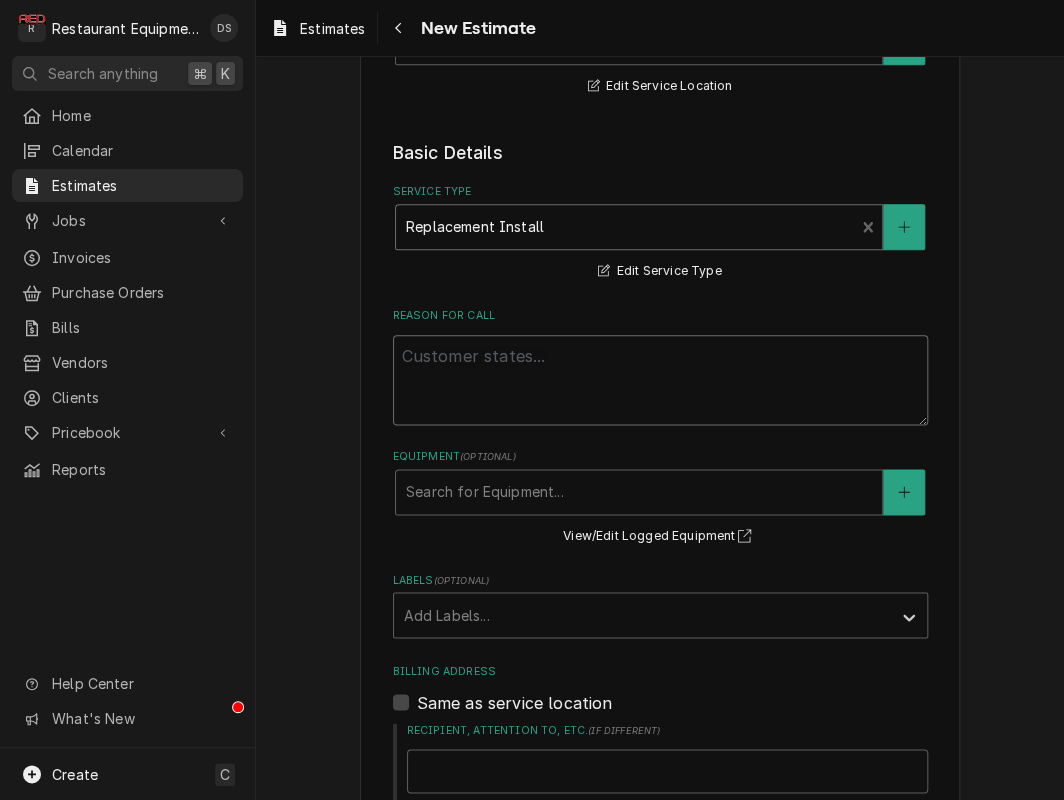 click on "Reason For Call" at bounding box center (660, 380) 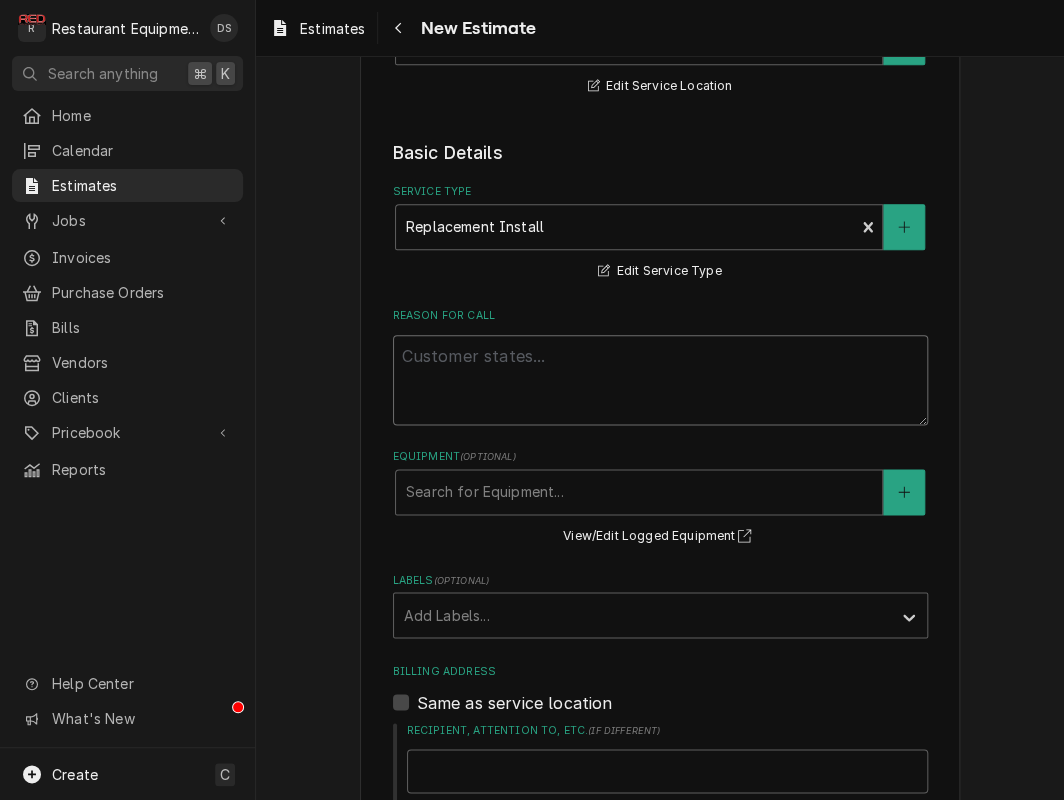 paste on "6-30-25 truck 202
Start at 12:30pm
End at 2:15pm
Walk in cooler door
Door was wide open on arrival, had to wait until after product delivery.
Examined door and found the side the with hinges will close first before the side with the latch. It will stay open a good inch until you push with your body to close it fully. Using a 4 ft level I checked and made sure the door was level. Then when I checked it going across the door horizontally I got a gap on the outside of the door and my level teeters on the inside. That confirms my suspicion that the door is wrapped and needs to be replaced.
While taking measurements a manager spoke to me and told me that the gasket that was installed didn’t look like the old one and that the new one is larger compared to the old one. Took the new gasket off and then closed the door. Though the gap on the left isn’t as bad as with the gasket the door still needs to be forcefully closed Shut all the way. No matter what gasket they put on the door the left side will always be l..." 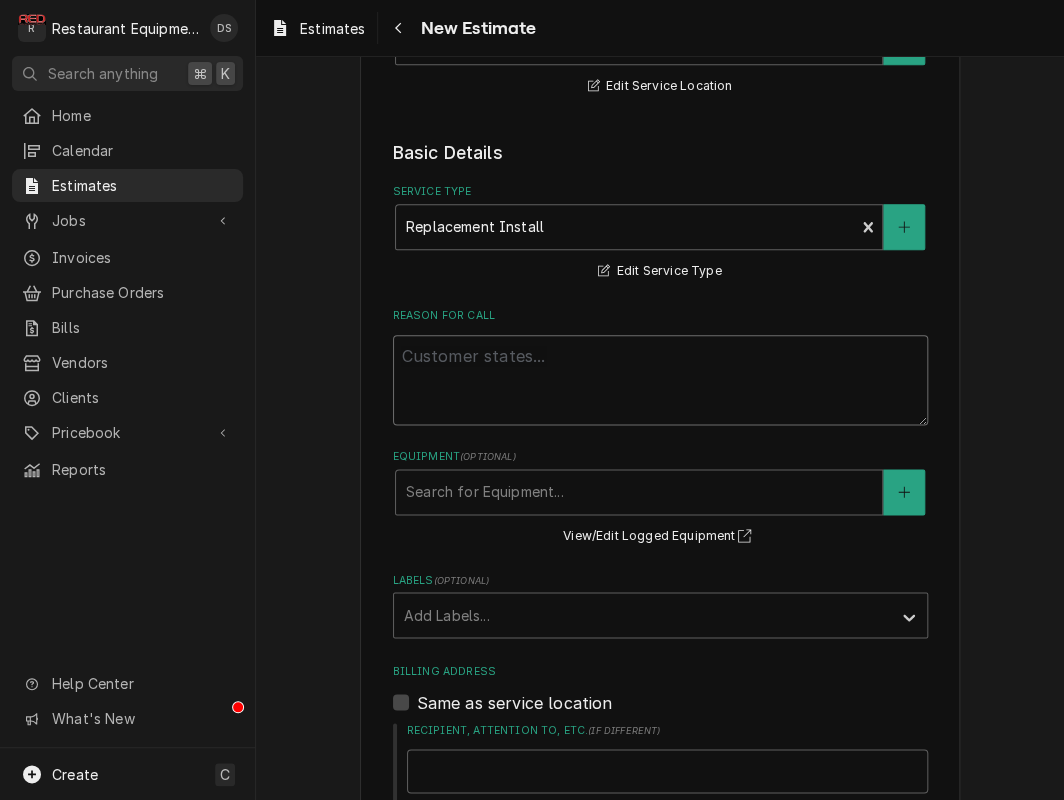 type on "x" 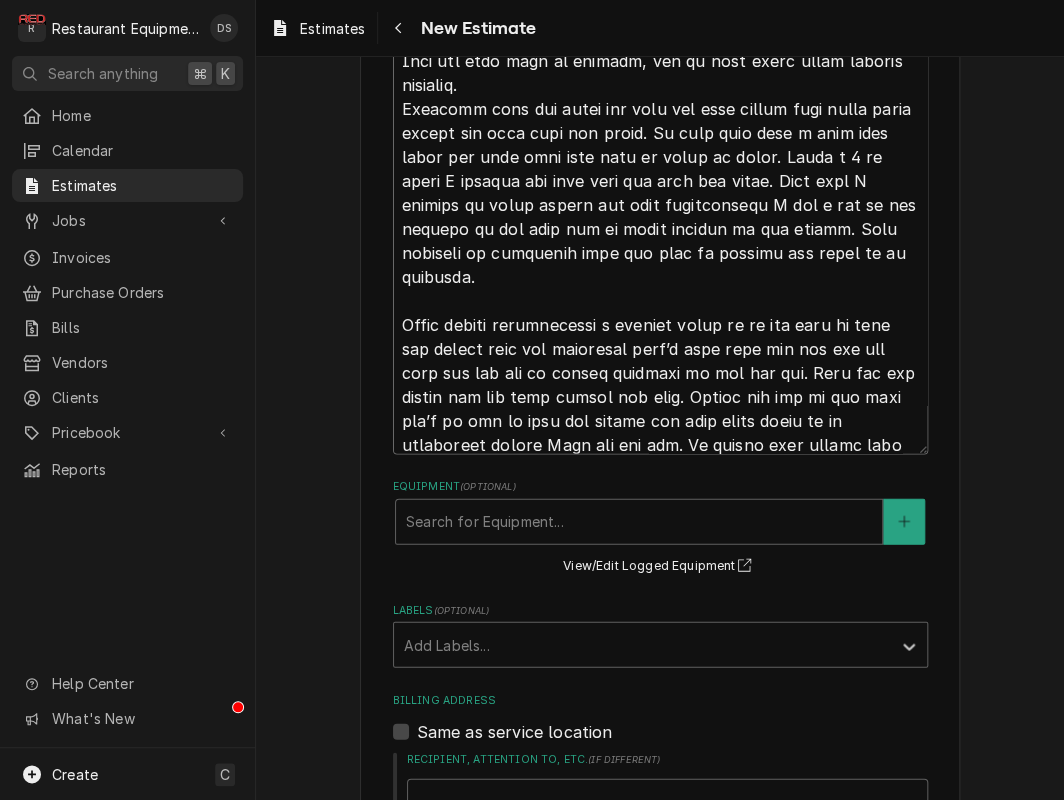 type on "x" 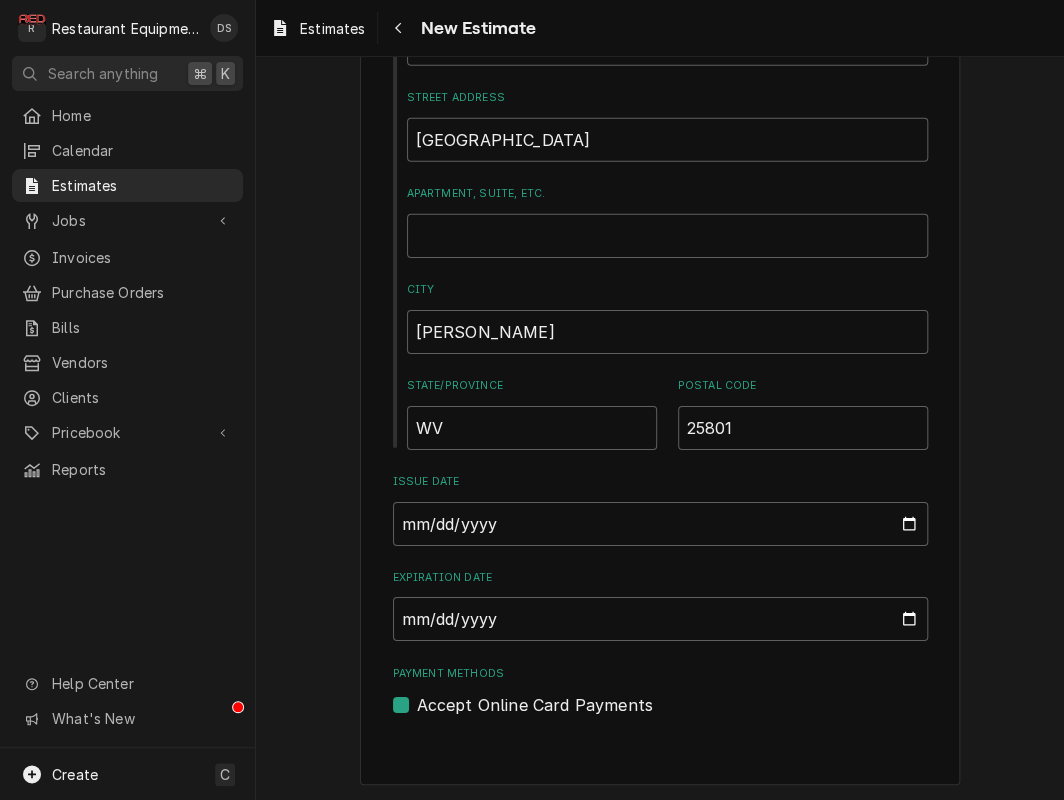 scroll, scrollTop: 1623, scrollLeft: 0, axis: vertical 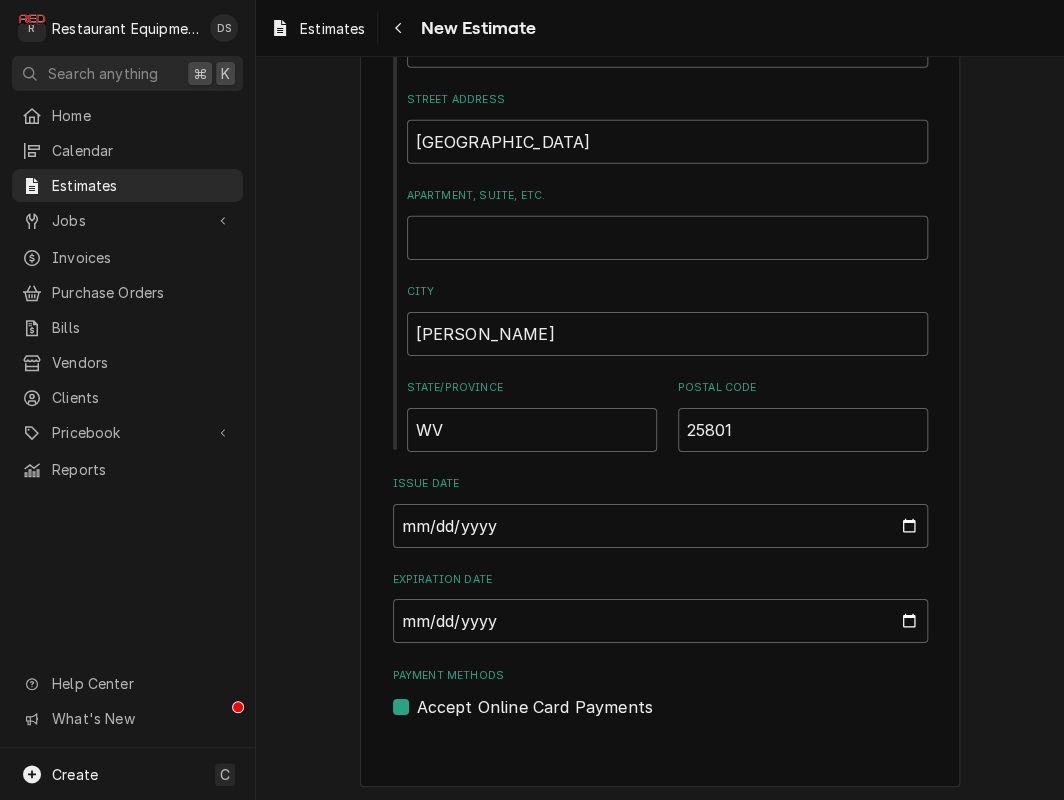 type on "6-30-25 truck 202
Start at 12:30pm
End at 2:15pm
Walk in cooler door
Door was wide open on arrival, had to wait until after product delivery.
Examined door and found the side the with hinges will close first before the side with the latch. It will stay open a good inch until you push with your body to close it fully. Using a 4 ft level I checked and made sure the door was level. Then when I checked it going across the door horizontally I got a gap on the outside of the door and my level teeters on the inside. That confirms my suspicion that the door is wrapped and needs to be replaced.
While taking measurements a manager spoke to me and told me that the gasket that was installed didn’t look like the old one and that the new one is larger compared to the old one. Took the new gasket off and then closed the door. Though the gap on the left isn’t as bad as with the gasket the door still needs to be forcefully closed Shut all the way. No matter what gasket they put on the door the left side will always be l..." 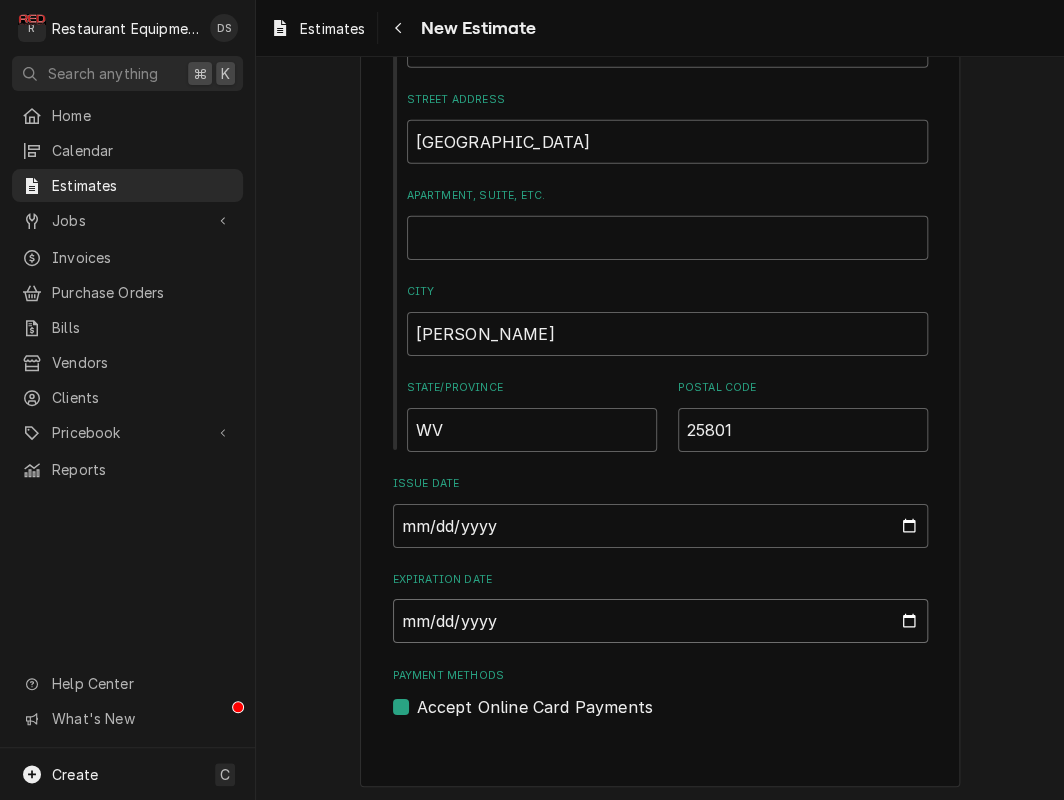 click on "Expiration Date" at bounding box center [660, 621] 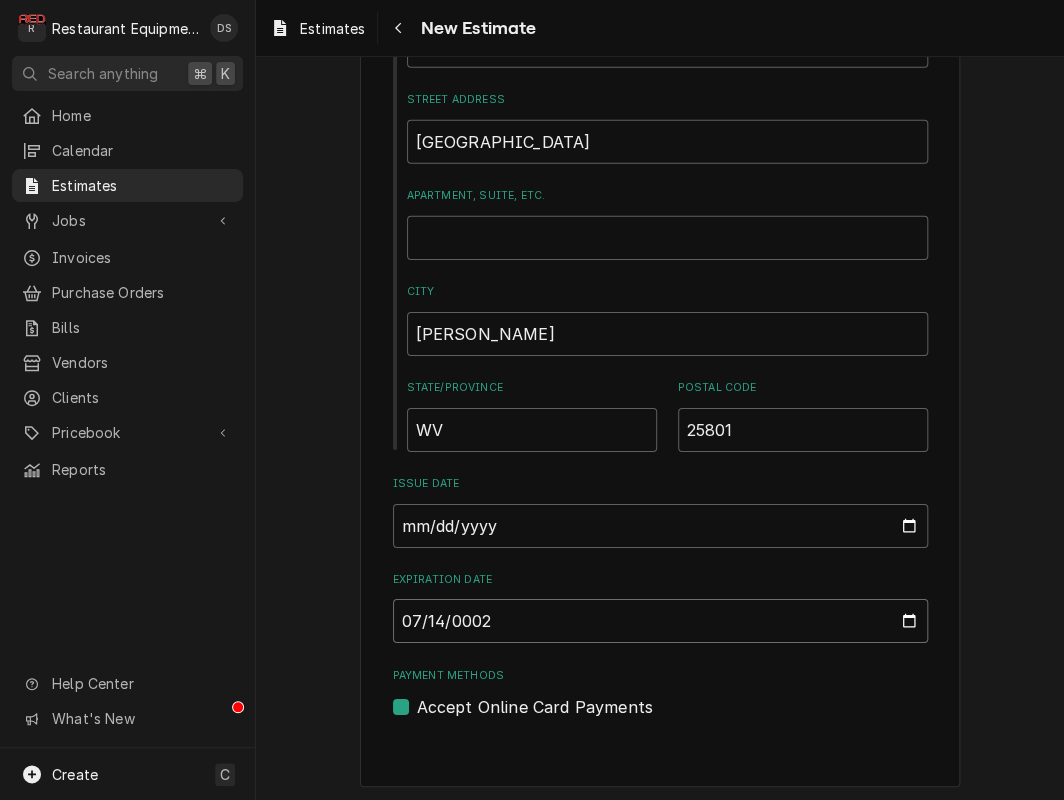 type on "0020-07-14" 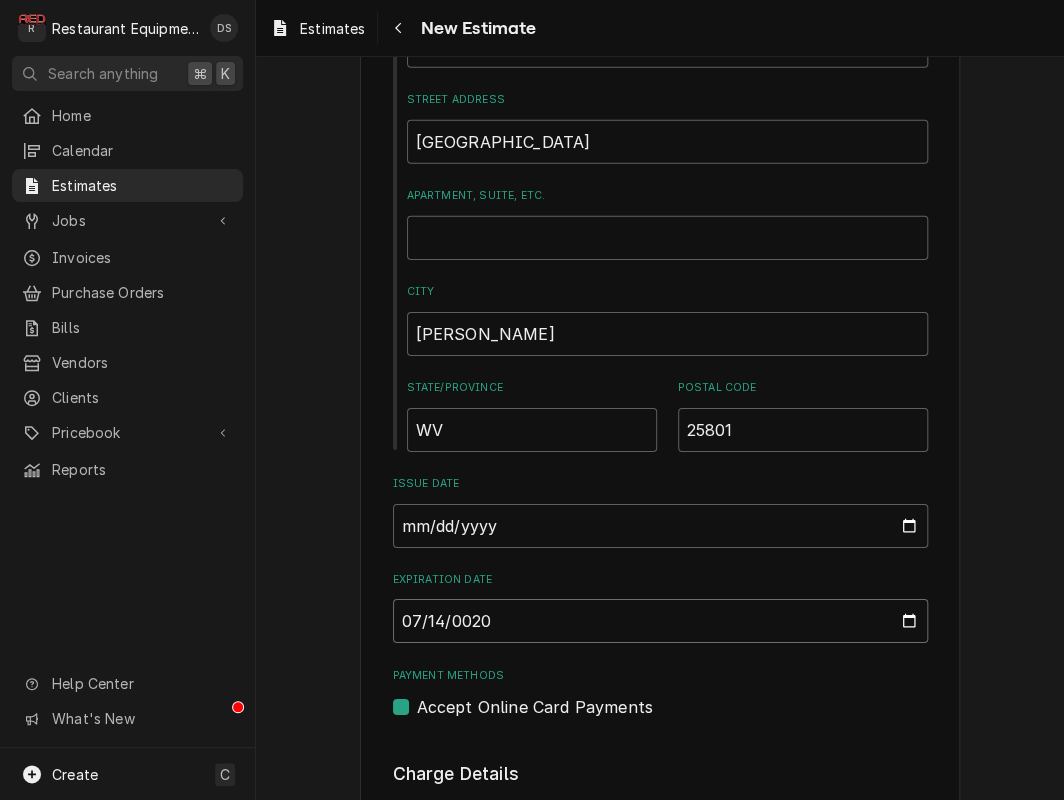 type on "0202-07-14" 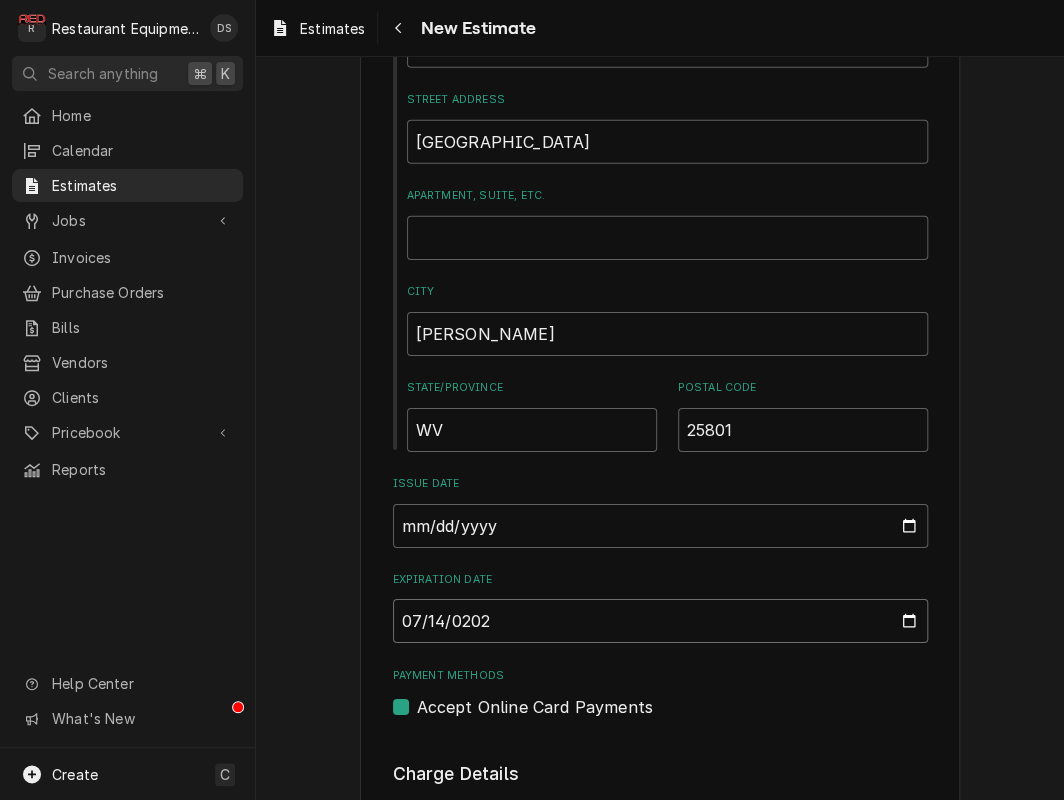 type on "2025-07-14" 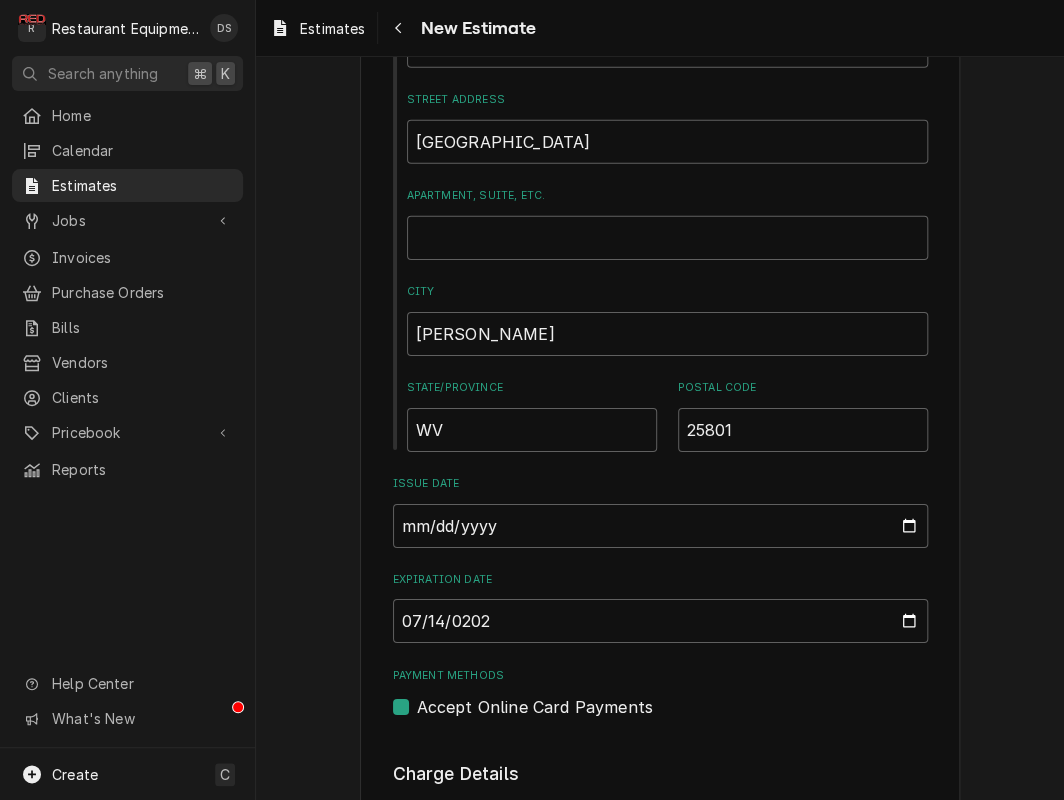 scroll, scrollTop: 2542, scrollLeft: 0, axis: vertical 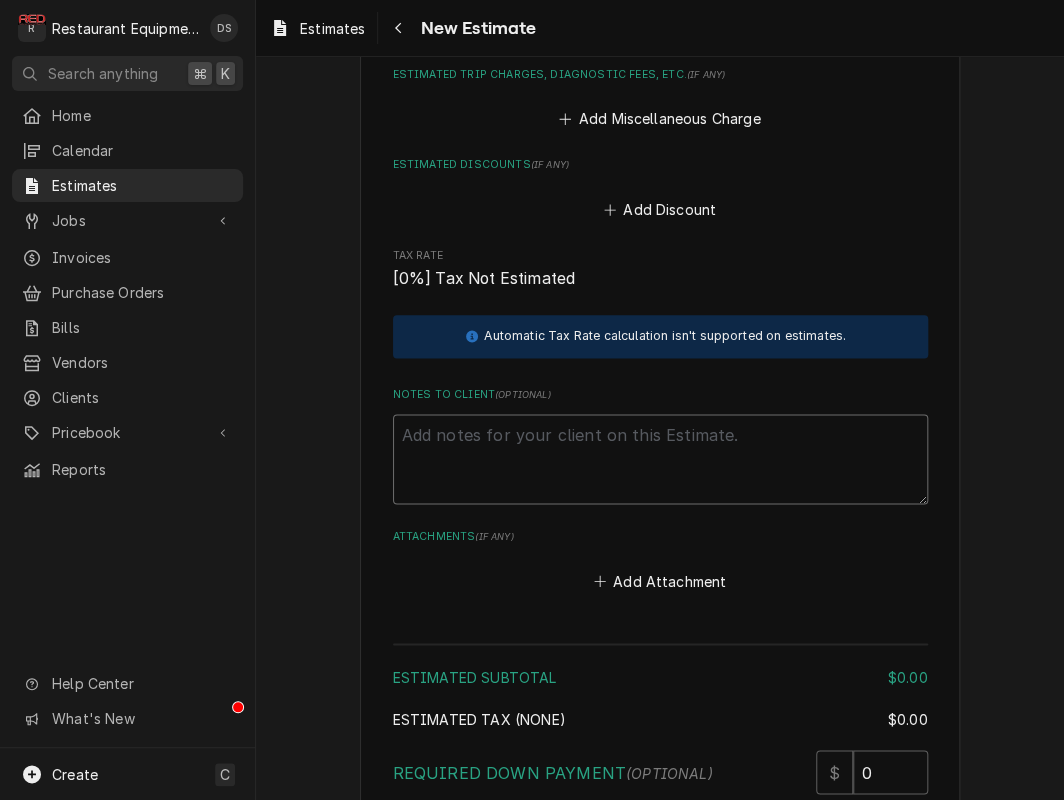 type on "x" 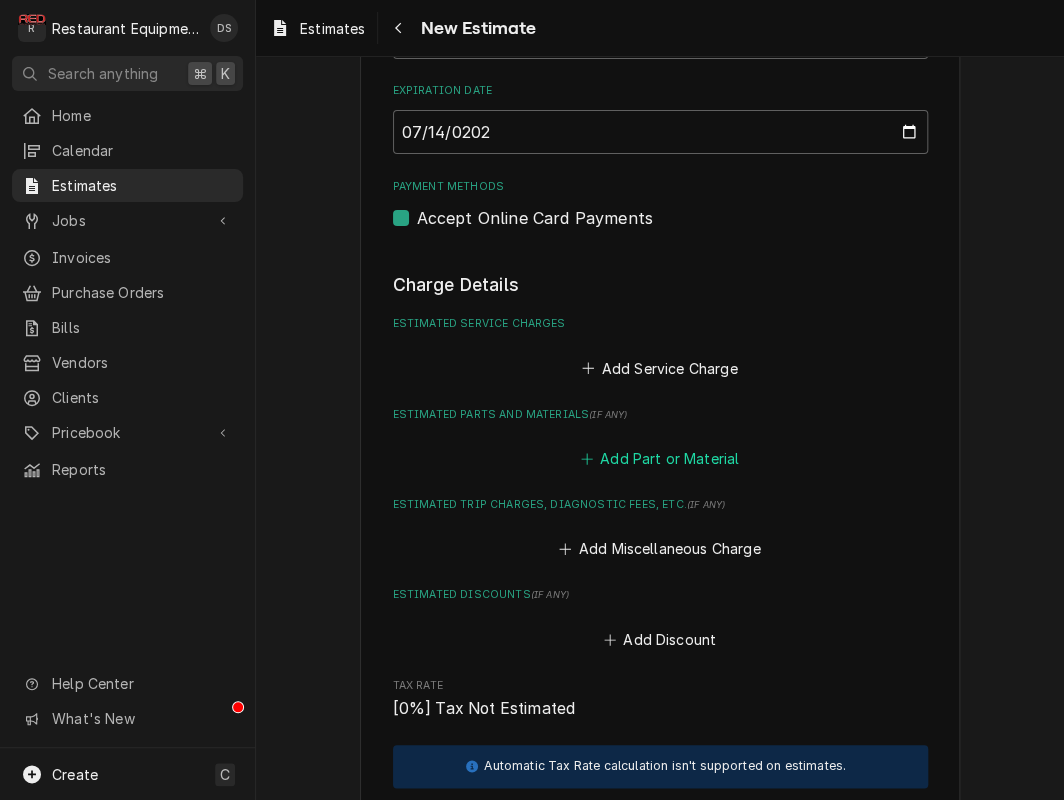 scroll, scrollTop: 2113, scrollLeft: 0, axis: vertical 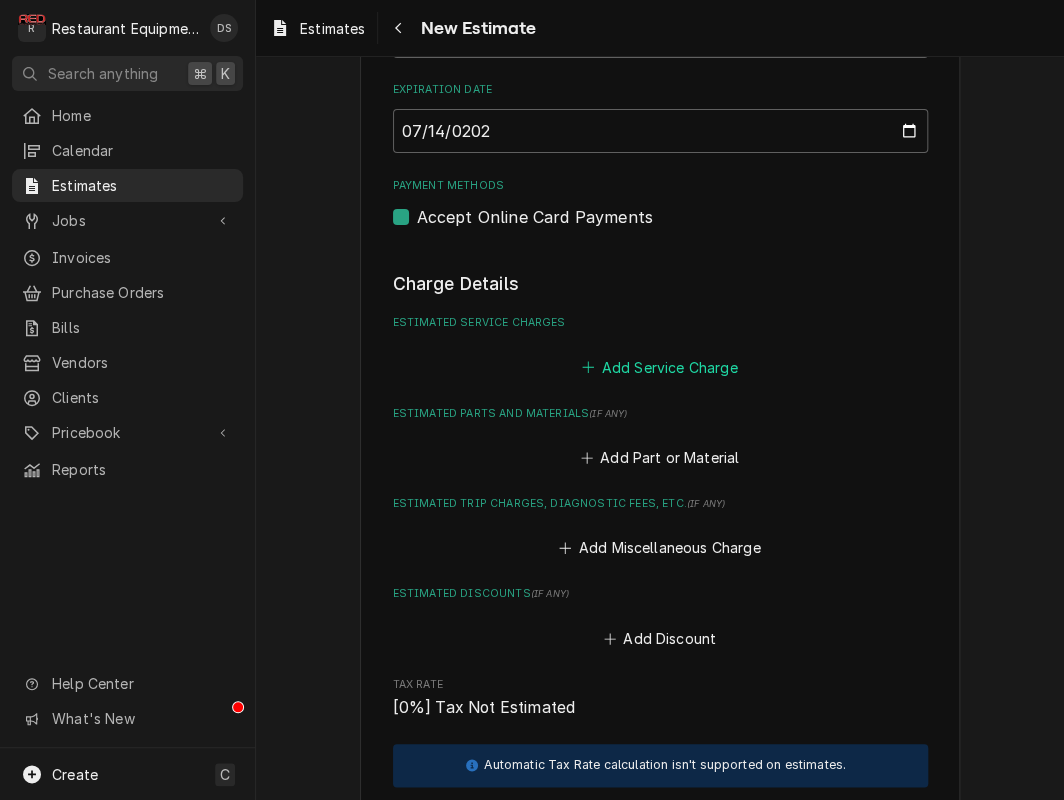 click on "Add Service Charge" at bounding box center [660, 367] 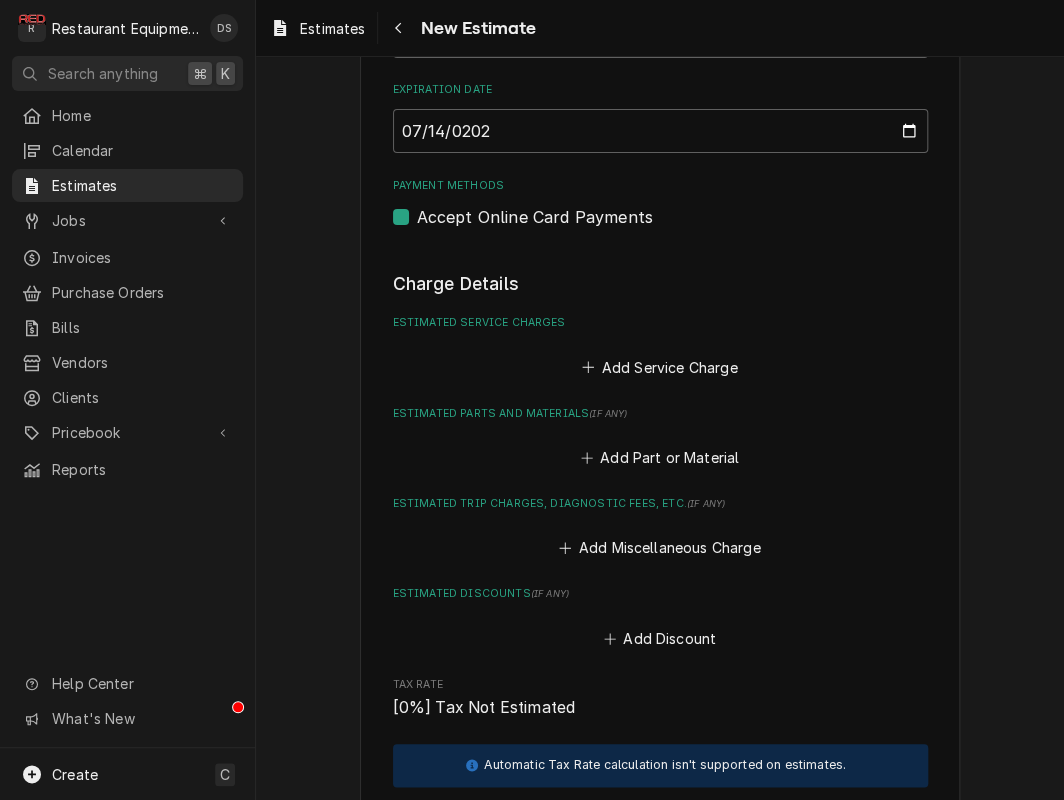 scroll, scrollTop: 0, scrollLeft: 0, axis: both 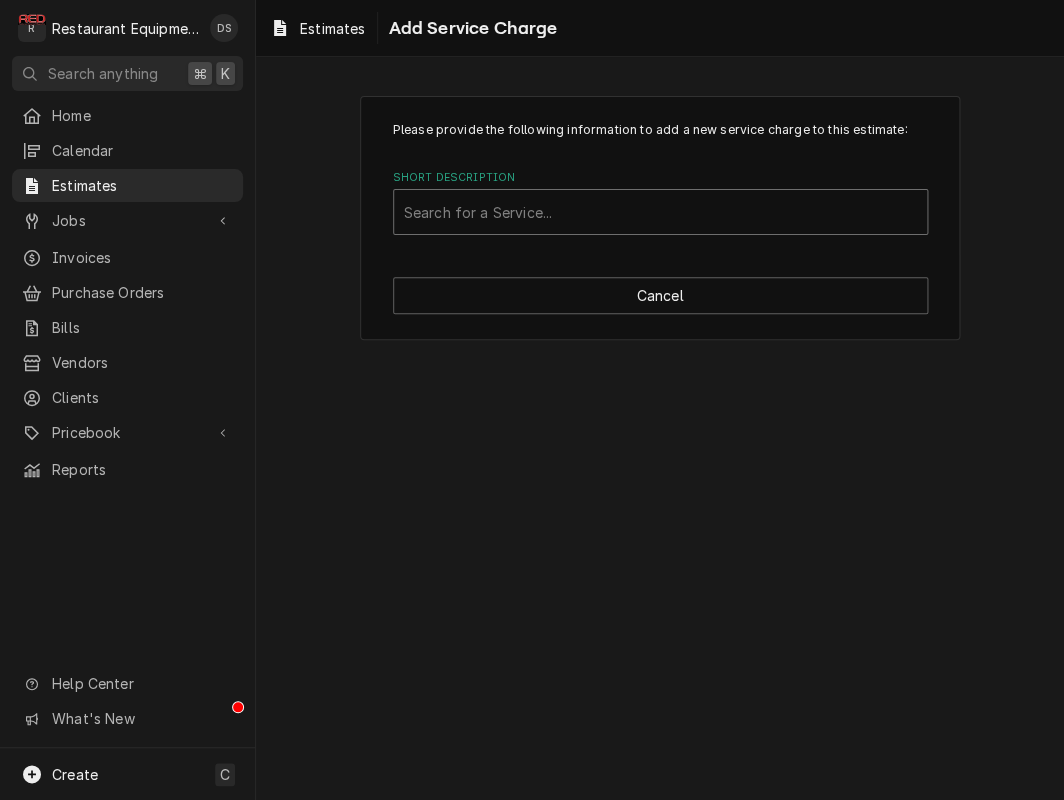click on "R Restaurant Equipment Diagnostics DS Search anything ⌘ K Home Calendar Estimates Jobs Jobs Job Series Invoices Purchase Orders Bills Vendors Clients Pricebook Services Parts & Materials Miscellaneous Discounts Reports Help Center What's New Create C Estimates   Add Service Charge Please provide the following information to add a new service charge to this estimate: Short Description Search for a Service... Cancel
x" at bounding box center [532, 400] 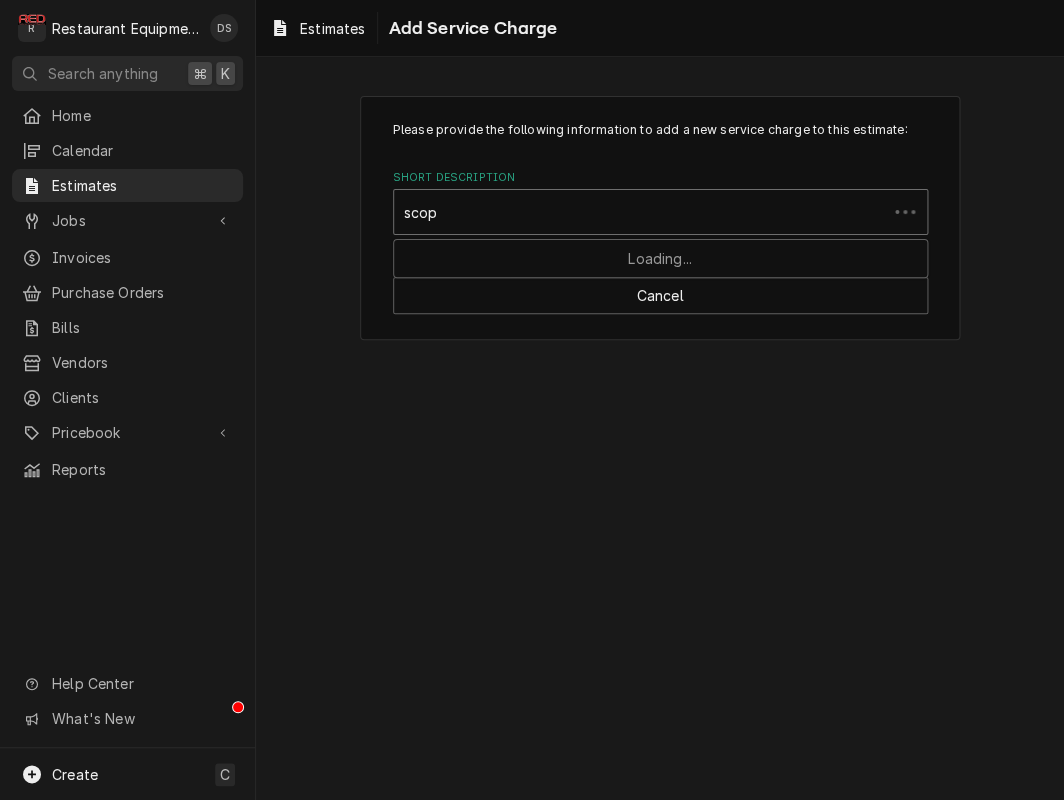 type on "scope" 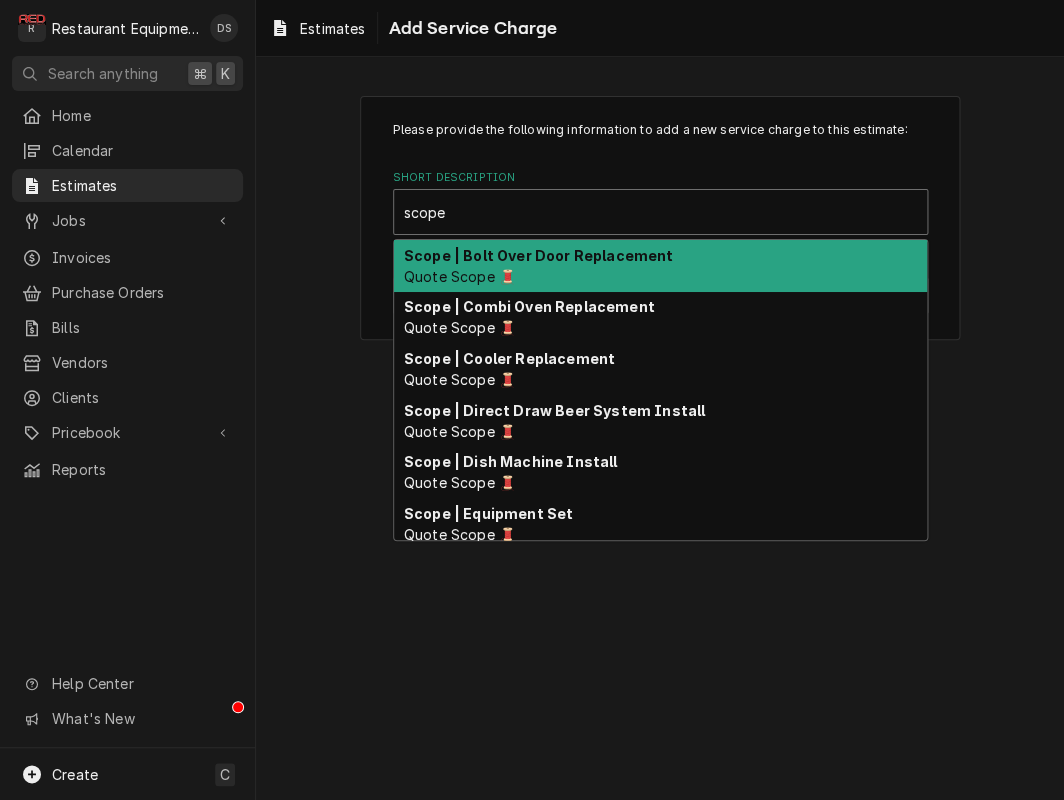 scroll, scrollTop: 0, scrollLeft: 0, axis: both 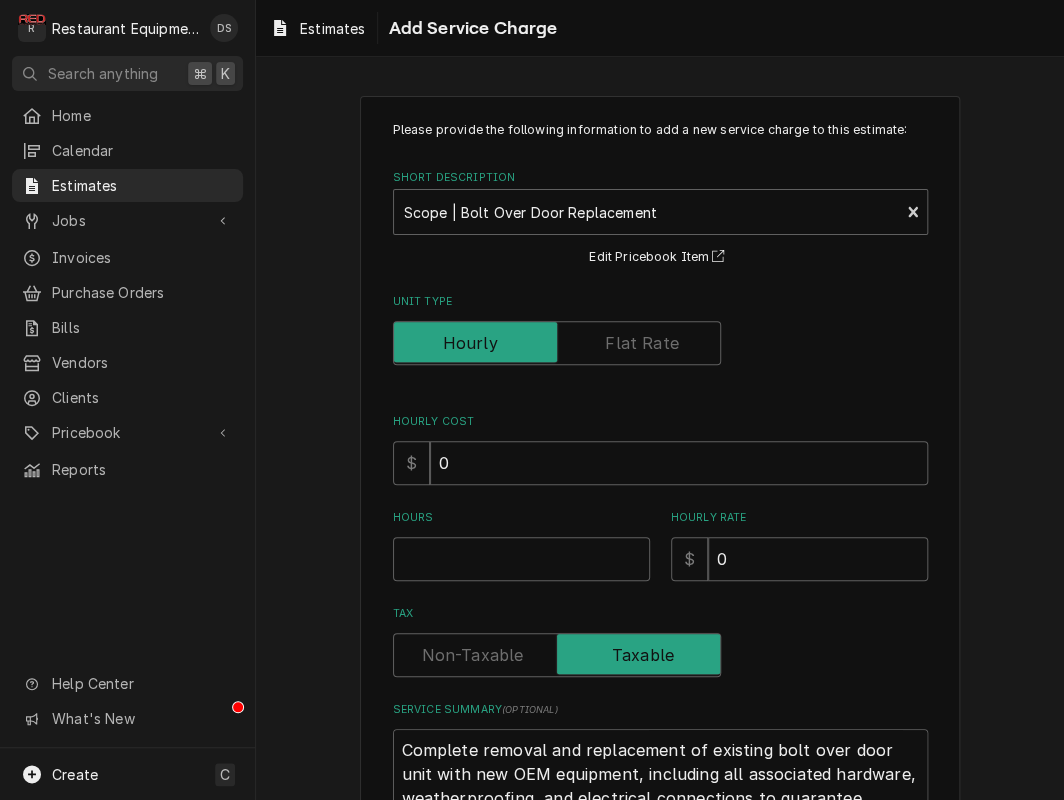 type on "x" 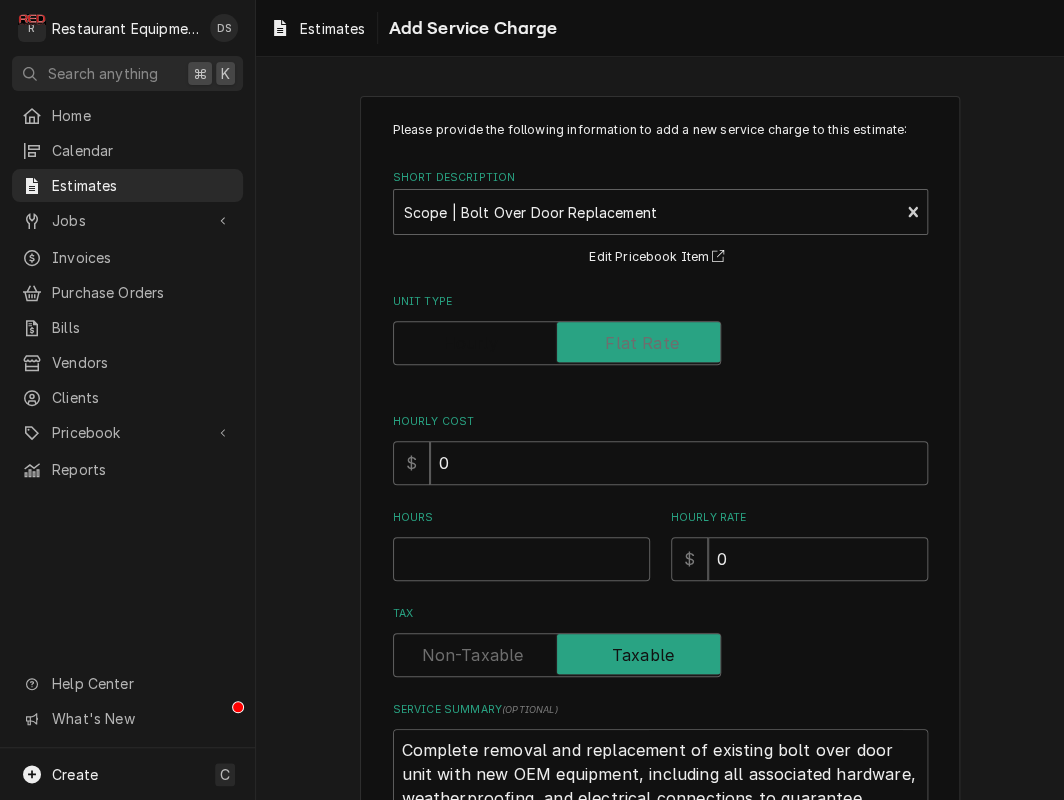checkbox on "true" 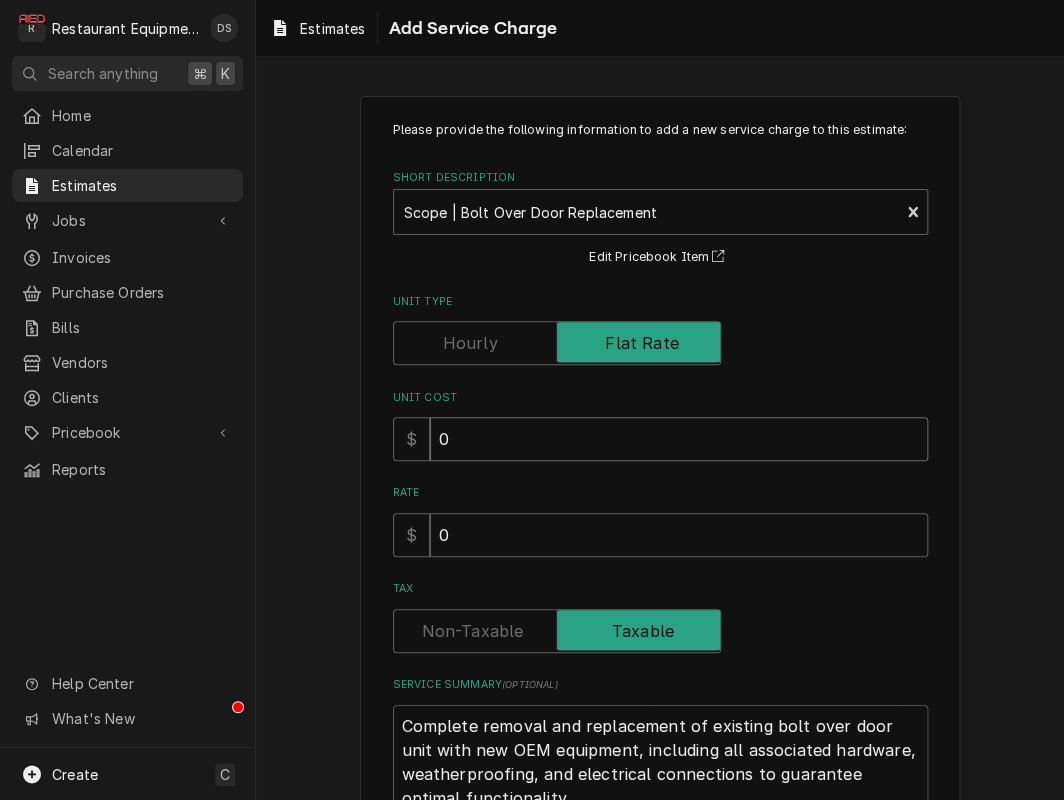 click on "0" at bounding box center (679, 439) 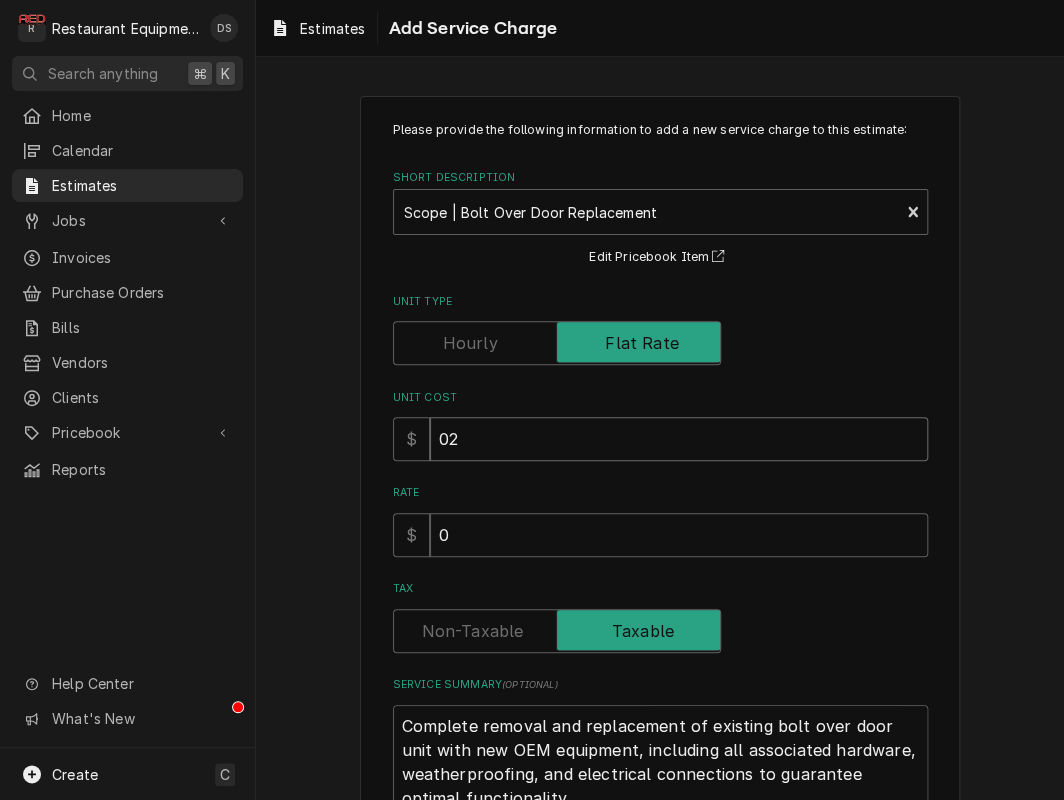 type on "x" 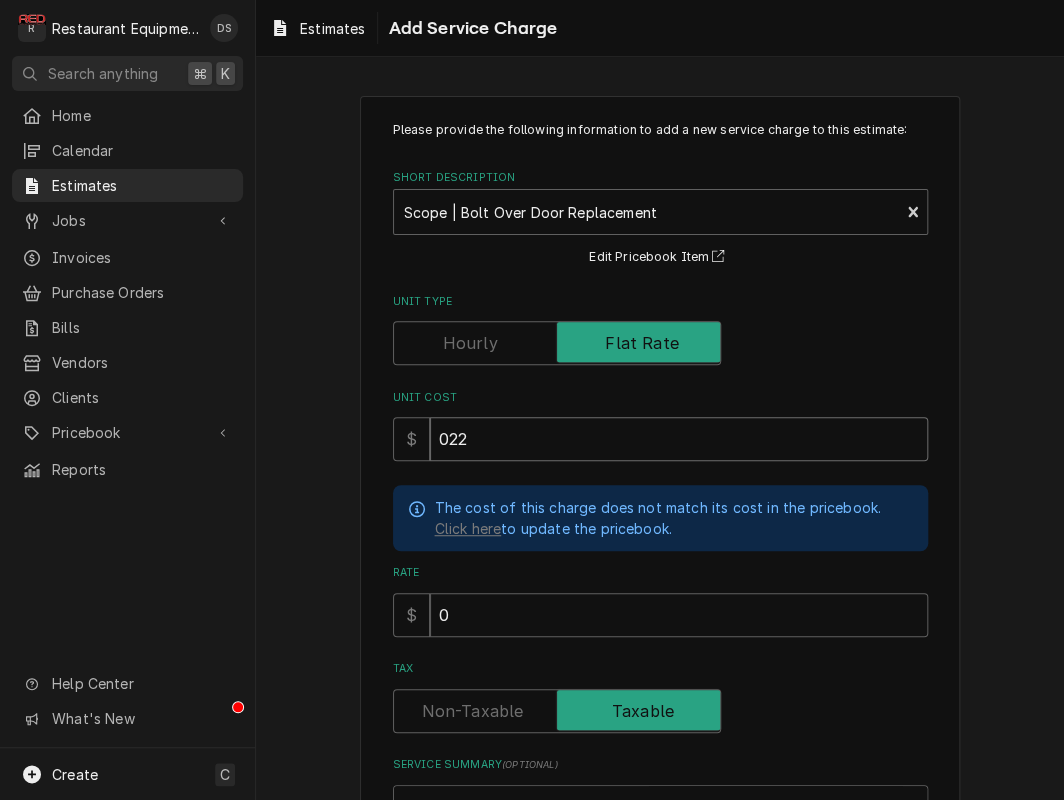 type on "x" 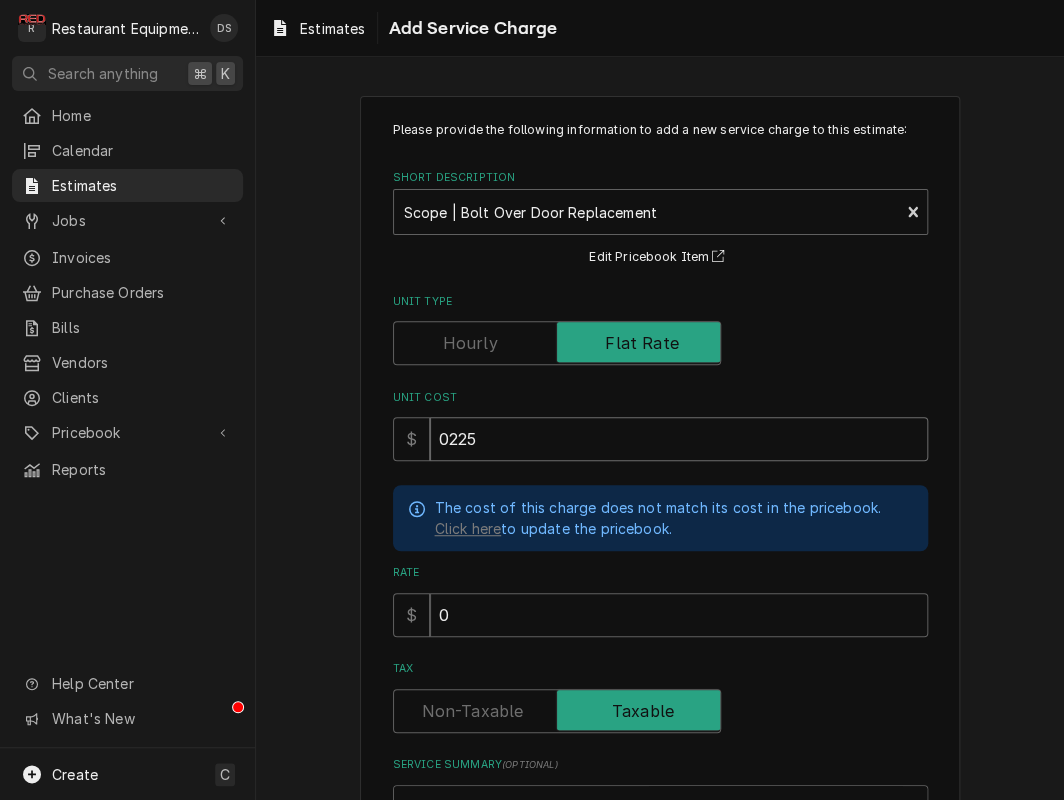 type on "x" 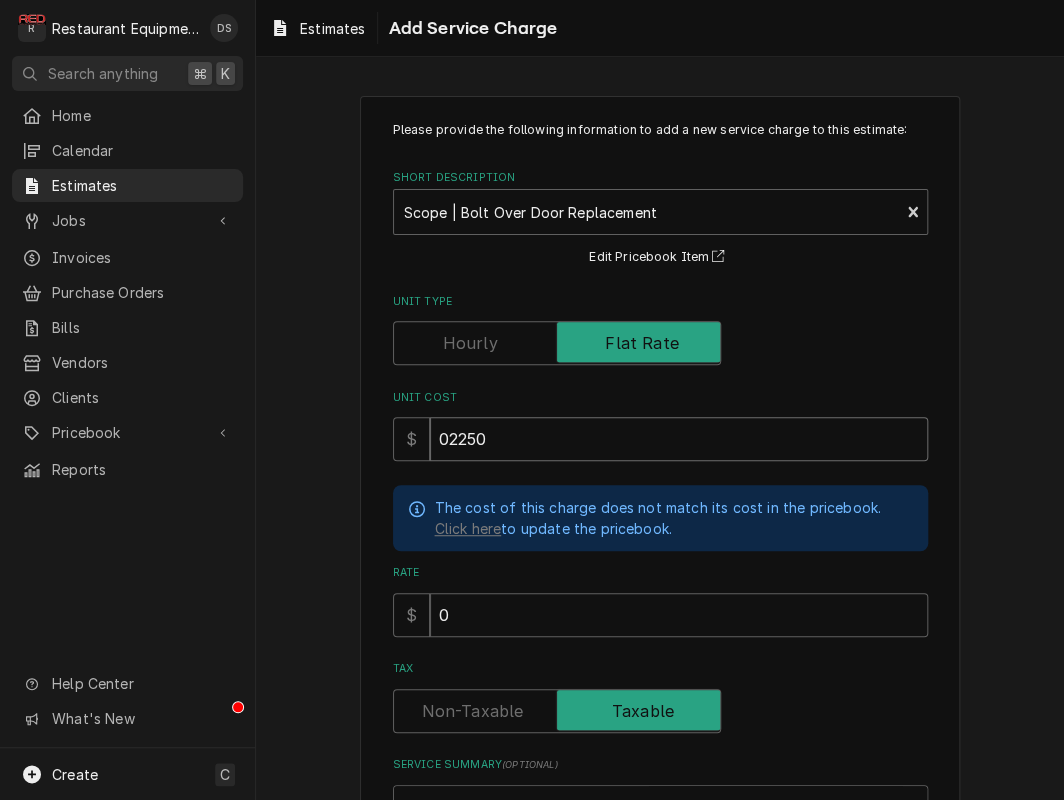 type on "x" 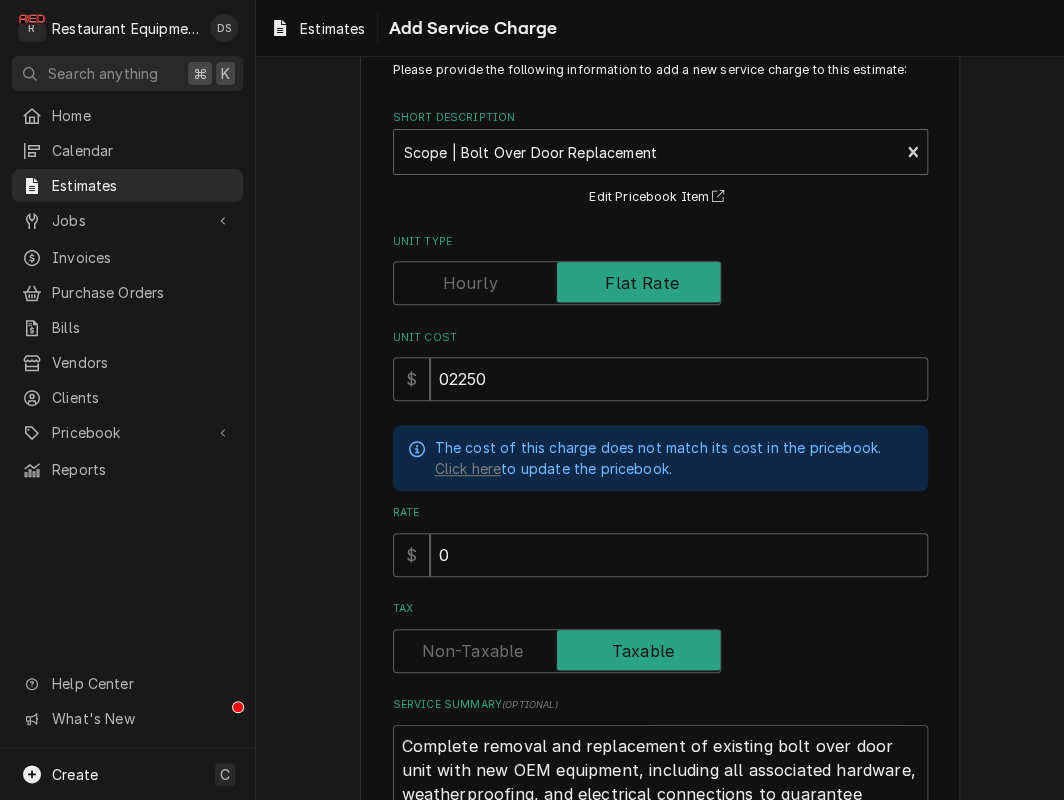 scroll, scrollTop: 63, scrollLeft: 0, axis: vertical 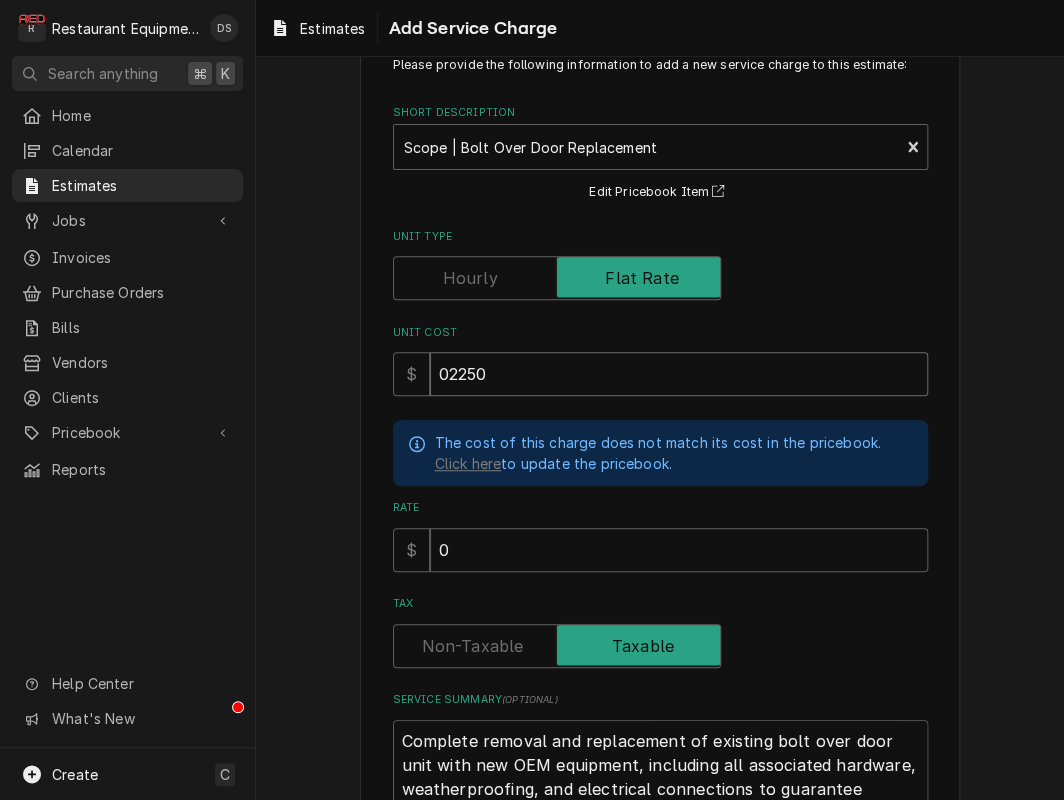 drag, startPoint x: 501, startPoint y: 361, endPoint x: 406, endPoint y: 363, distance: 95.02105 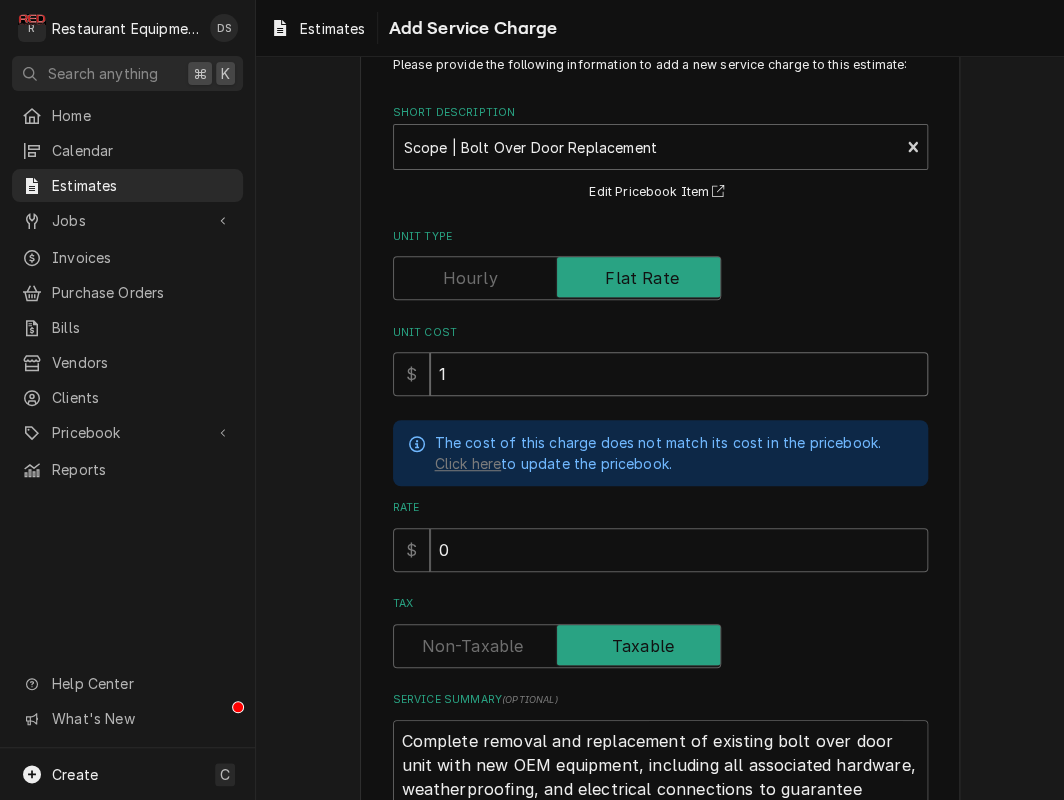 type on "x" 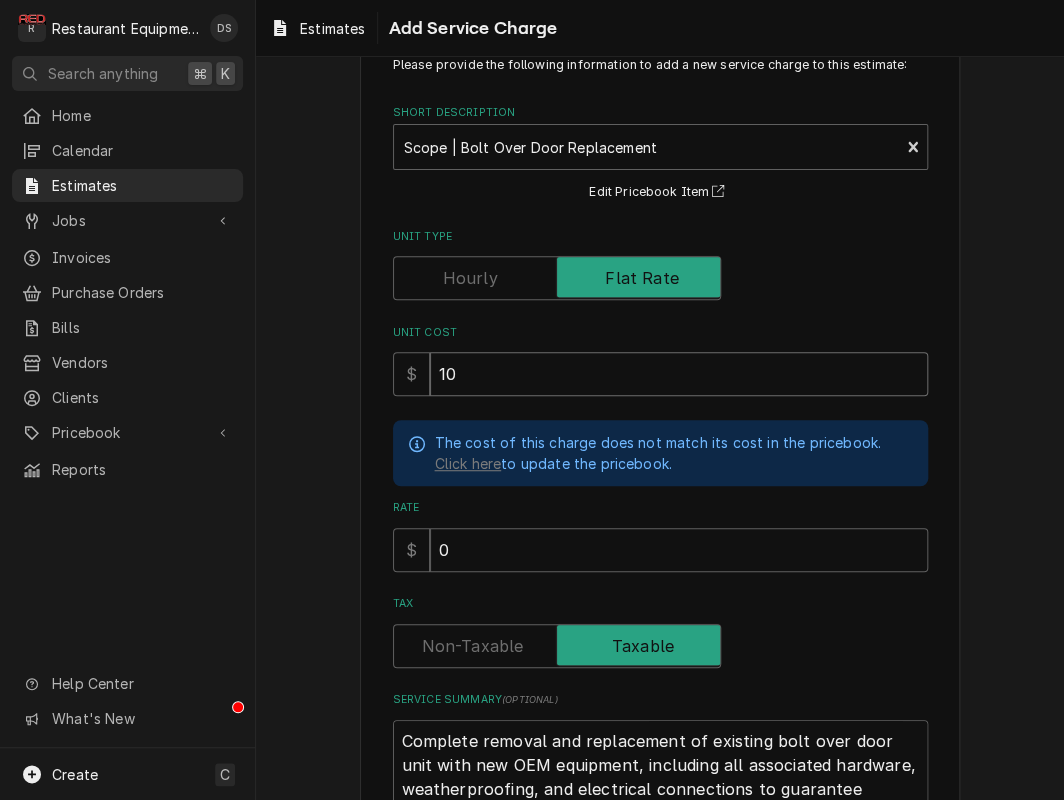 type on "x" 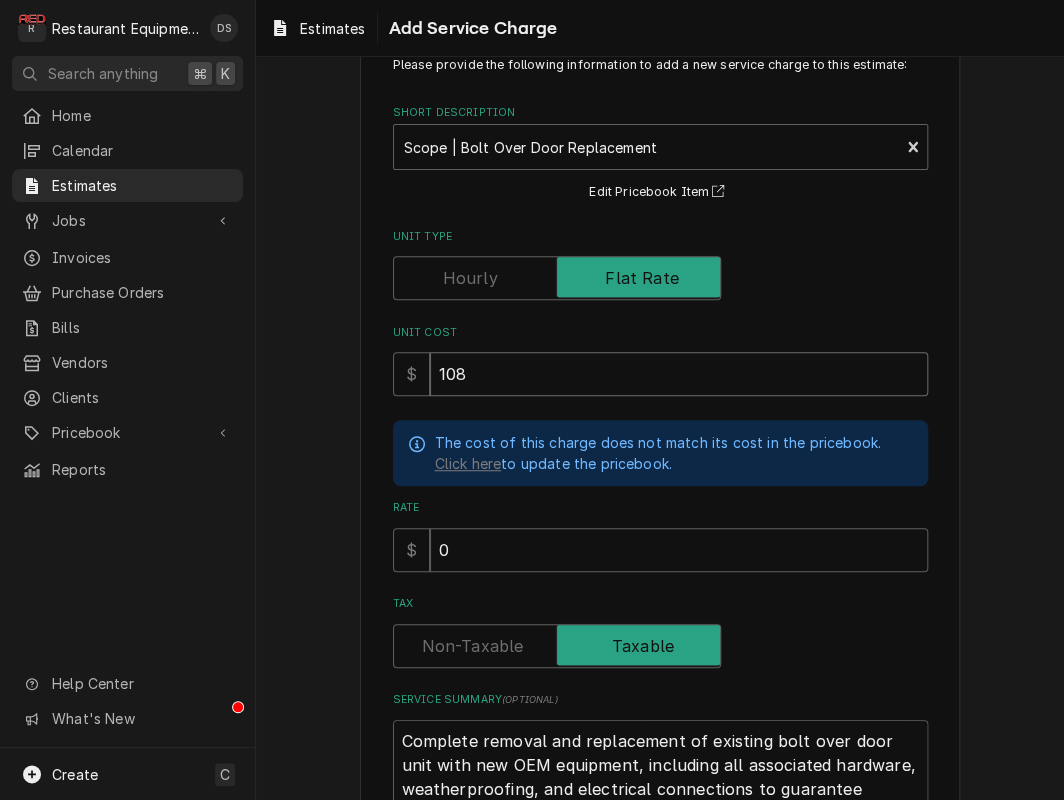 type on "x" 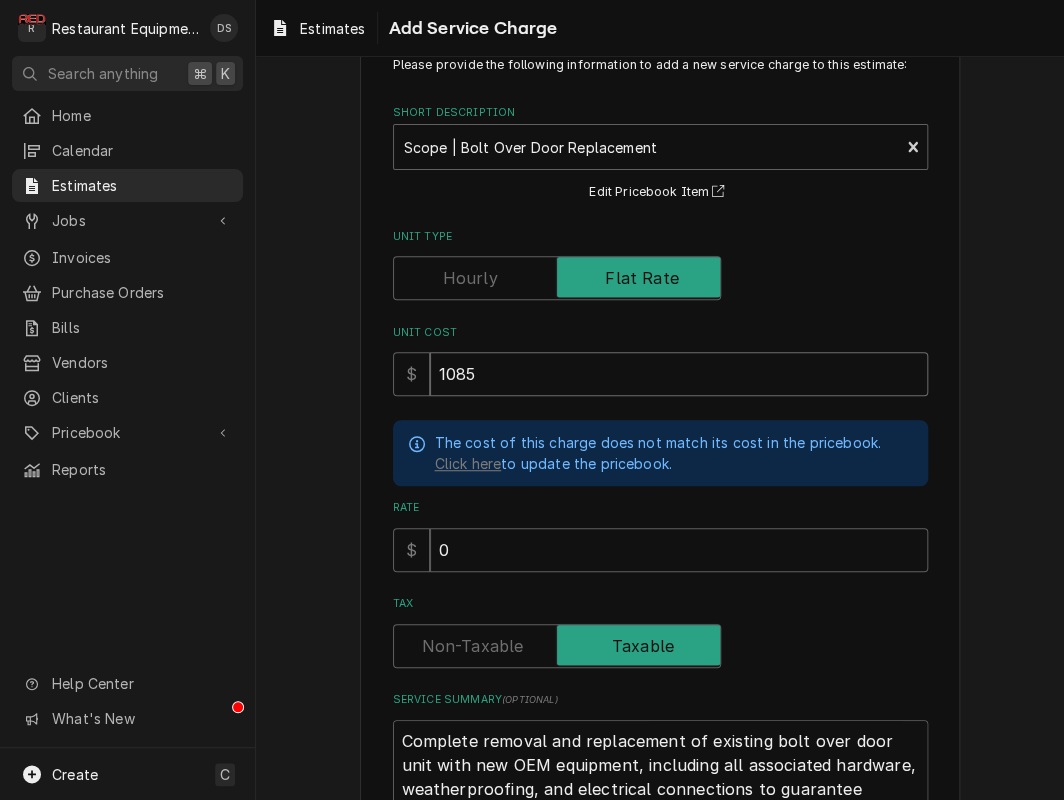 type on "x" 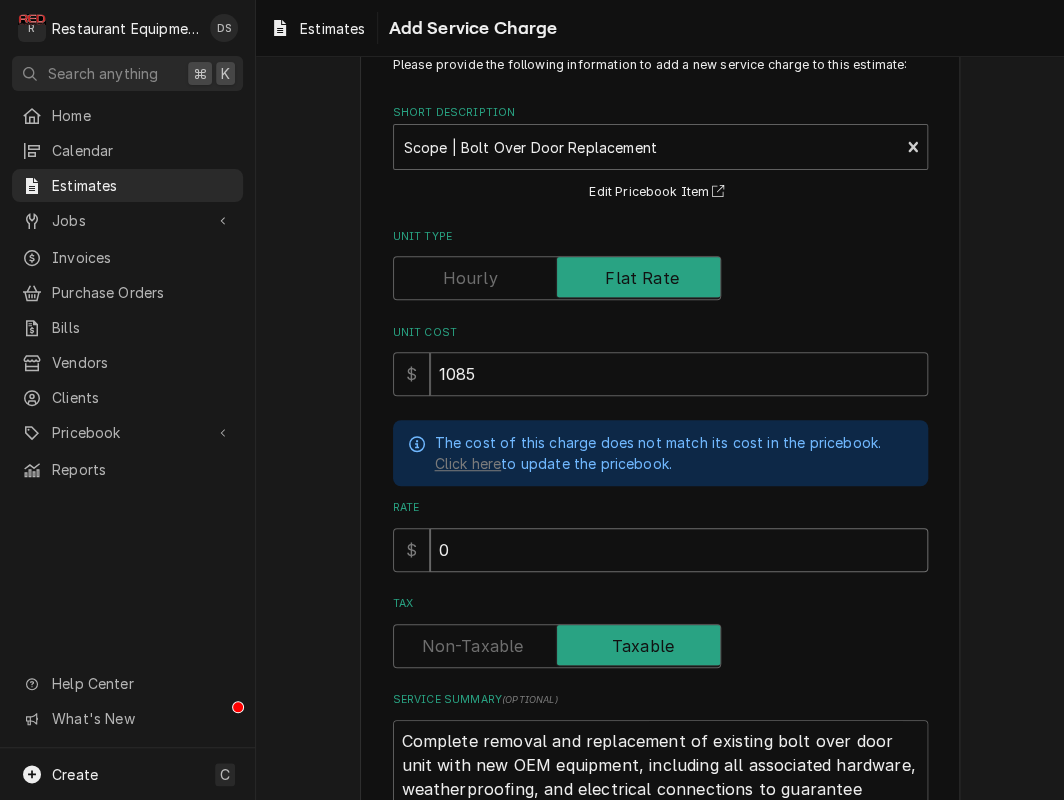 type on "x" 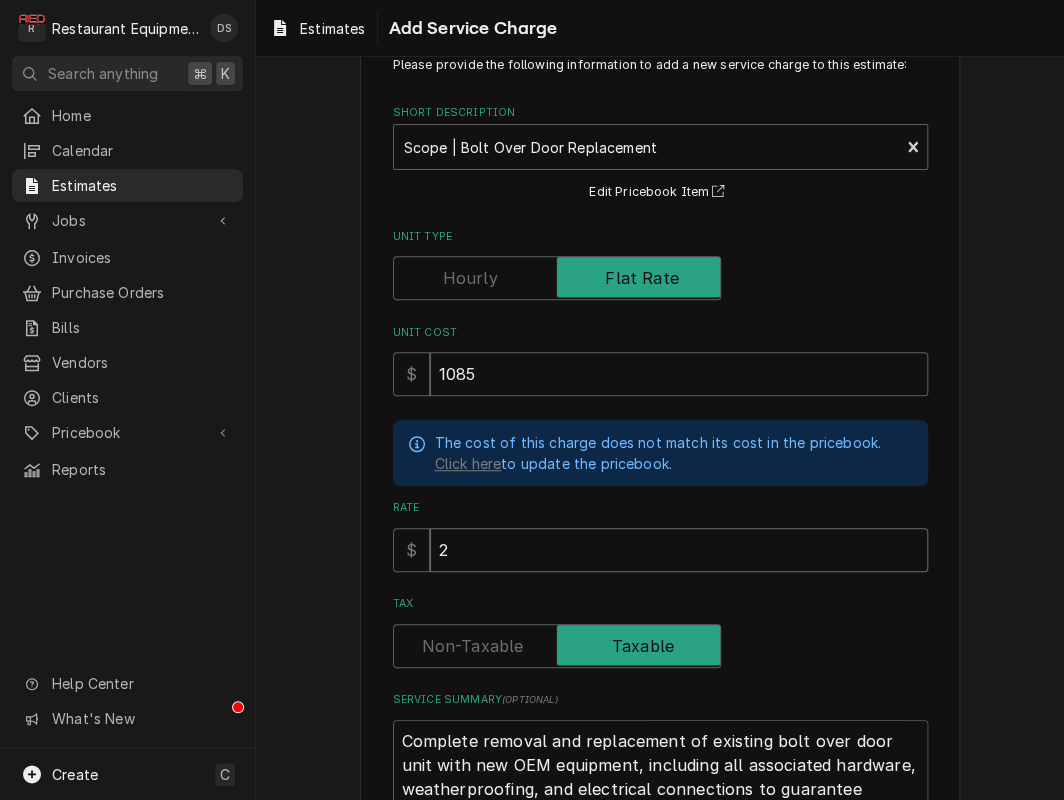 type on "x" 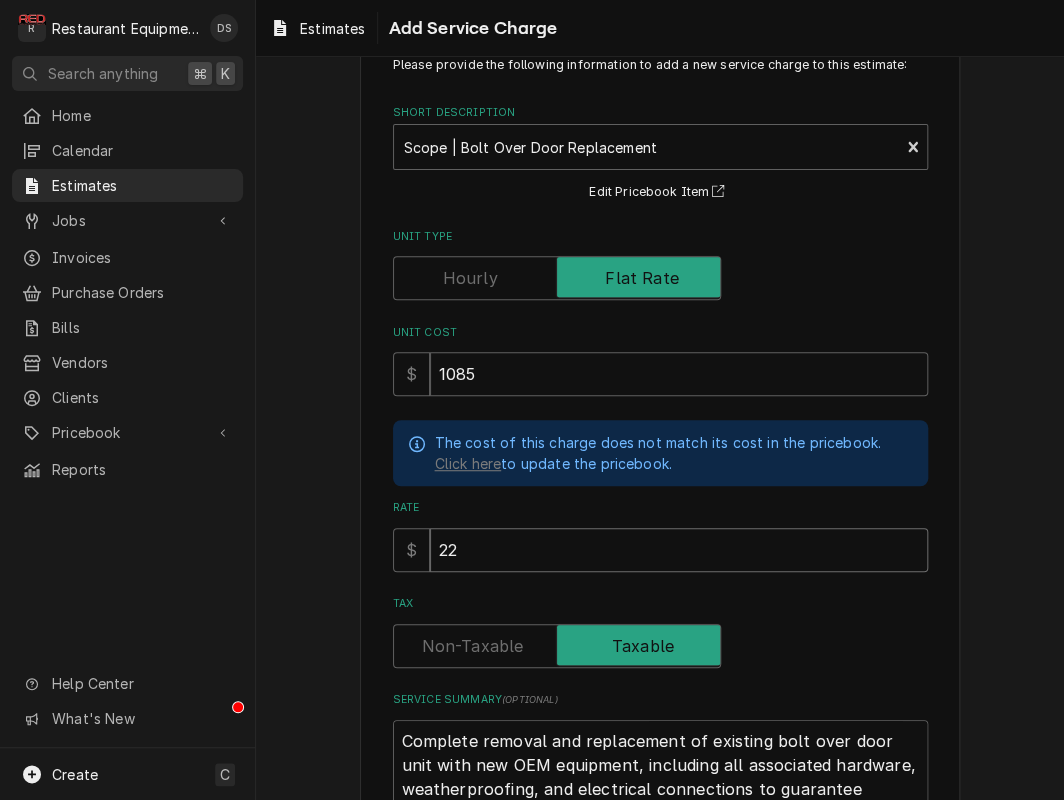type on "x" 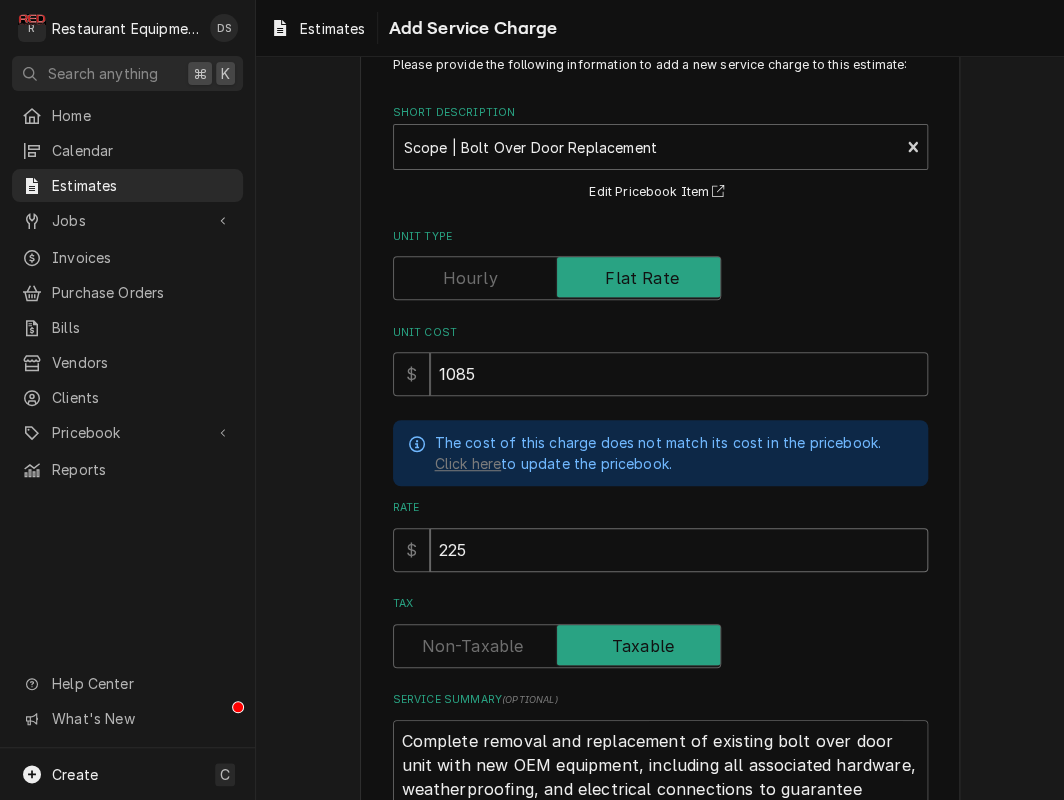 type on "x" 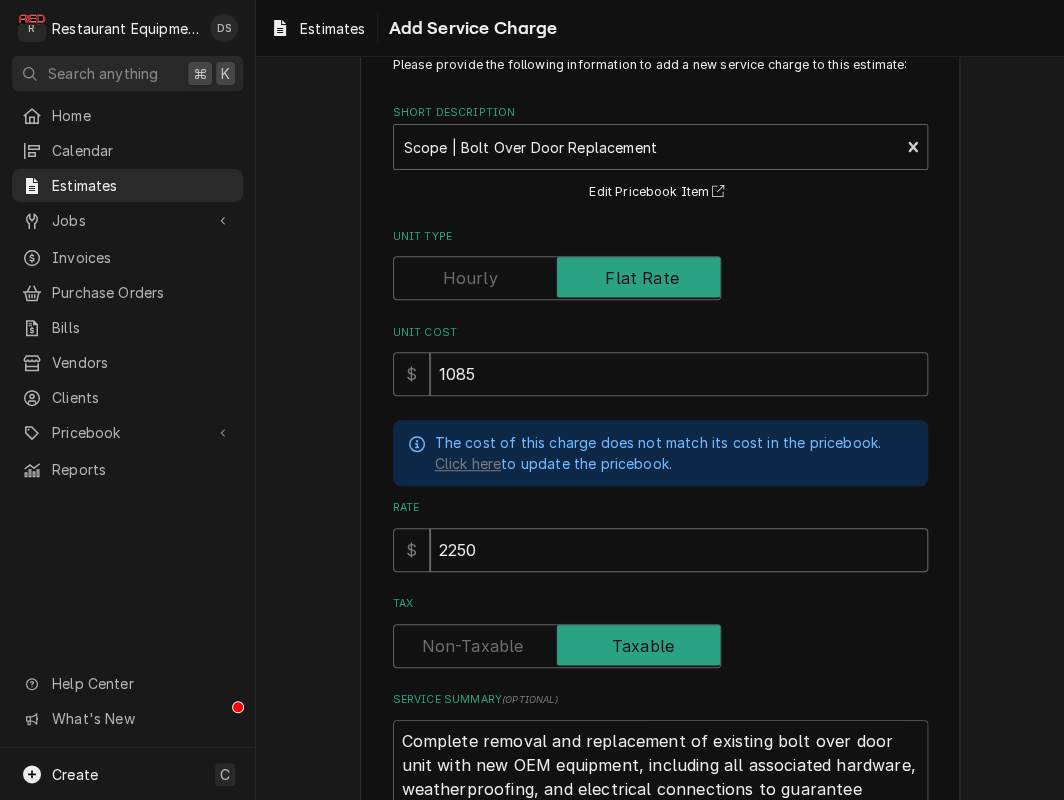 type on "x" 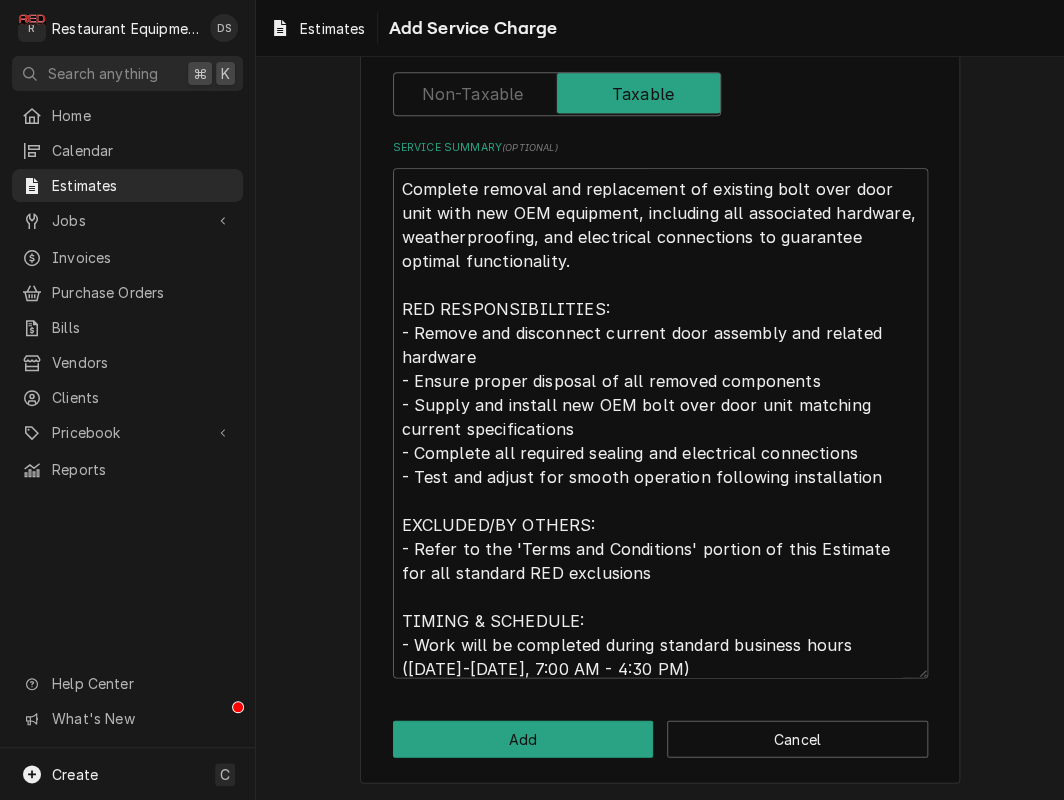 scroll, scrollTop: 614, scrollLeft: 0, axis: vertical 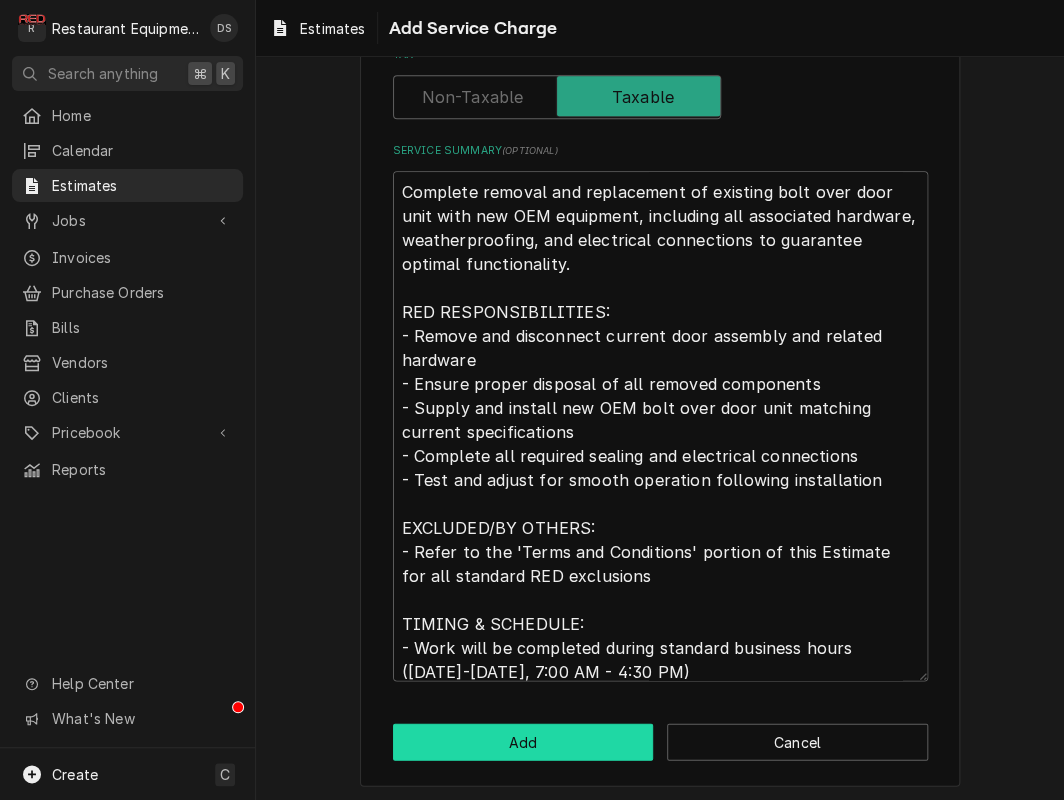 click on "Add" at bounding box center [523, 741] 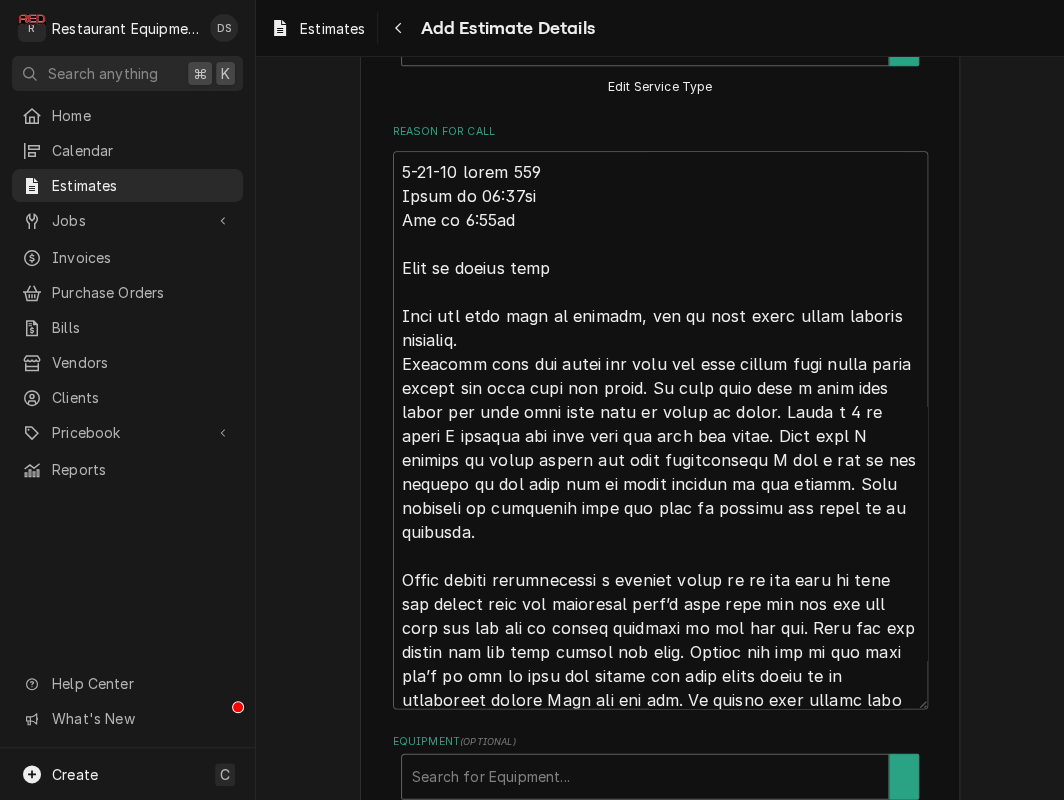 scroll, scrollTop: 0, scrollLeft: 0, axis: both 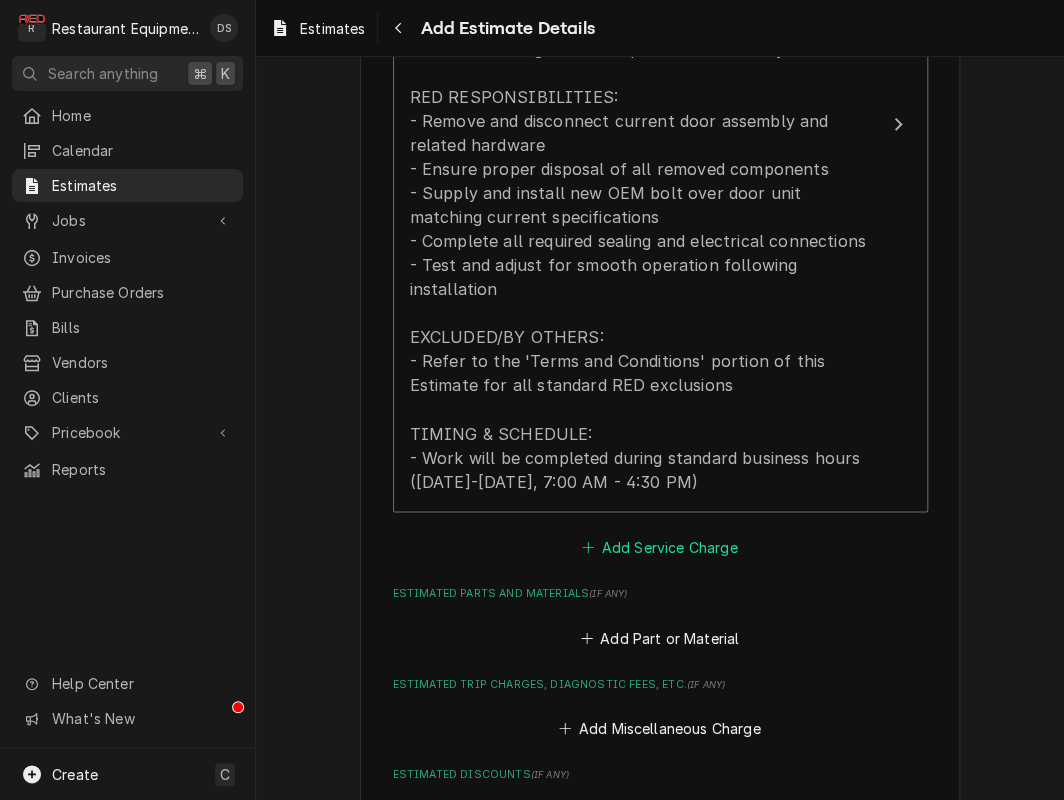 click on "Add Service Charge" at bounding box center [660, 547] 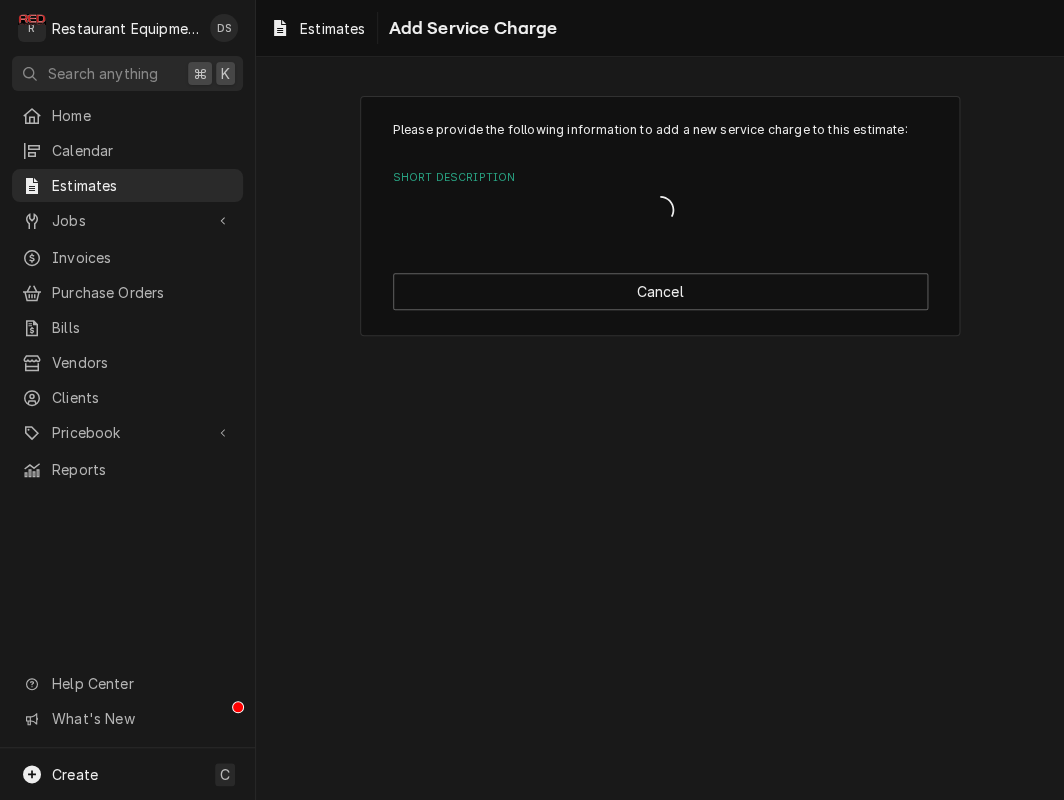 scroll, scrollTop: 0, scrollLeft: 0, axis: both 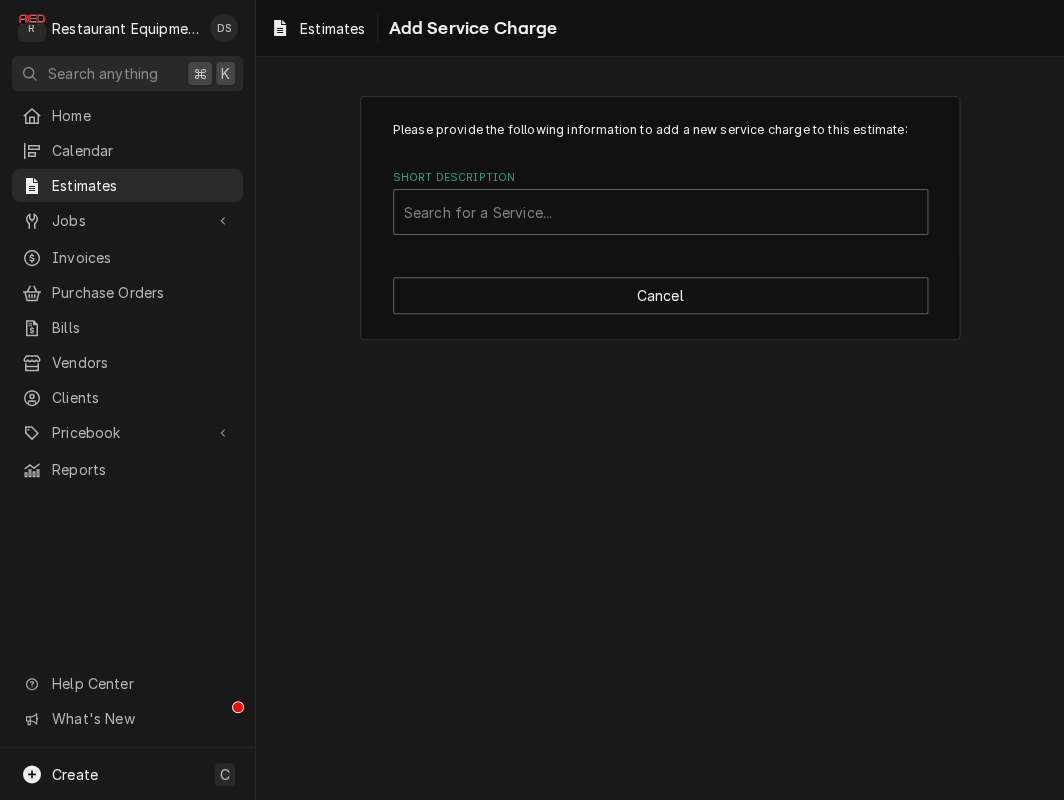 click on "Please provide the following information to add a new service charge to this estimate: Short Description Search for a Service... Cancel" at bounding box center (660, 218) 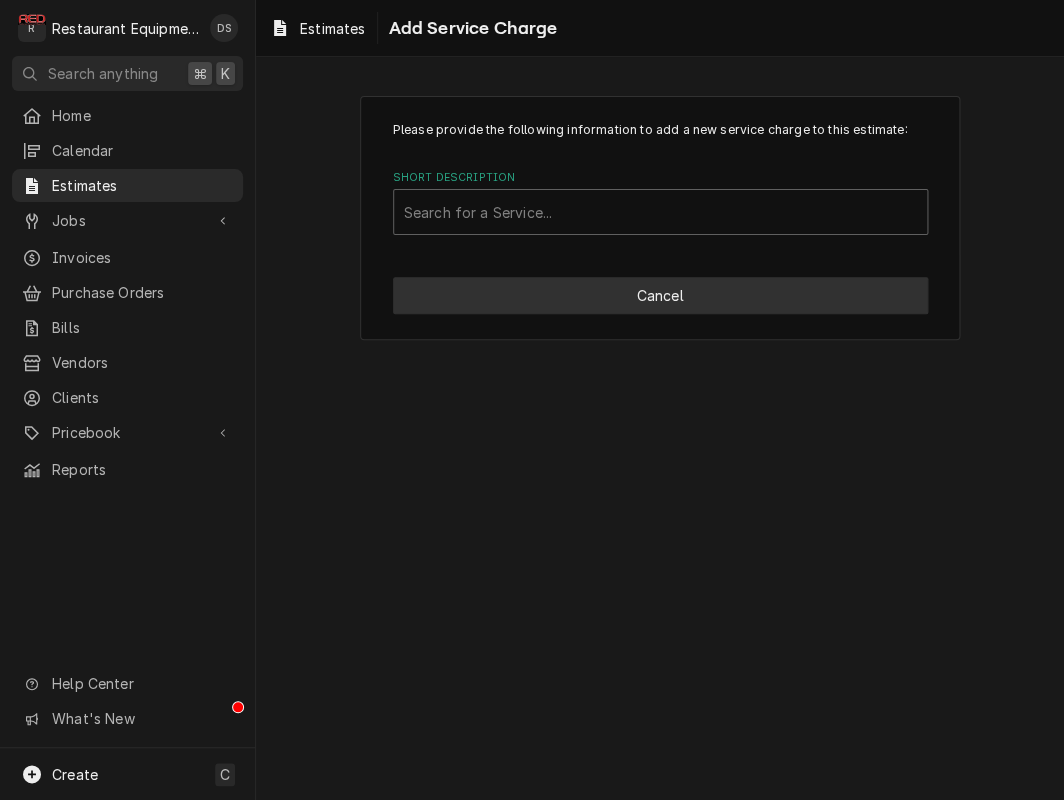 click on "Cancel" at bounding box center [660, 295] 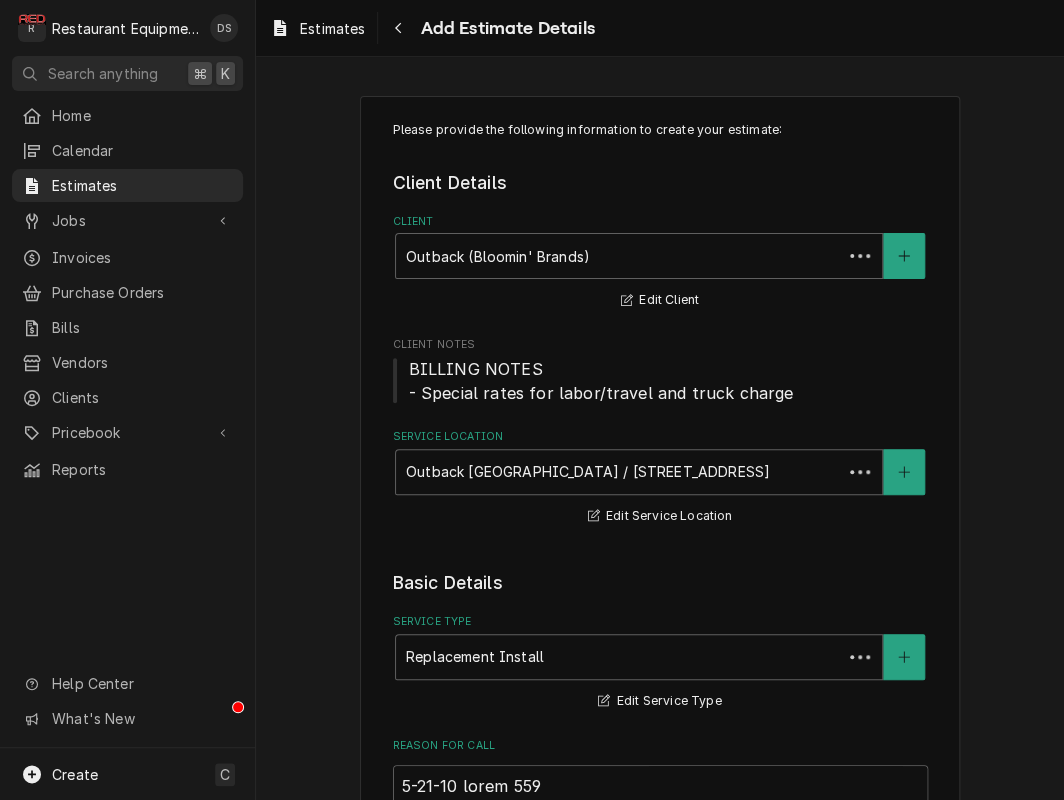 scroll, scrollTop: 2722, scrollLeft: 0, axis: vertical 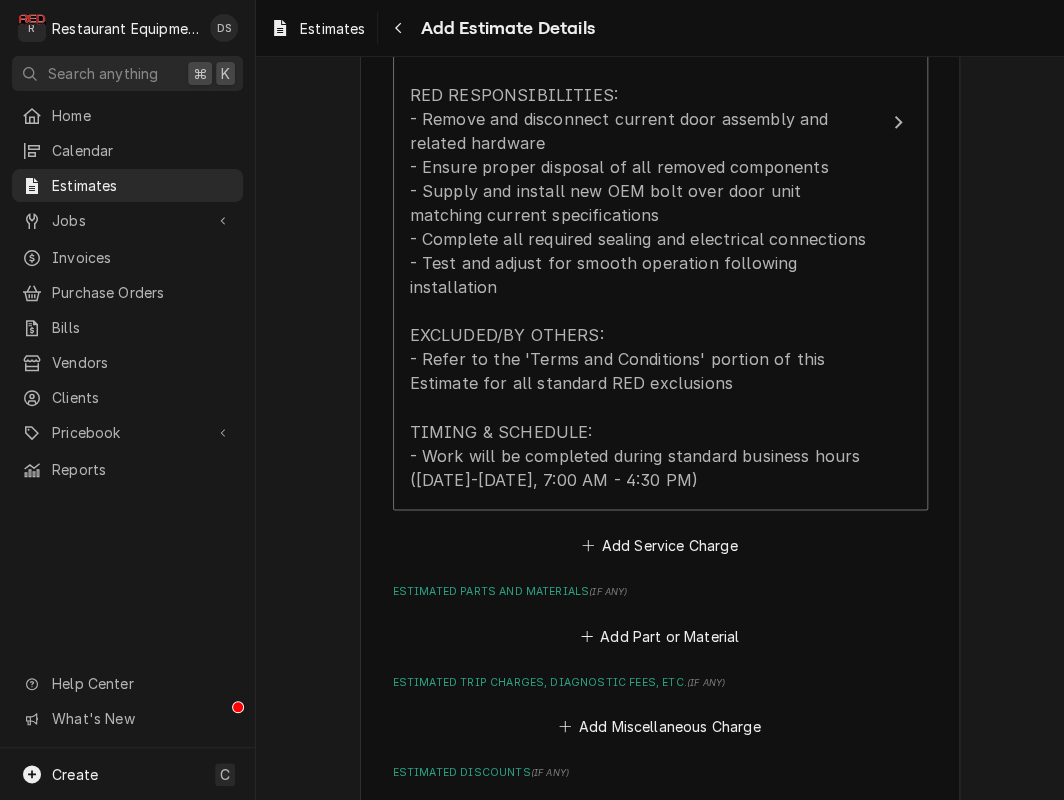 type on "x" 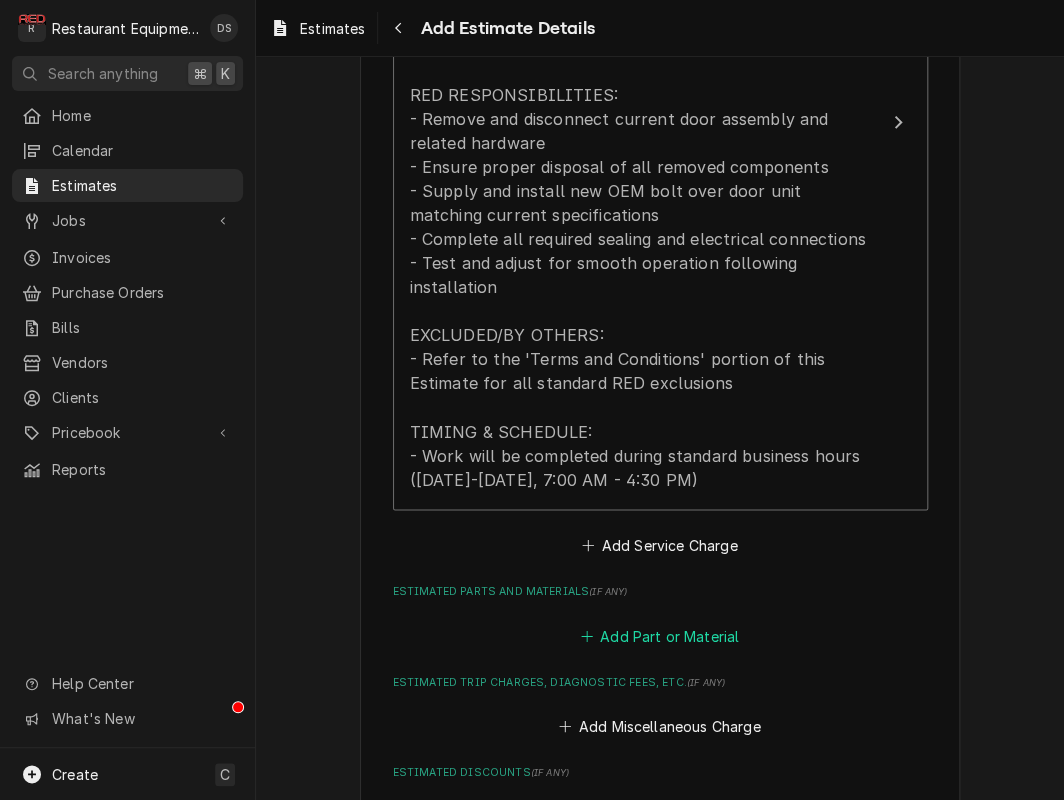 click on "Add Part or Material" at bounding box center [659, 635] 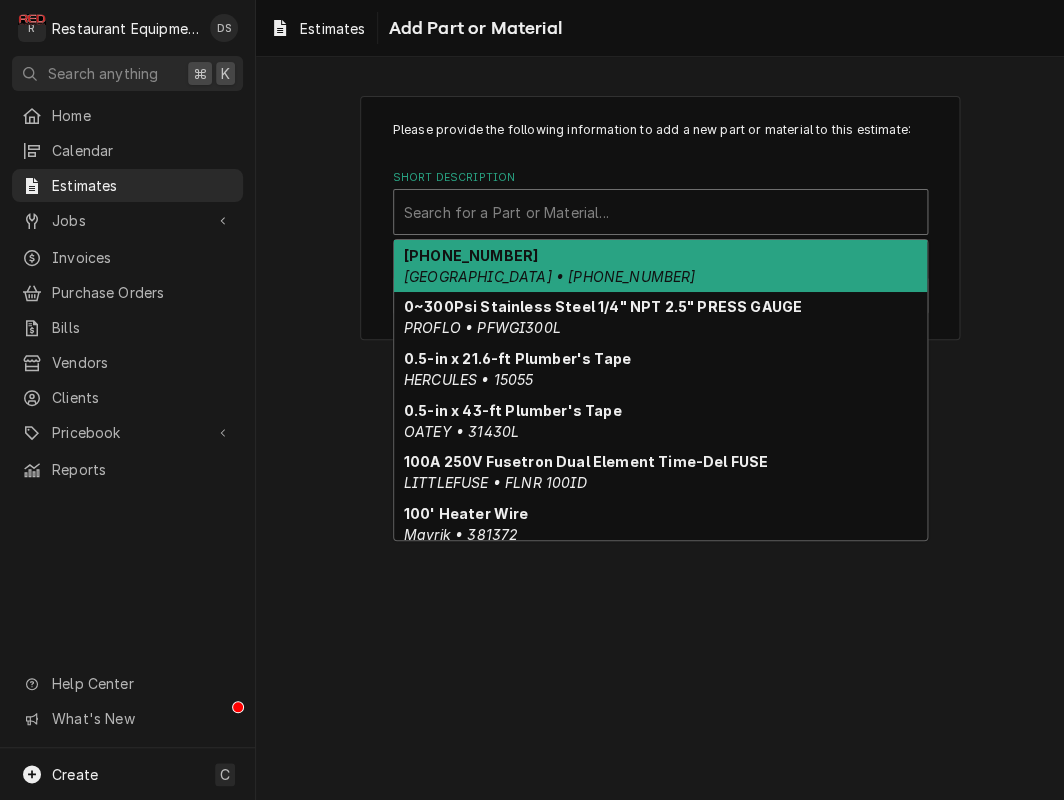 click on "Search for a Part or Material..." at bounding box center [660, 212] 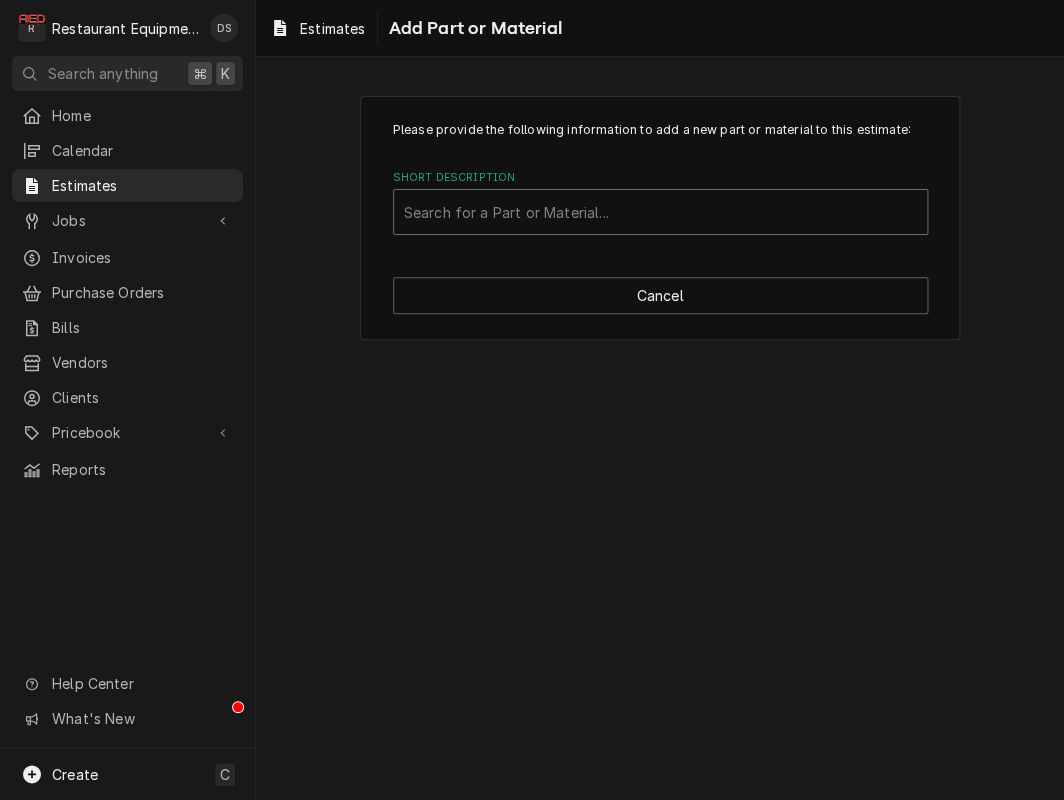 click on "Search for a Part or Material..." at bounding box center [660, 212] 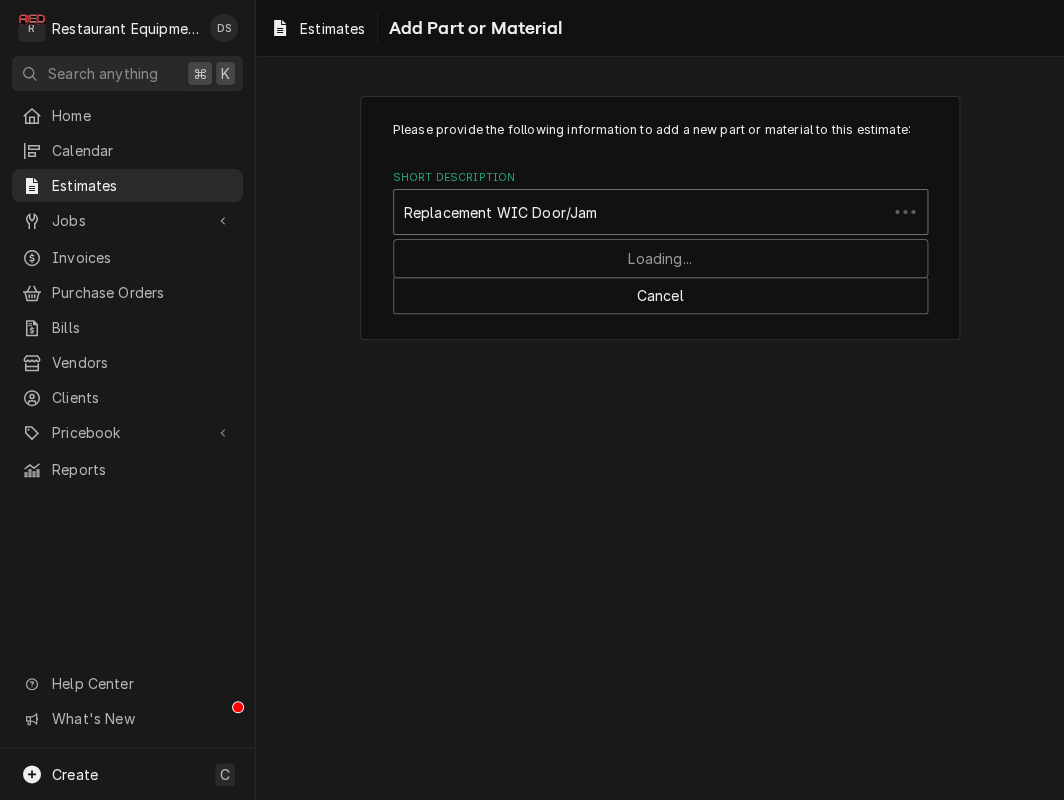 type on "Replacement WIC Door/Jamb" 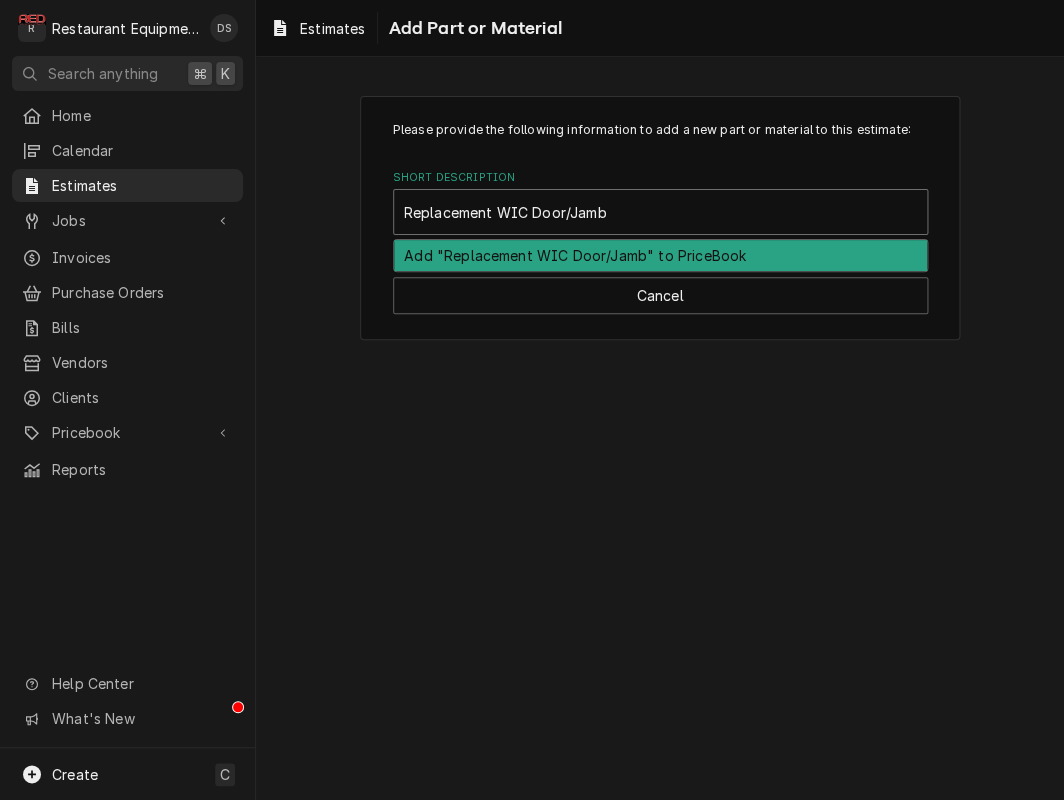 click on "Add "Replacement WIC Door/Jamb" to PriceBook" at bounding box center [660, 255] 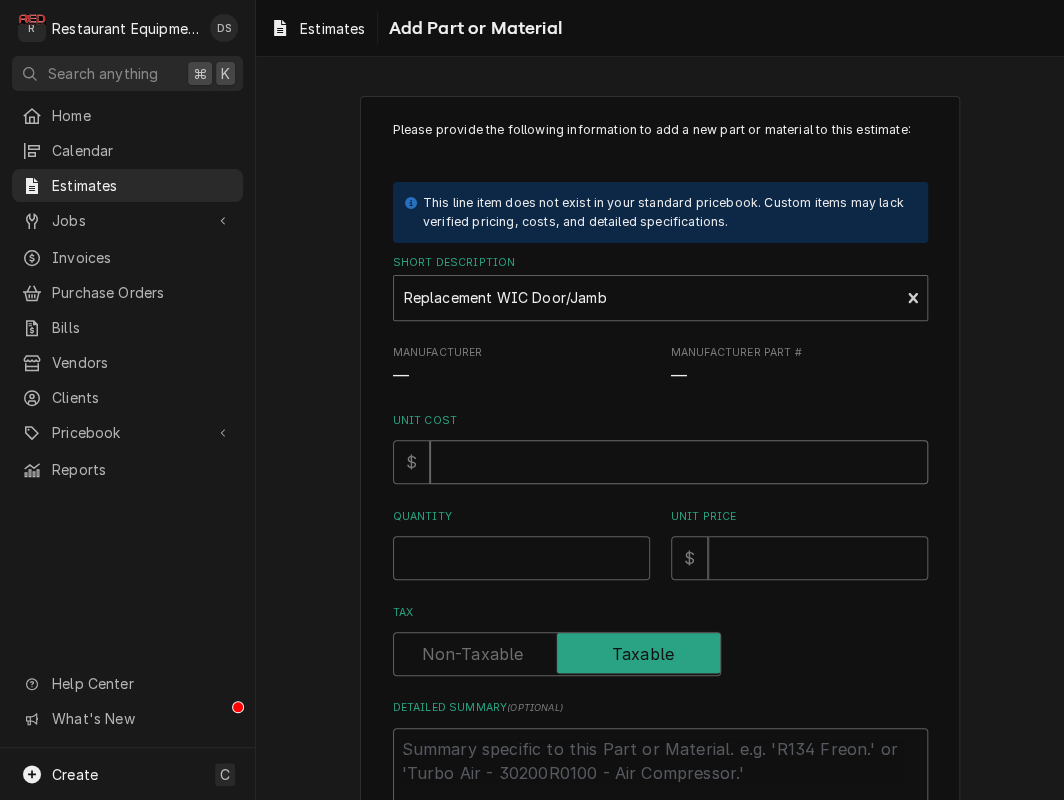 click on "Unit Cost" at bounding box center (679, 462) 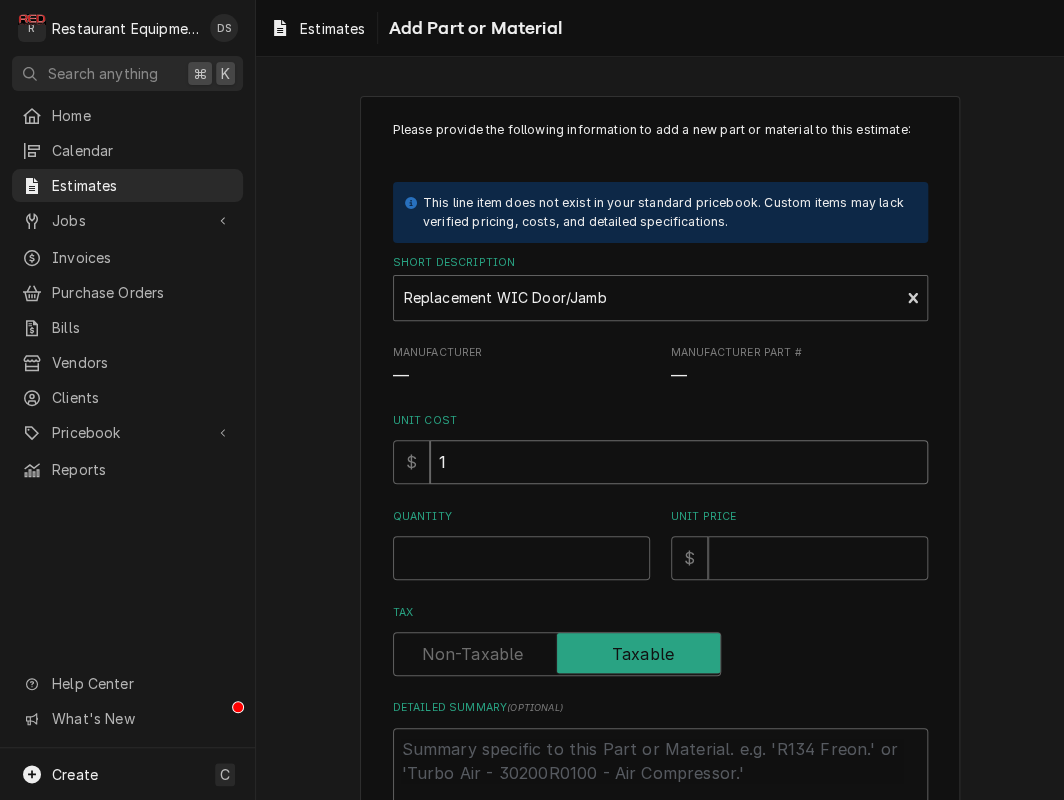 type on "x" 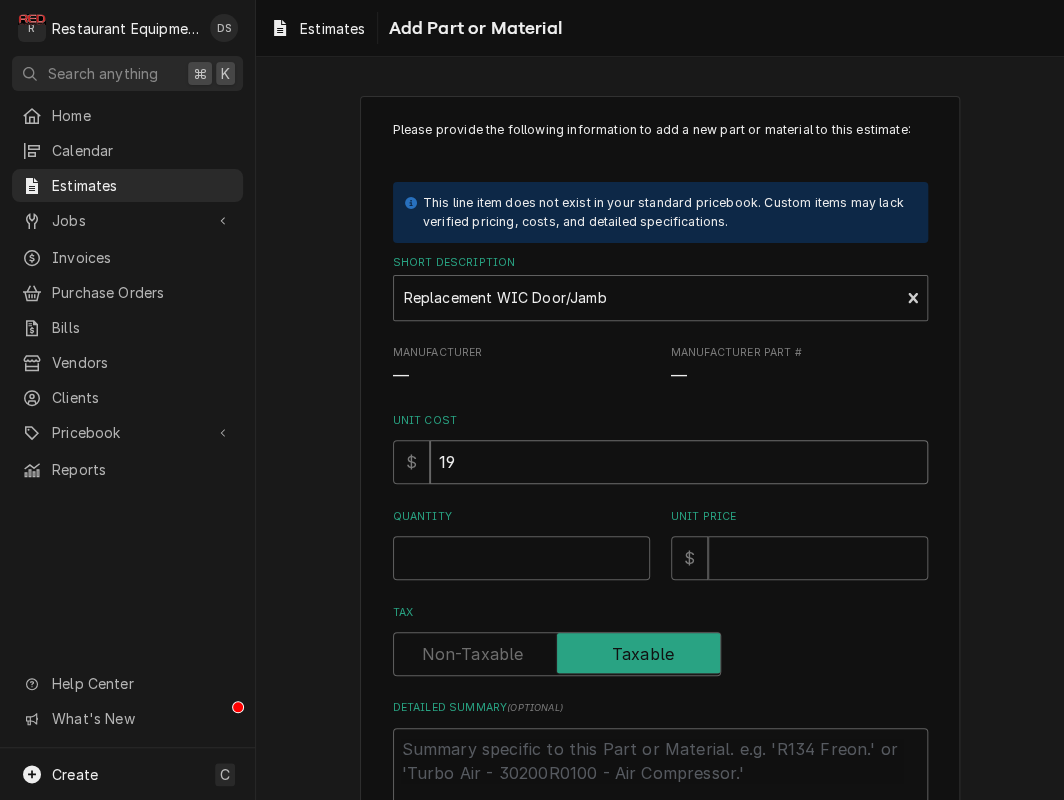 type on "x" 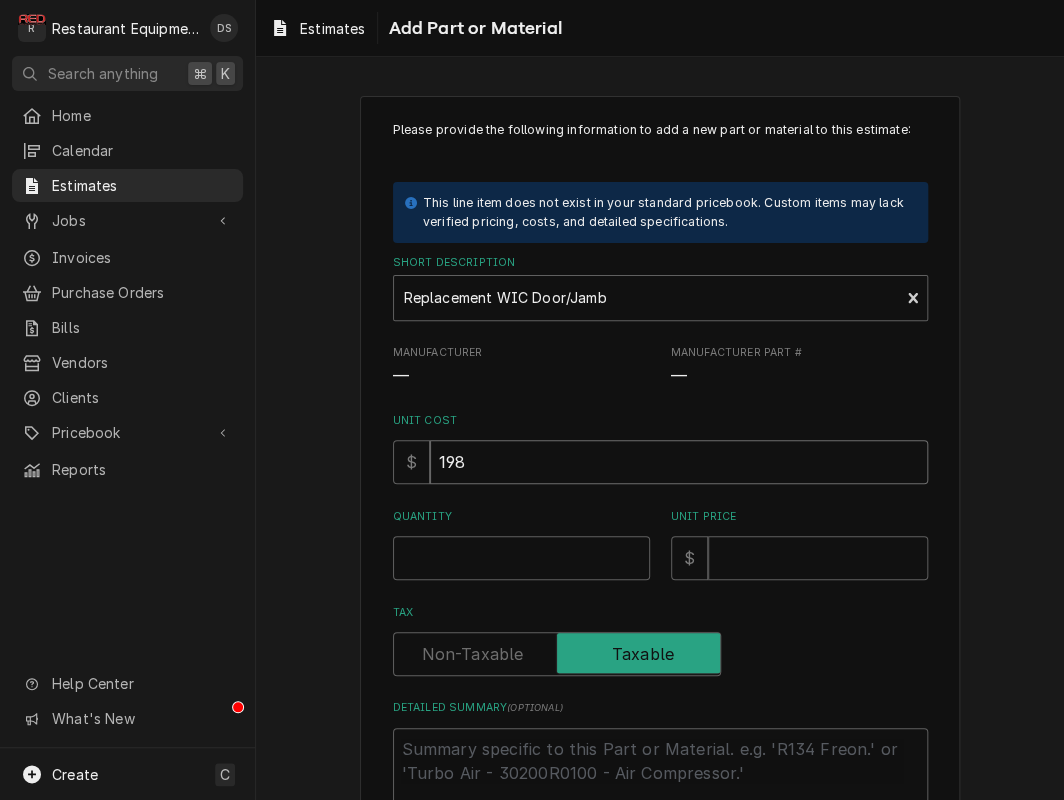 type on "x" 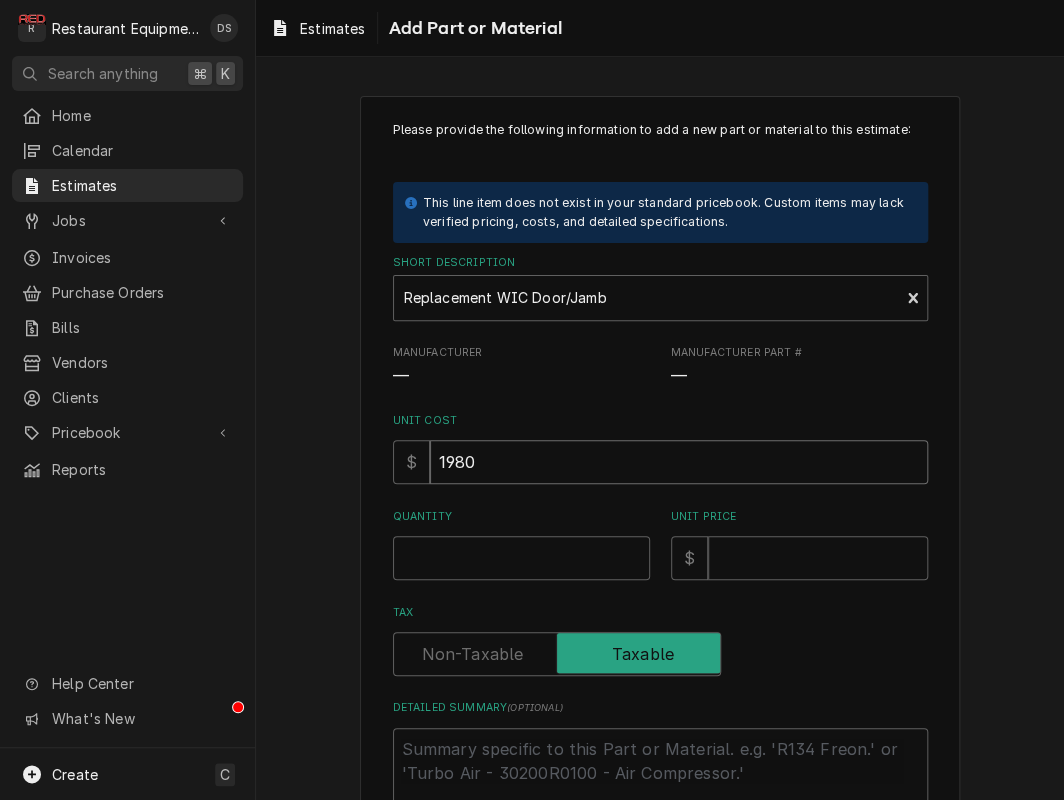 type on "x" 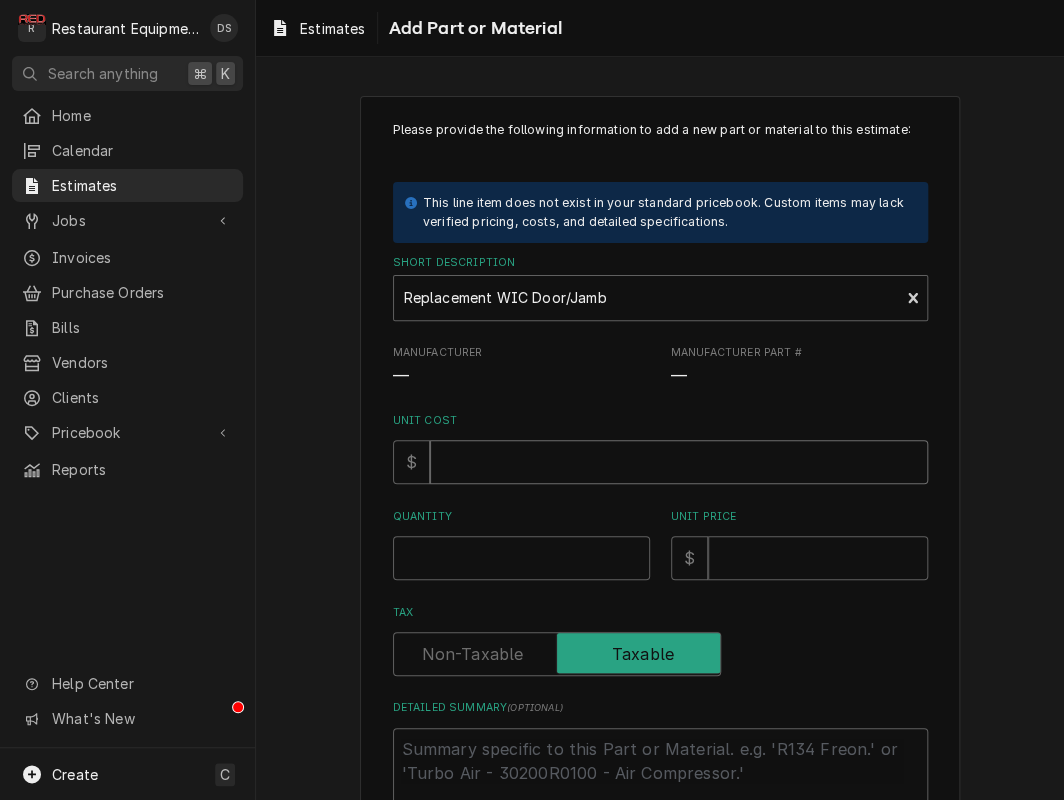 type on "x" 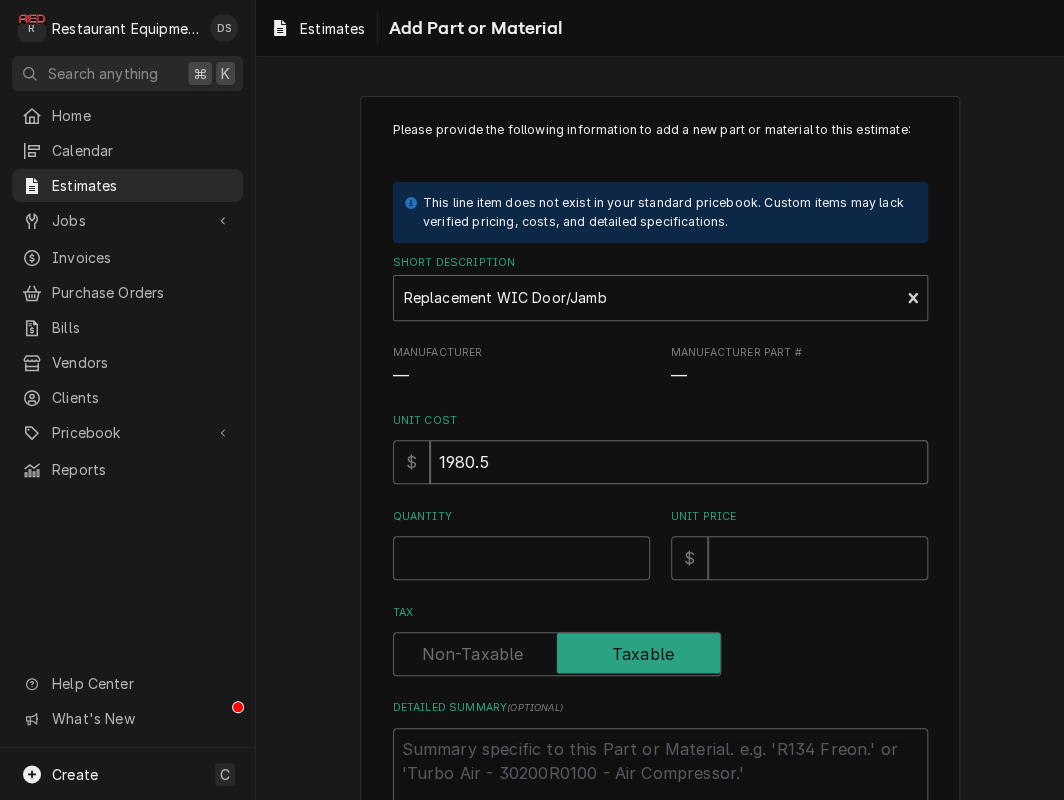 type on "1980.5" 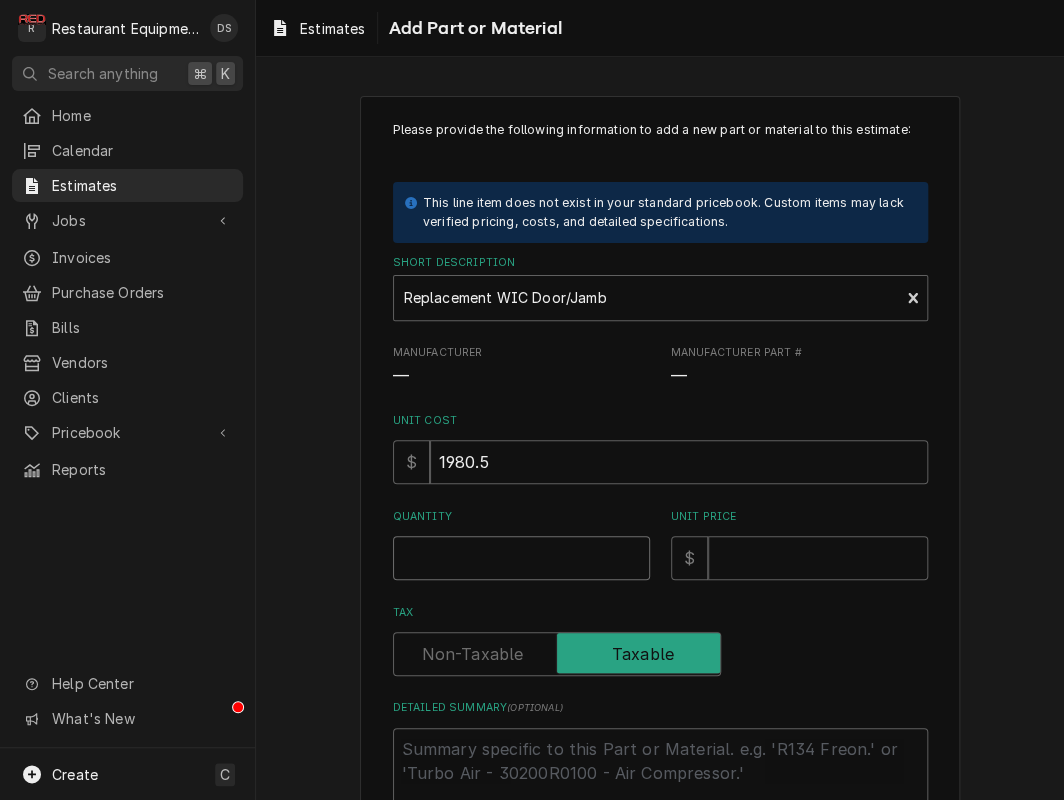 type on "x" 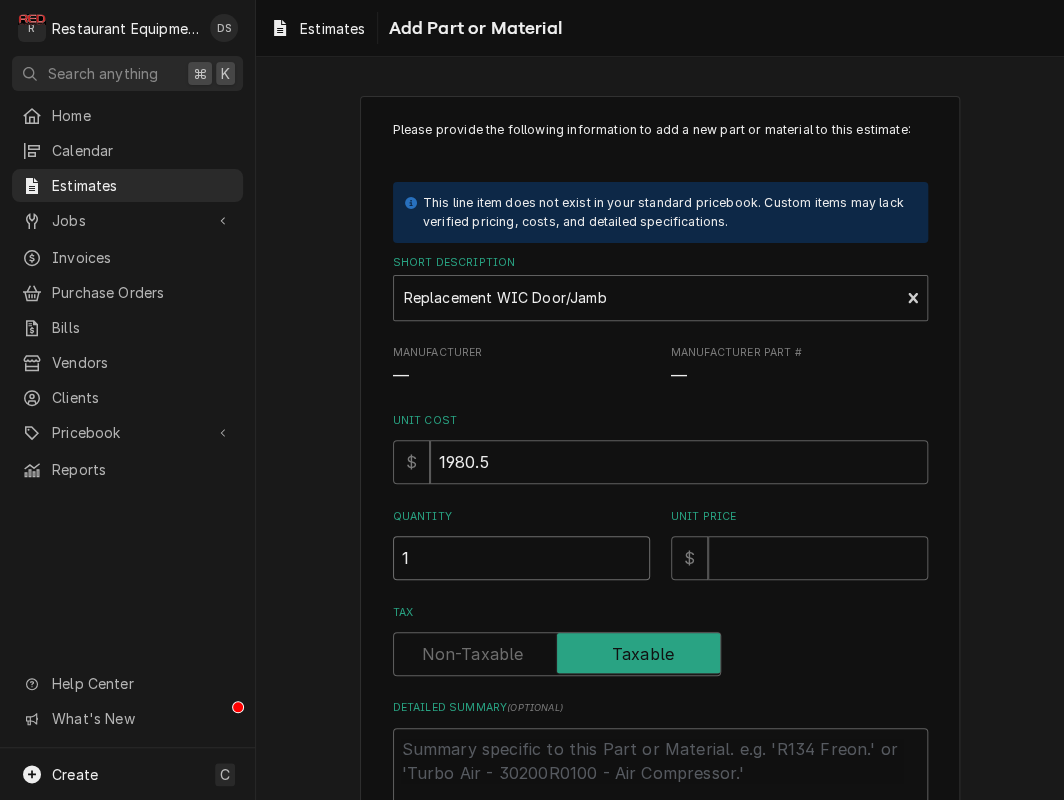type on "1" 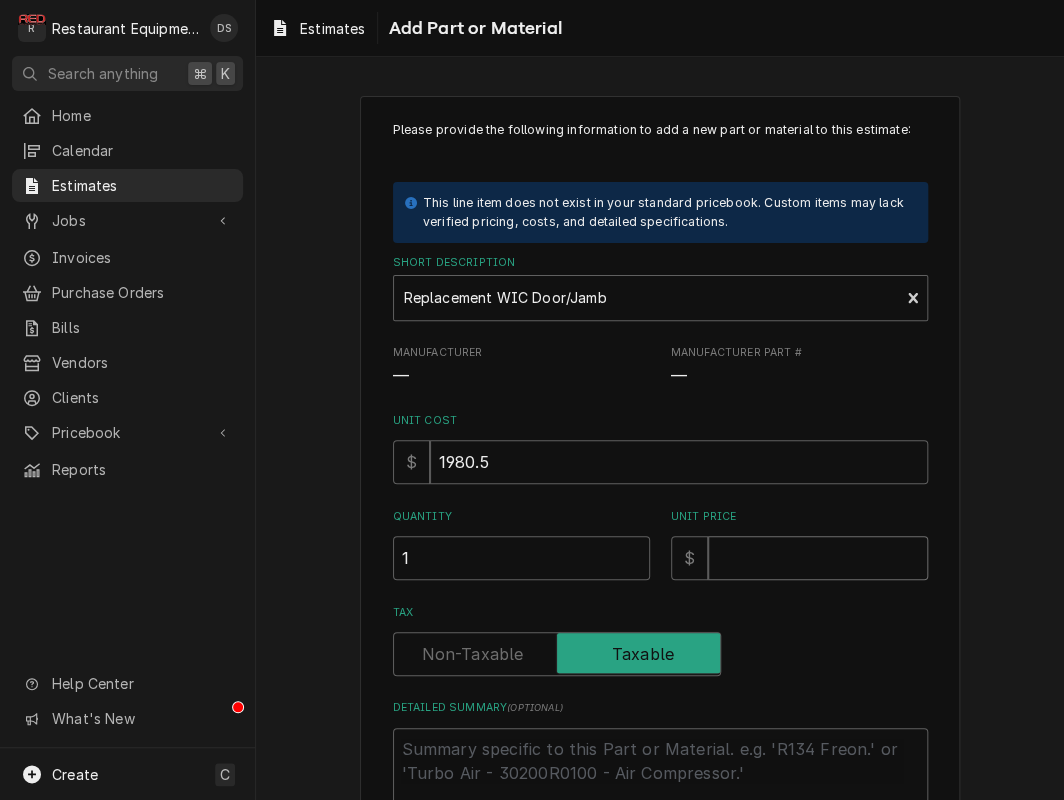 type on "x" 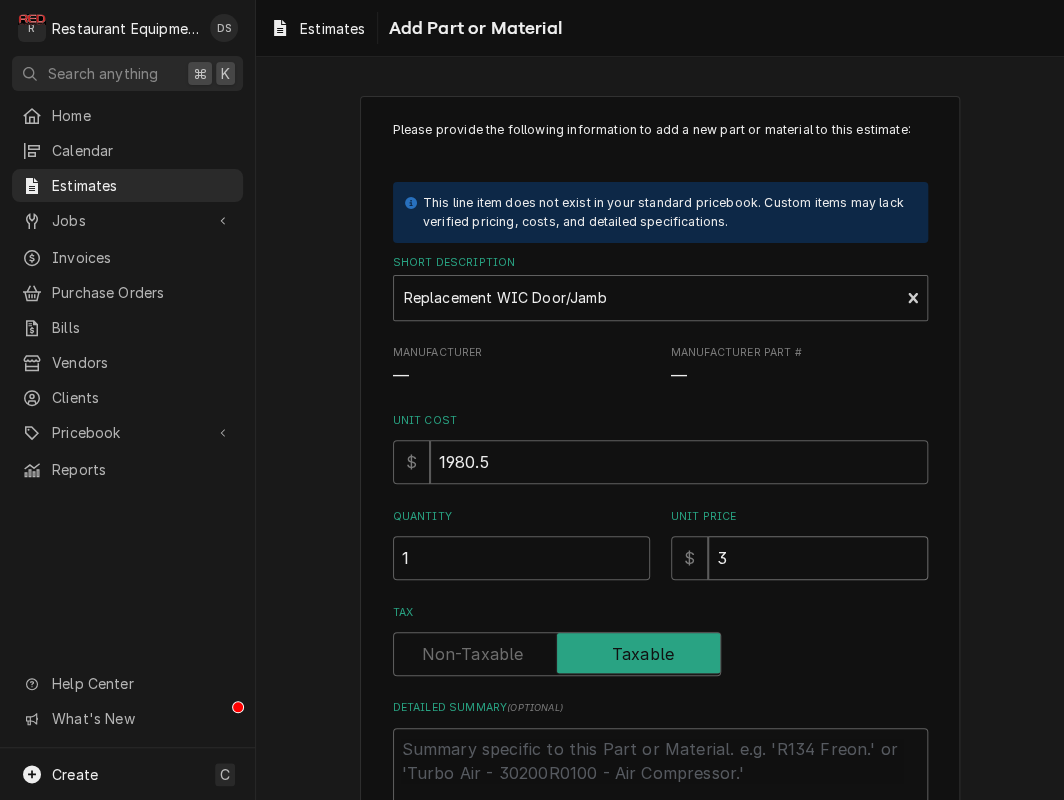 type on "x" 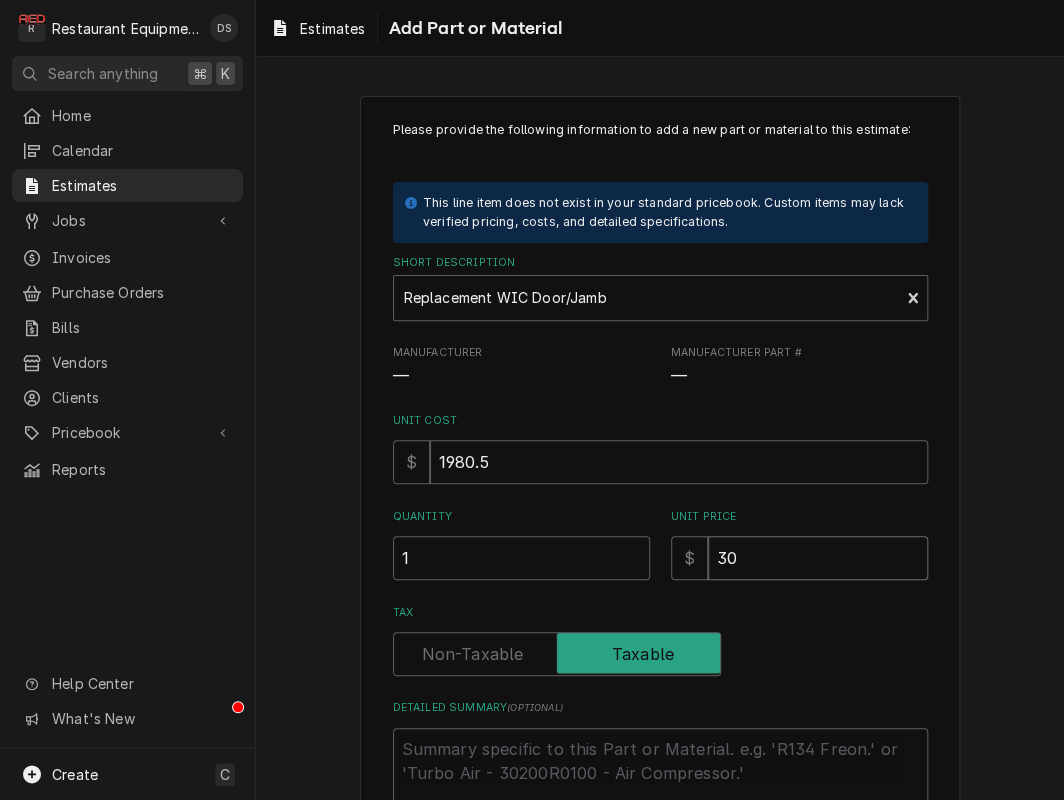 type on "x" 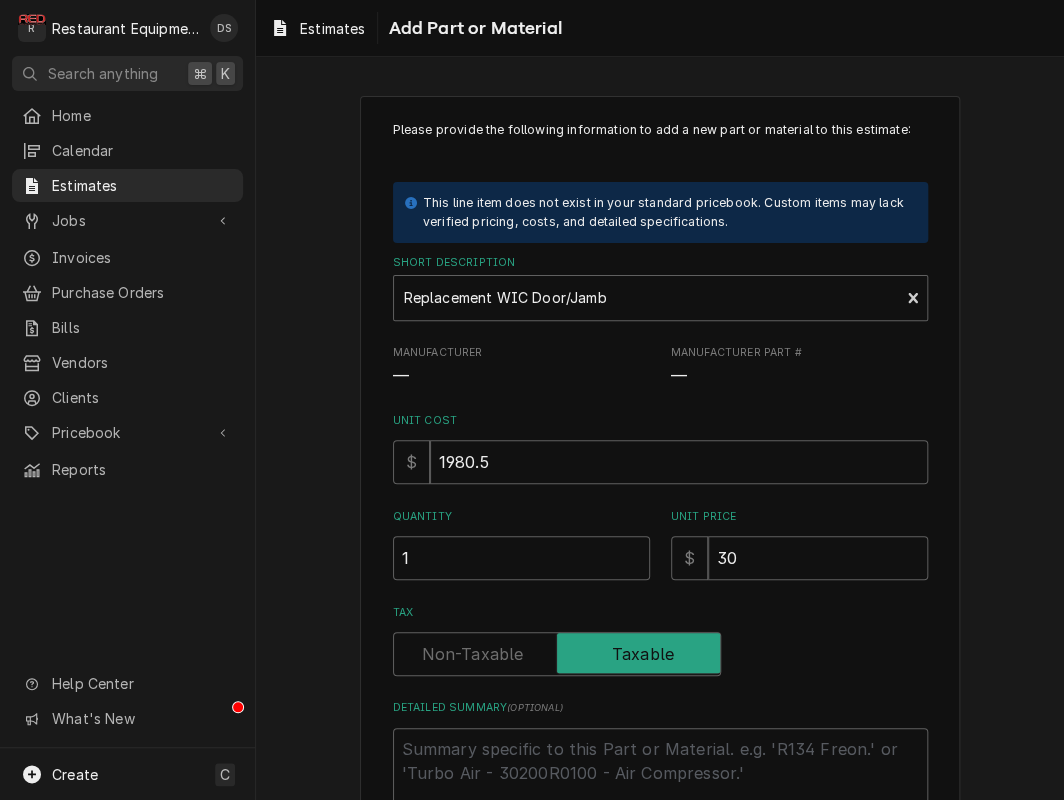 type on "30" 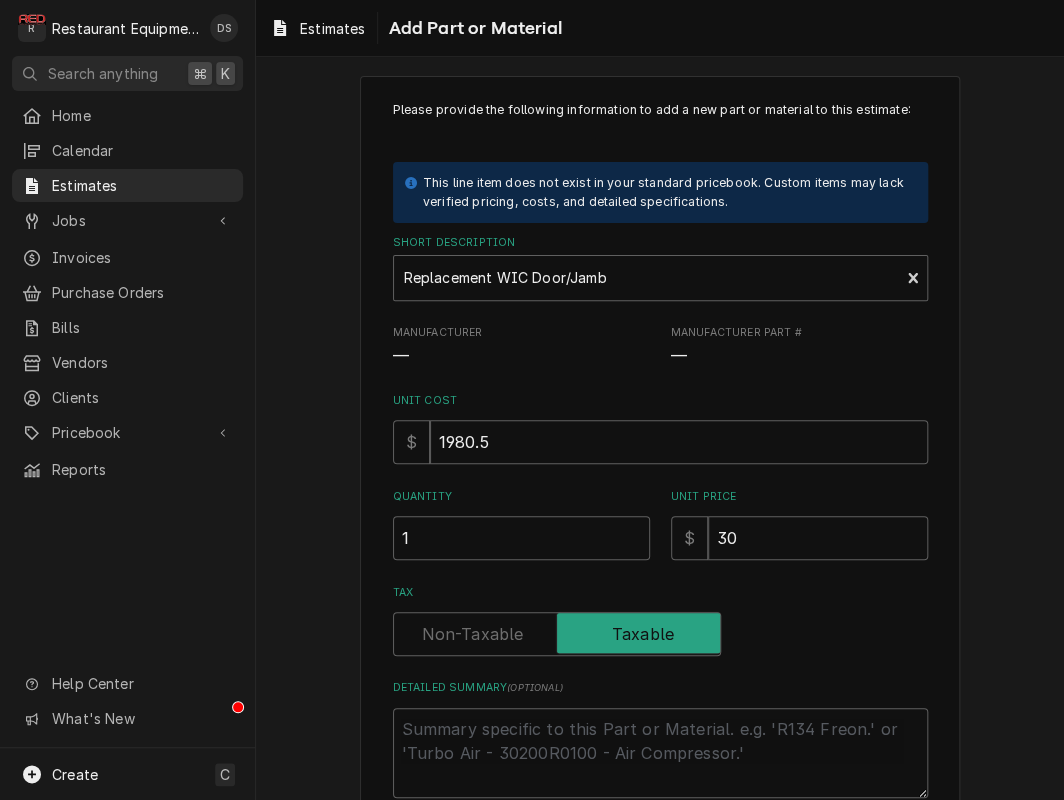 scroll, scrollTop: 14, scrollLeft: 0, axis: vertical 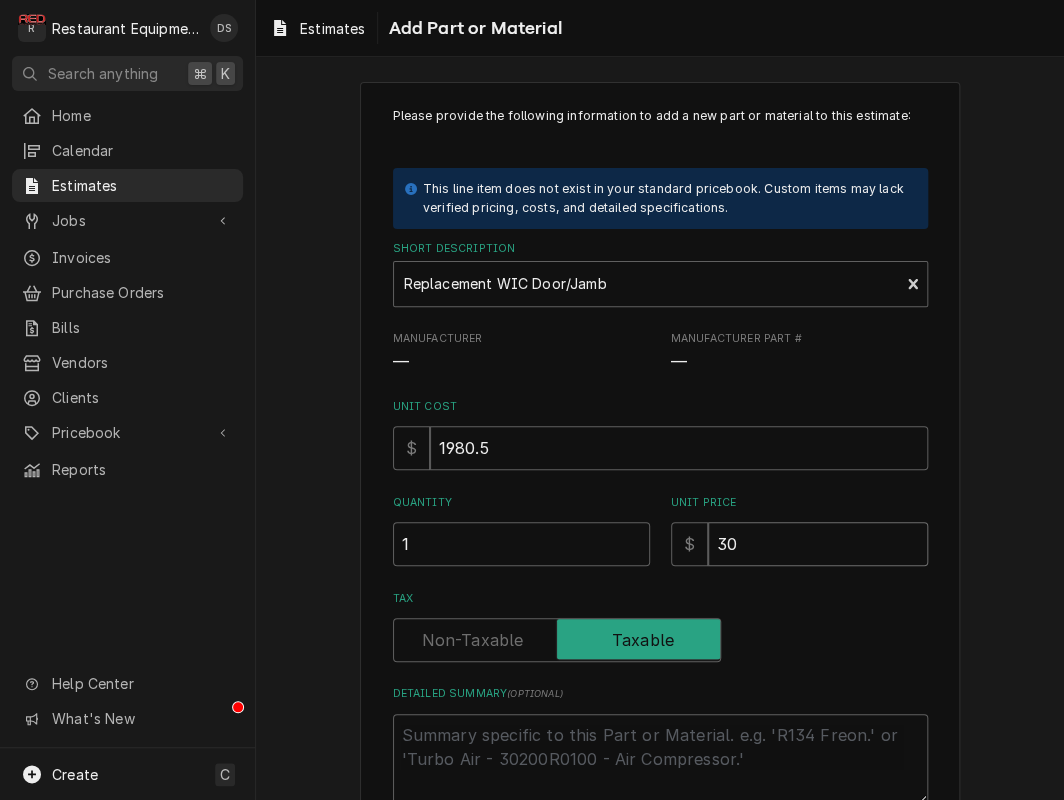 click on "30" at bounding box center (818, 544) 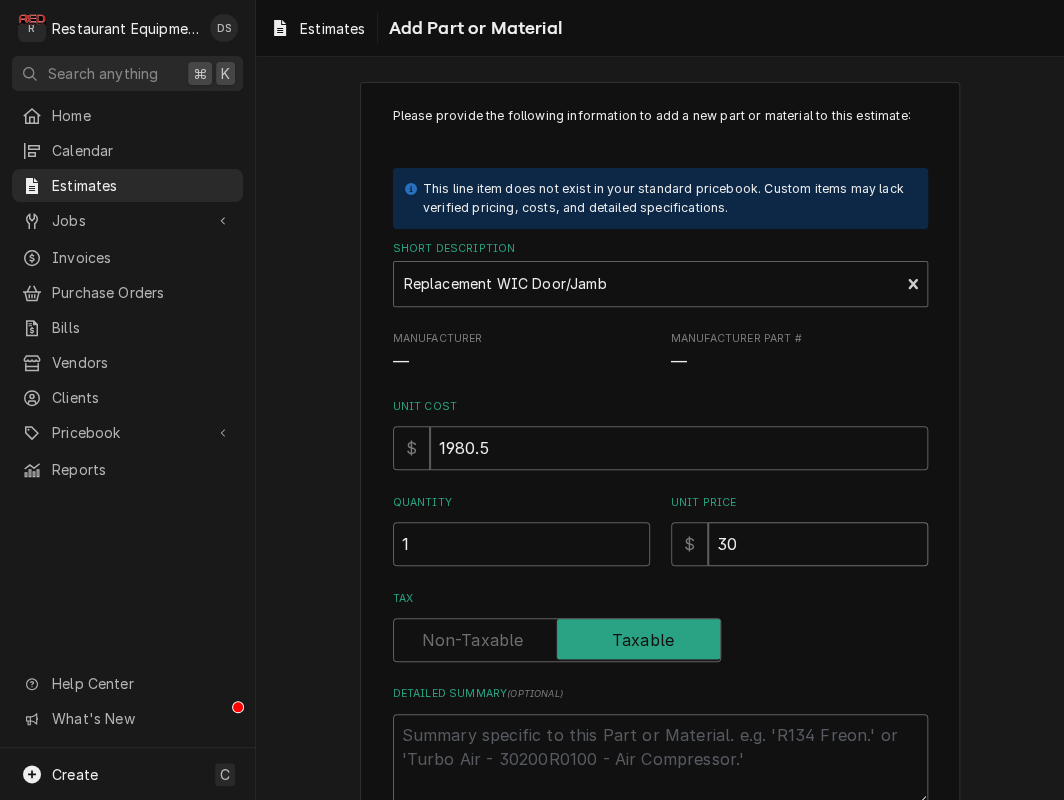 type on "x" 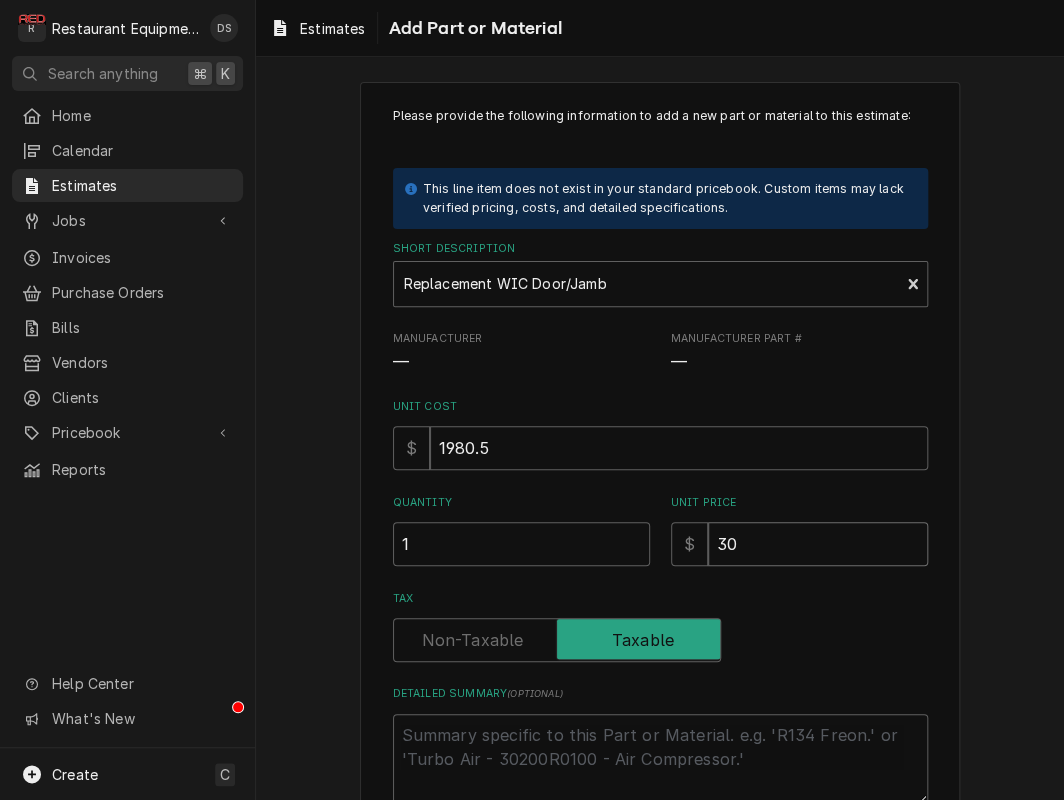 type on "302" 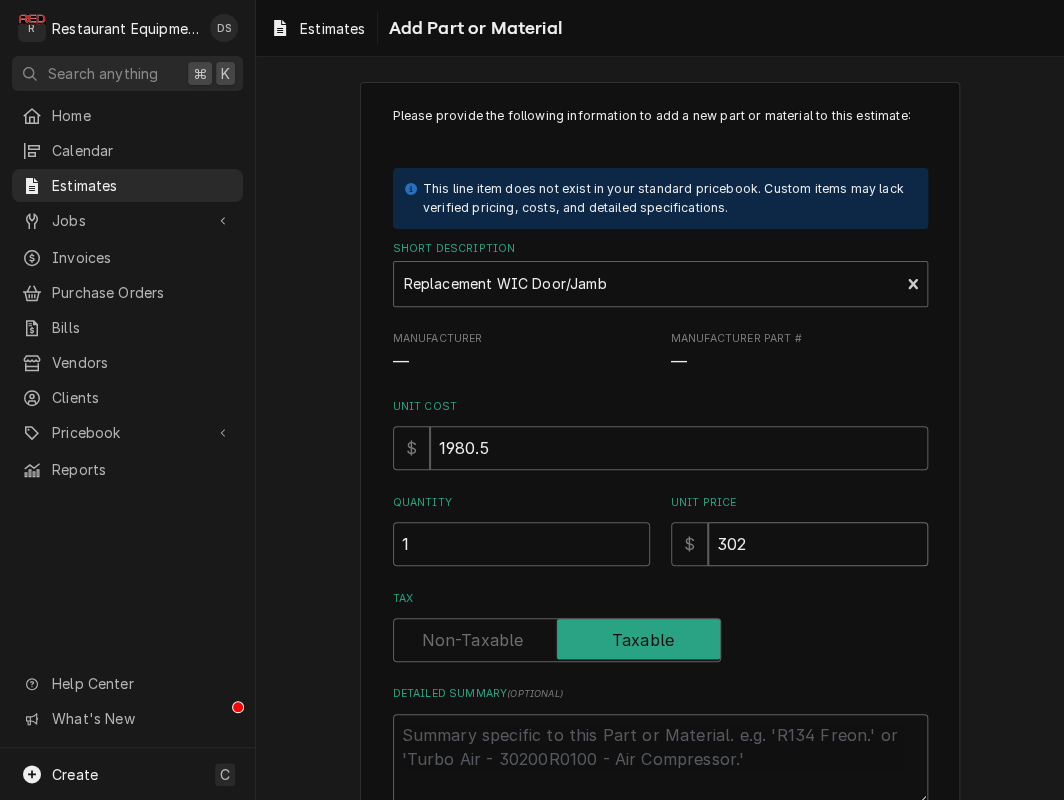 type on "x" 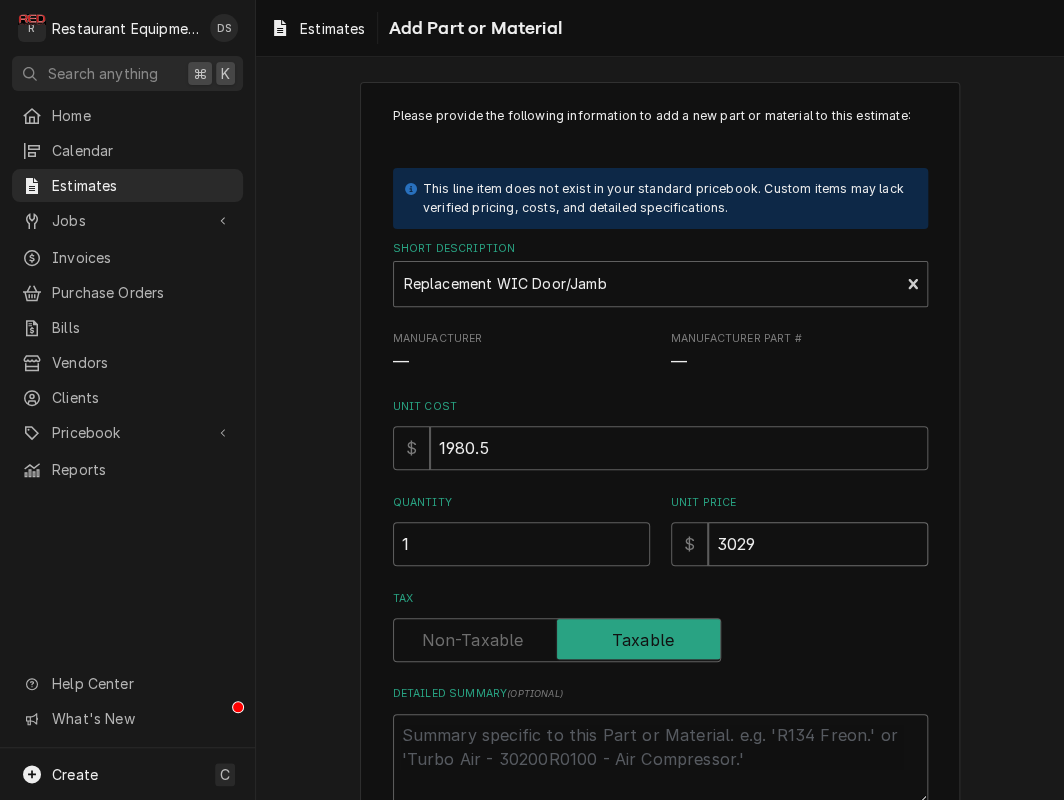type on "x" 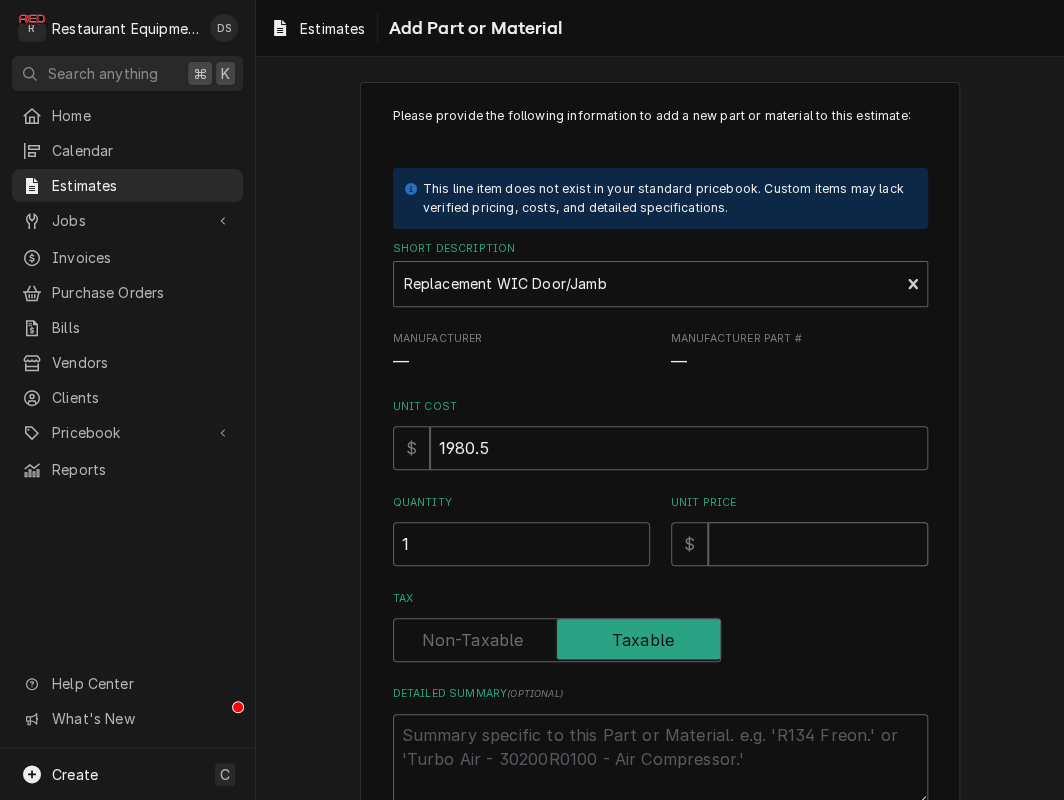 type on "x" 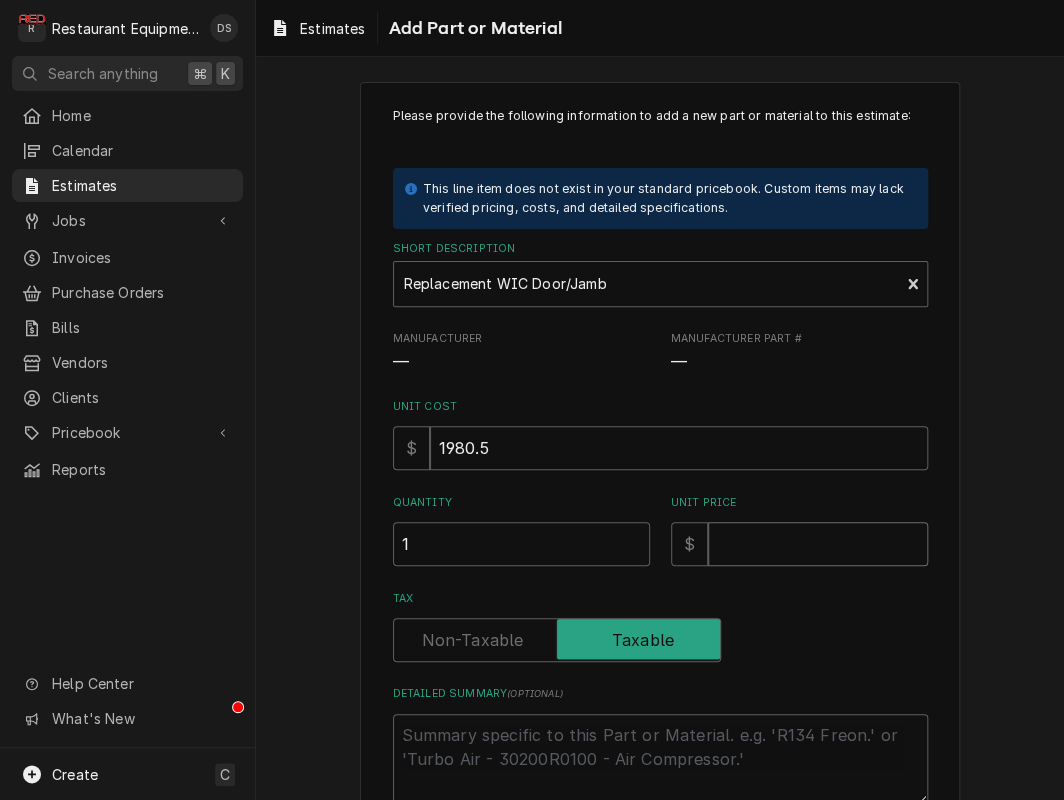 type on "3029.2" 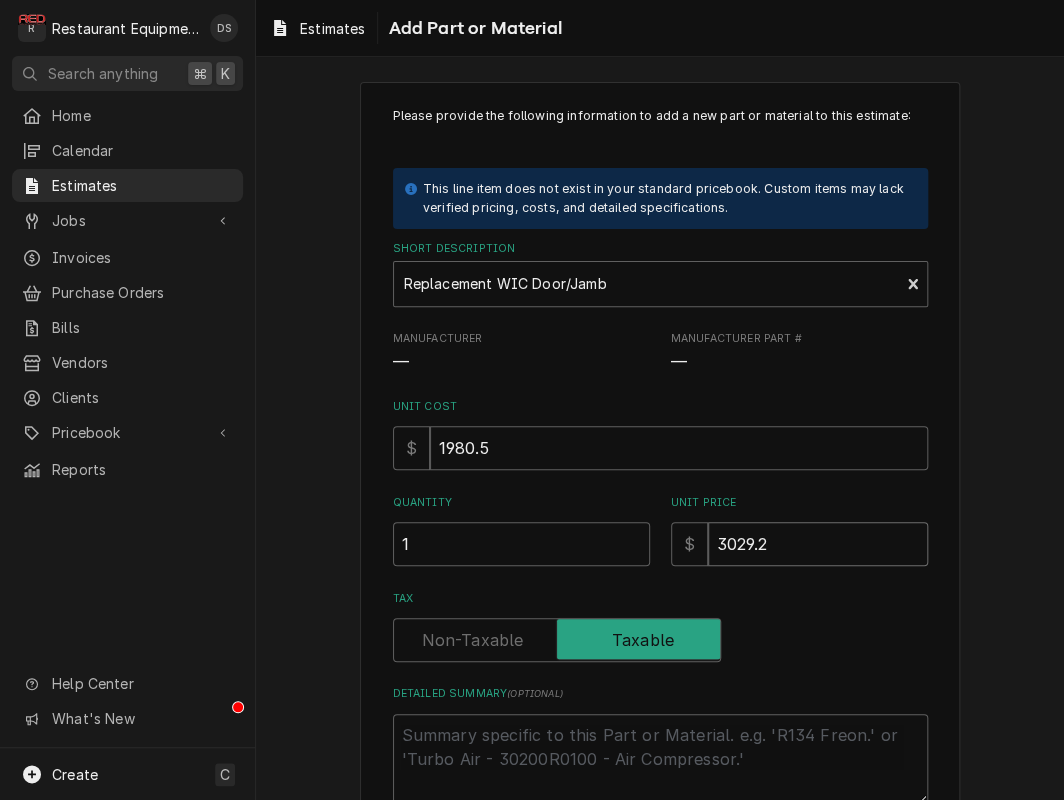 type on "x" 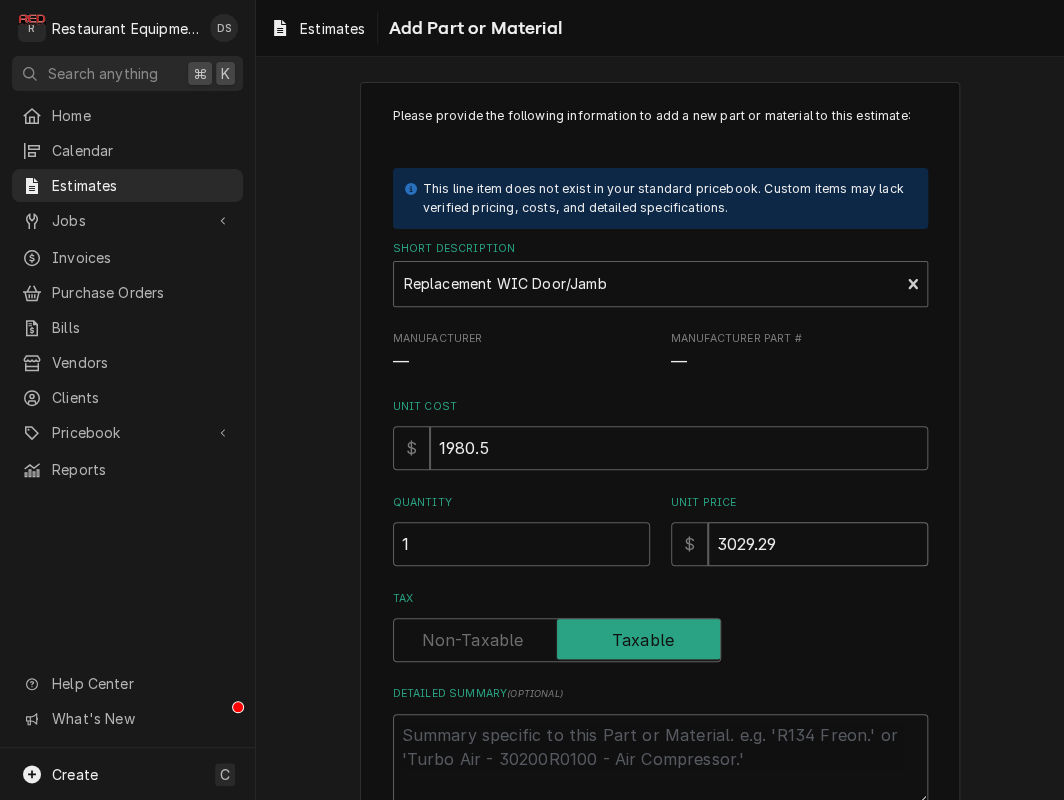 type on "x" 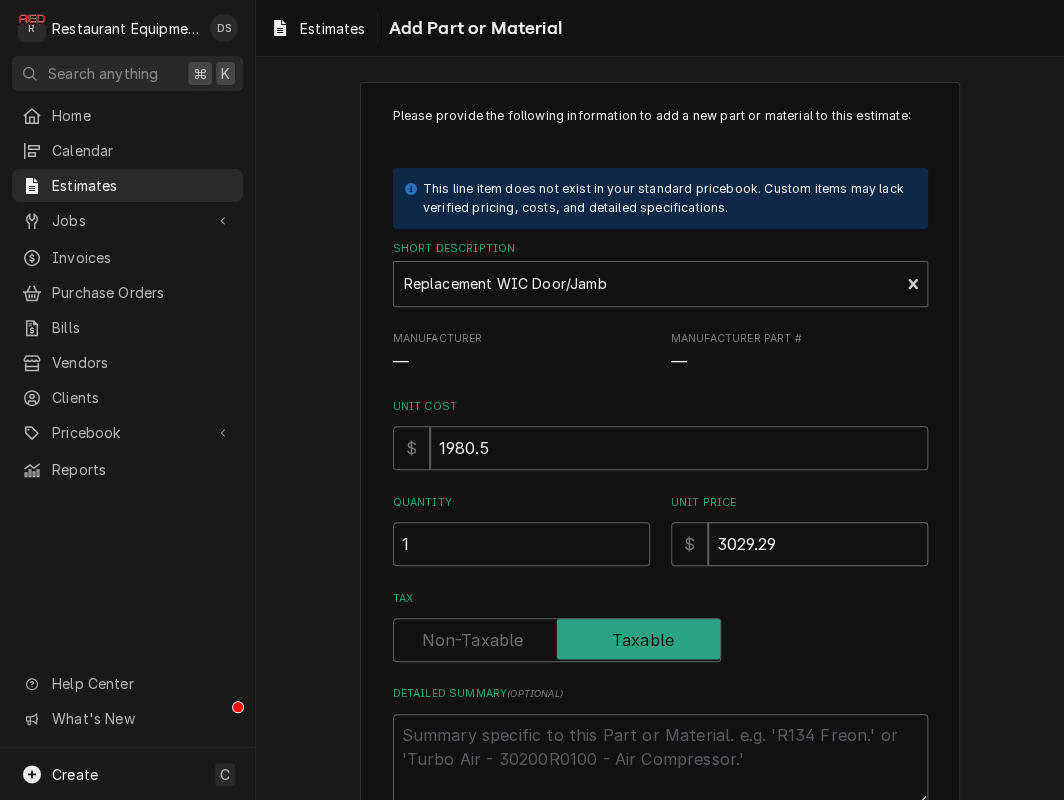 type on "3029.29" 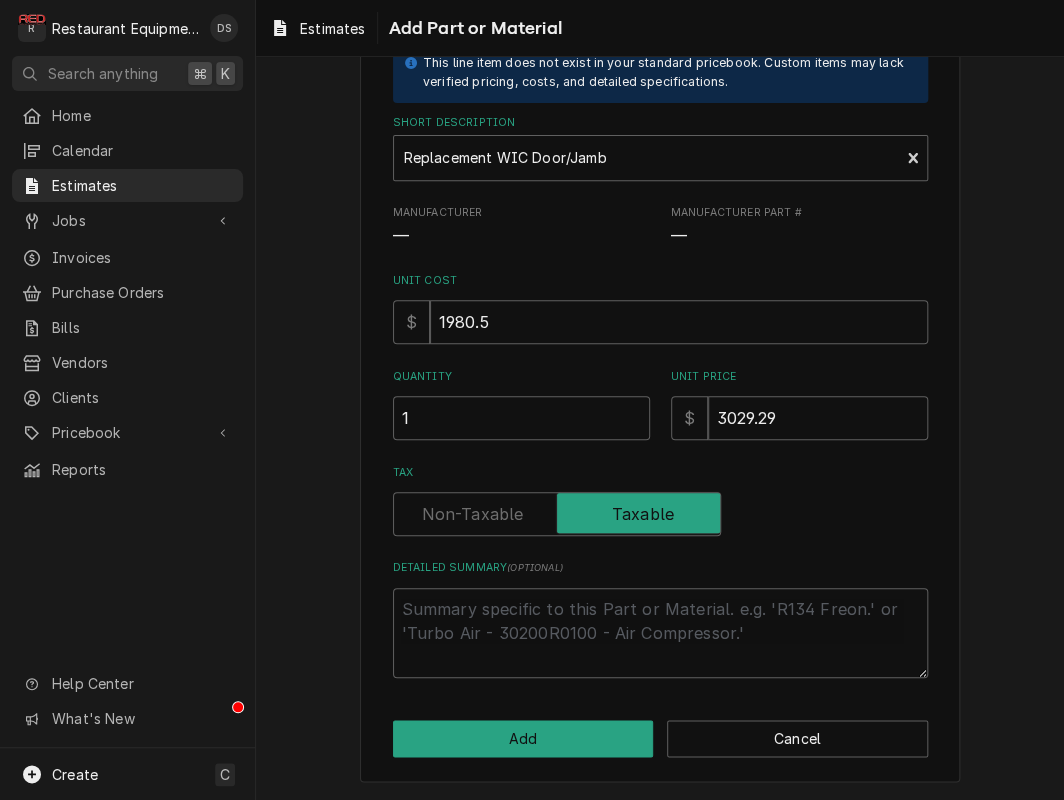 scroll, scrollTop: 139, scrollLeft: 0, axis: vertical 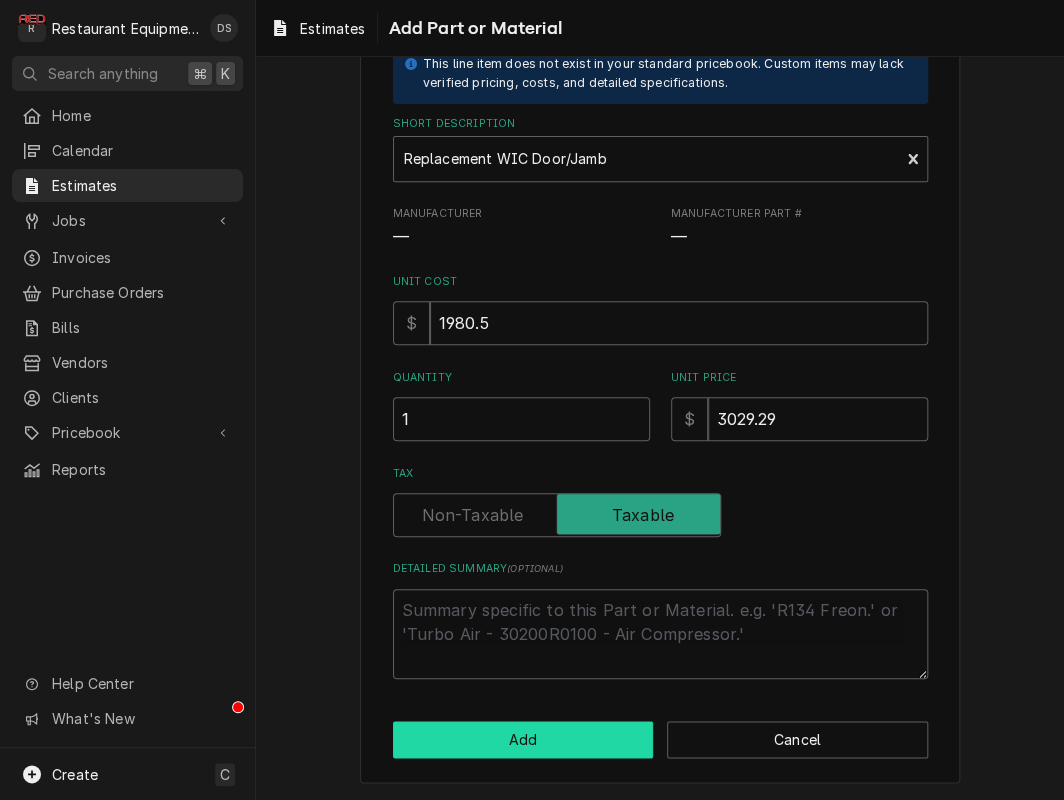 click on "Add" at bounding box center [523, 739] 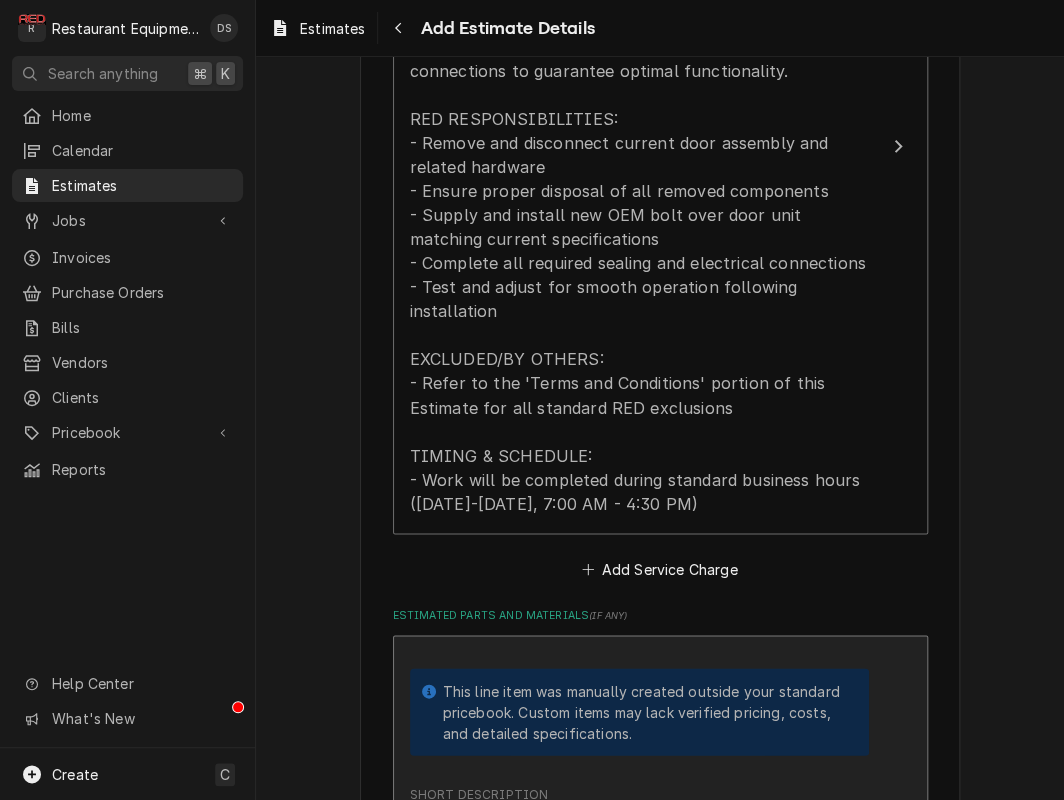 scroll, scrollTop: 0, scrollLeft: 0, axis: both 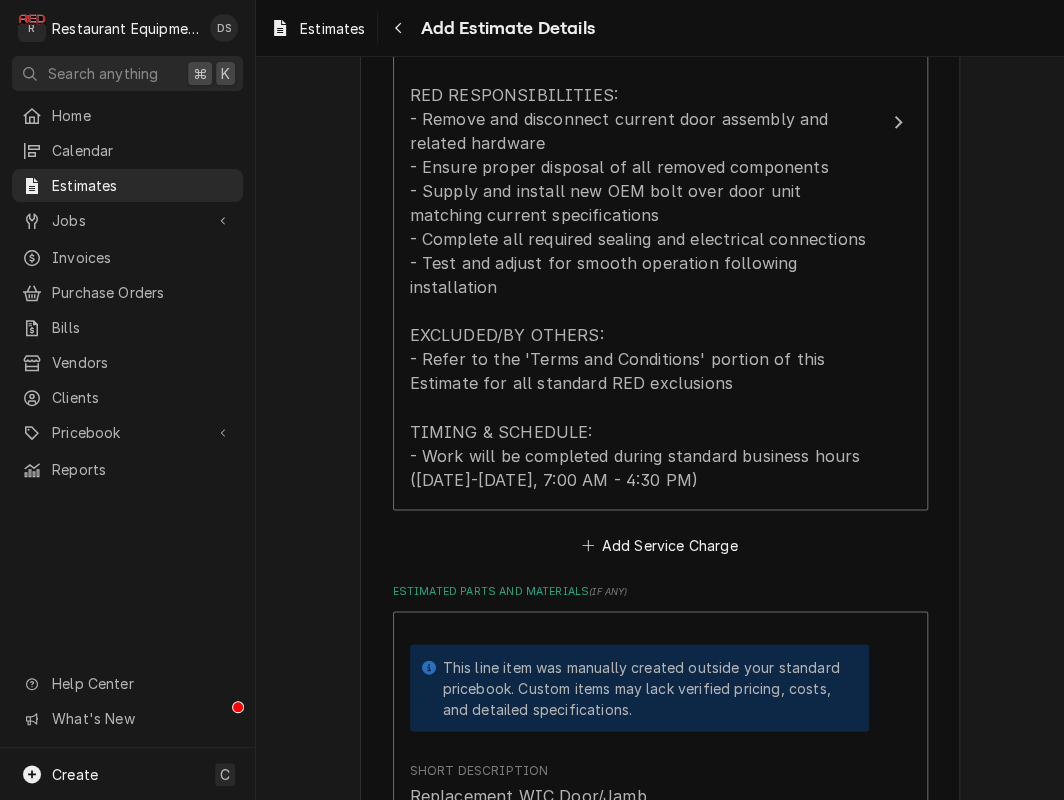 type on "x" 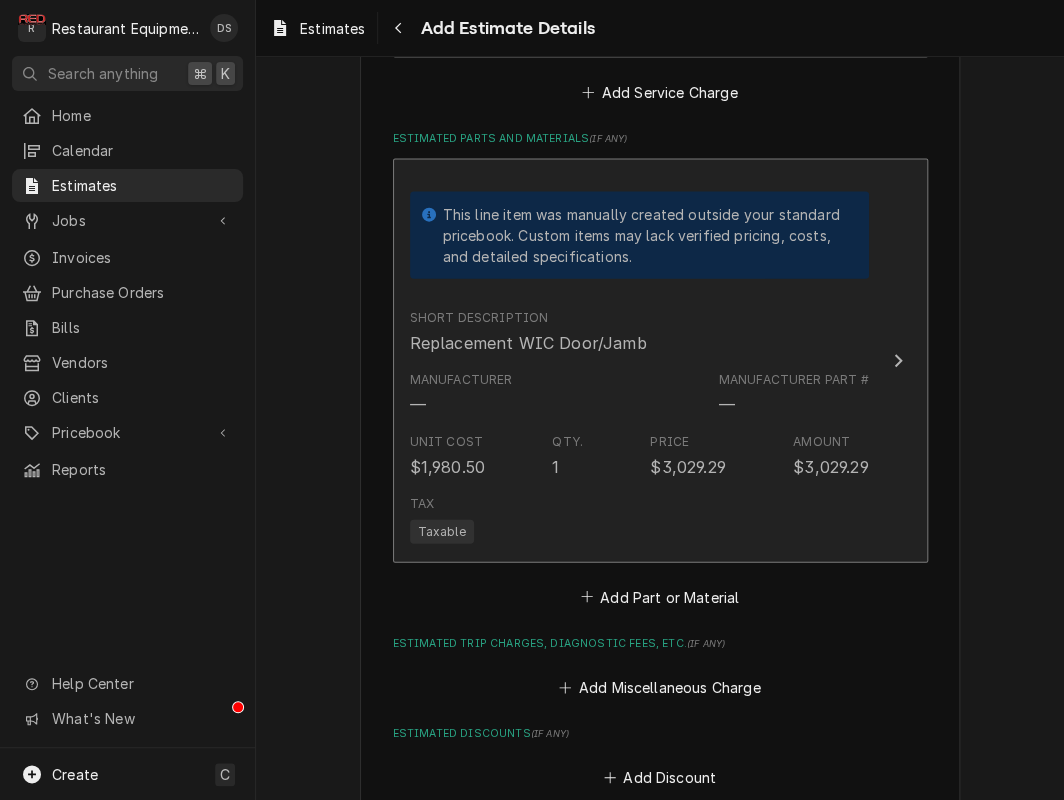 scroll, scrollTop: 3175, scrollLeft: 0, axis: vertical 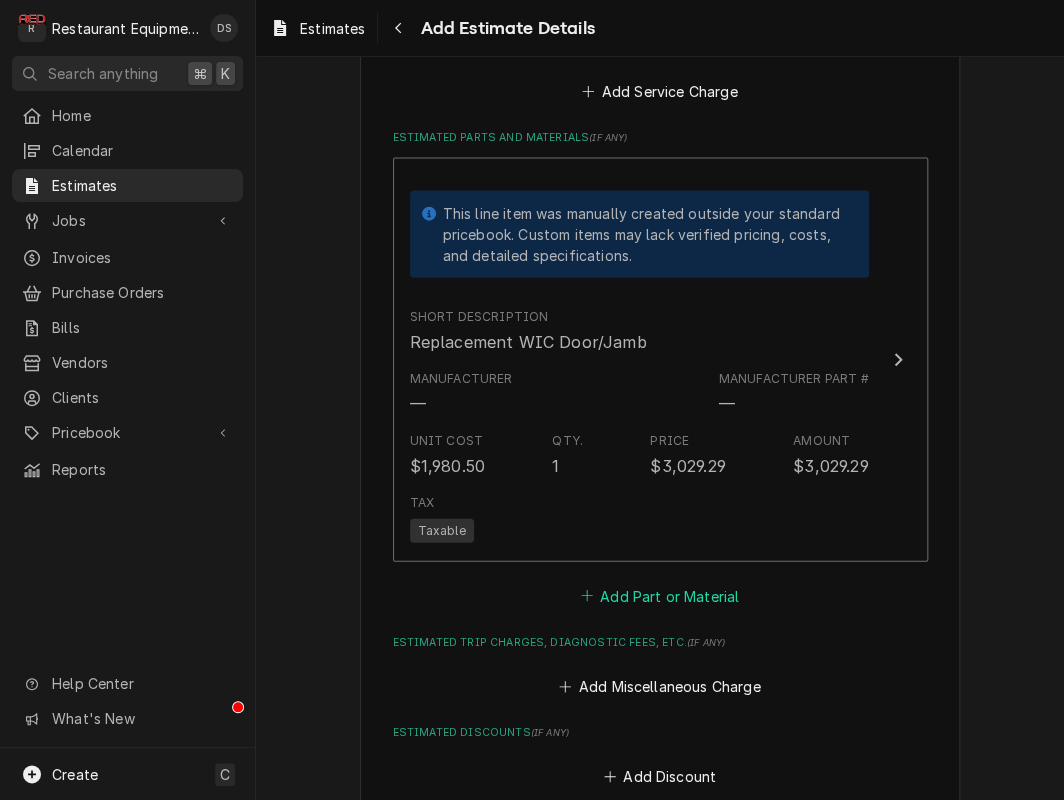 click on "Add Part or Material" at bounding box center (659, 596) 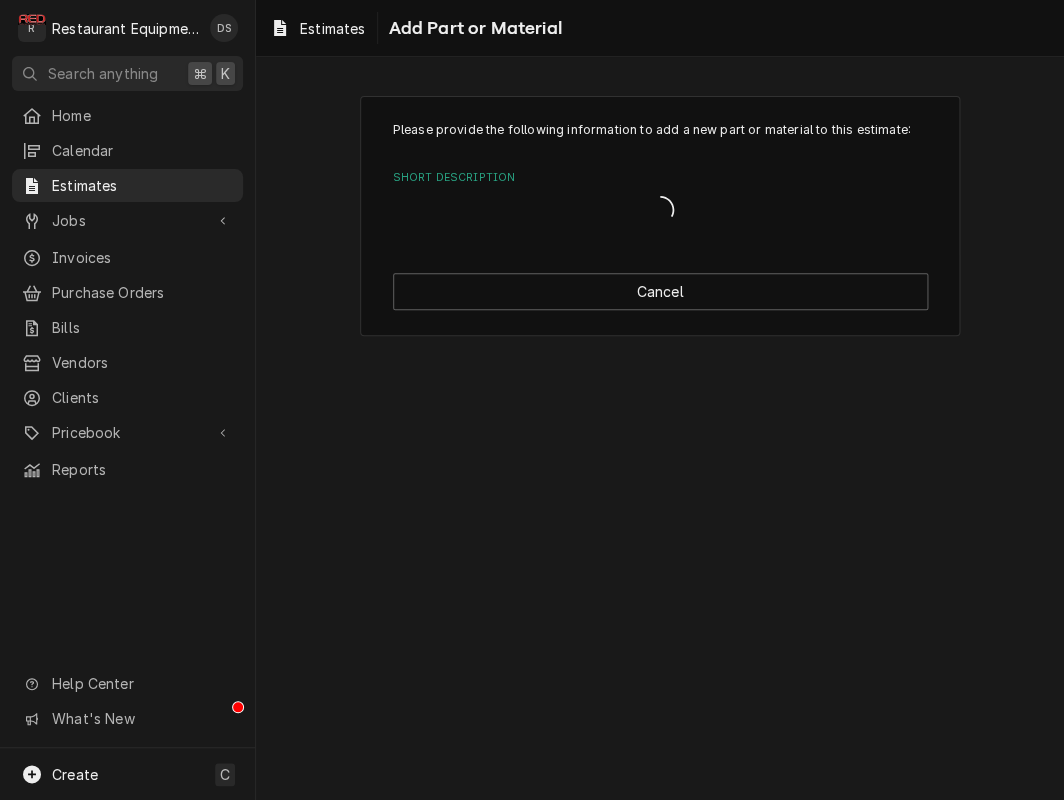scroll, scrollTop: 0, scrollLeft: 0, axis: both 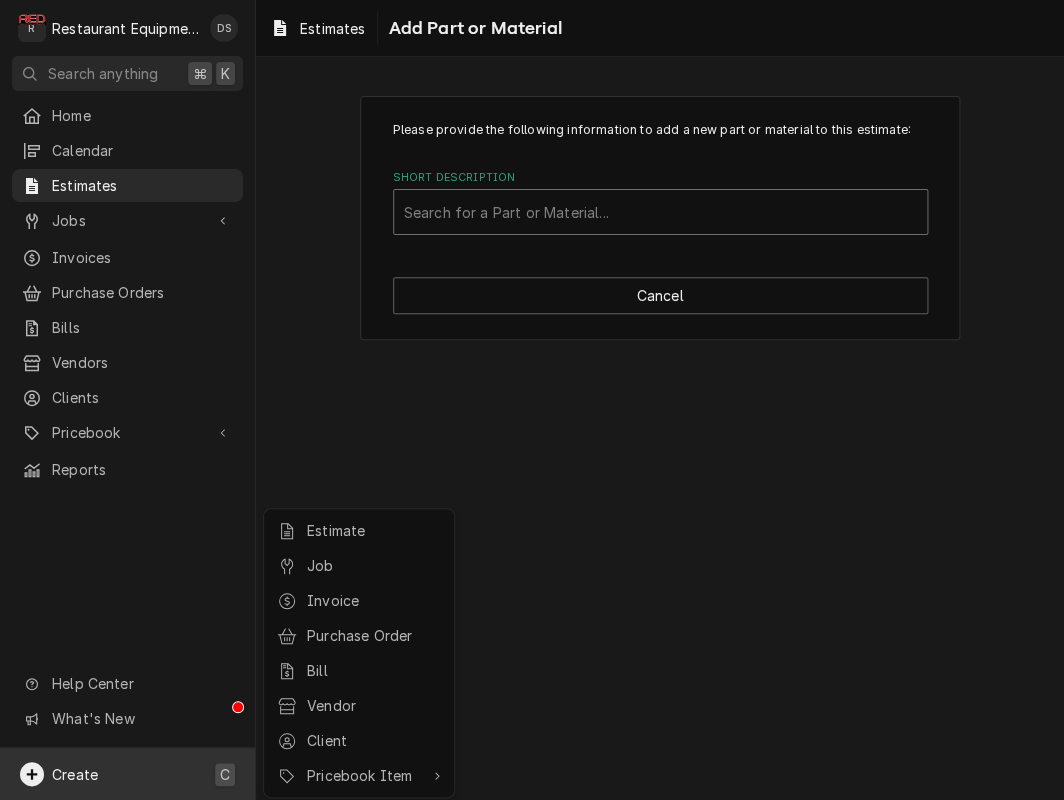 click on "R Restaurant Equipment Diagnostics DS Search anything ⌘ K Home Calendar Estimates Jobs Jobs Job Series Invoices Purchase Orders Bills Vendors Clients Pricebook Services Parts & Materials Miscellaneous Discounts Reports Help Center What's New Create C Estimates   Add Part or Material Please provide the following information to add a new part or material to this estimate: Short Description Search for a Part or Material... Cancel
x Estimate Job Invoice Purchase Order Bill Vendor Client Pricebook Item" at bounding box center (532, 400) 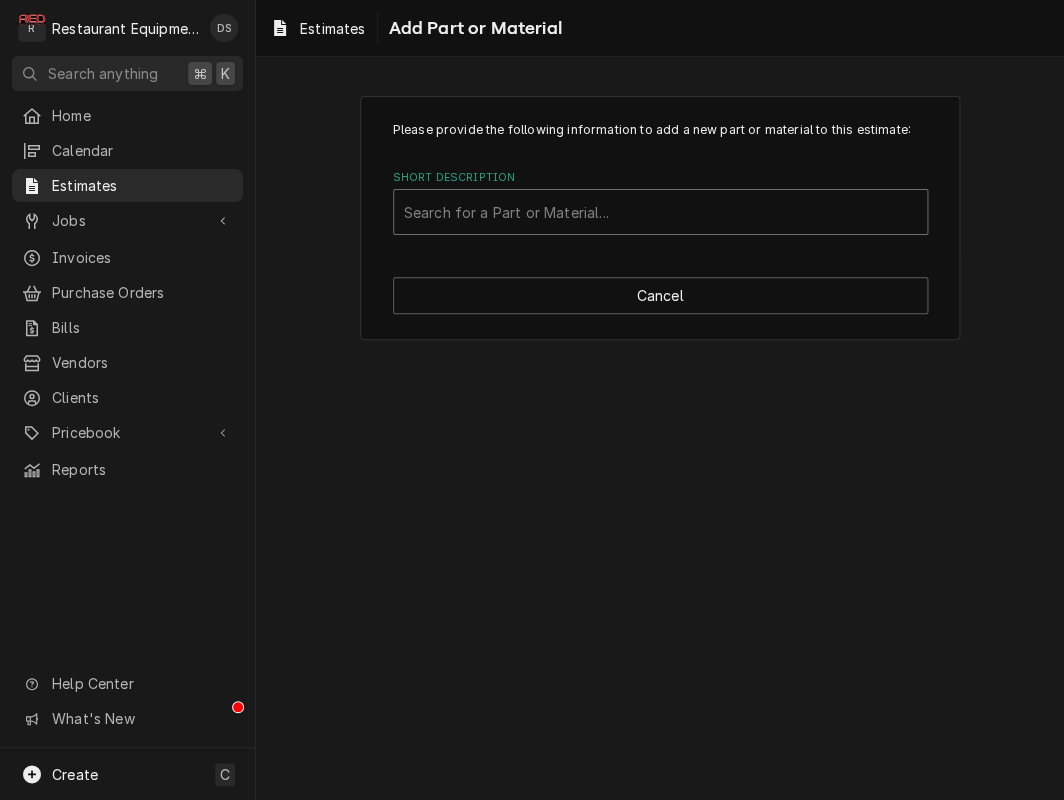 click on "Search for a Part or Material..." at bounding box center [660, 212] 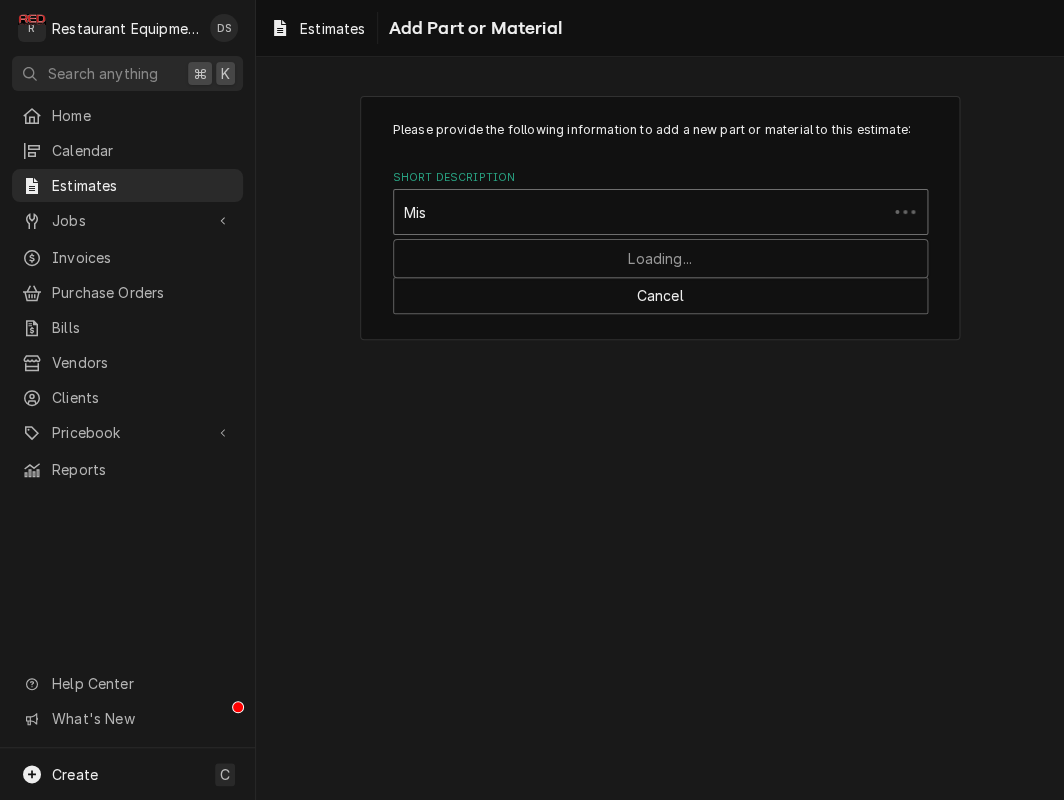 type on "Misc" 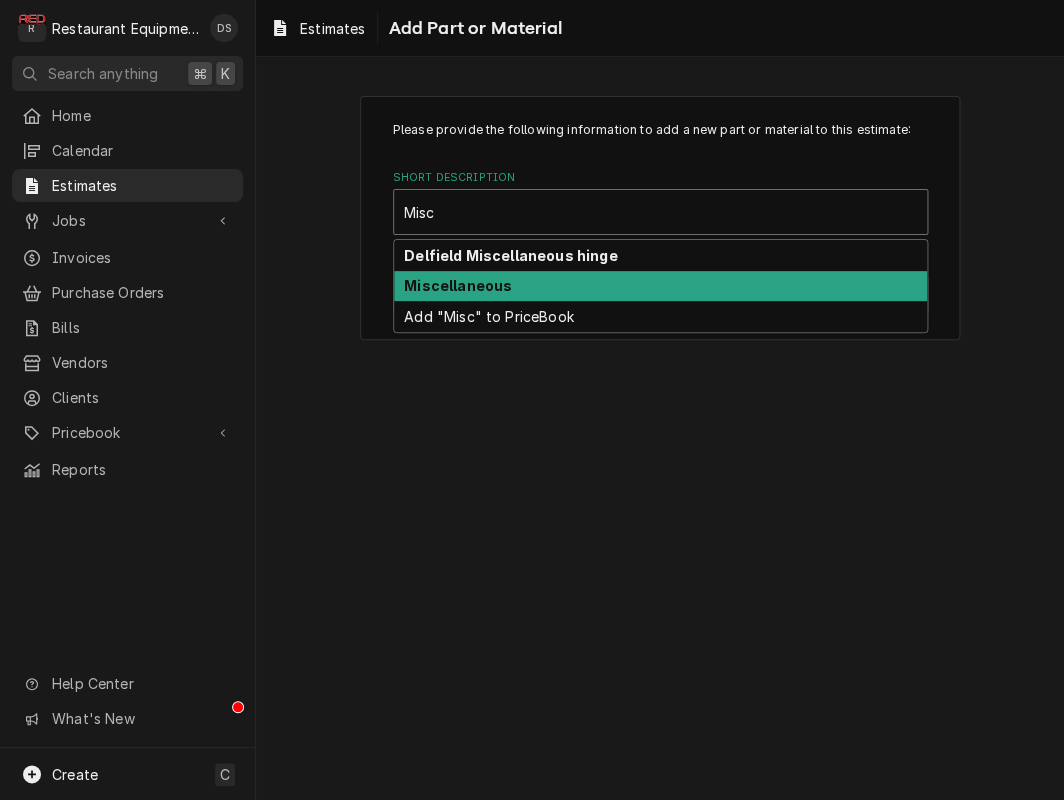 click on "Miscellaneous" at bounding box center (458, 285) 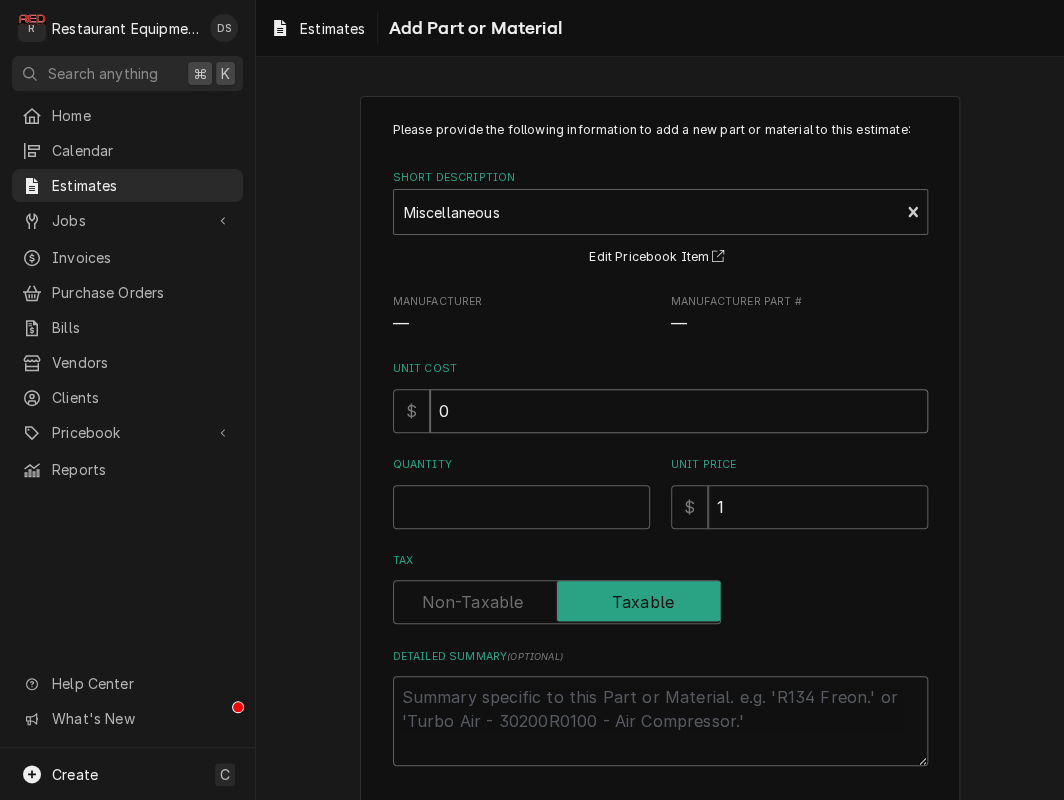 click on "0" at bounding box center (679, 411) 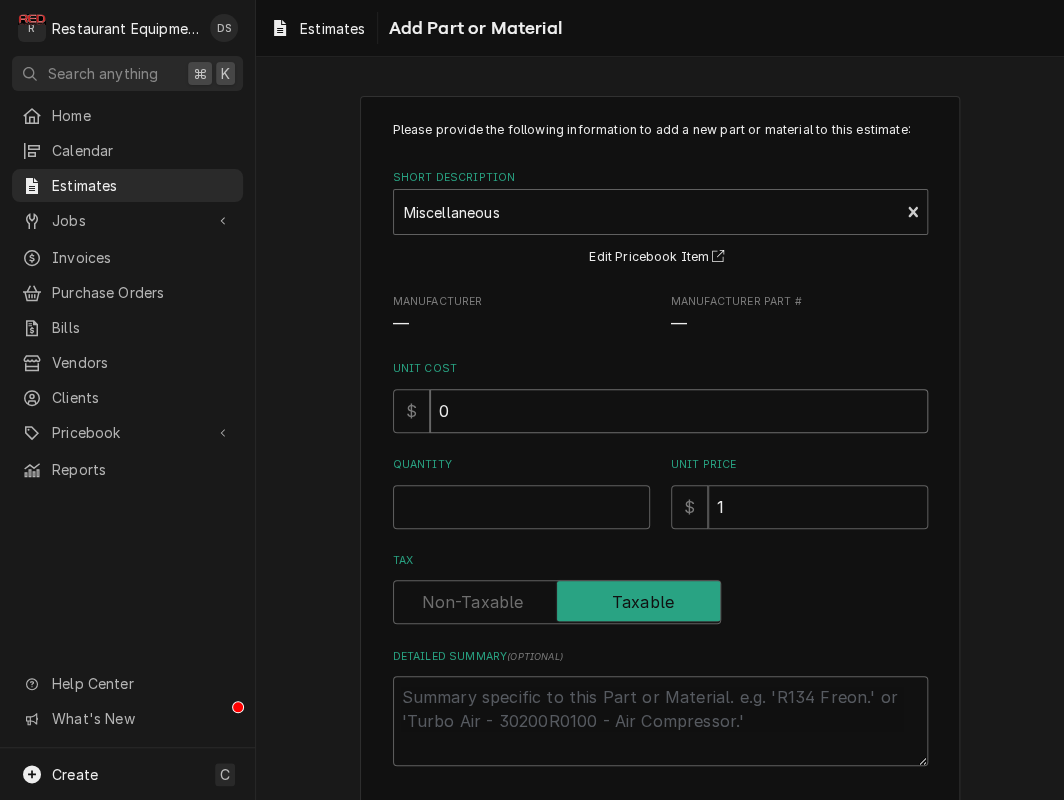 click on "0" at bounding box center (679, 411) 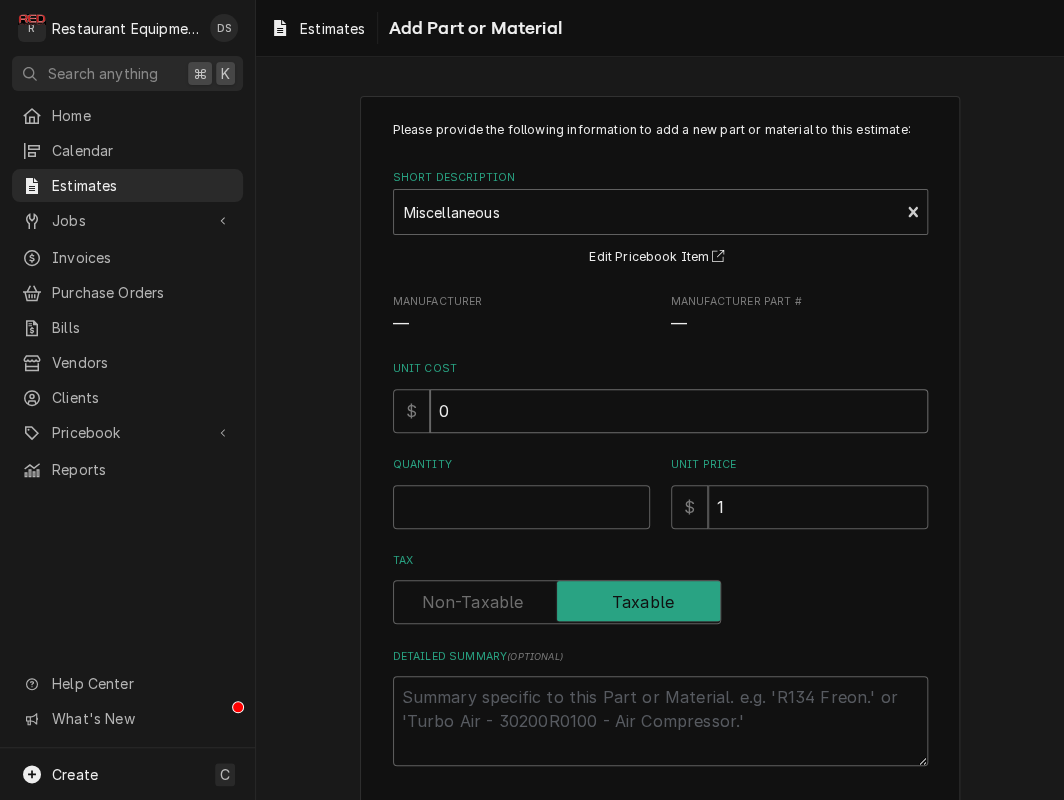 type on "x" 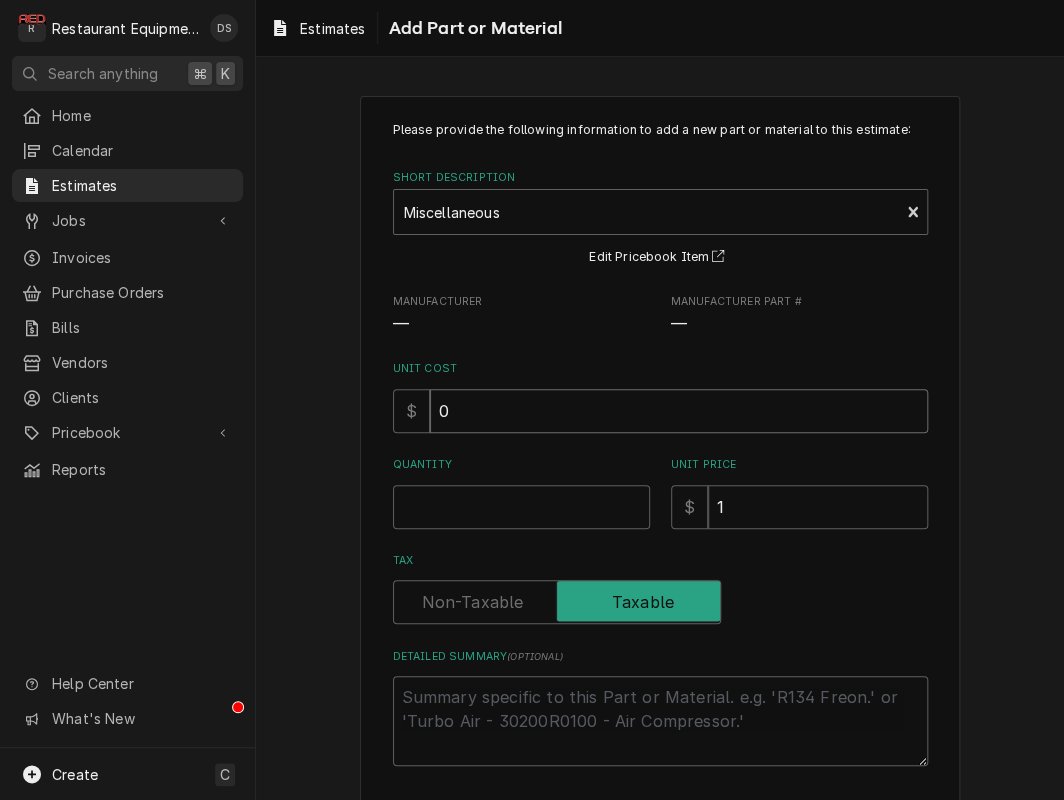 type on "01" 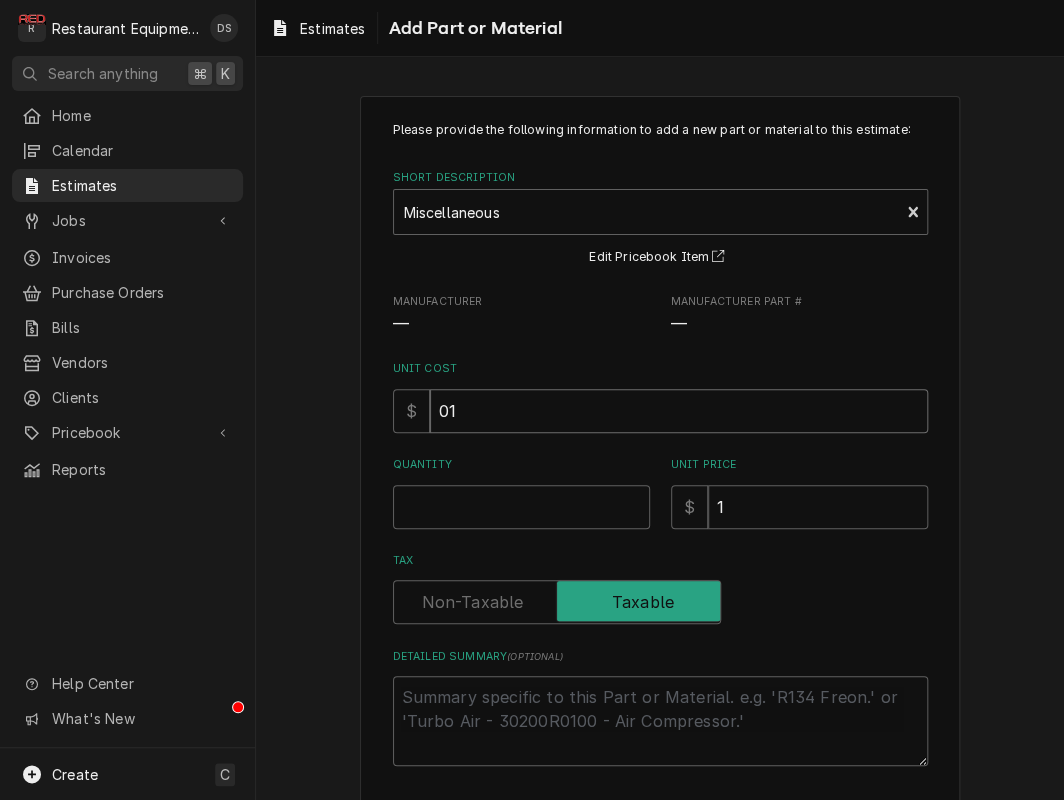 type on "x" 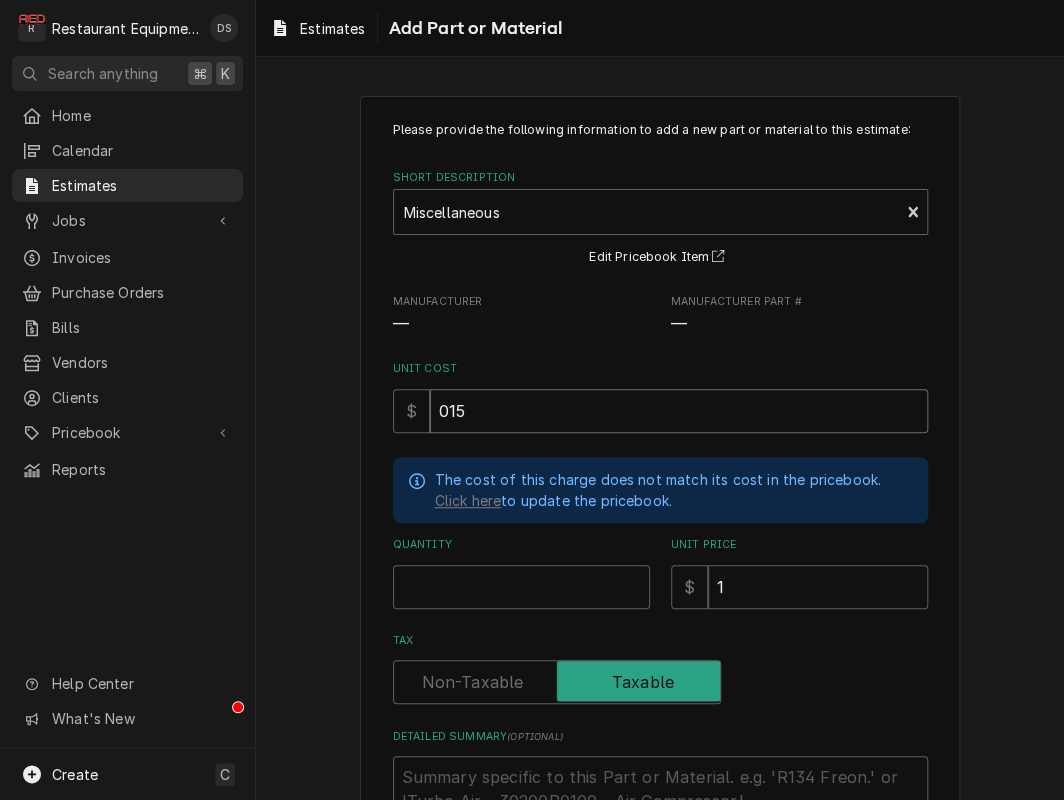 type on "x" 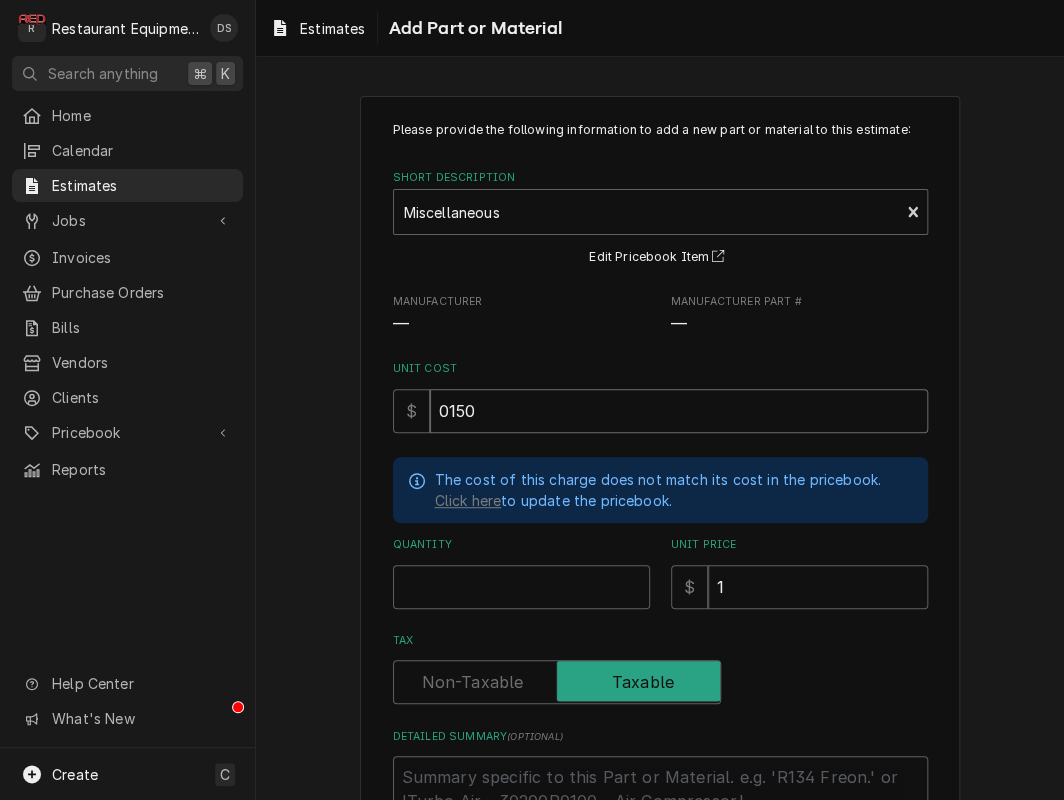 type on "0150" 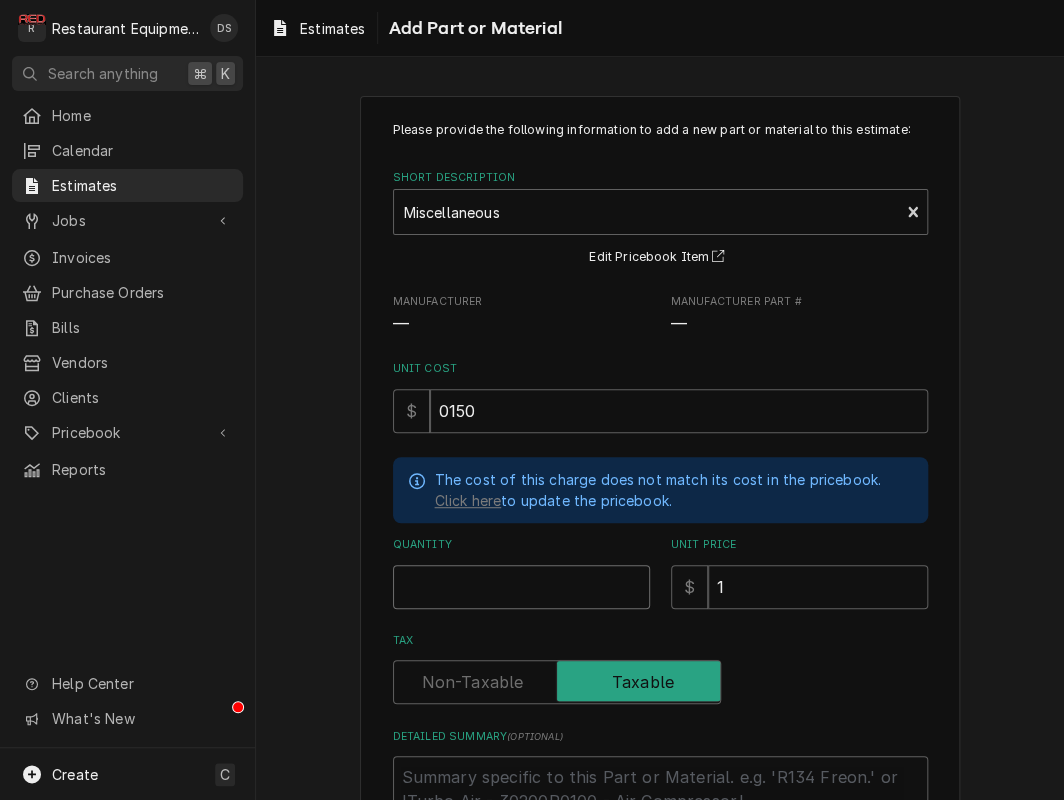 type on "x" 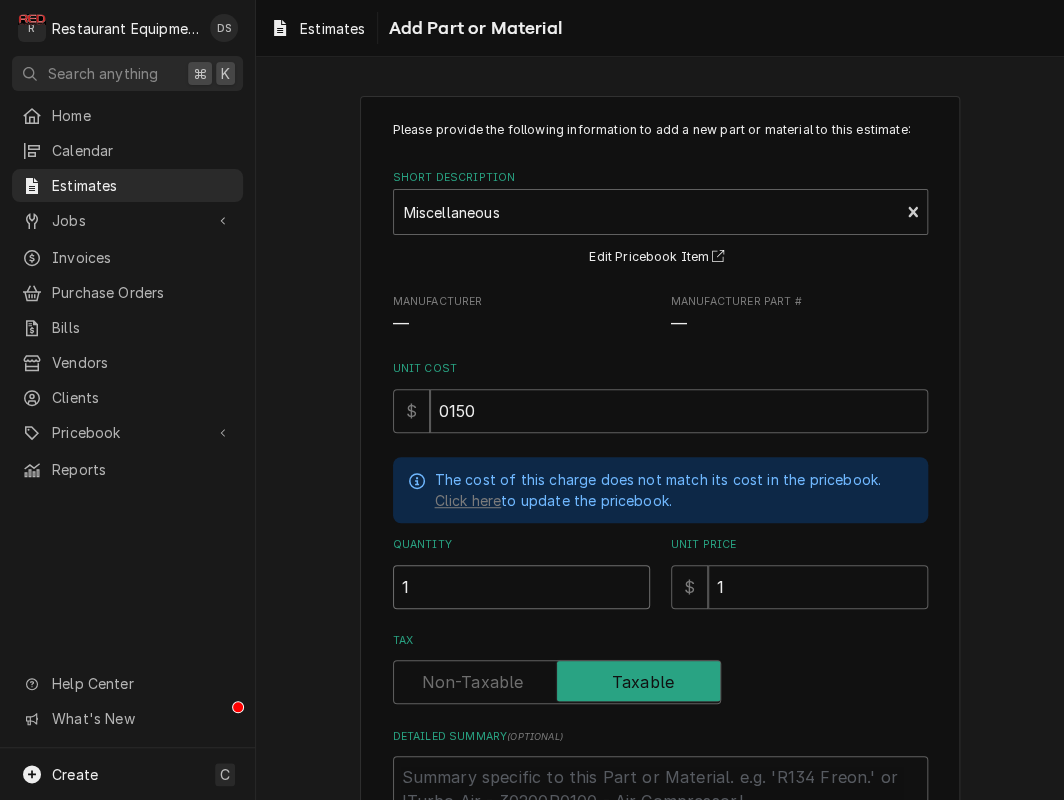 type on "1" 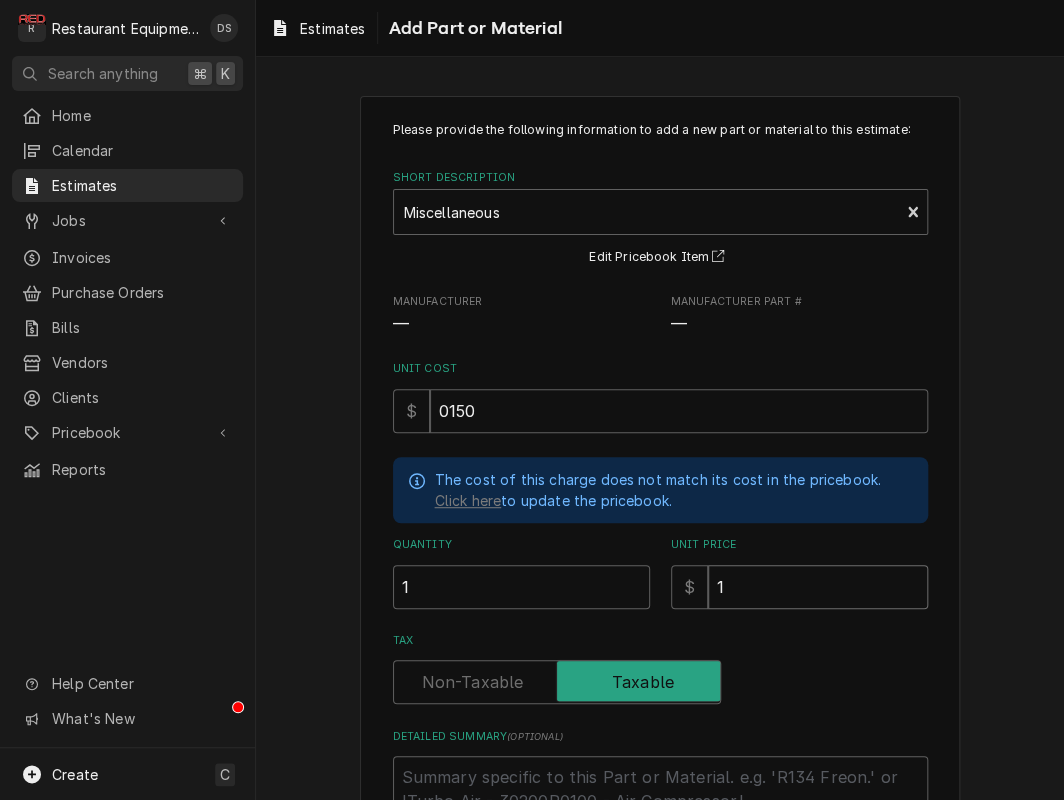 type on "x" 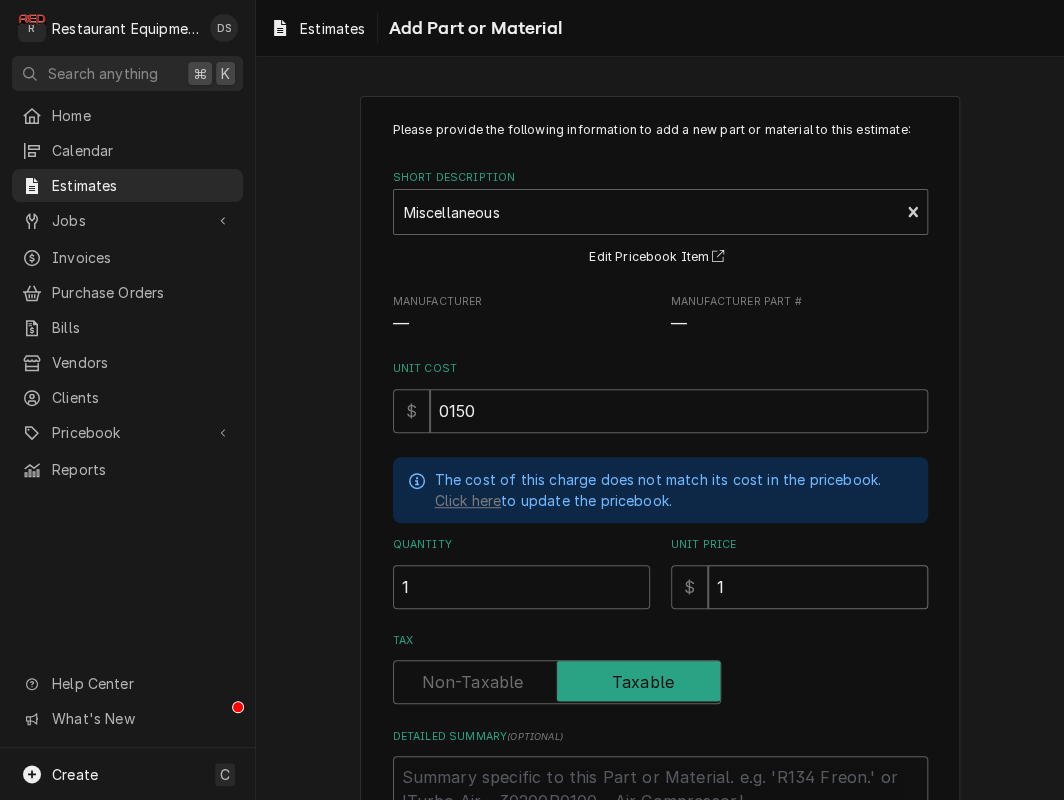 type 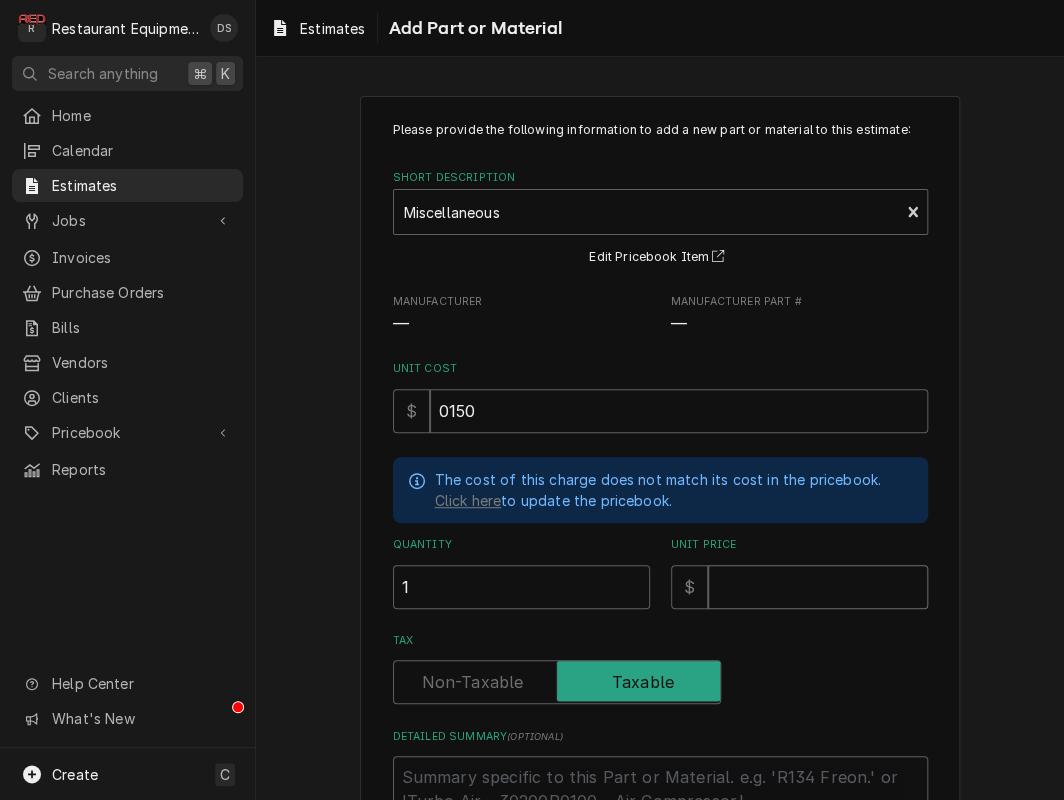 type on "x" 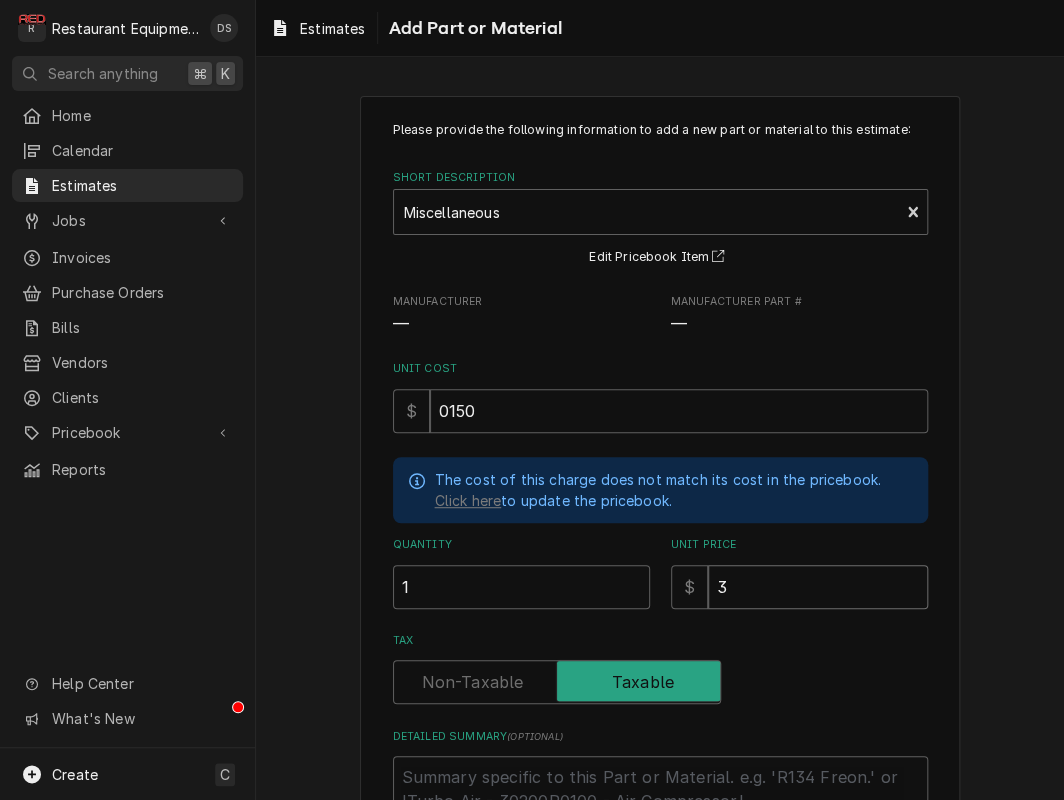 type on "x" 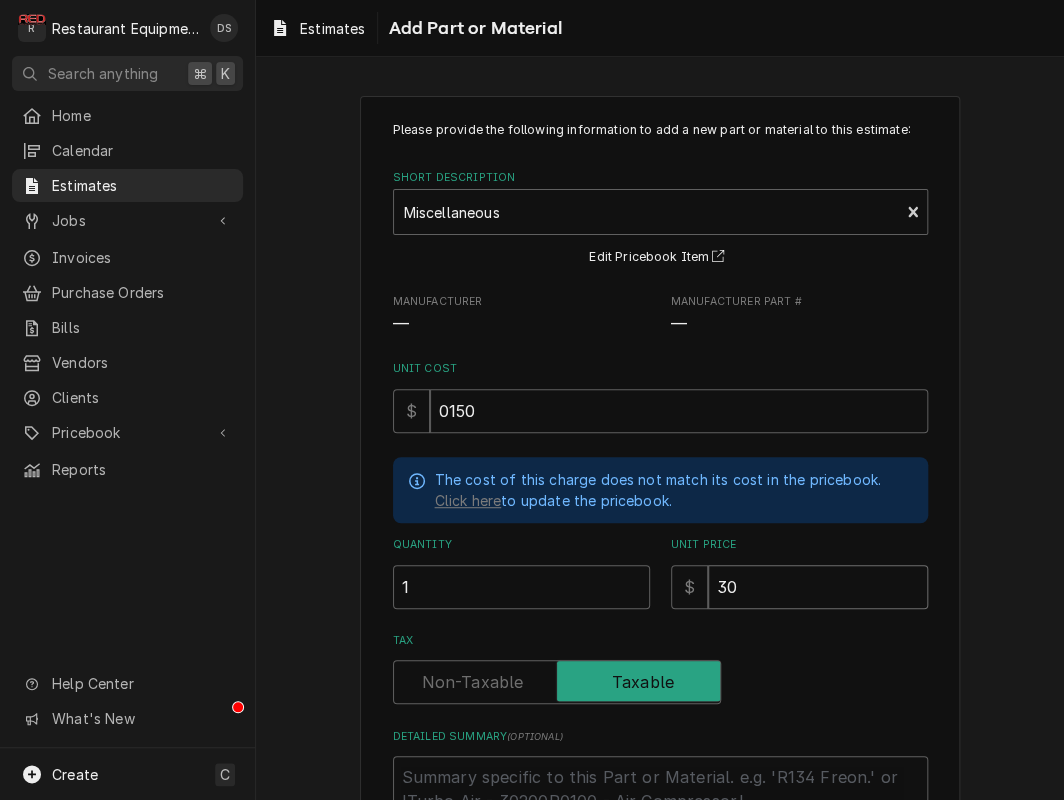 type on "x" 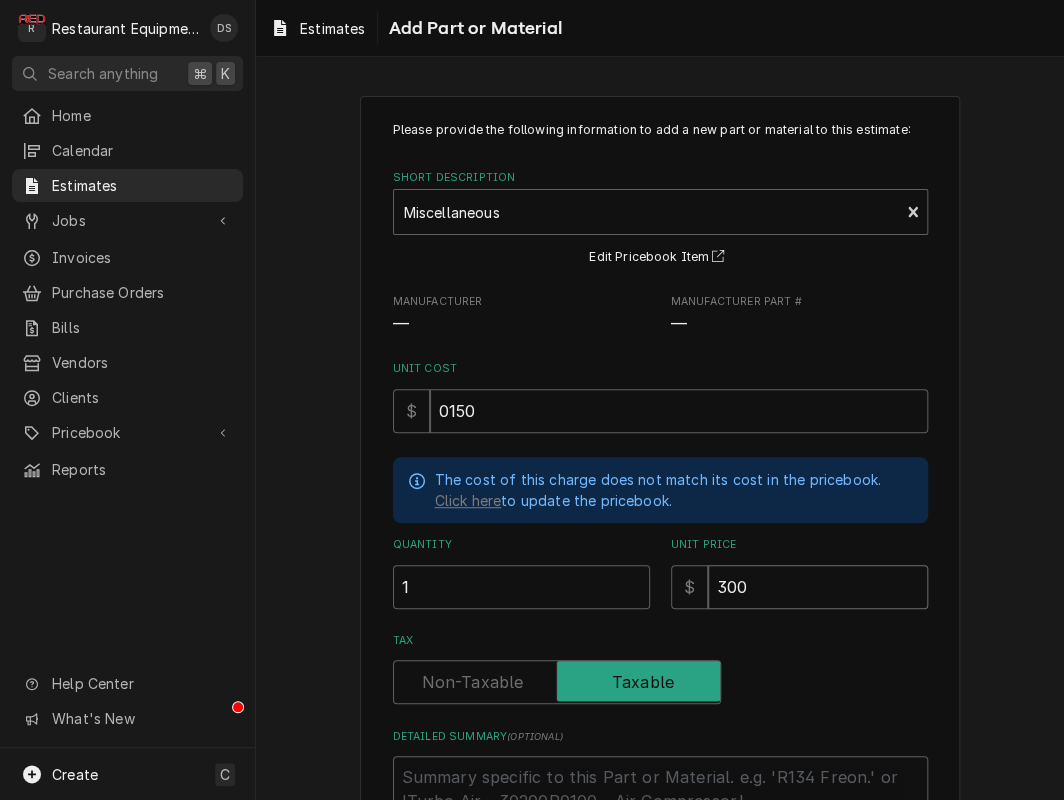 type on "x" 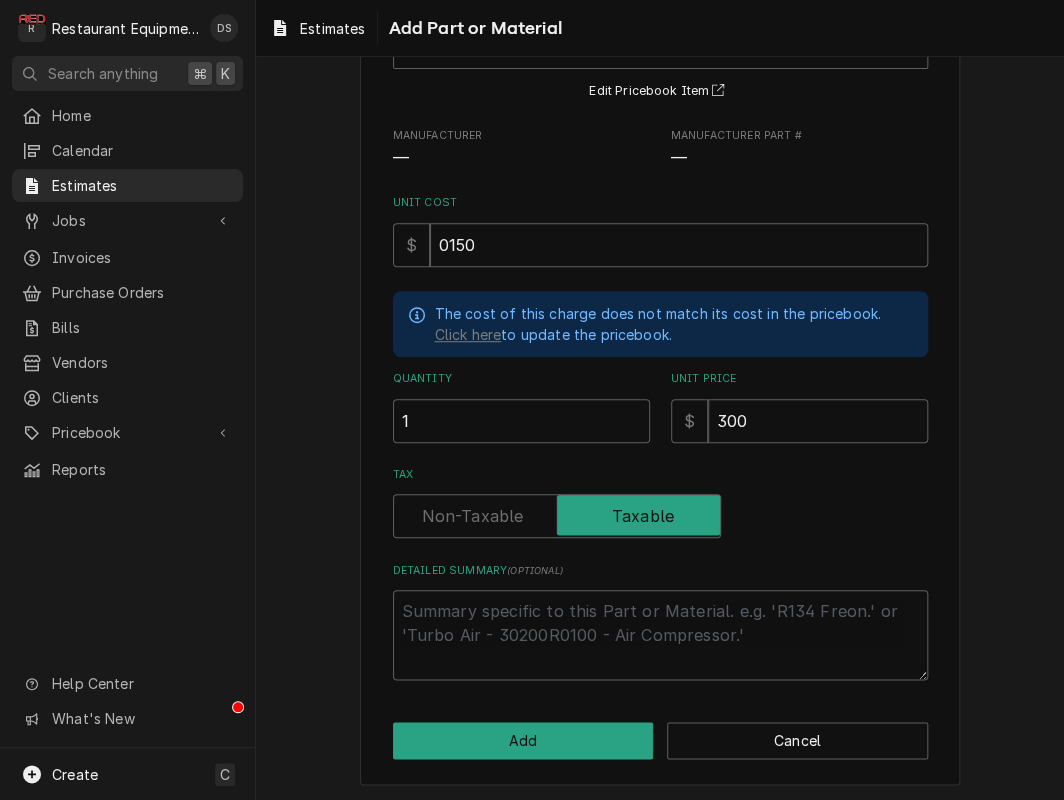 scroll, scrollTop: 165, scrollLeft: 0, axis: vertical 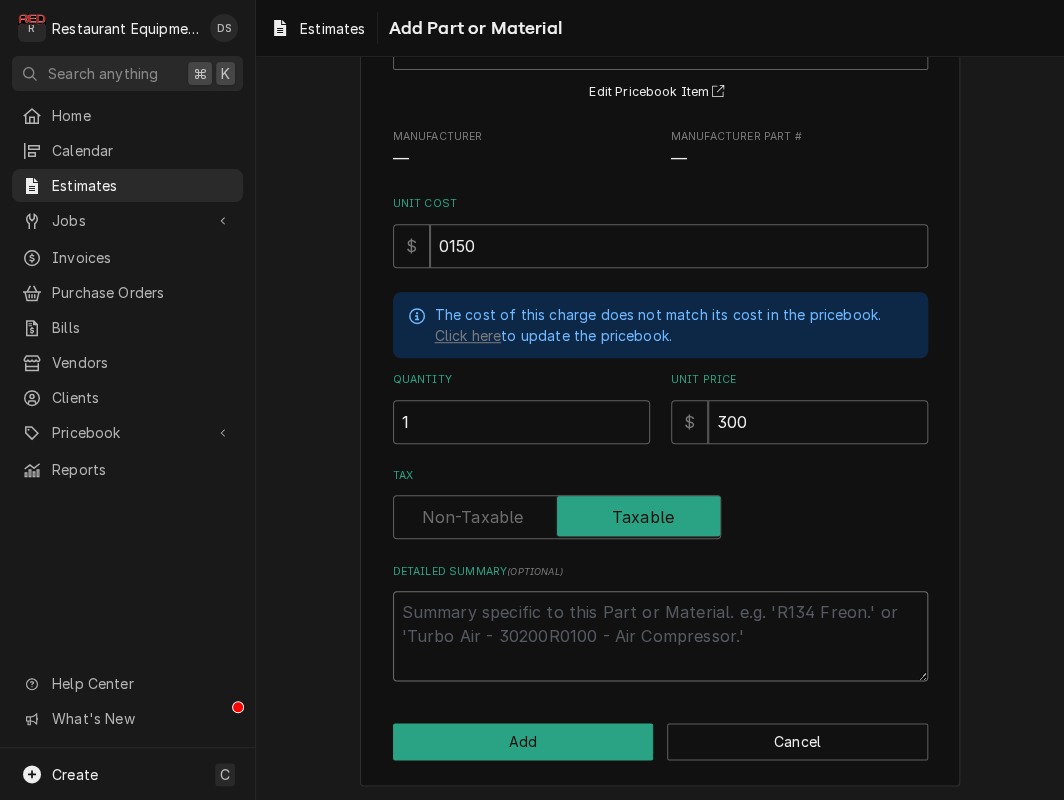 click on "Detailed Summary  ( optional )" at bounding box center (660, 636) 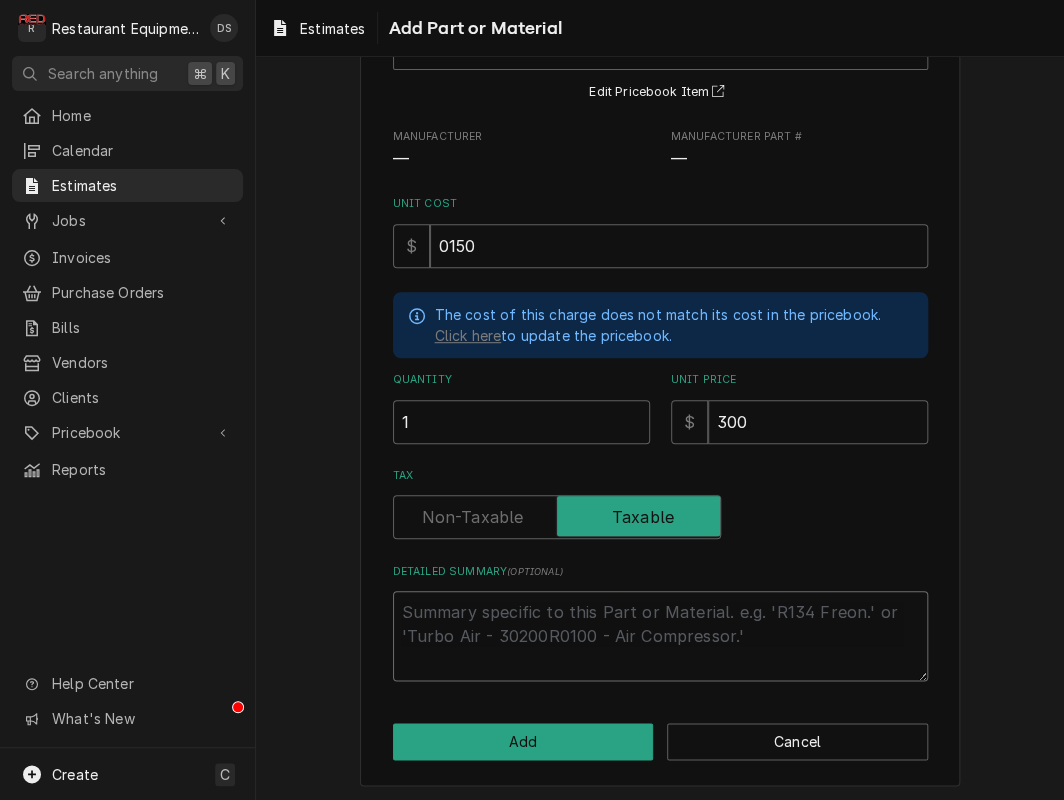 scroll, scrollTop: 0, scrollLeft: 0, axis: both 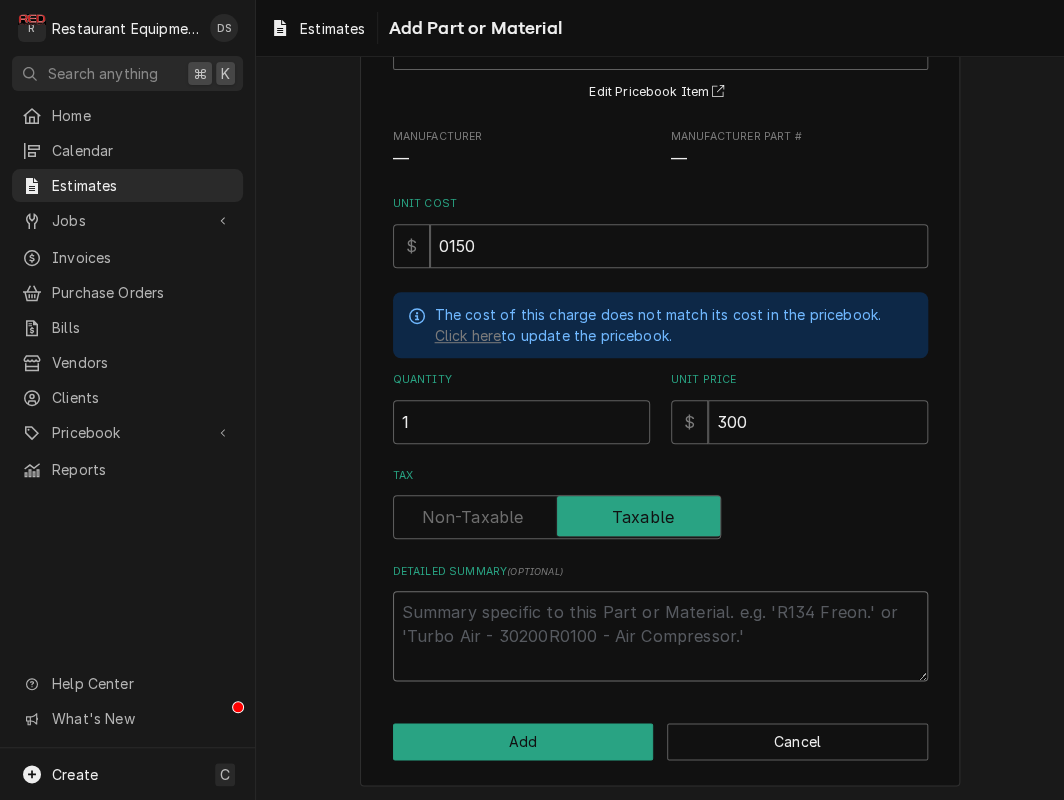 type on "x" 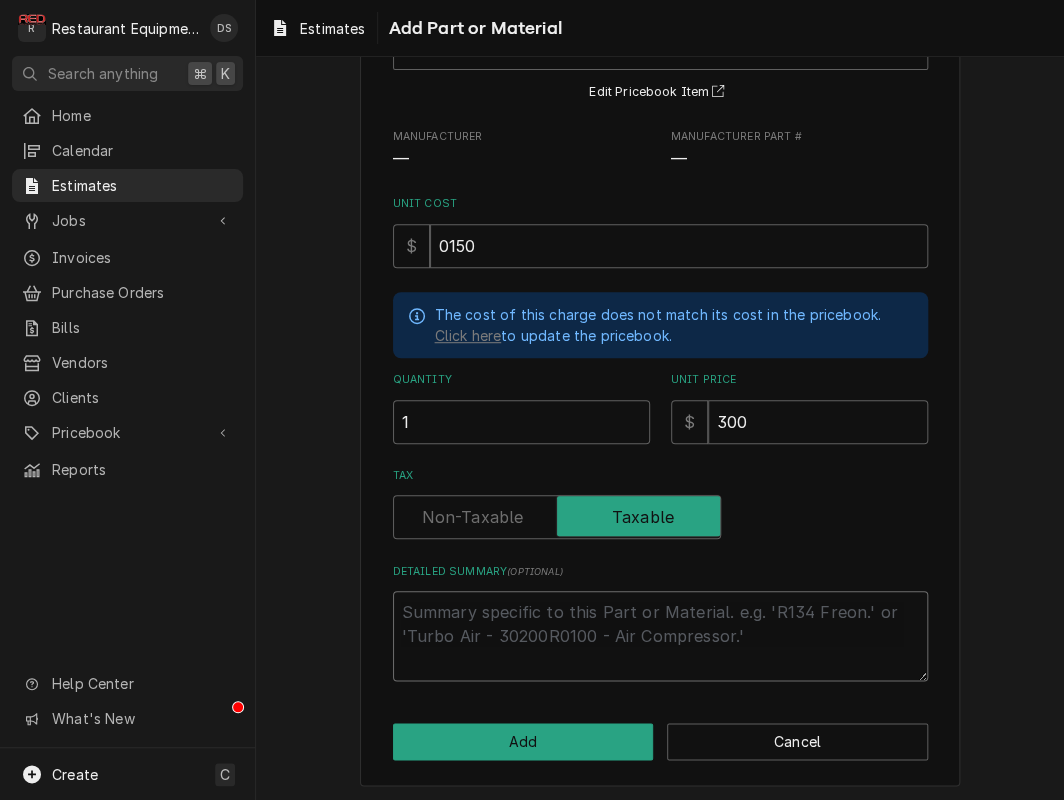 type on "M" 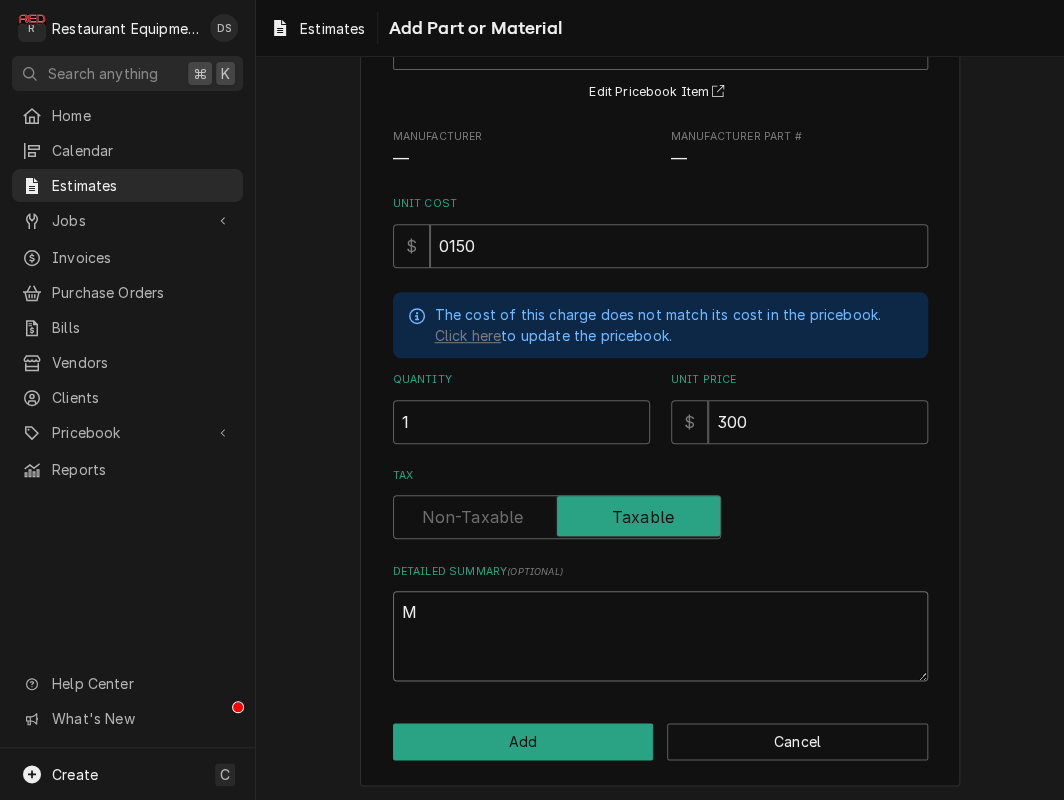 type on "x" 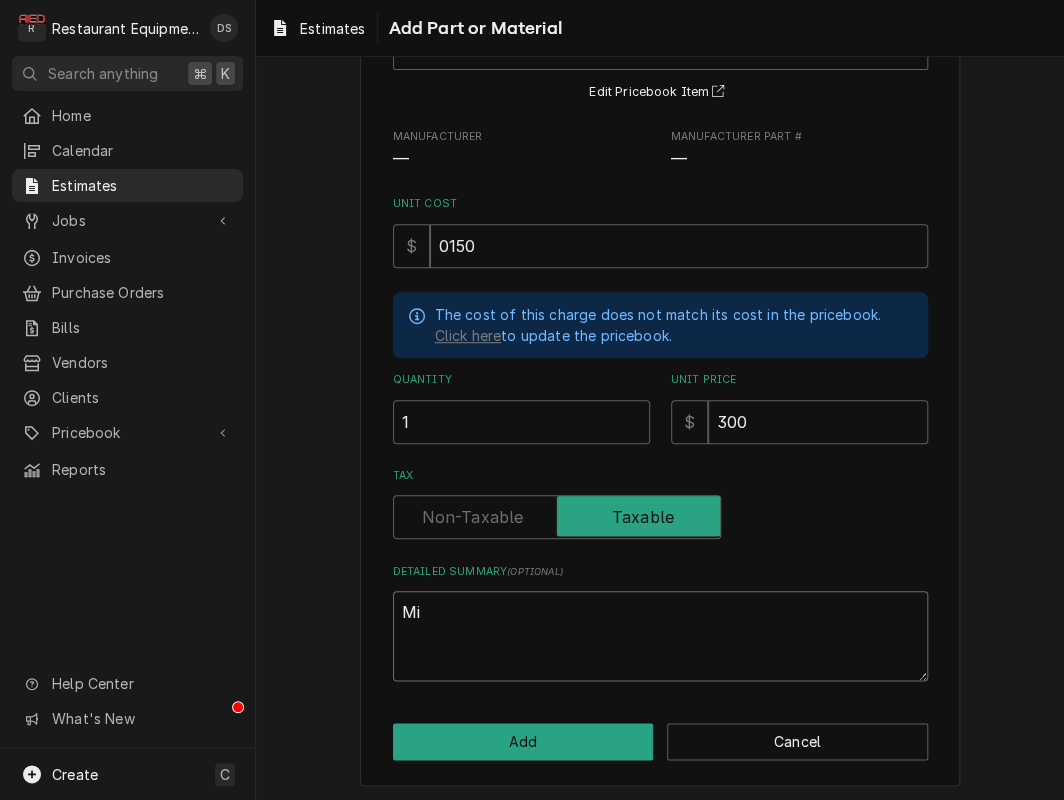 type on "x" 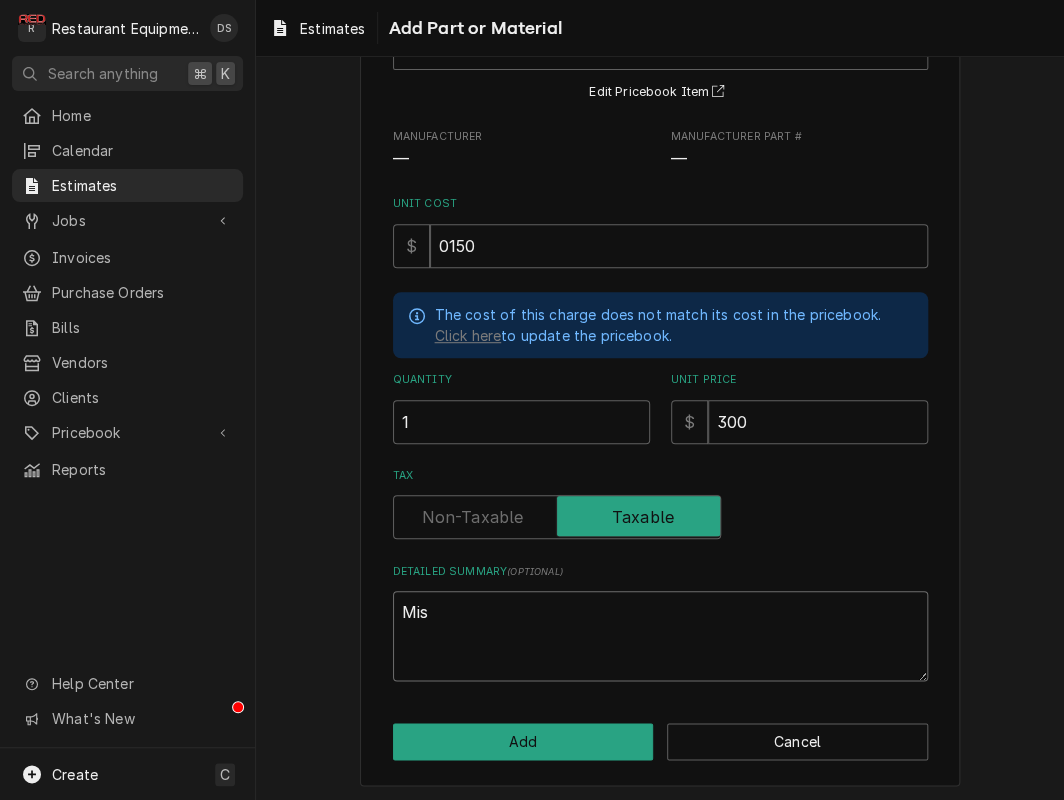 type on "x" 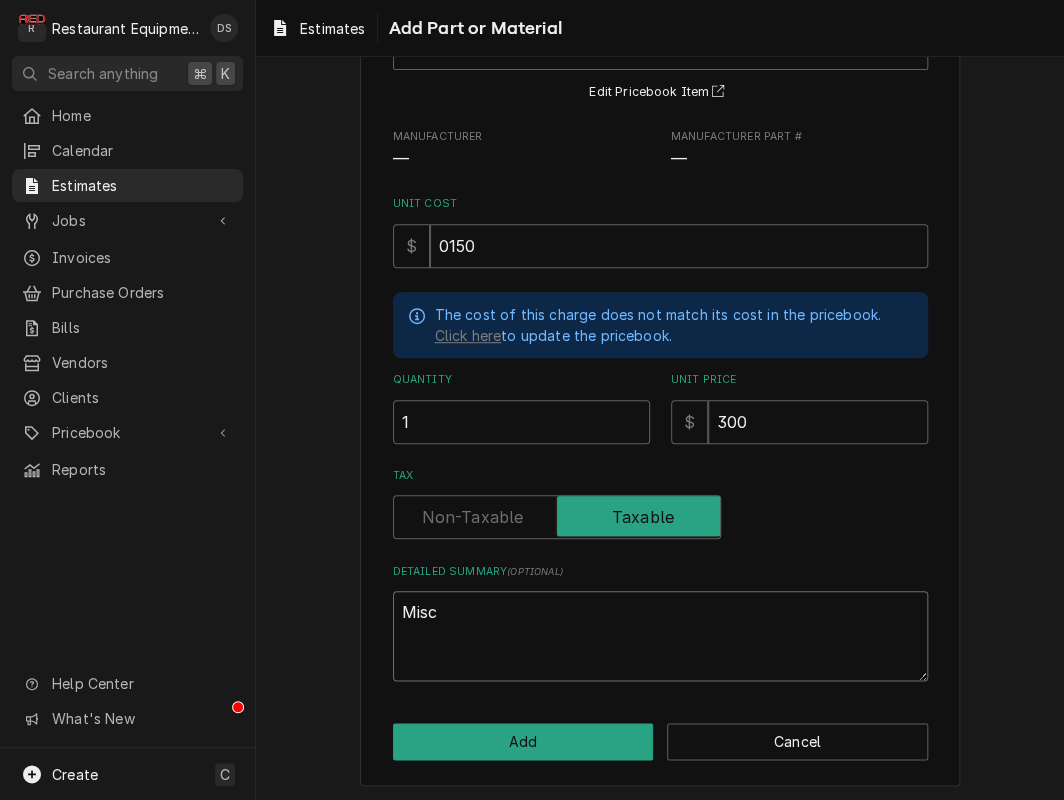 type on "x" 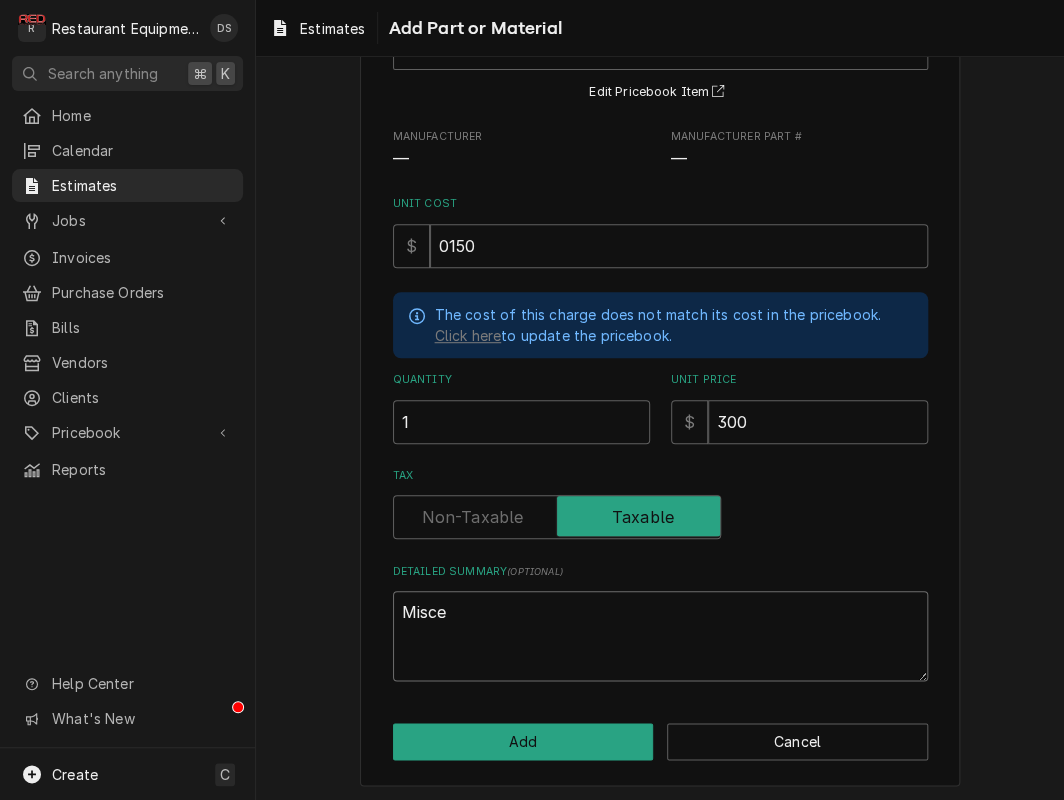 type on "x" 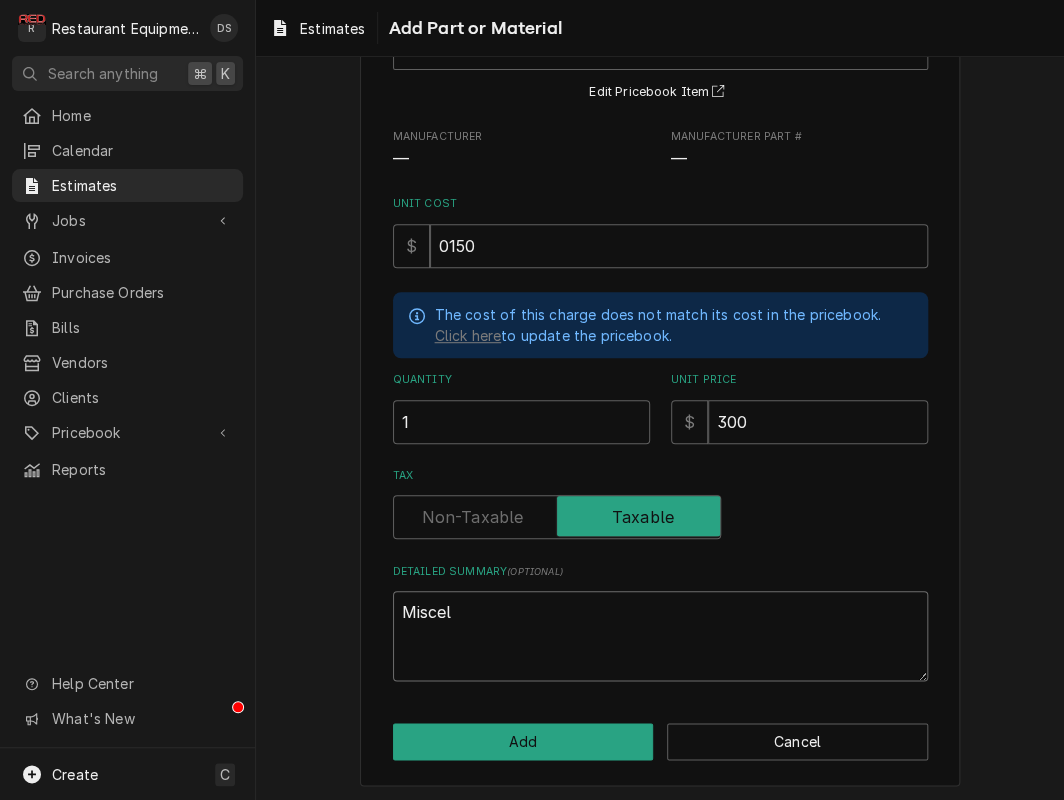 type on "x" 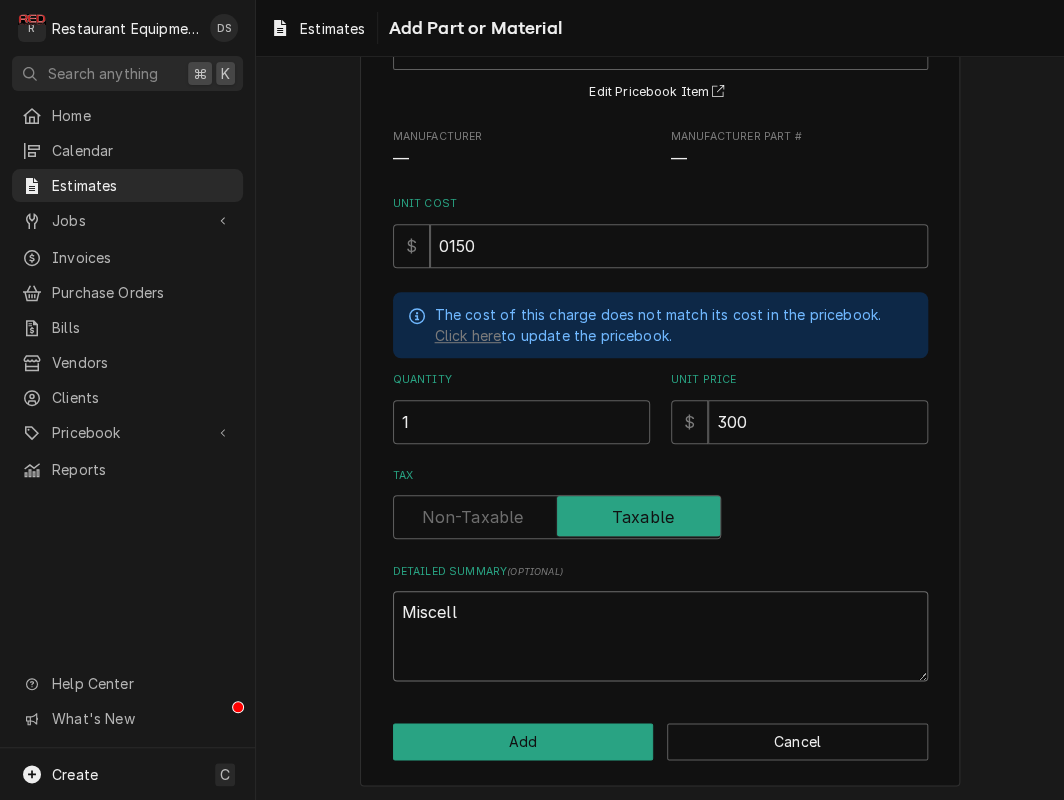type on "x" 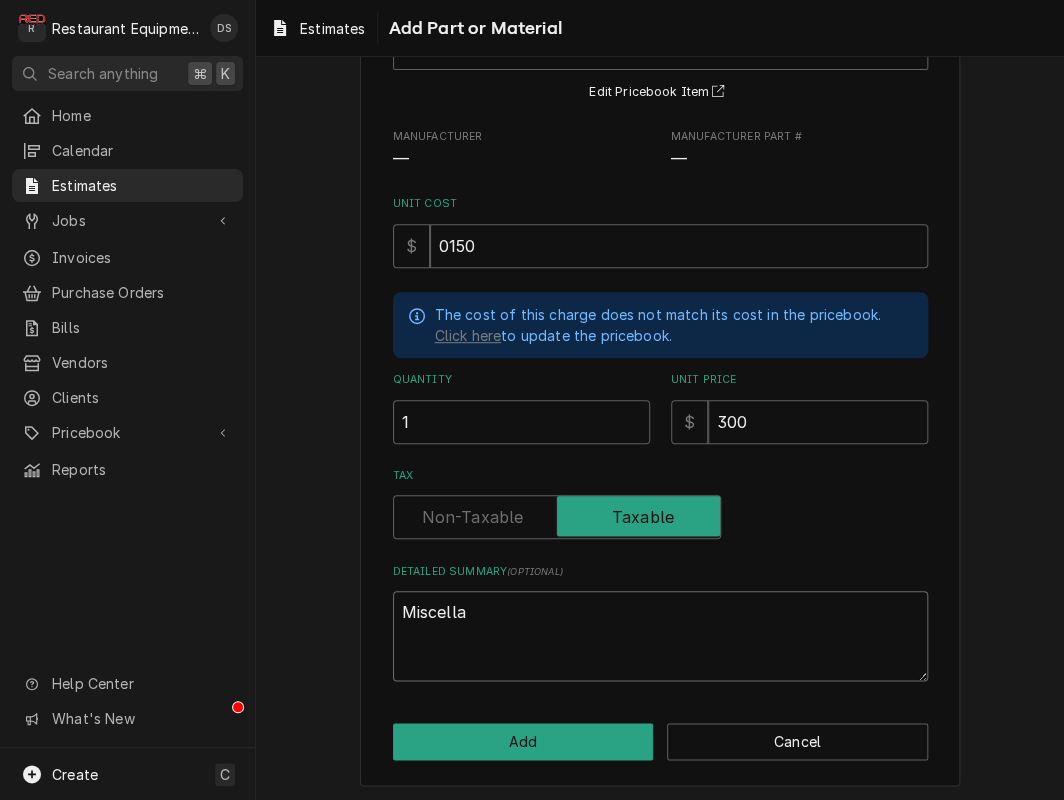 type on "x" 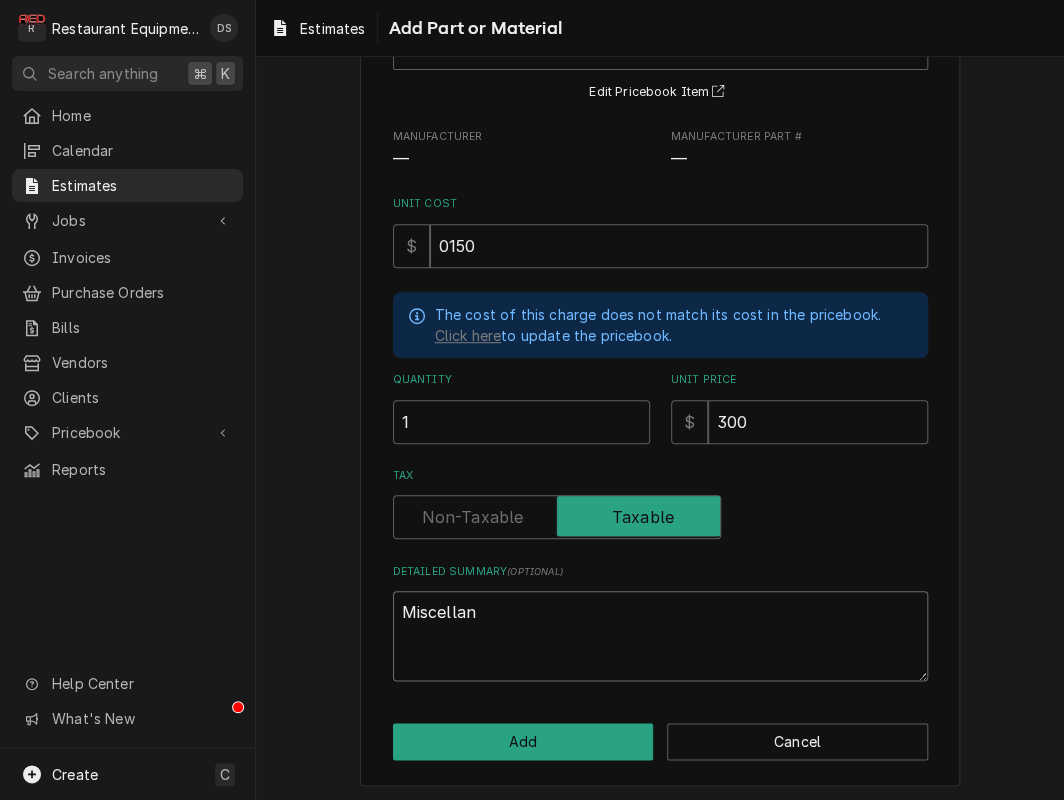 type on "x" 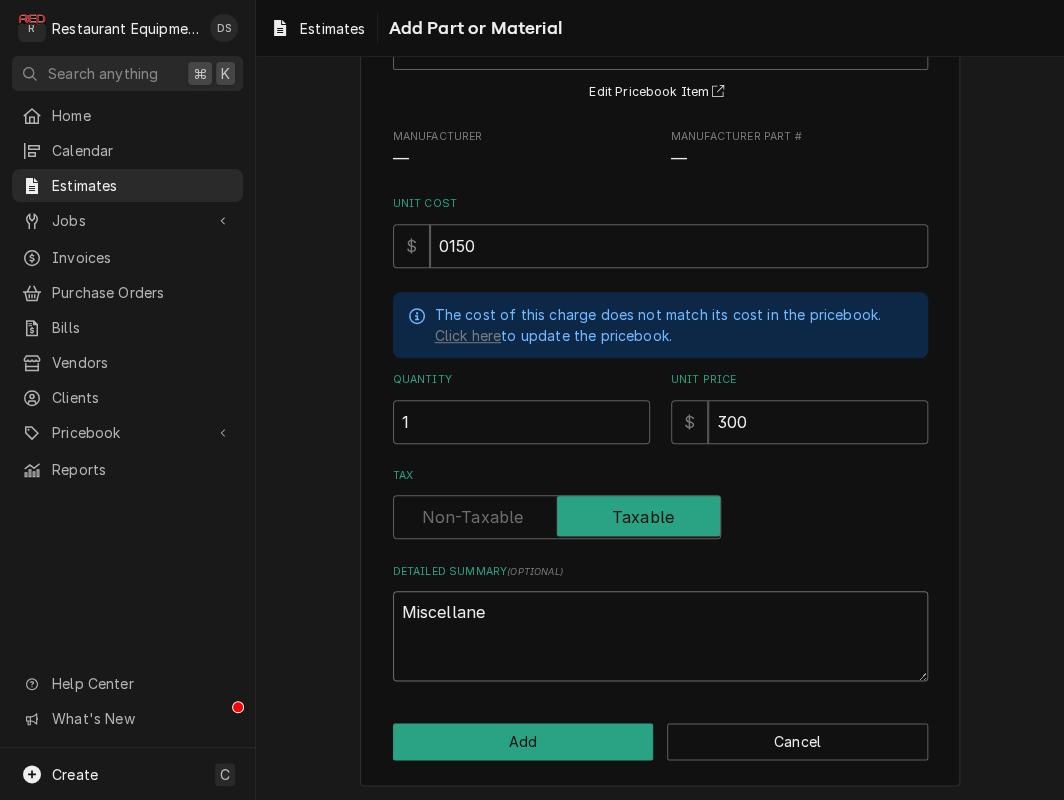 type on "x" 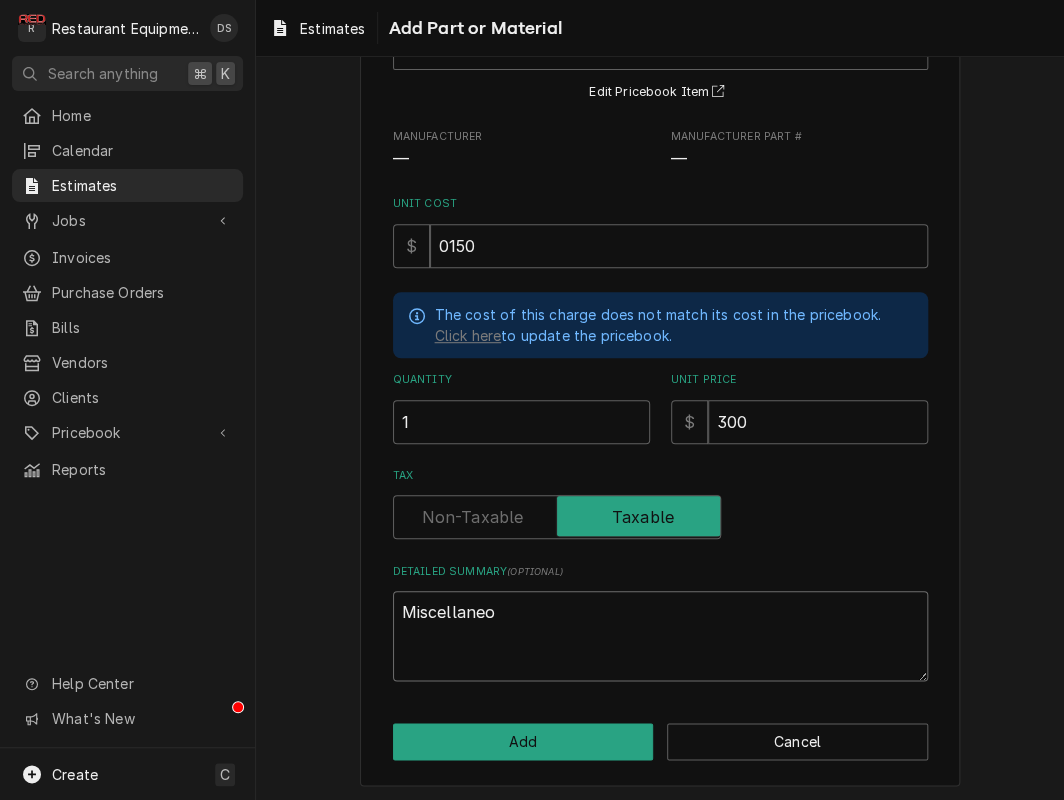 type on "x" 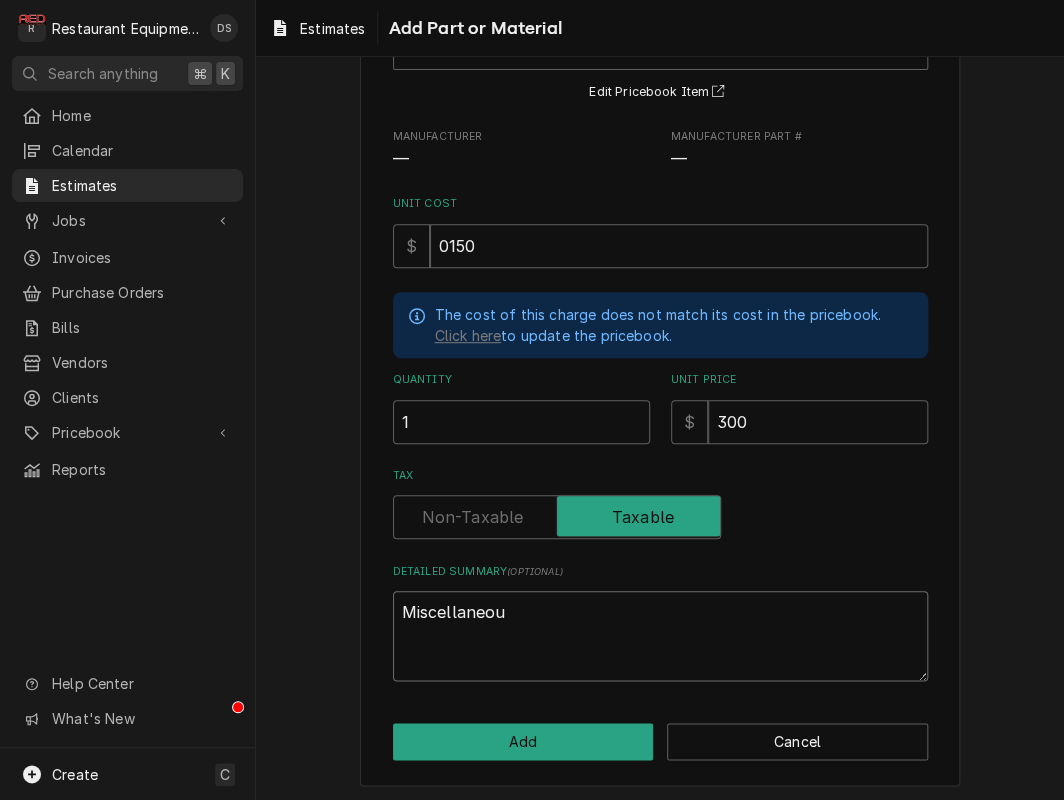 type on "x" 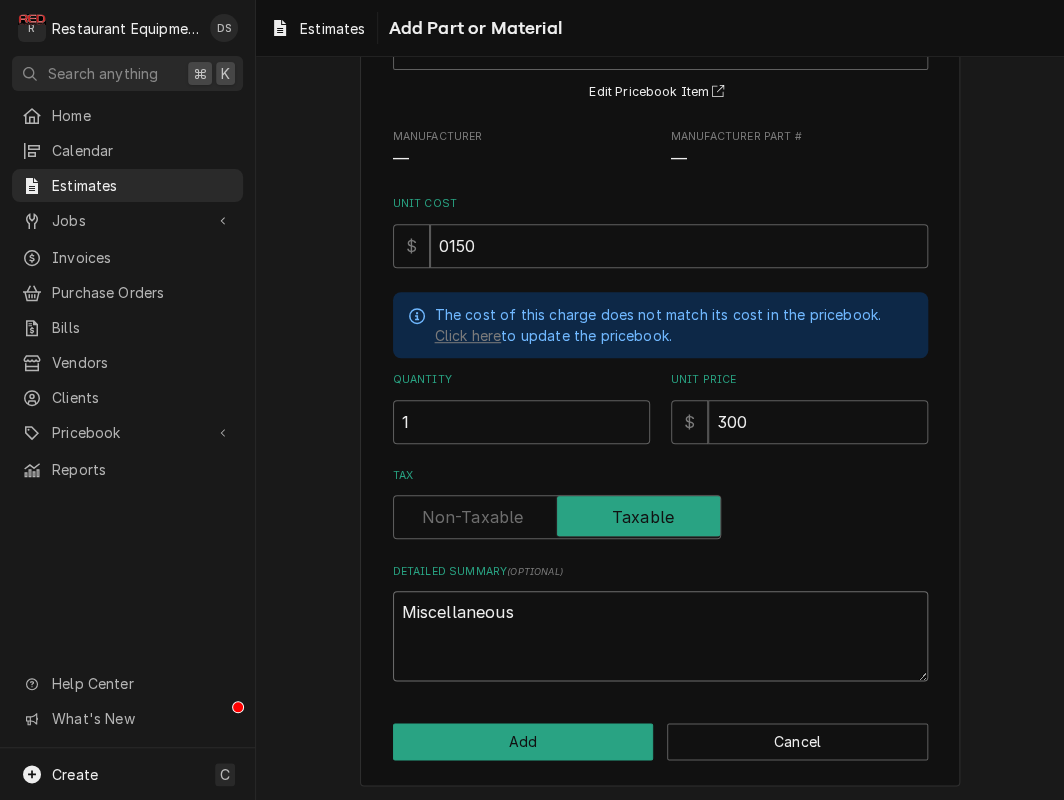 type on "x" 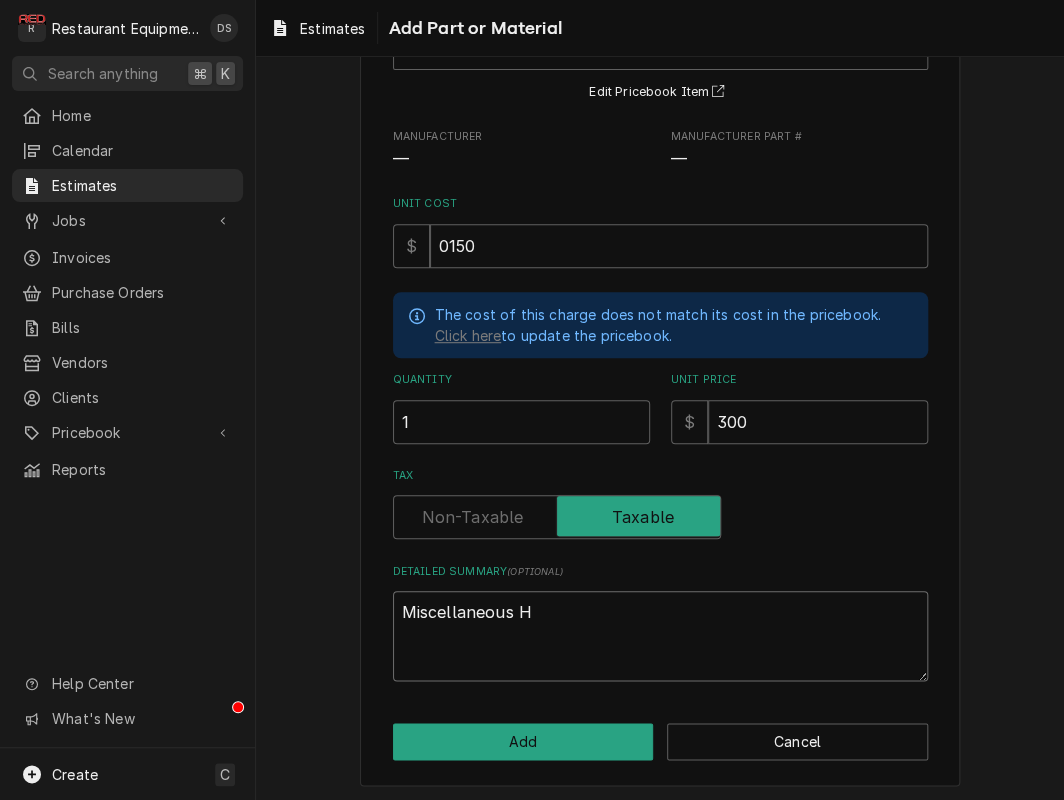 type on "x" 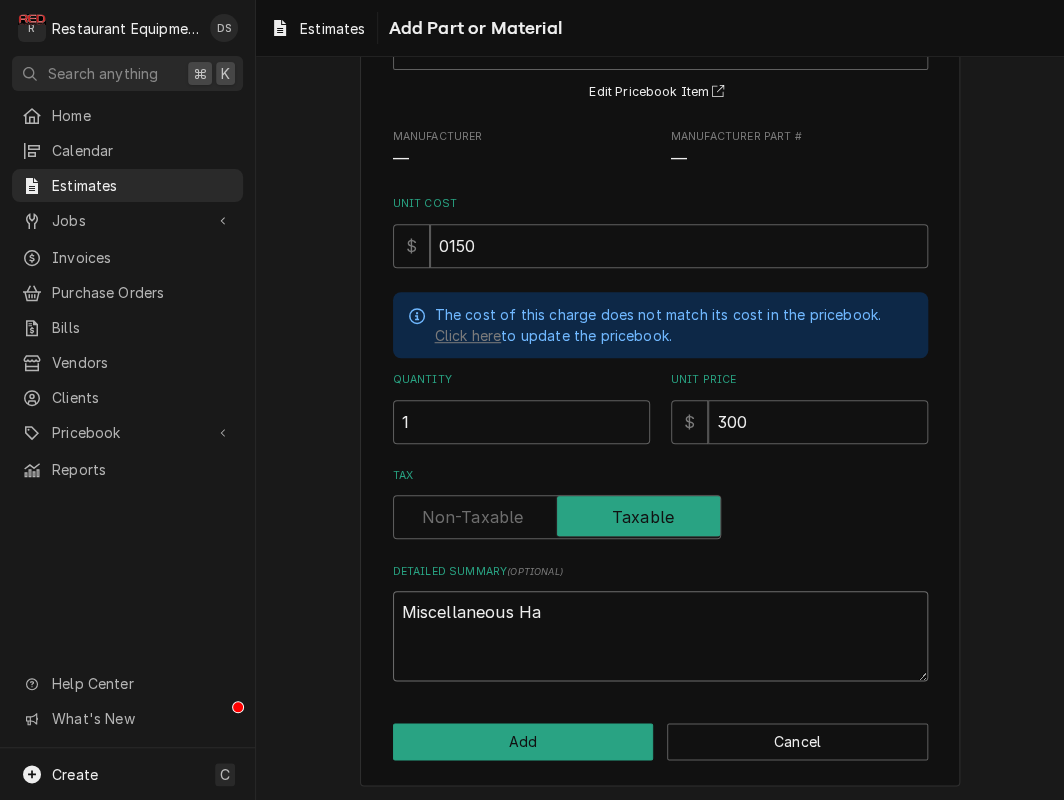 type on "x" 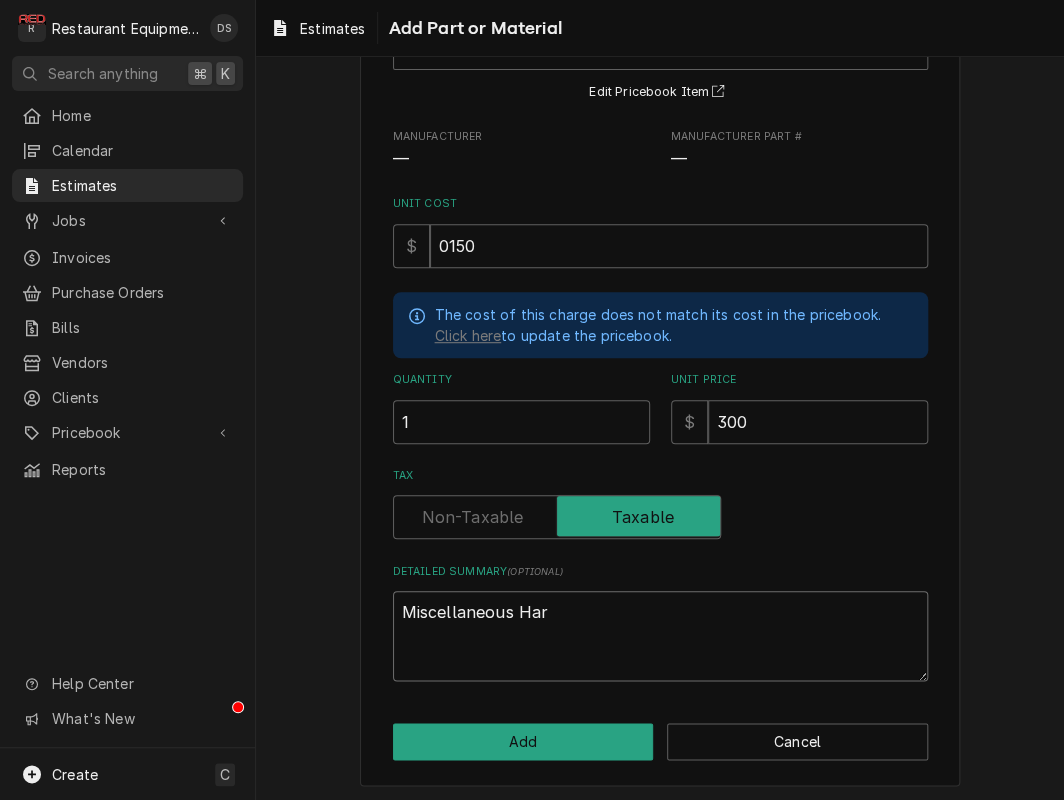 type on "x" 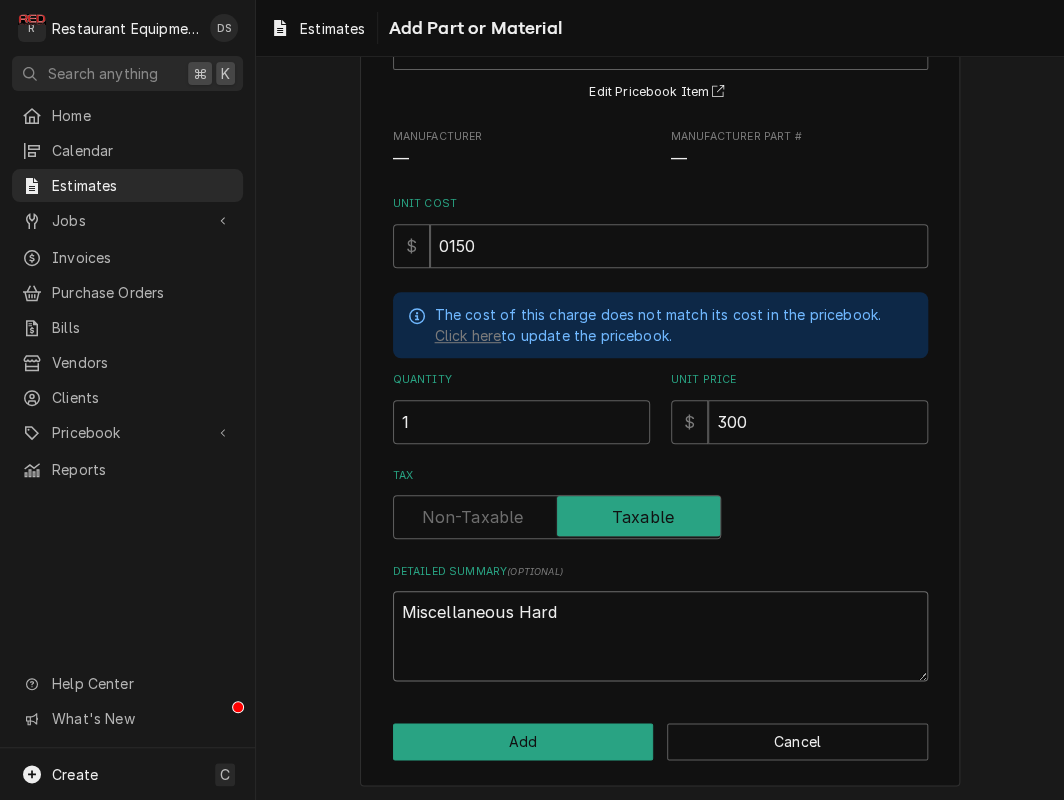 type on "x" 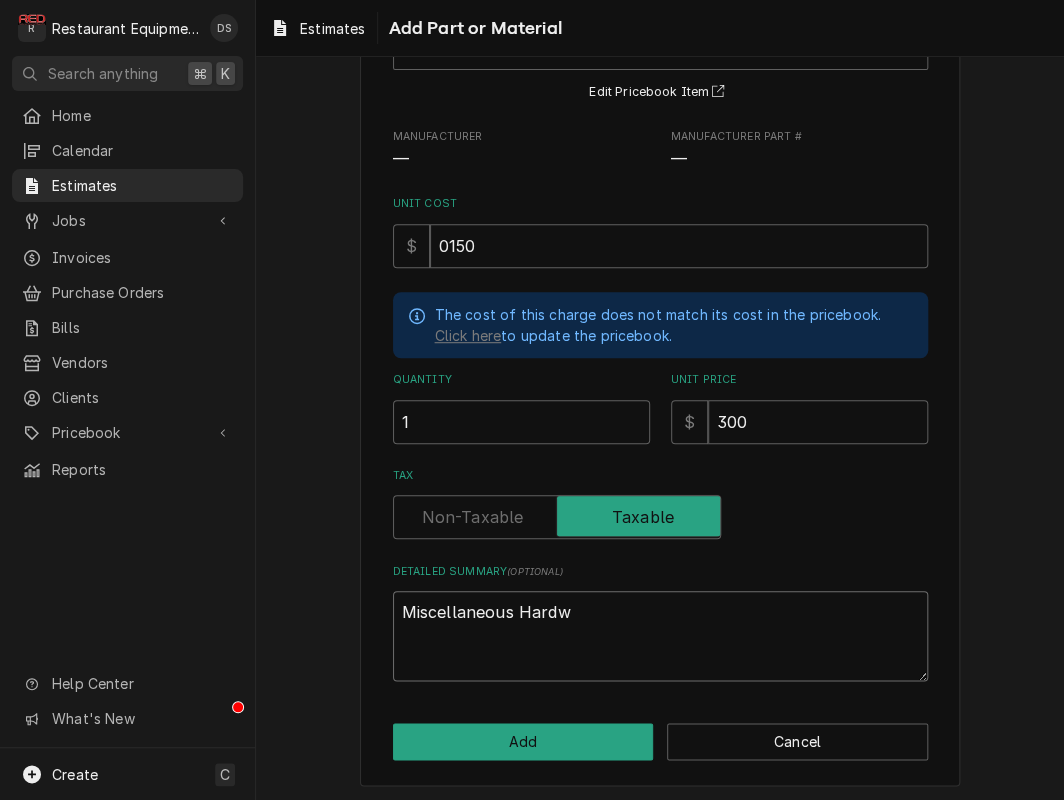 type on "x" 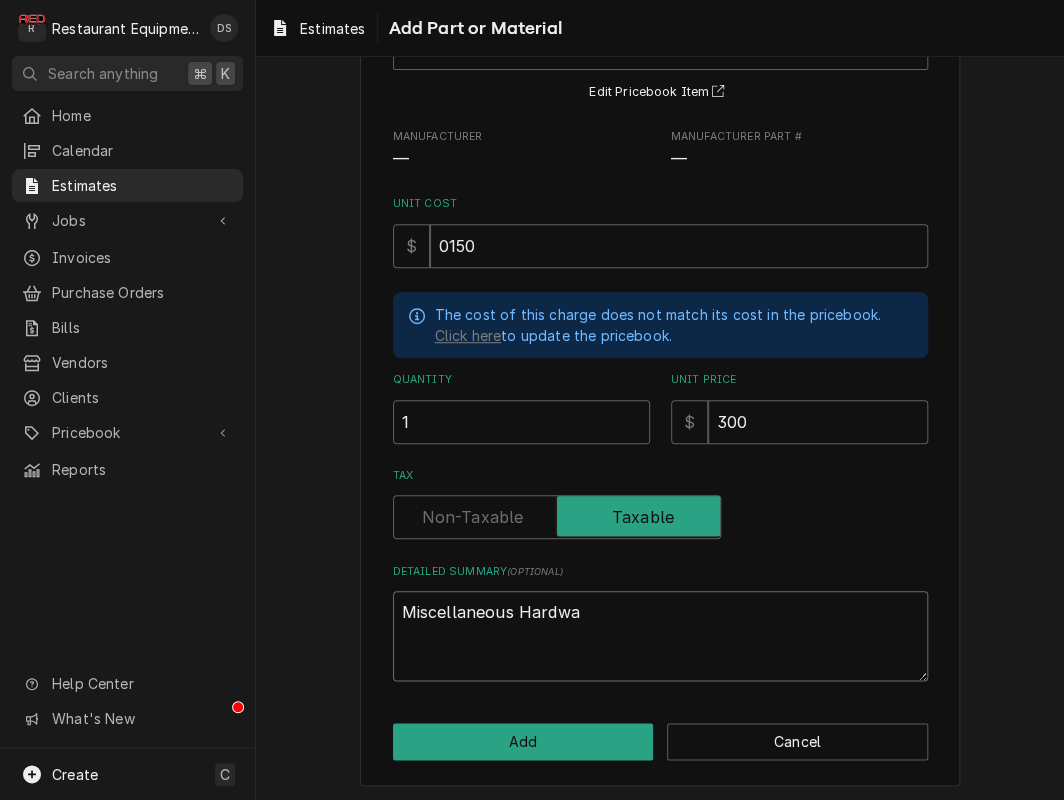 type on "x" 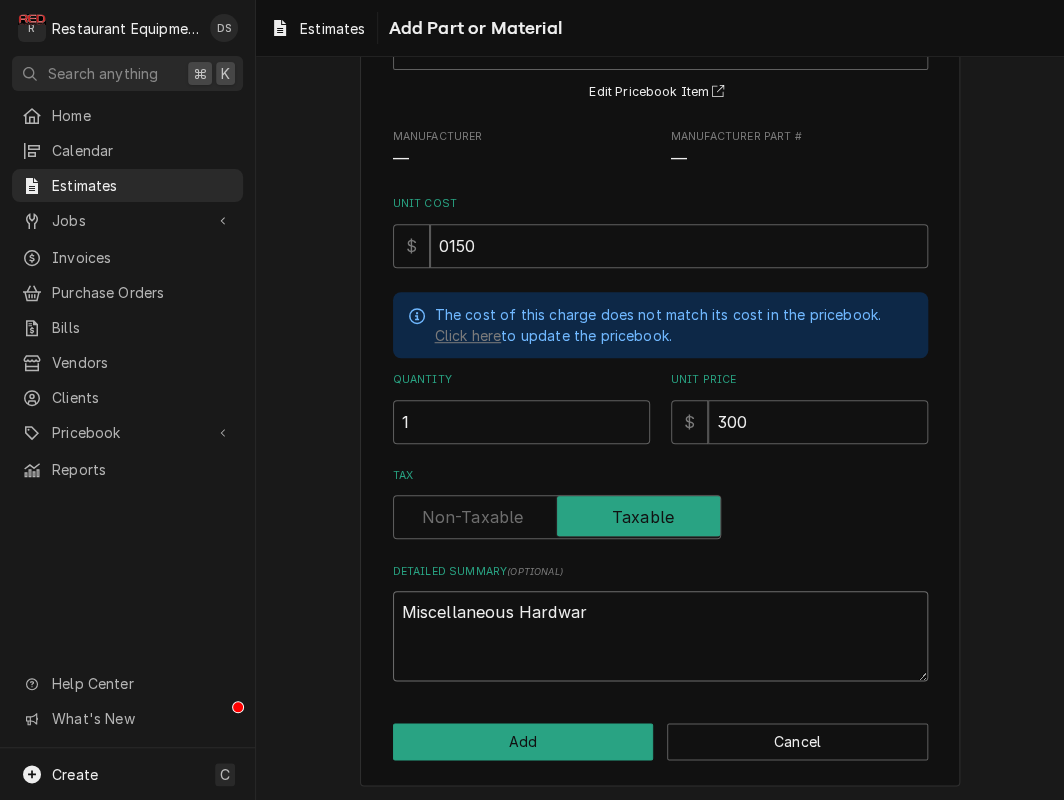 type on "x" 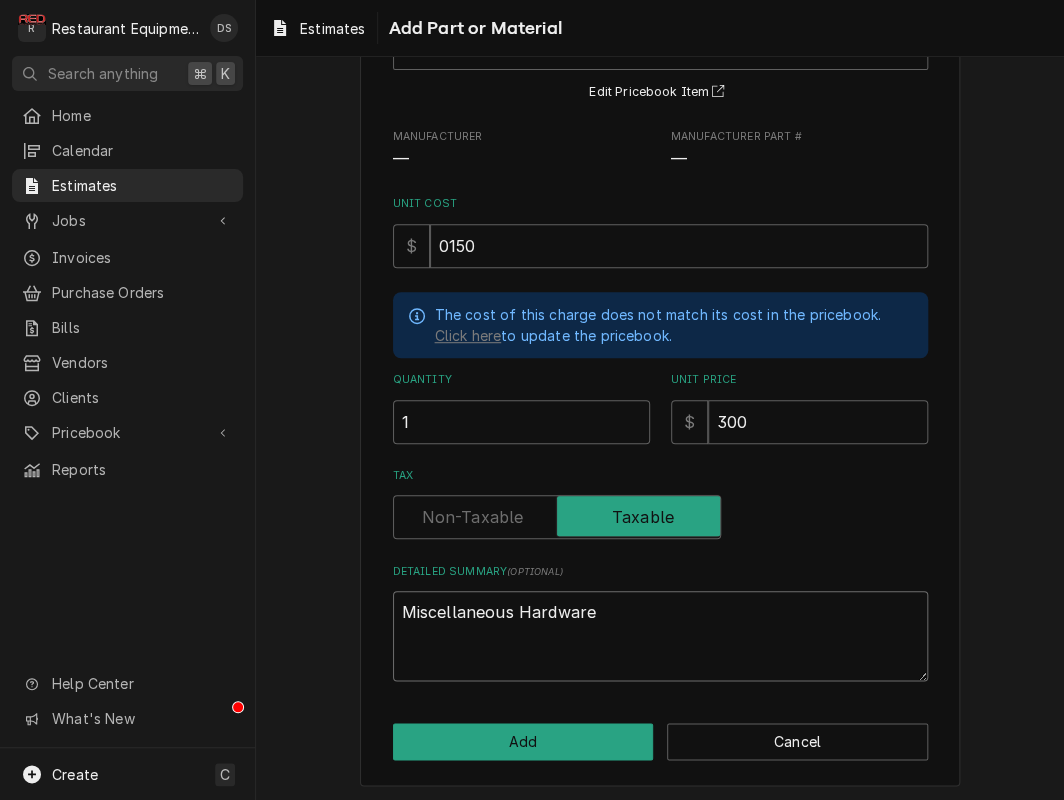 type on "x" 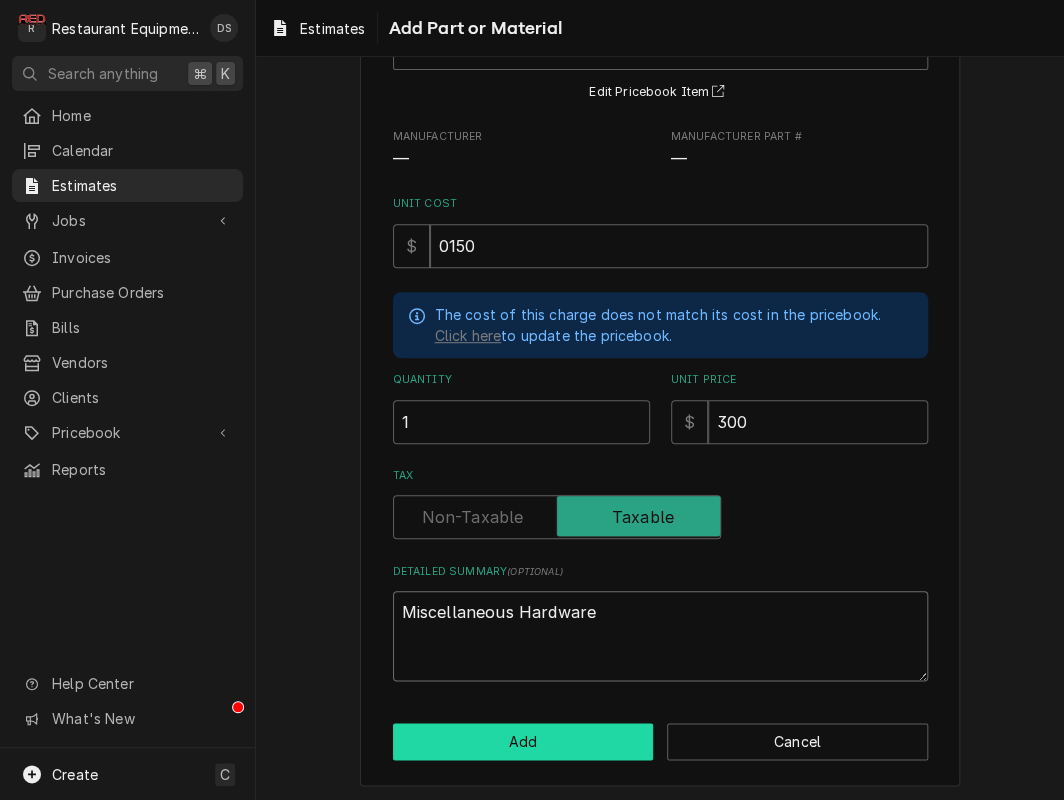 type on "Miscellaneous Hardware" 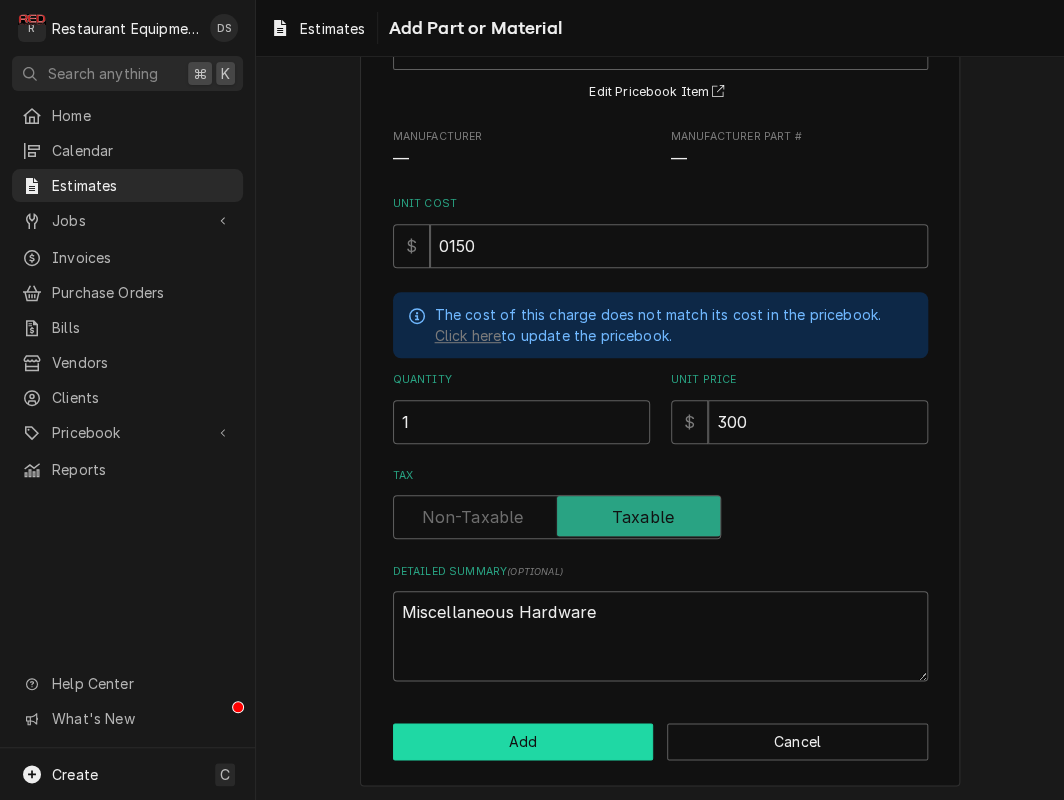 click on "Add" at bounding box center [523, 741] 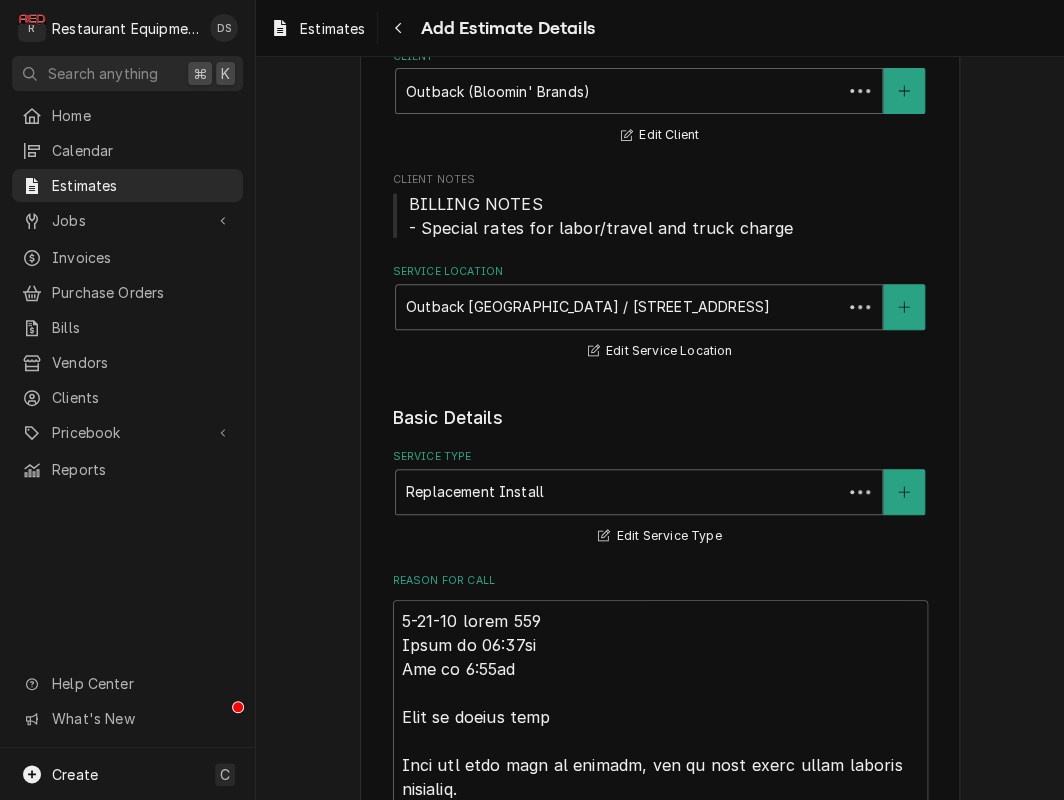 scroll, scrollTop: 3175, scrollLeft: 0, axis: vertical 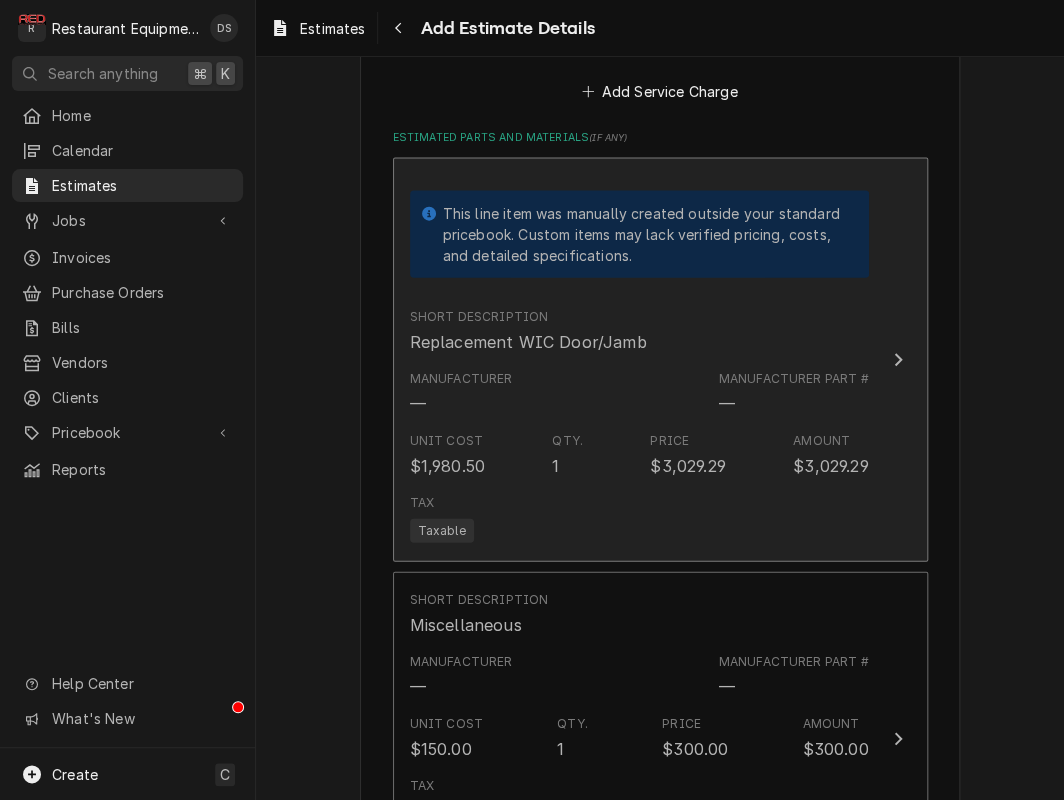 type on "x" 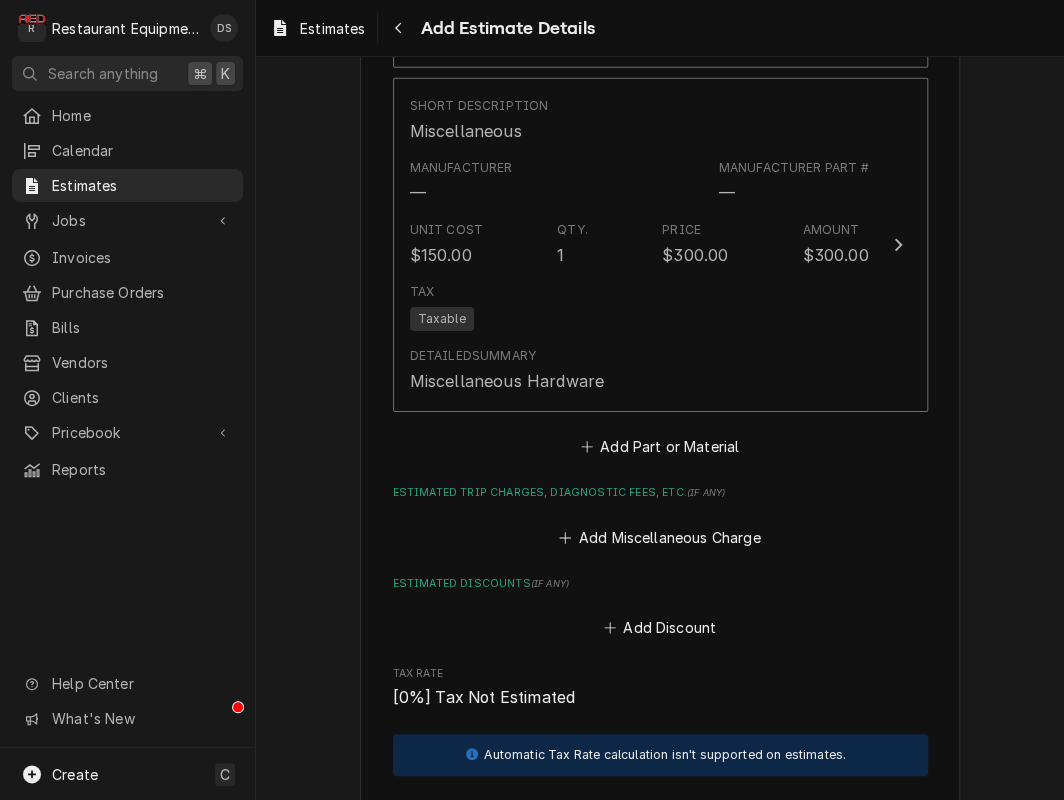 scroll, scrollTop: 3704, scrollLeft: 0, axis: vertical 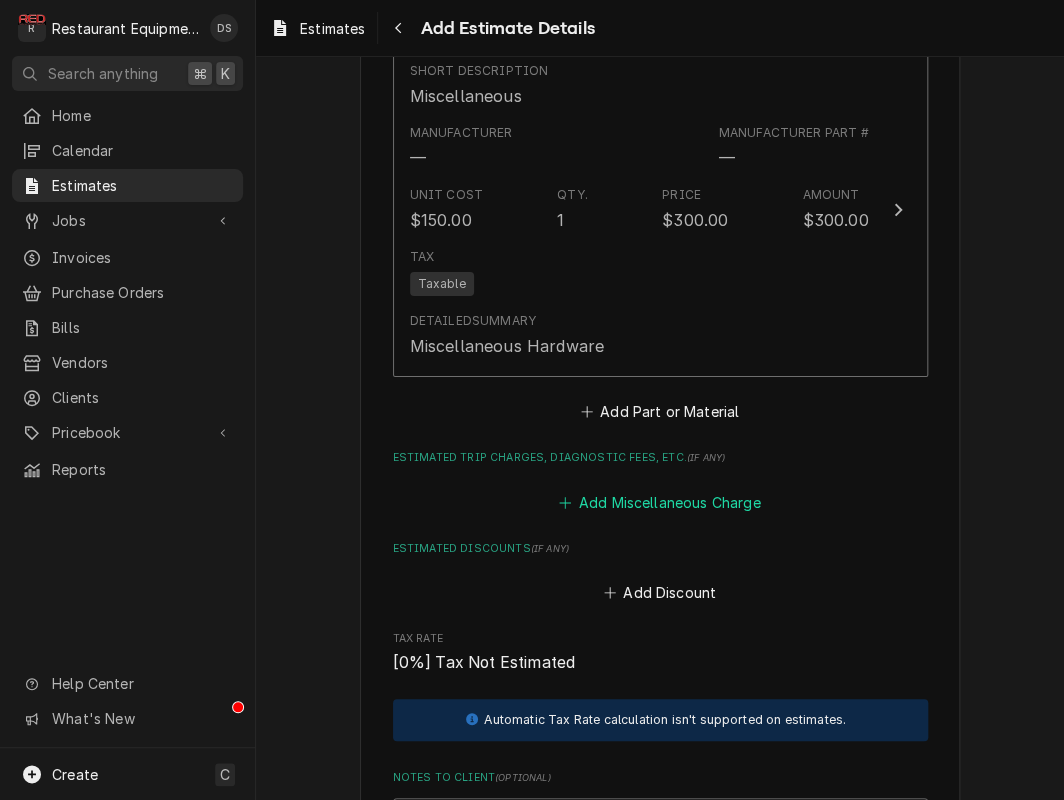 click on "Add Miscellaneous Charge" at bounding box center [660, 502] 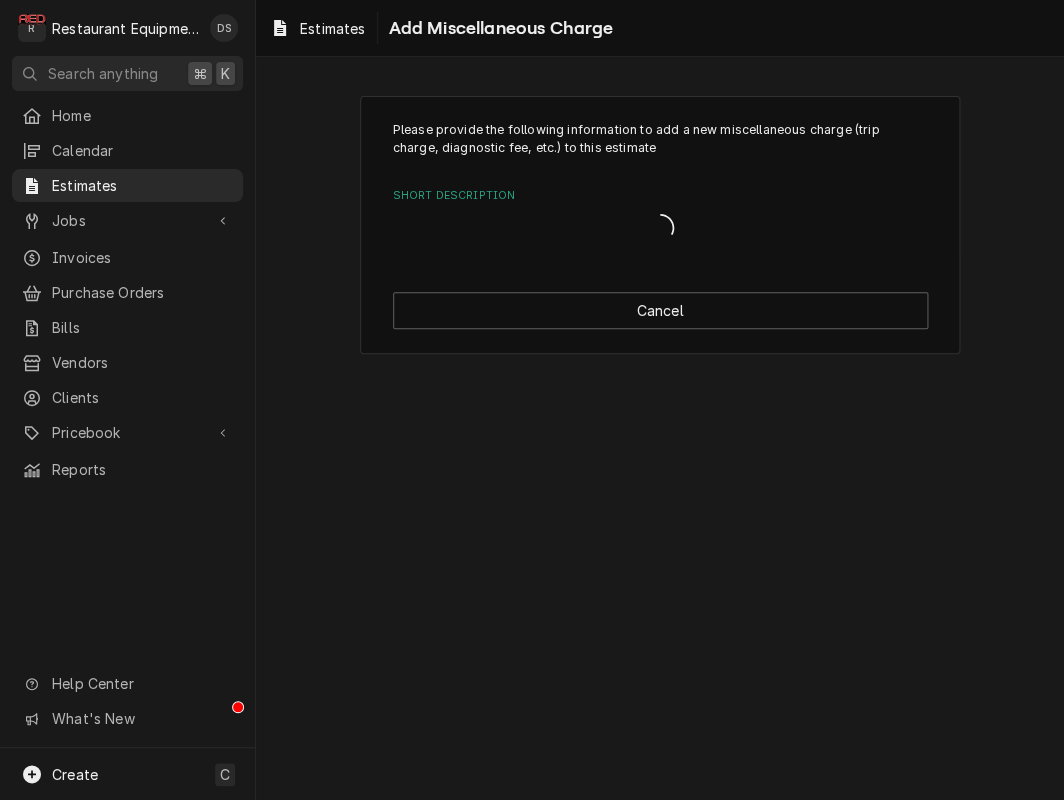 scroll, scrollTop: 0, scrollLeft: 0, axis: both 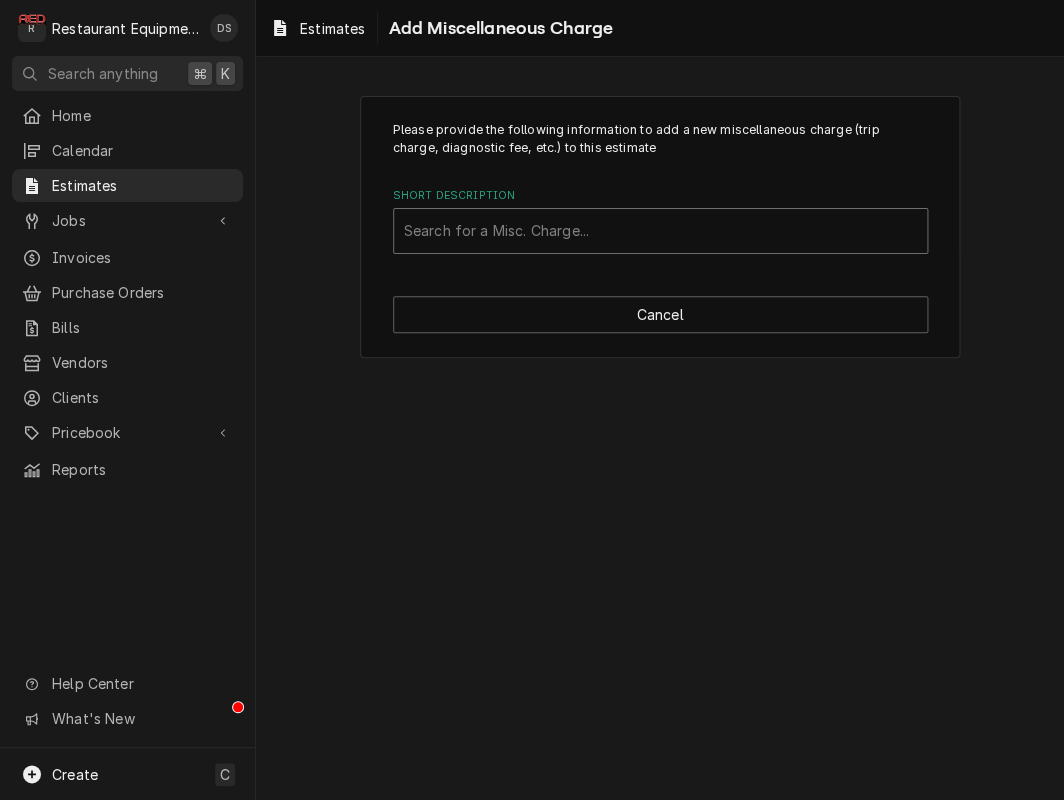 click on "Search for a Misc. Charge..." at bounding box center [660, 230] 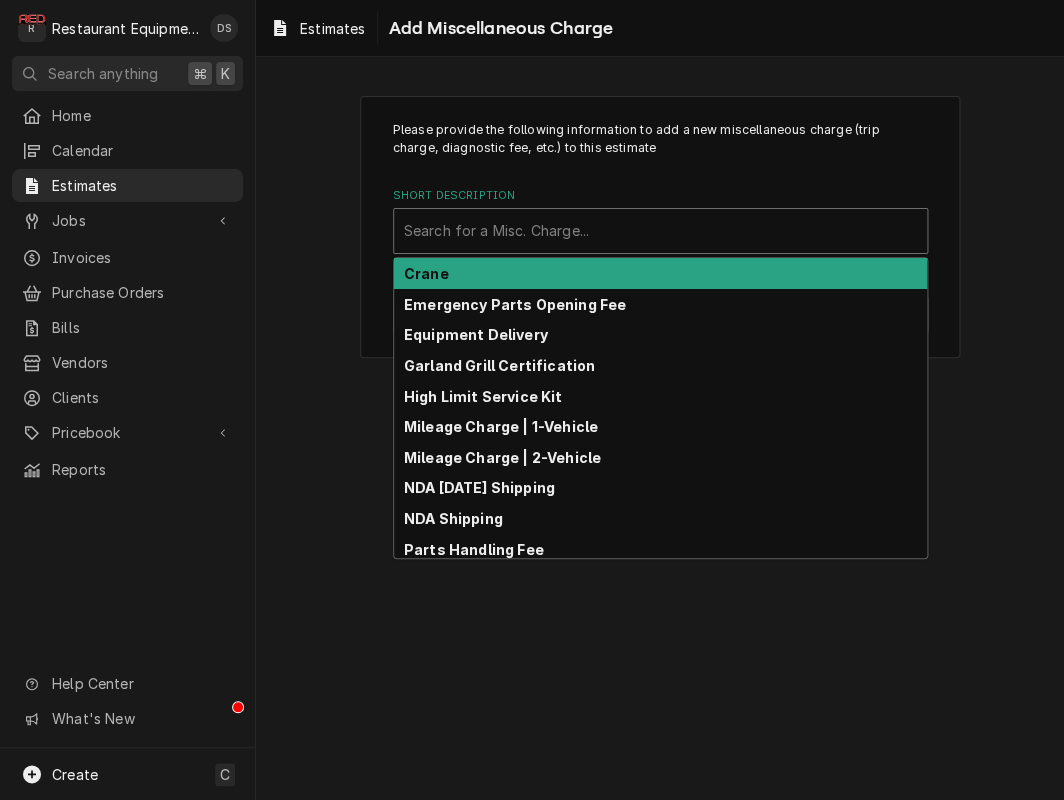 scroll, scrollTop: 0, scrollLeft: 0, axis: both 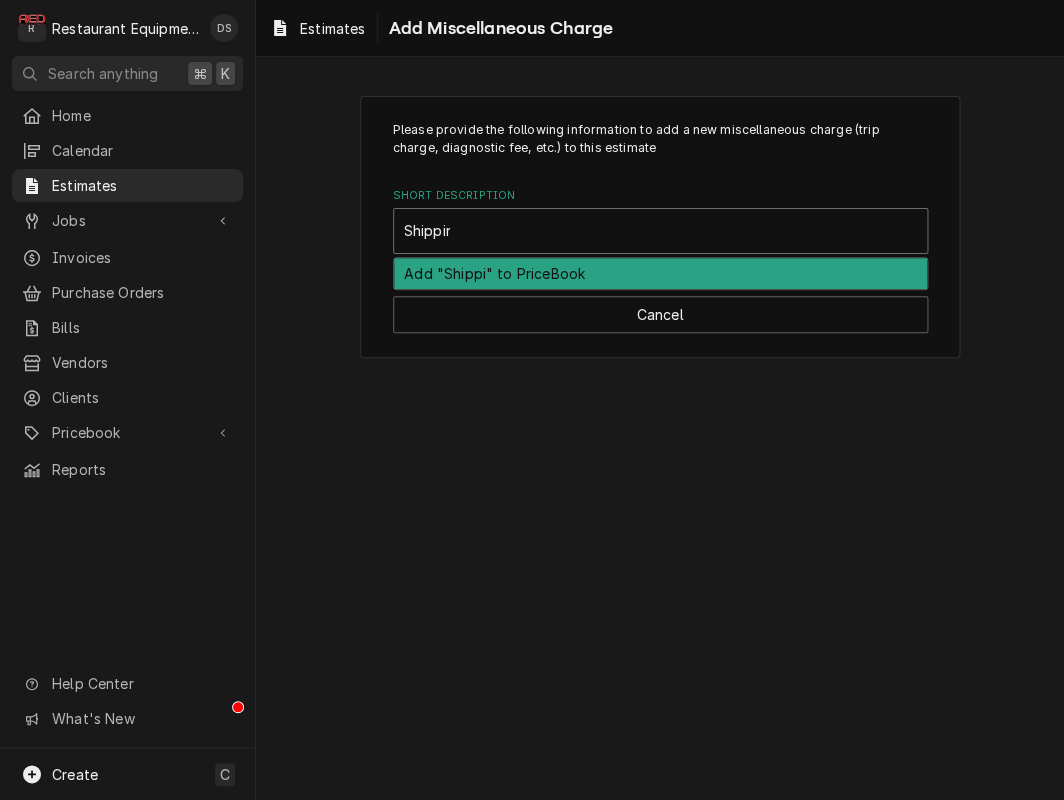 type on "Shipping" 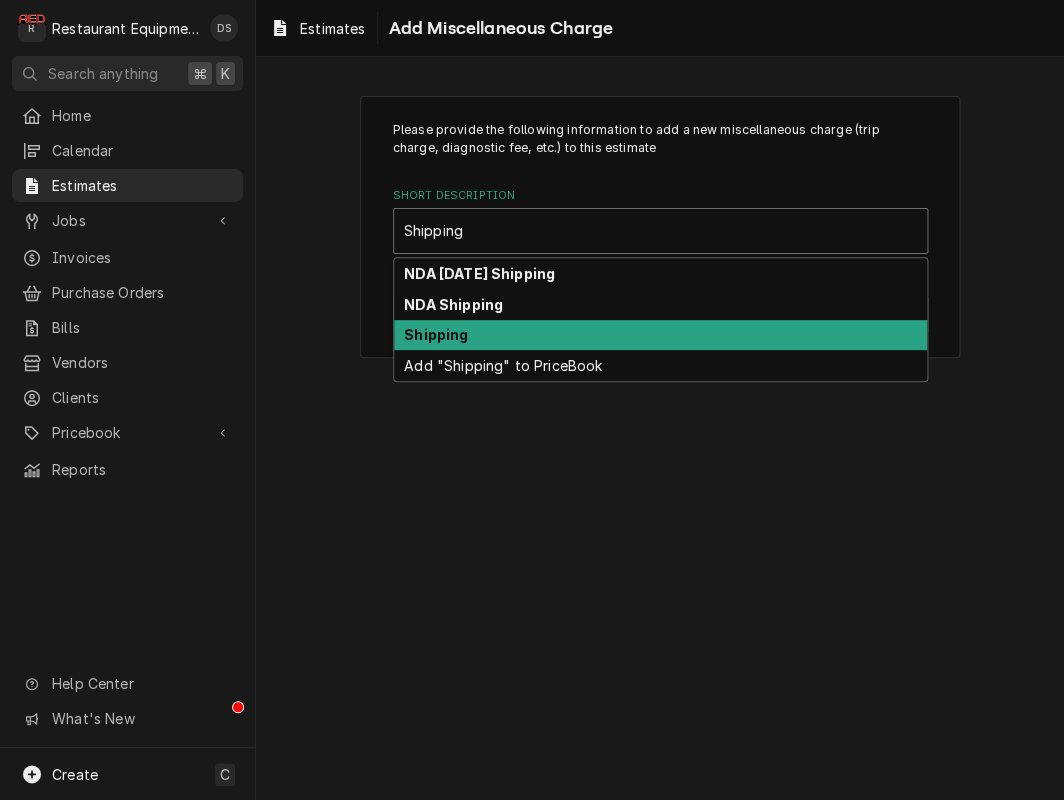 click on "Shipping" at bounding box center [660, 335] 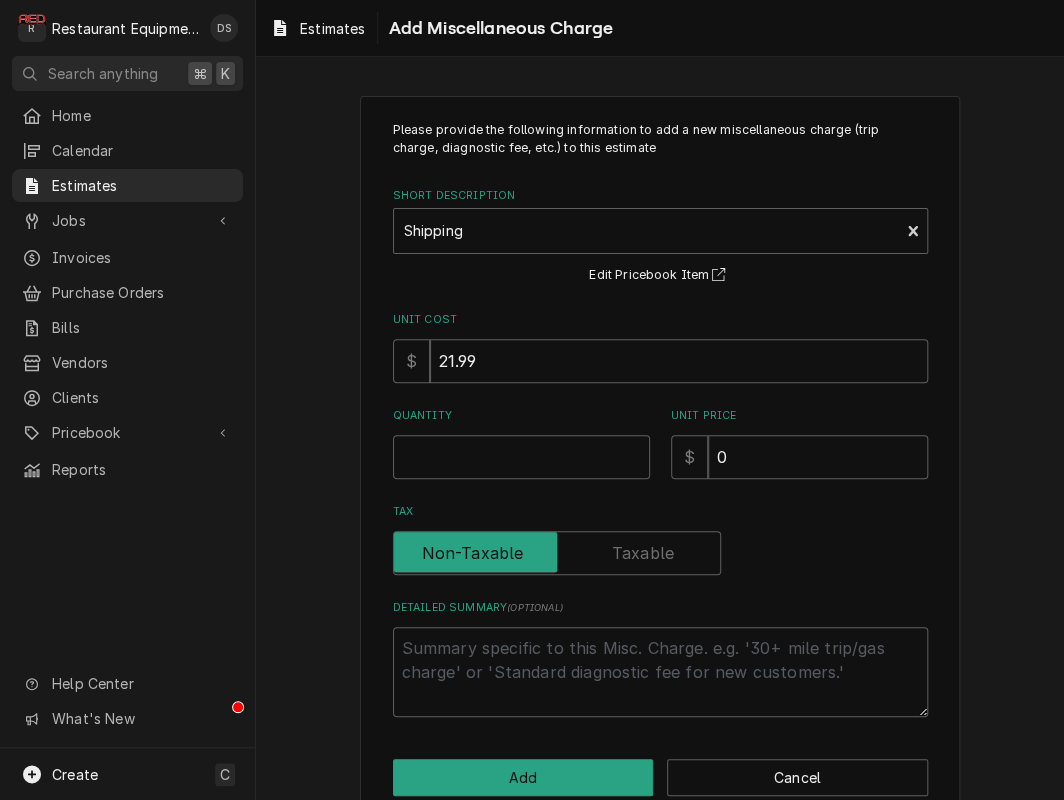 scroll, scrollTop: 0, scrollLeft: 0, axis: both 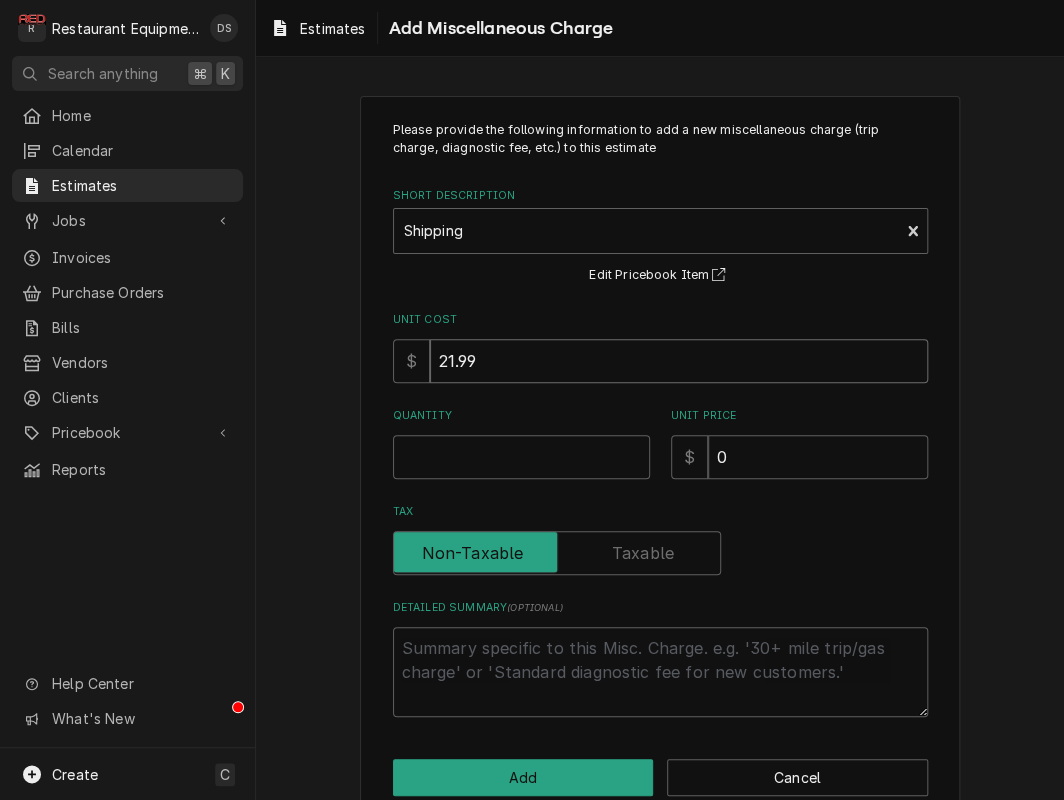 drag, startPoint x: 490, startPoint y: 365, endPoint x: 405, endPoint y: 354, distance: 85.70881 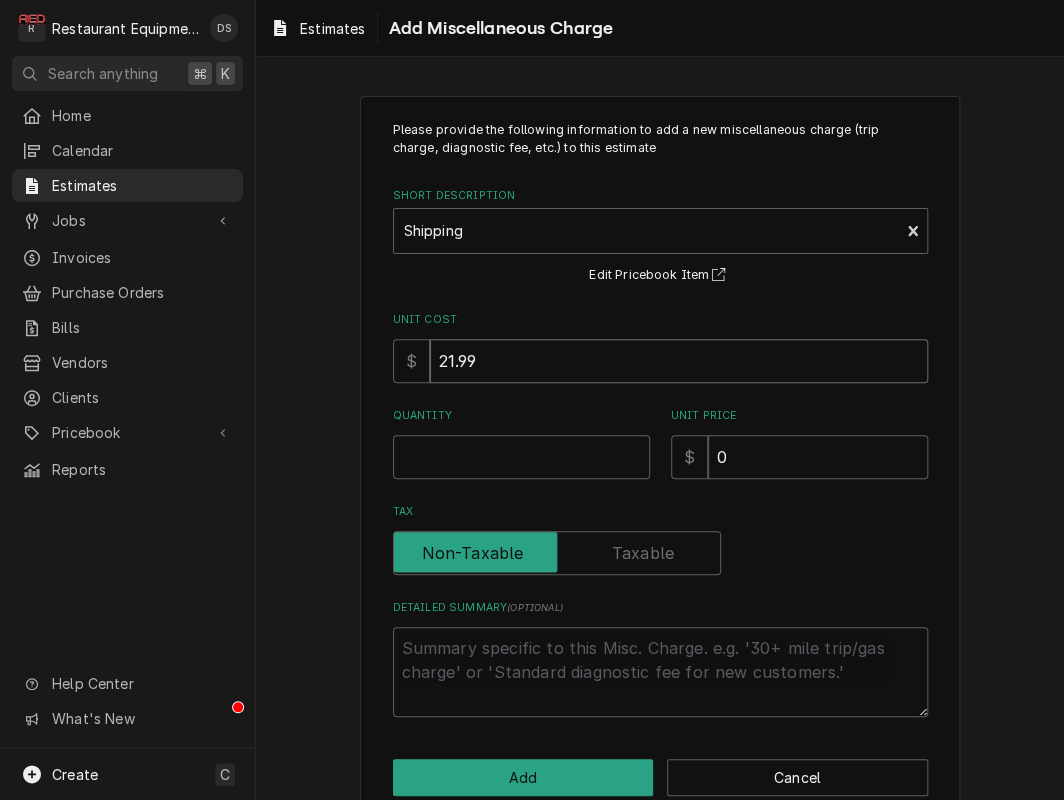 click on "$ 21.99" at bounding box center (660, 361) 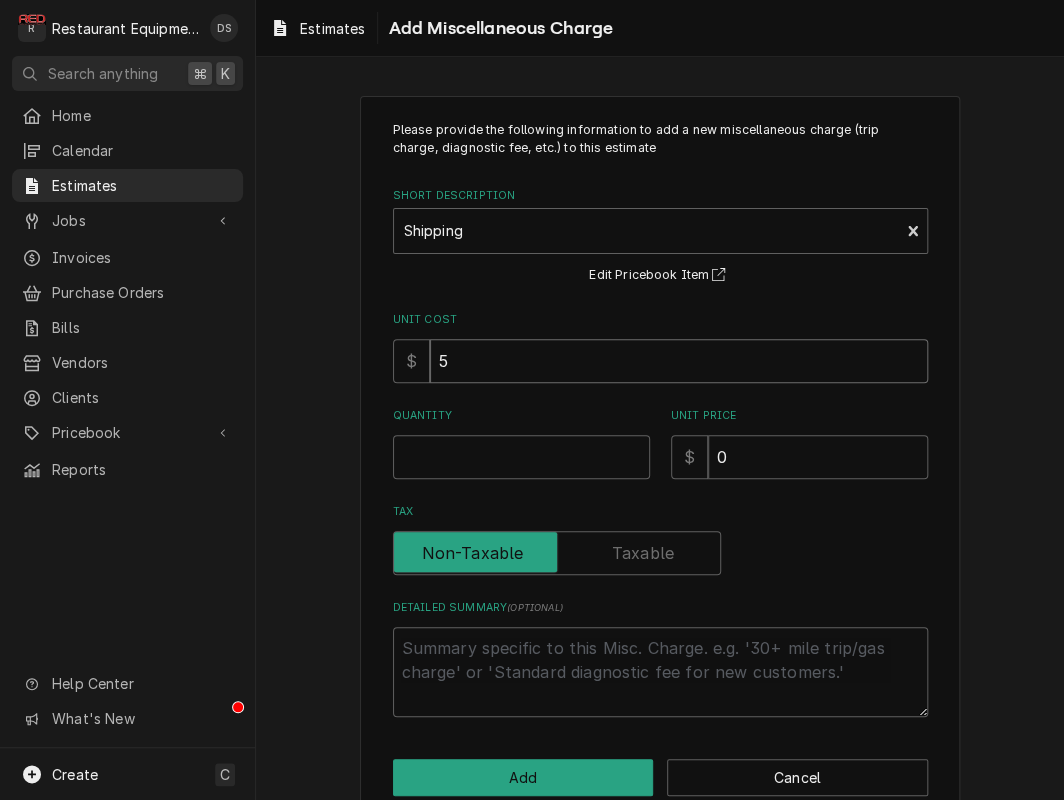 type on "x" 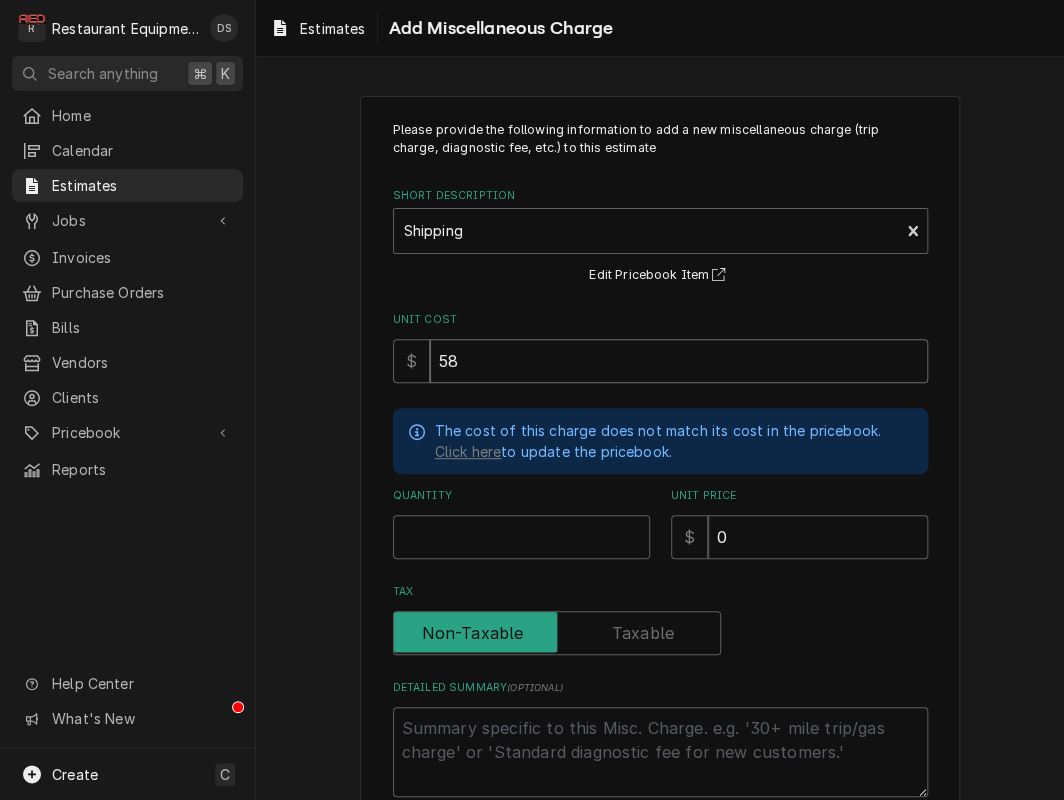 type on "x" 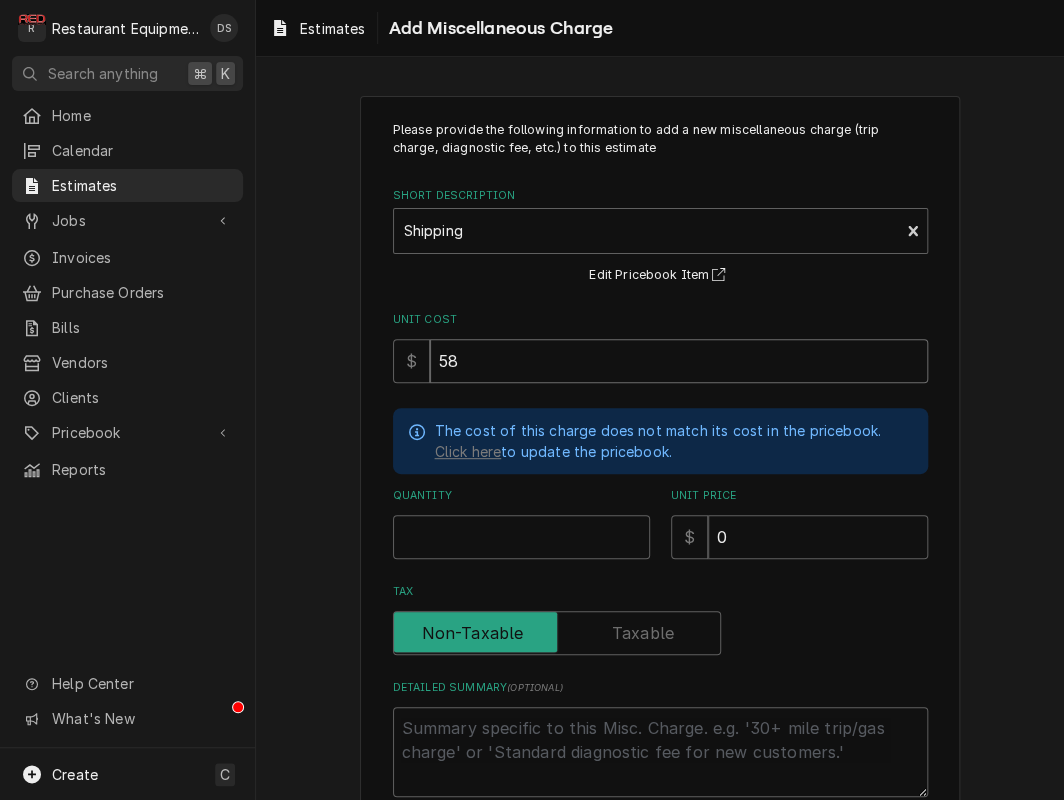type on "580" 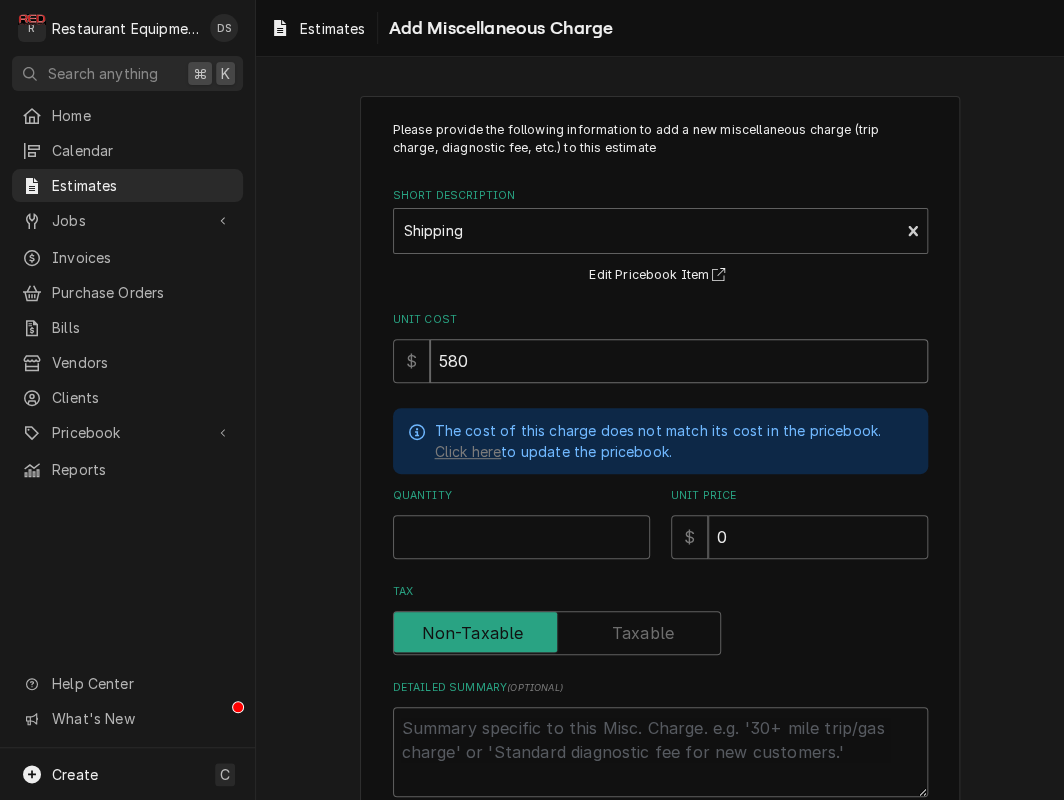 type on "x" 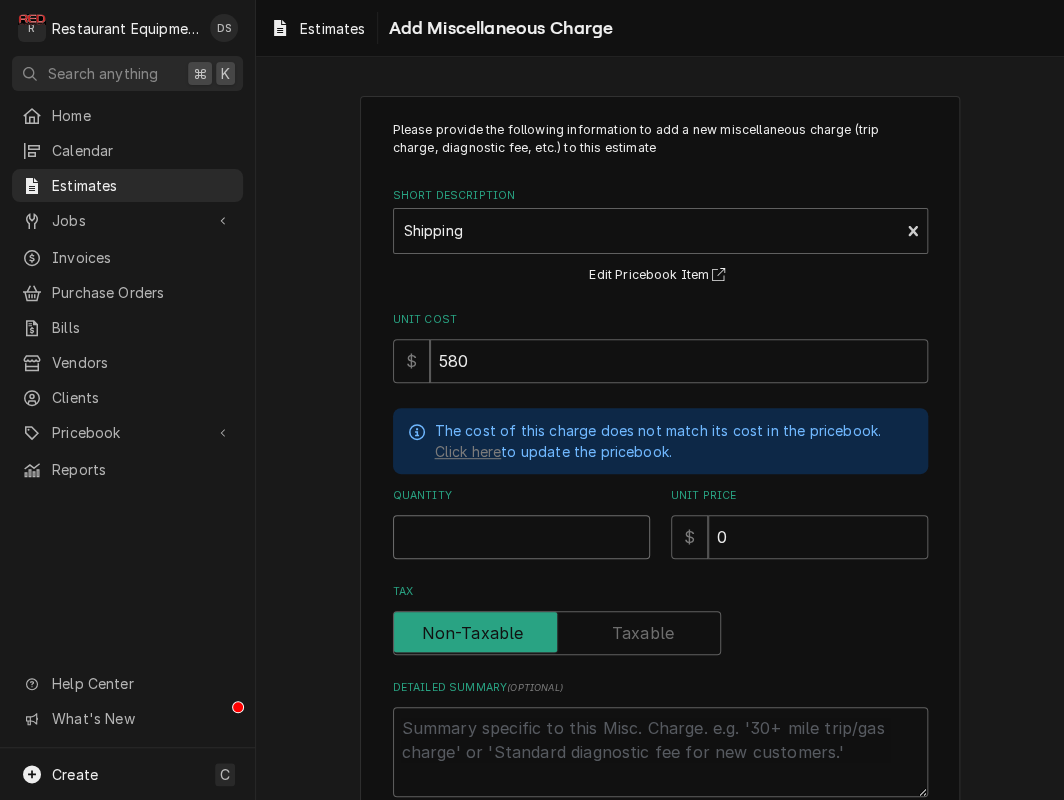 type on "x" 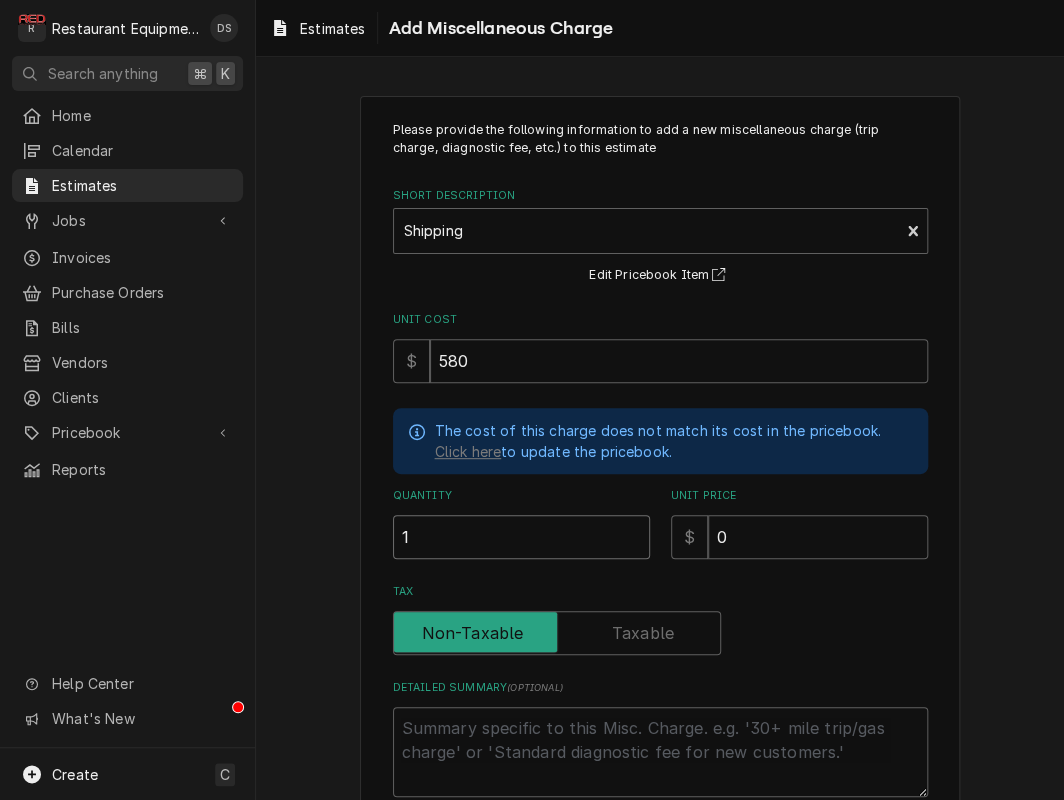type on "x" 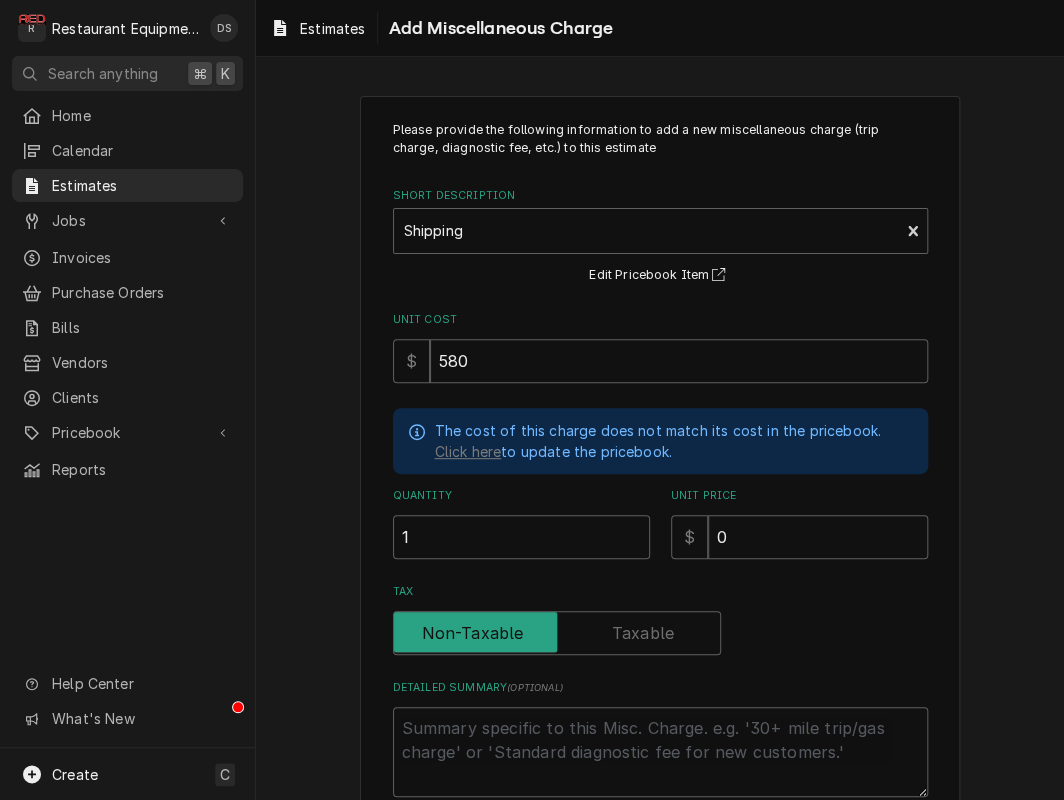 scroll, scrollTop: 3, scrollLeft: 0, axis: vertical 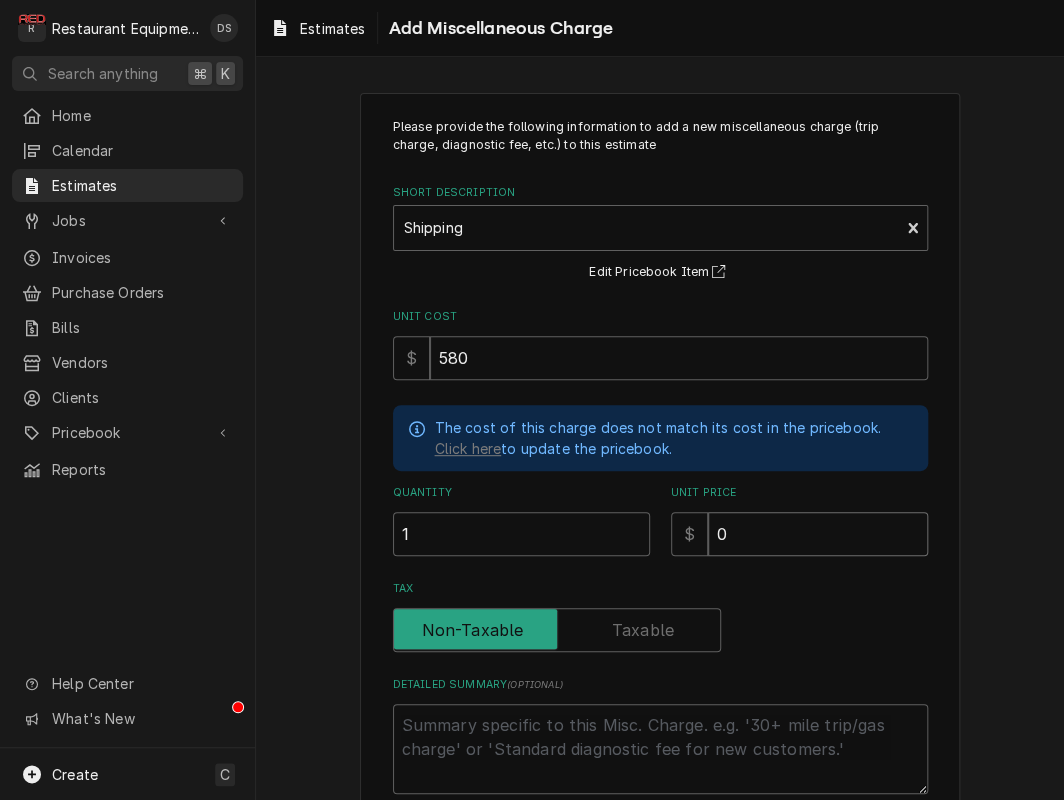 drag, startPoint x: 770, startPoint y: 531, endPoint x: 709, endPoint y: 470, distance: 86.26703 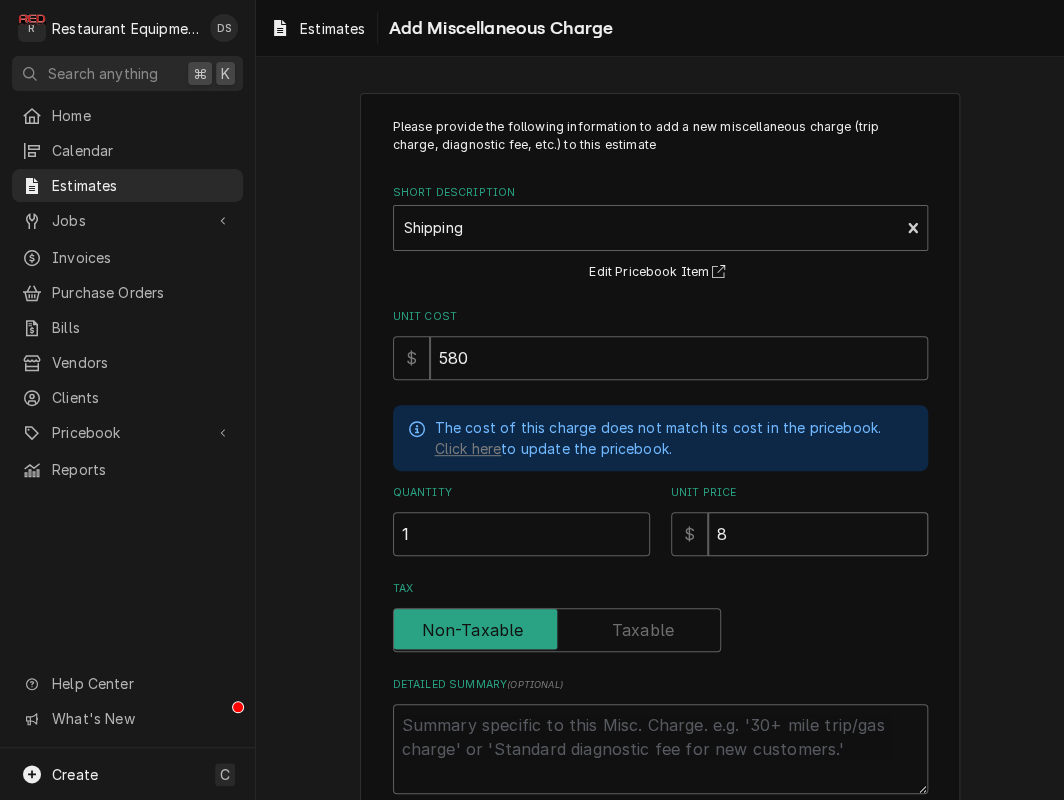 type on "x" 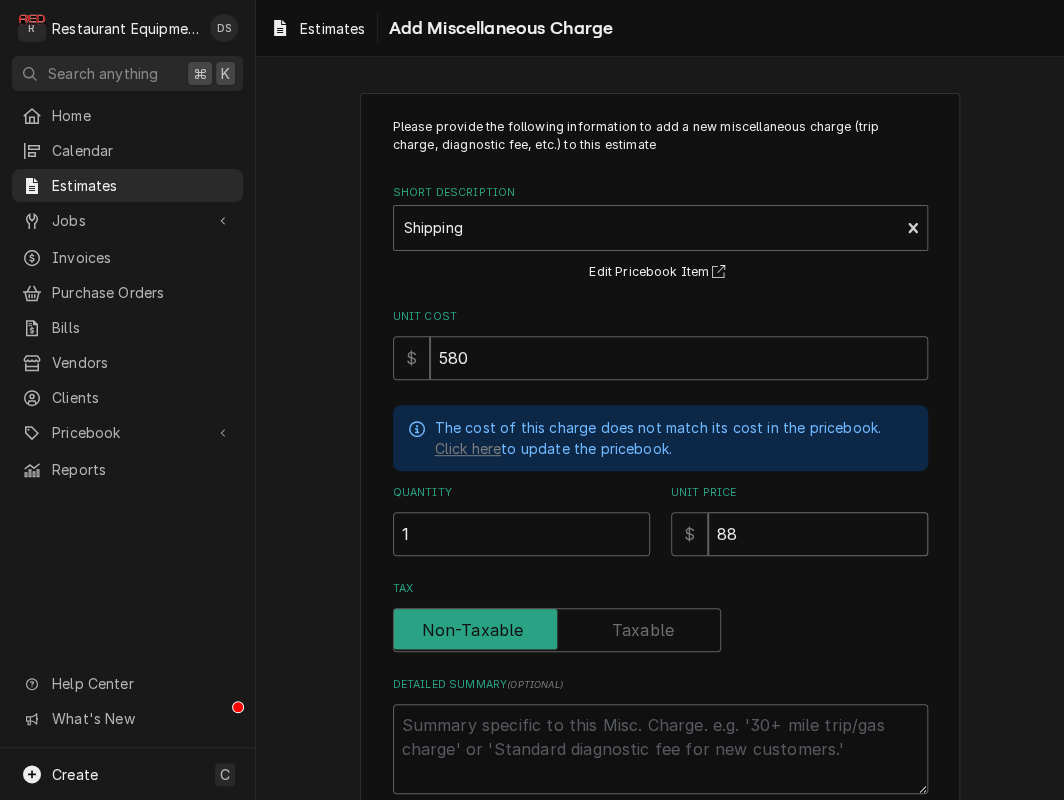 type on "x" 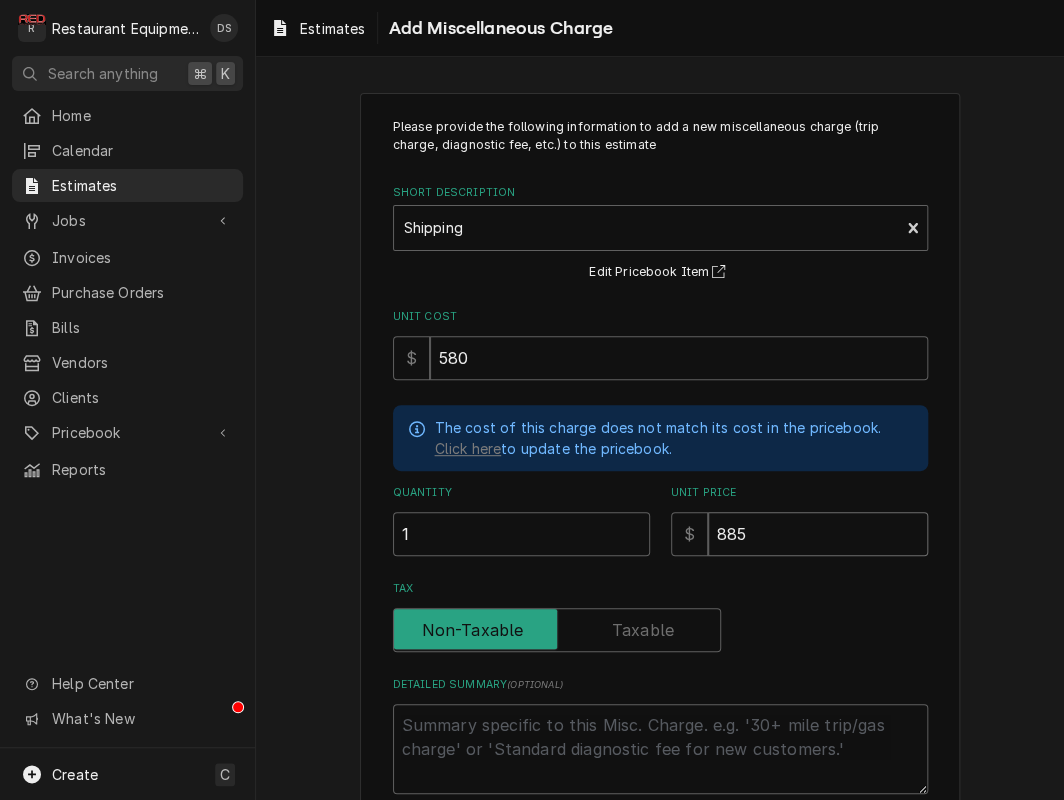type on "x" 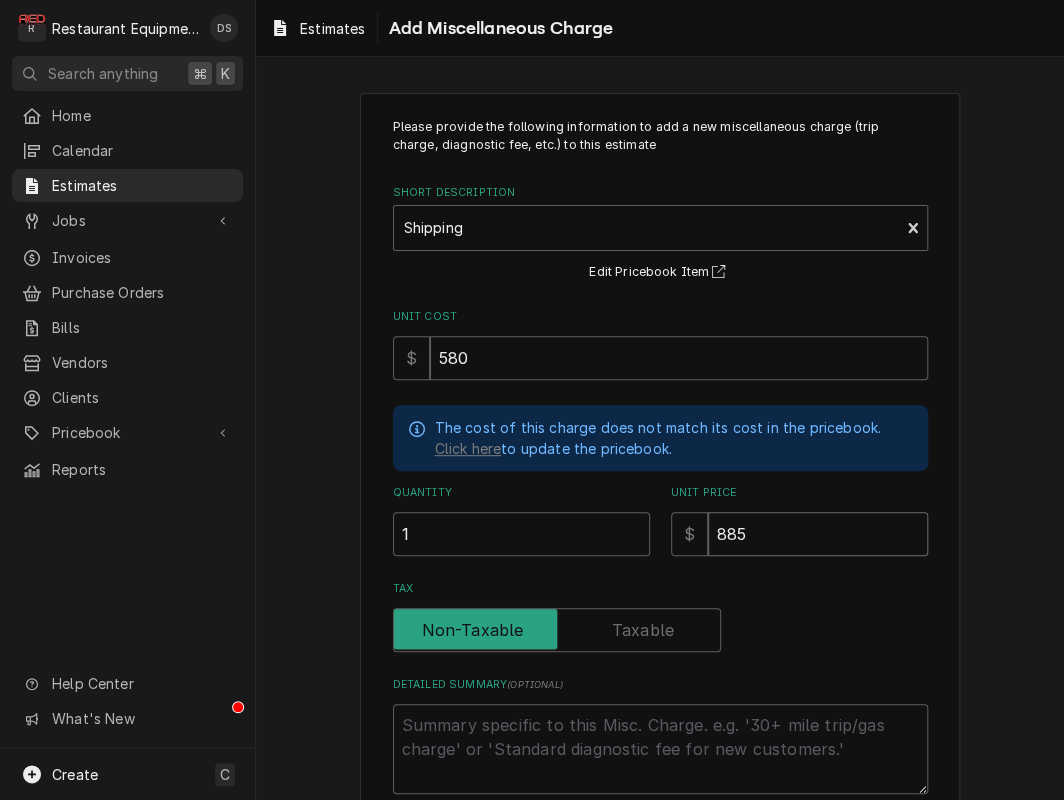 type on "885" 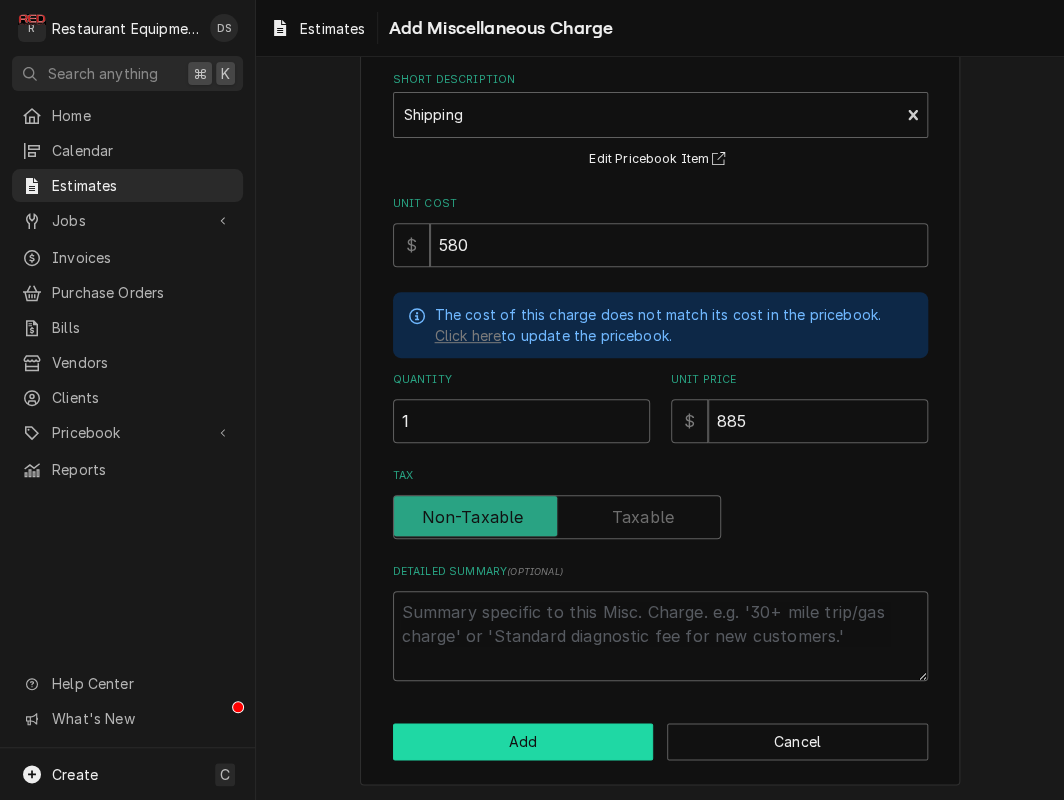 click on "Add" at bounding box center [523, 741] 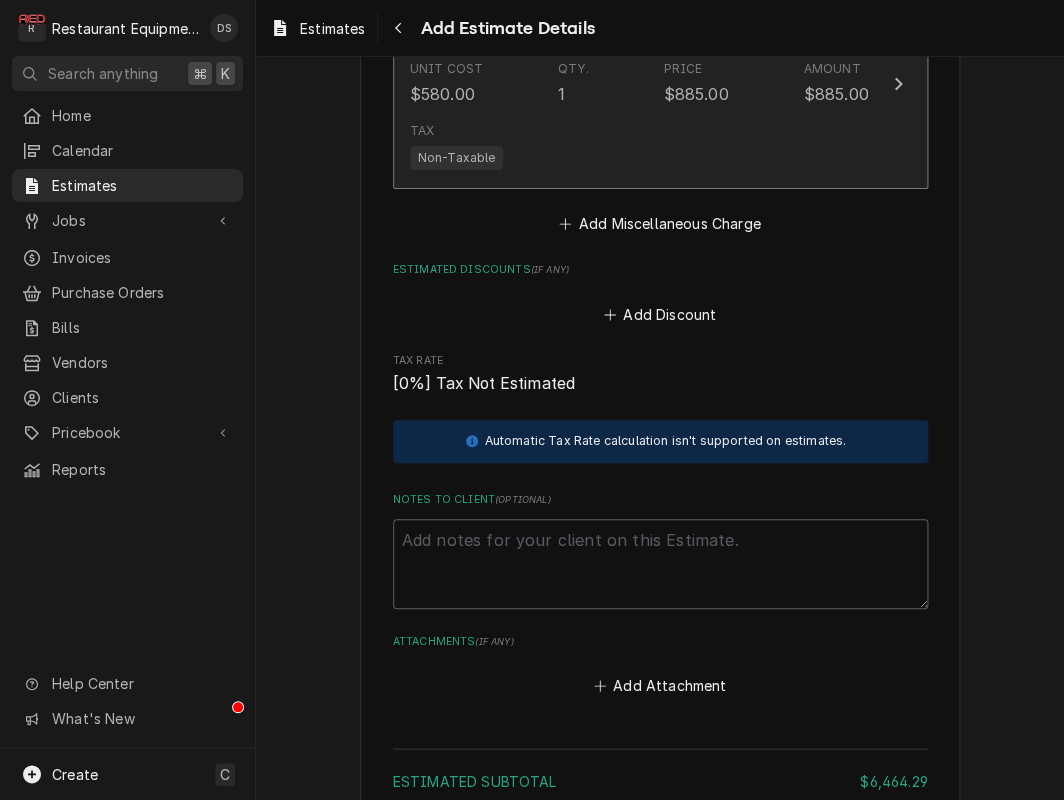 scroll, scrollTop: 4230, scrollLeft: 0, axis: vertical 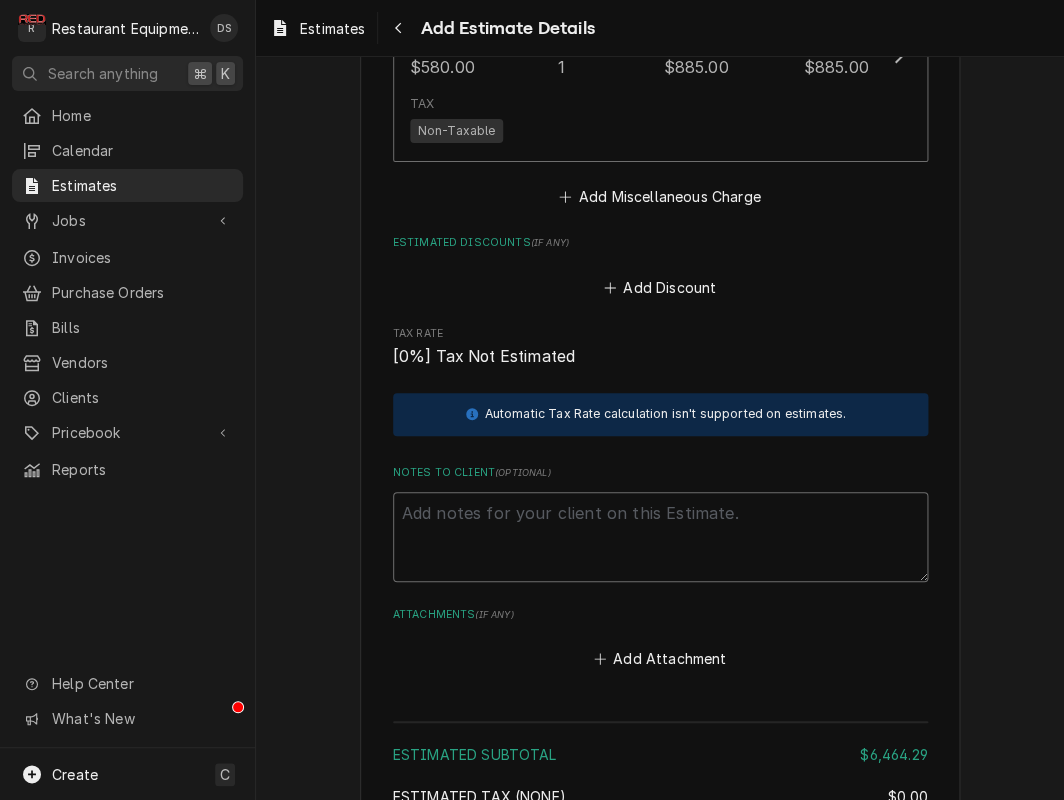 click on "Notes to Client  ( optional )" at bounding box center [660, 537] 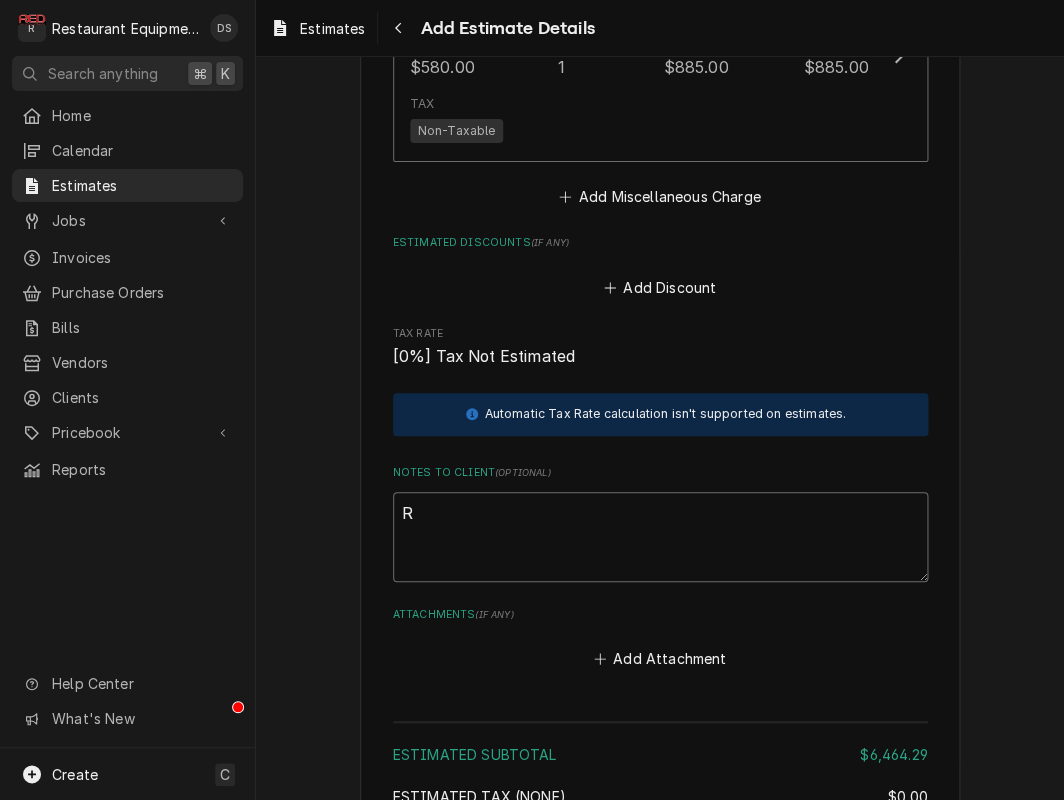 type on "x" 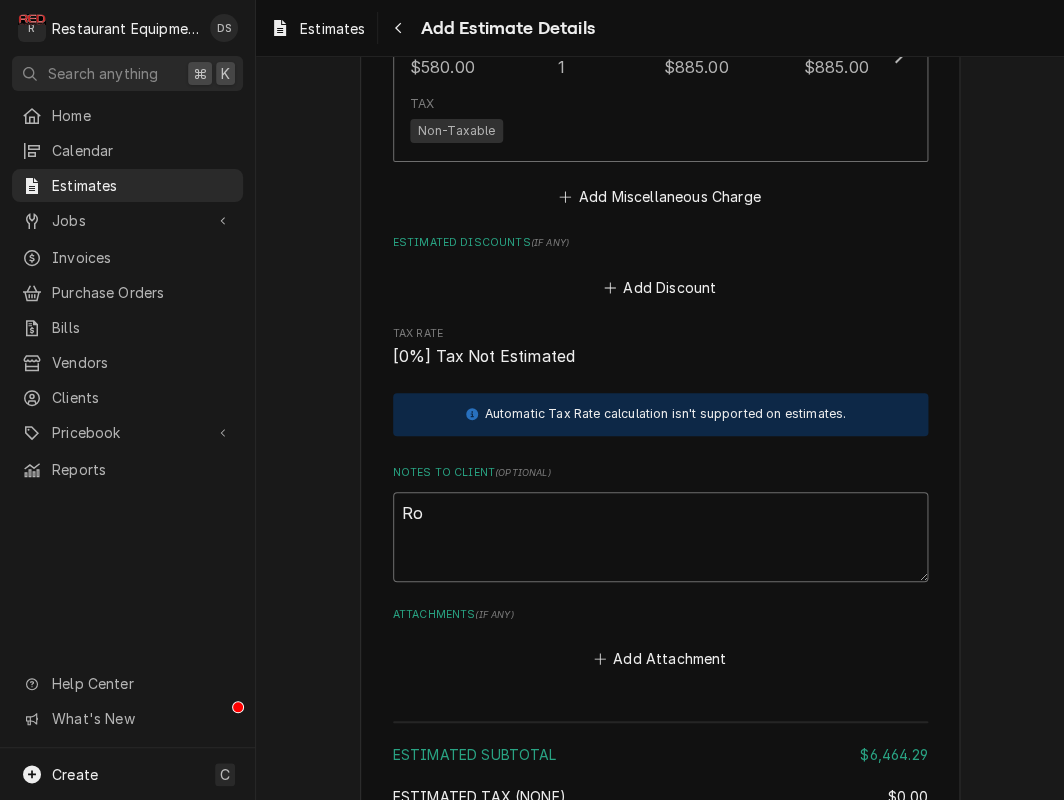 type on "x" 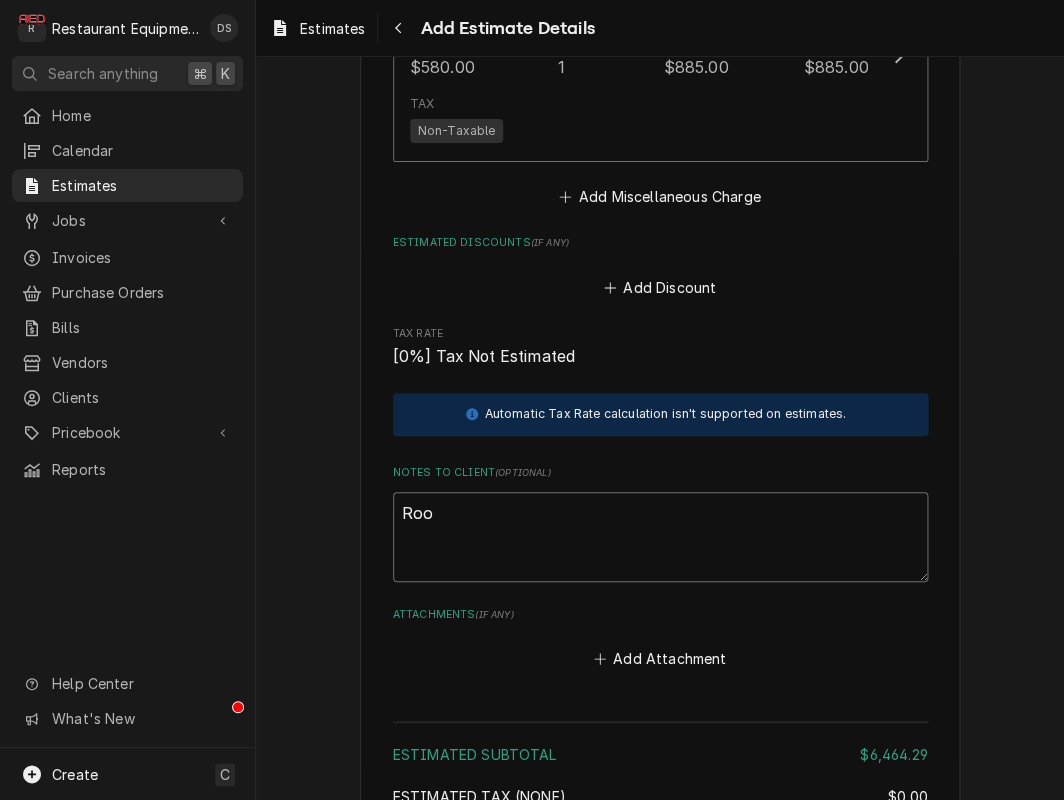 type on "x" 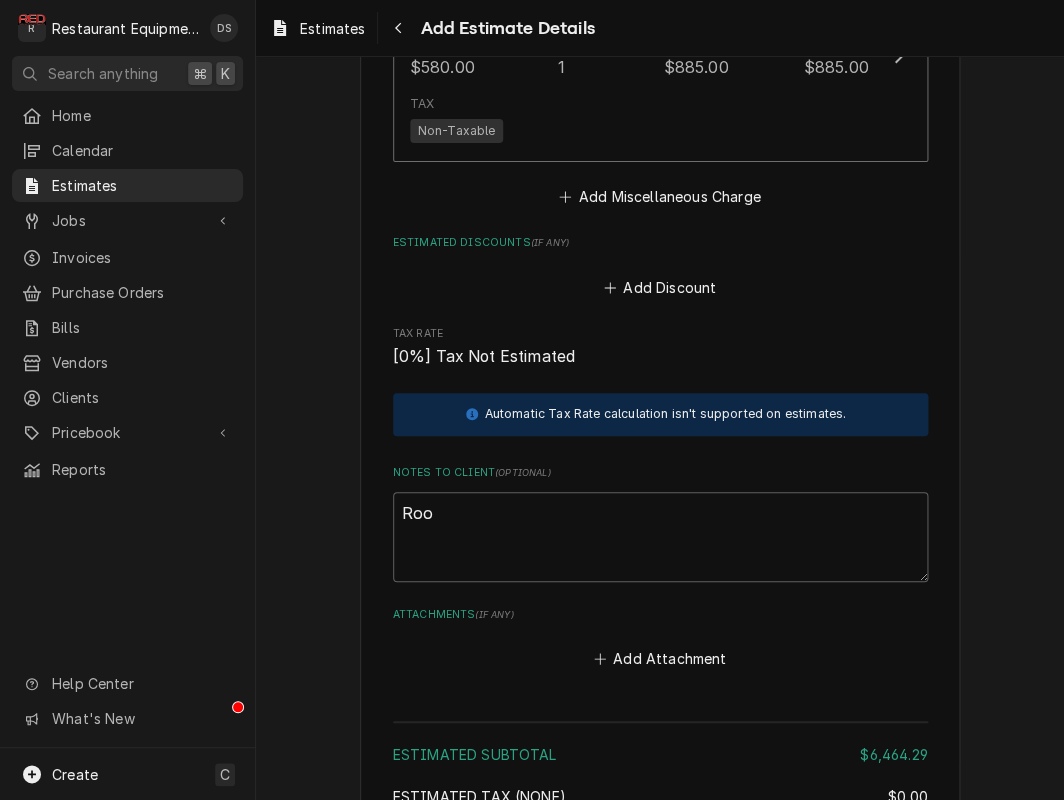 scroll, scrollTop: 4231, scrollLeft: 0, axis: vertical 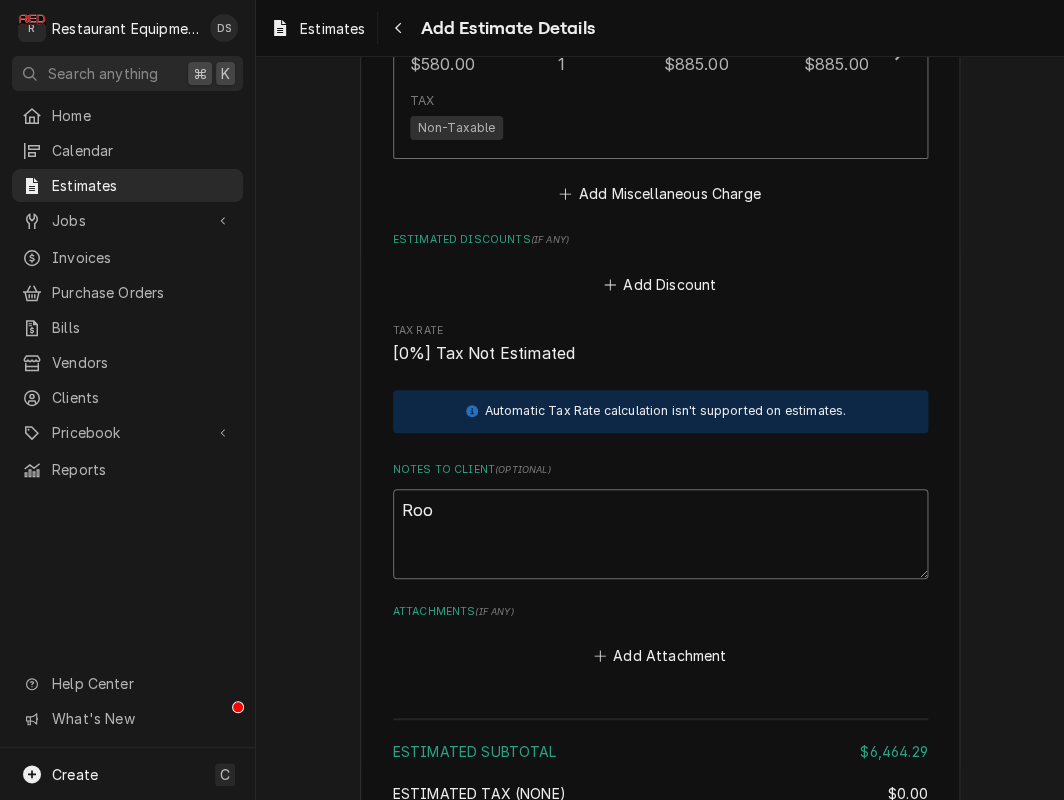 click on "Roo" at bounding box center [660, 534] 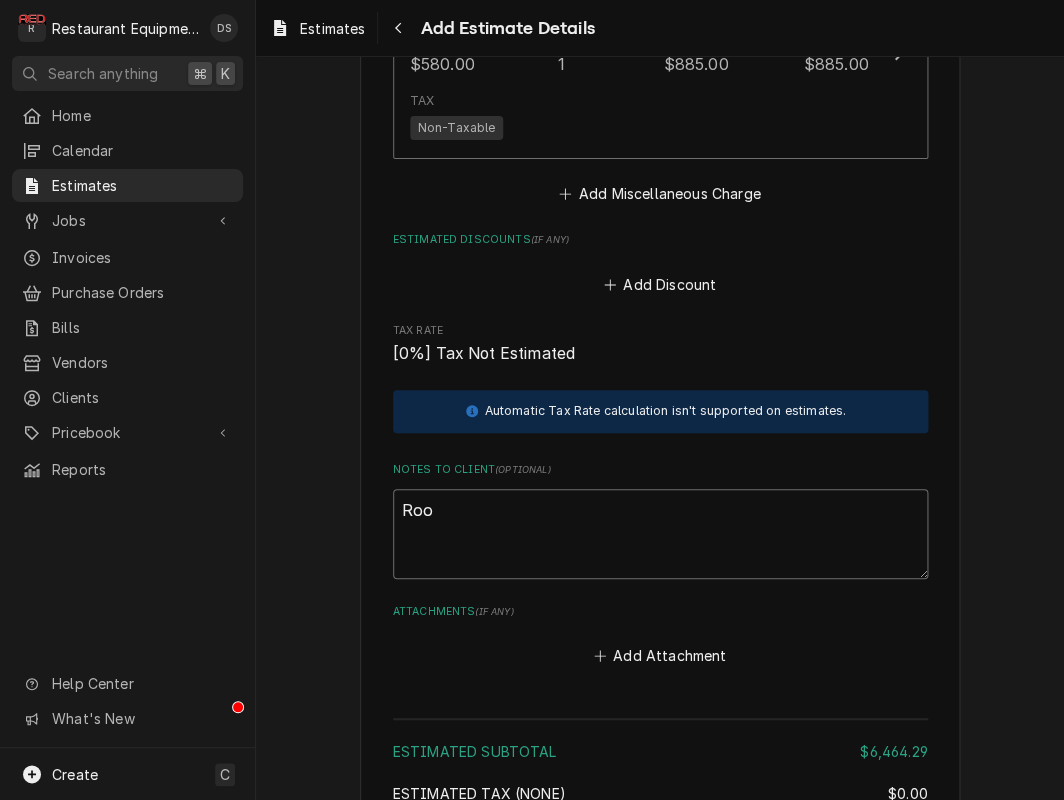 paste on "Tracking# 318199794" 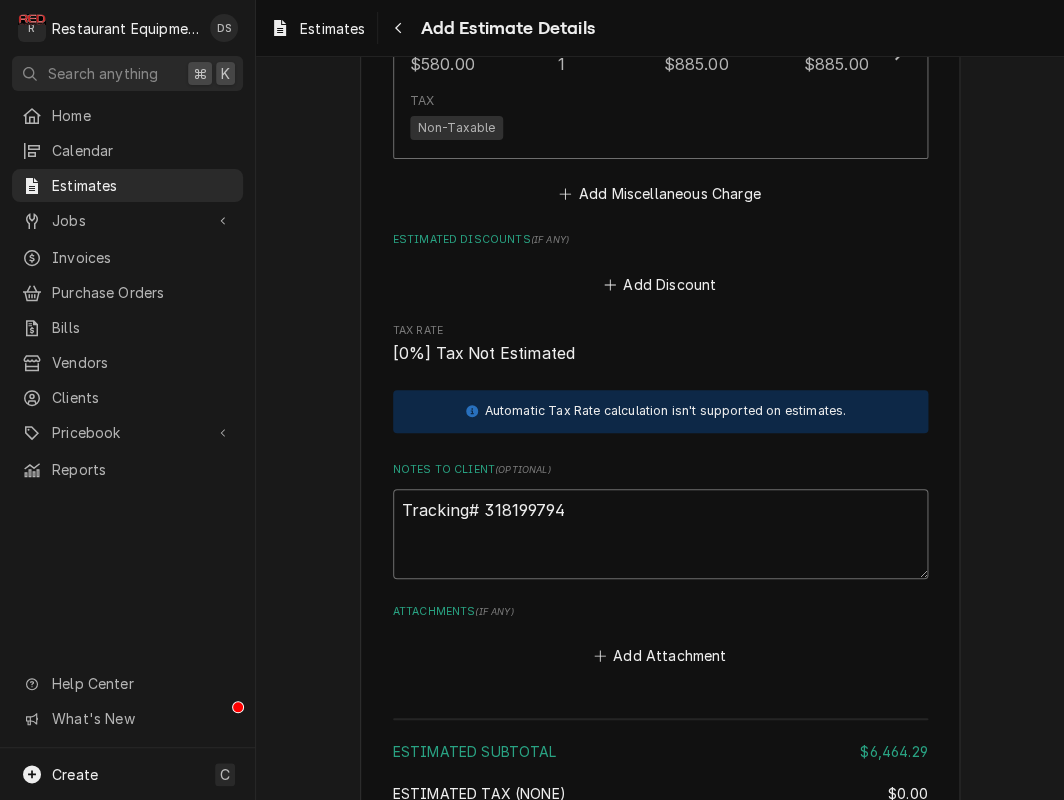 type 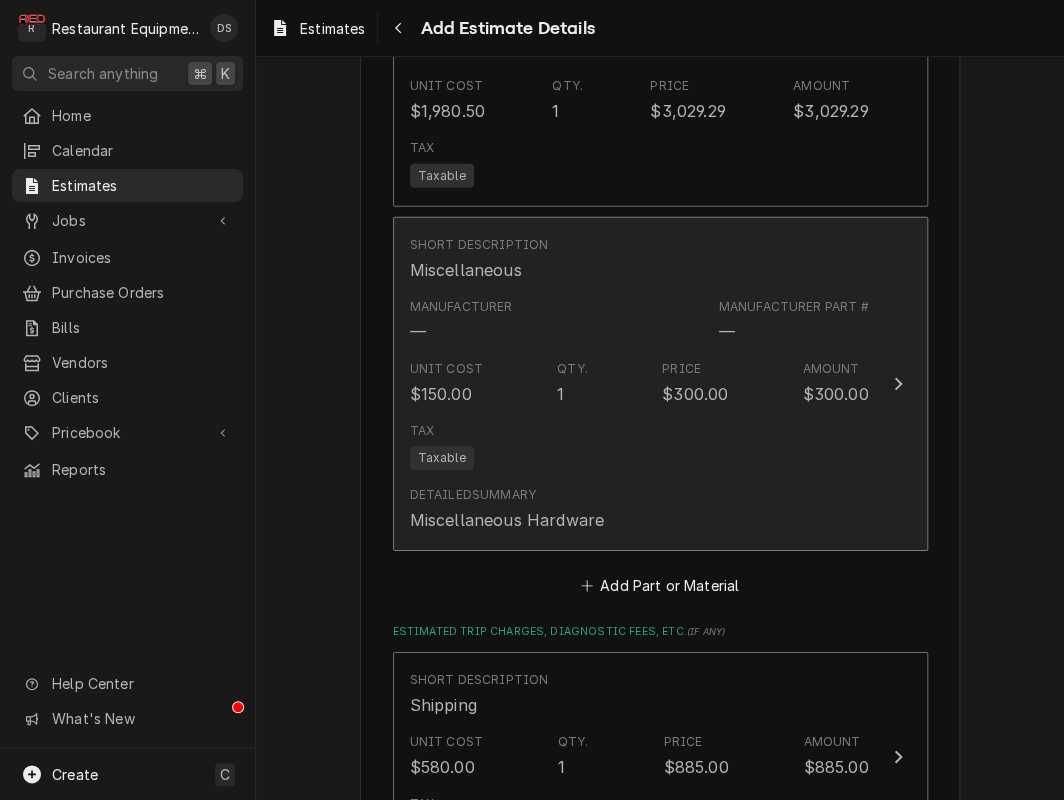 scroll, scrollTop: 3532, scrollLeft: 0, axis: vertical 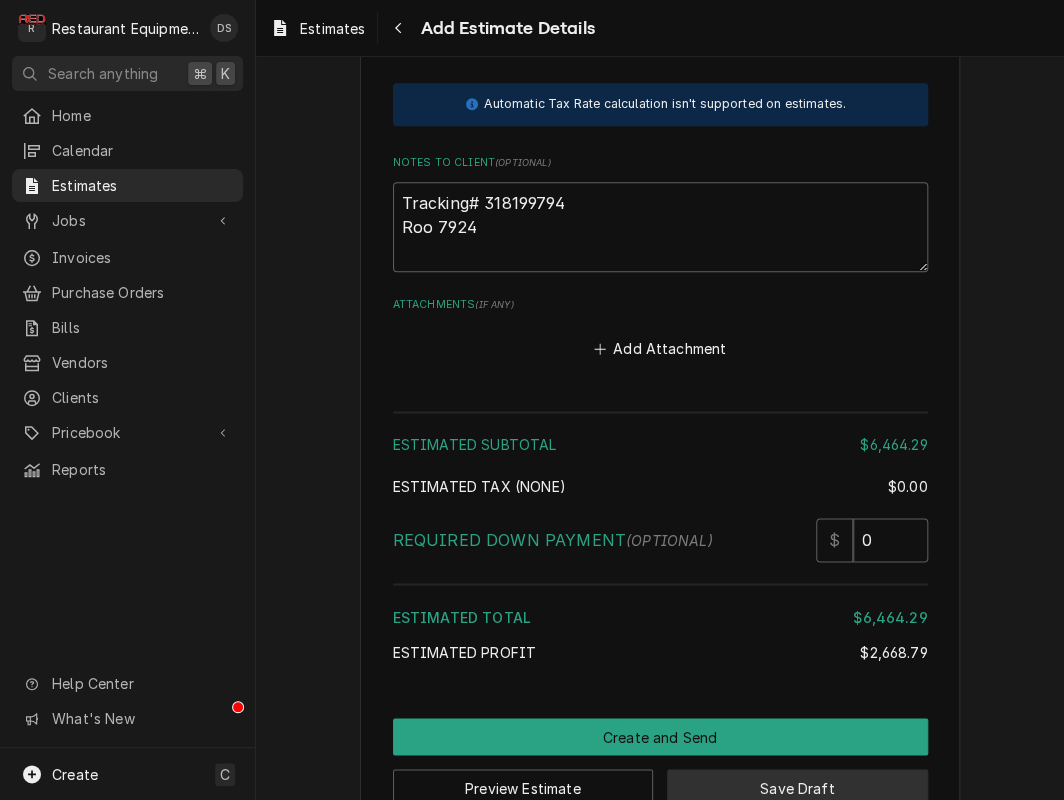 click on "Save Draft" at bounding box center (797, 787) 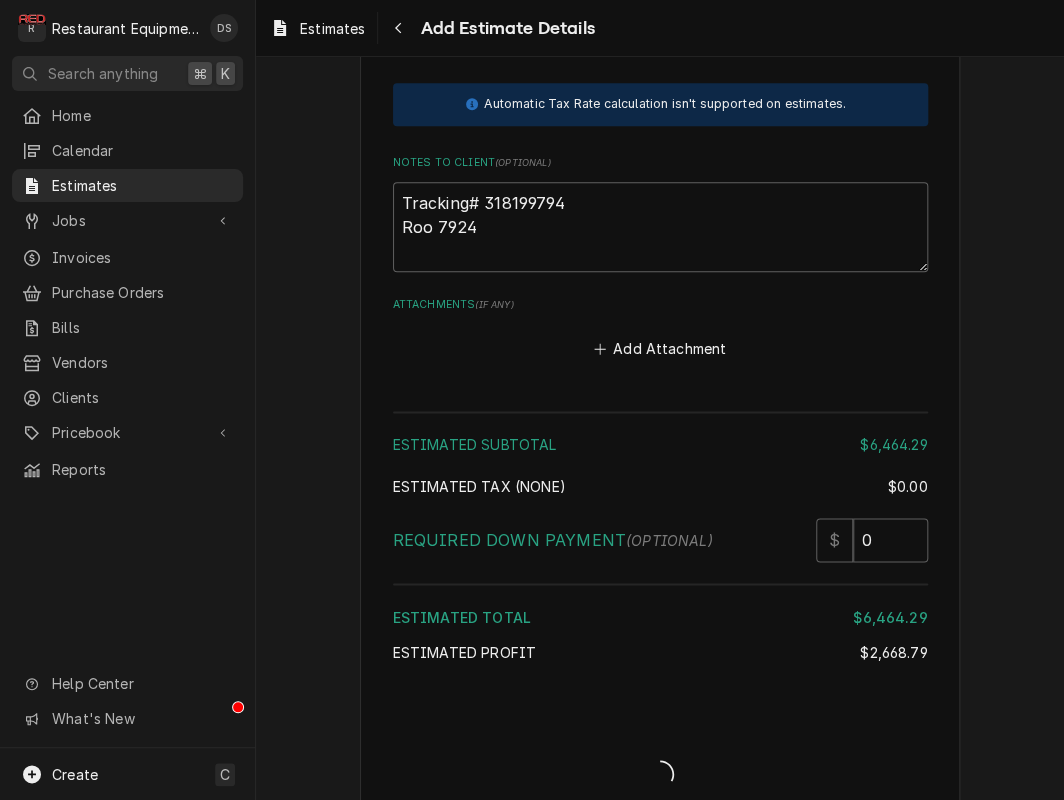 scroll, scrollTop: 4528, scrollLeft: 0, axis: vertical 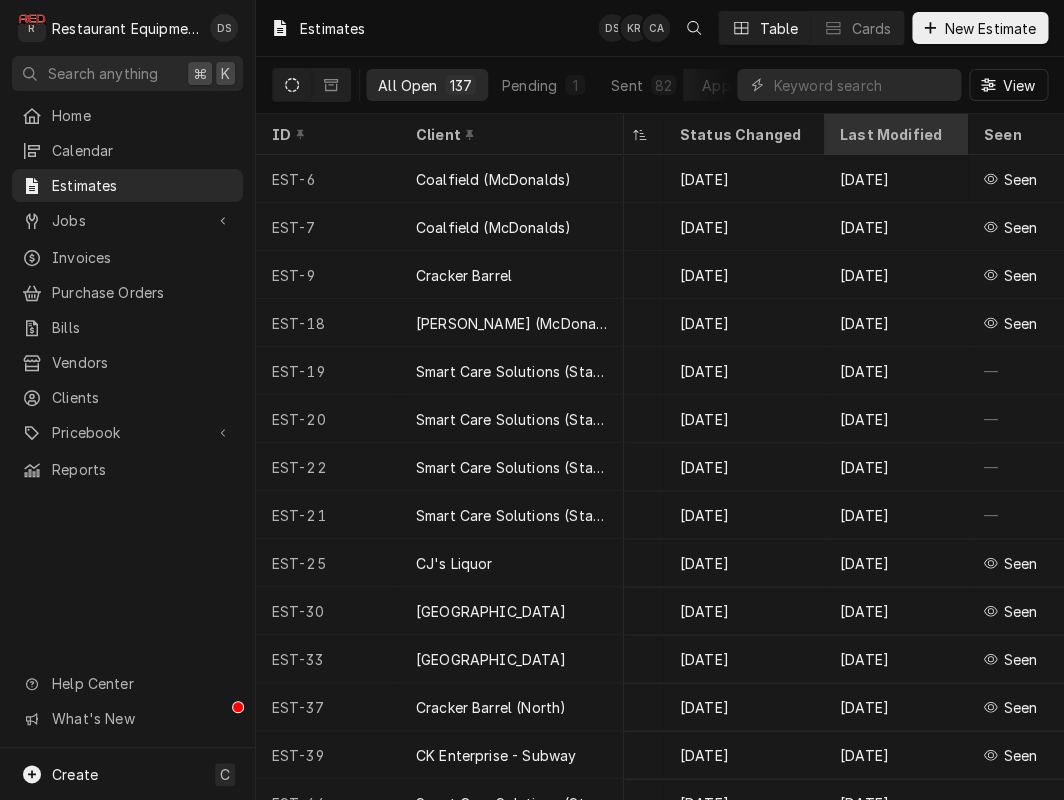 click on "Last Modified" at bounding box center (894, 134) 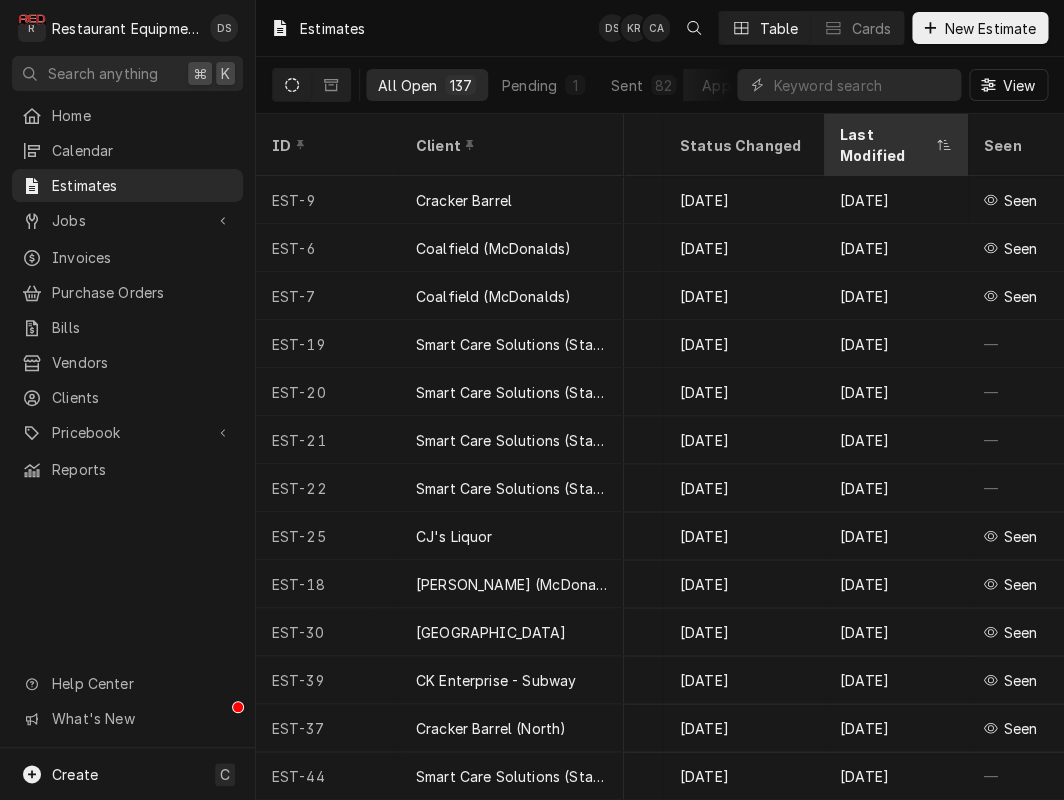 scroll, scrollTop: 0, scrollLeft: 1593, axis: horizontal 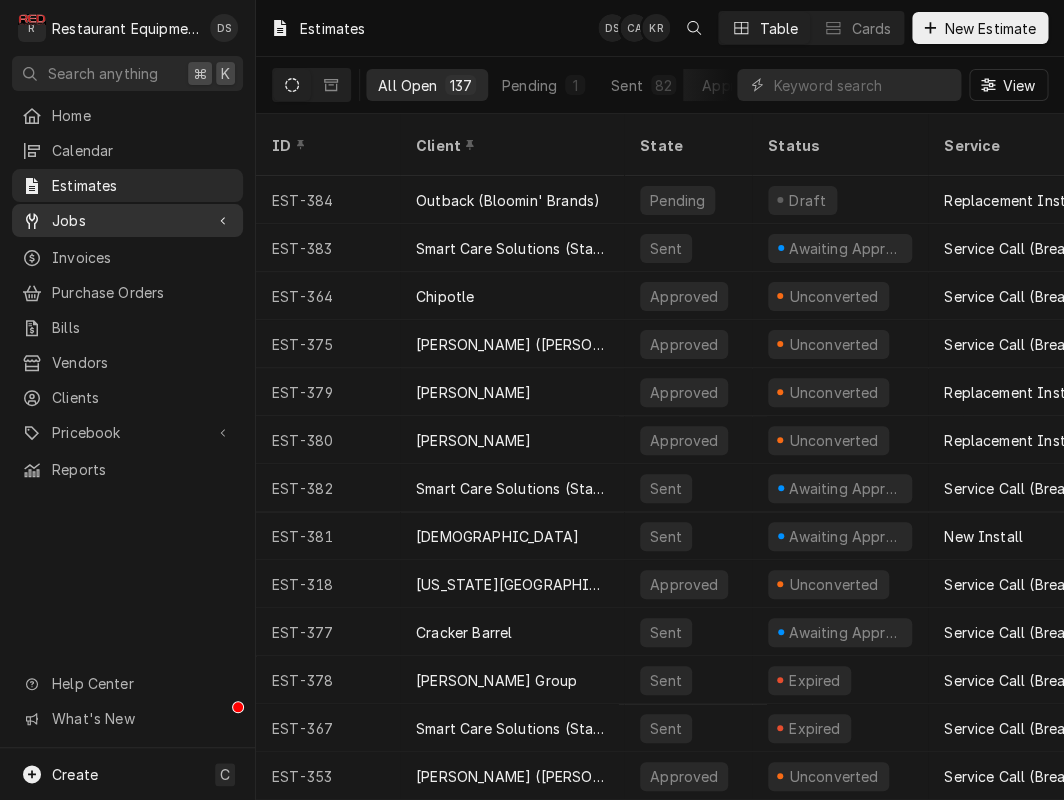 drag, startPoint x: 82, startPoint y: 213, endPoint x: 90, endPoint y: 226, distance: 15.264338 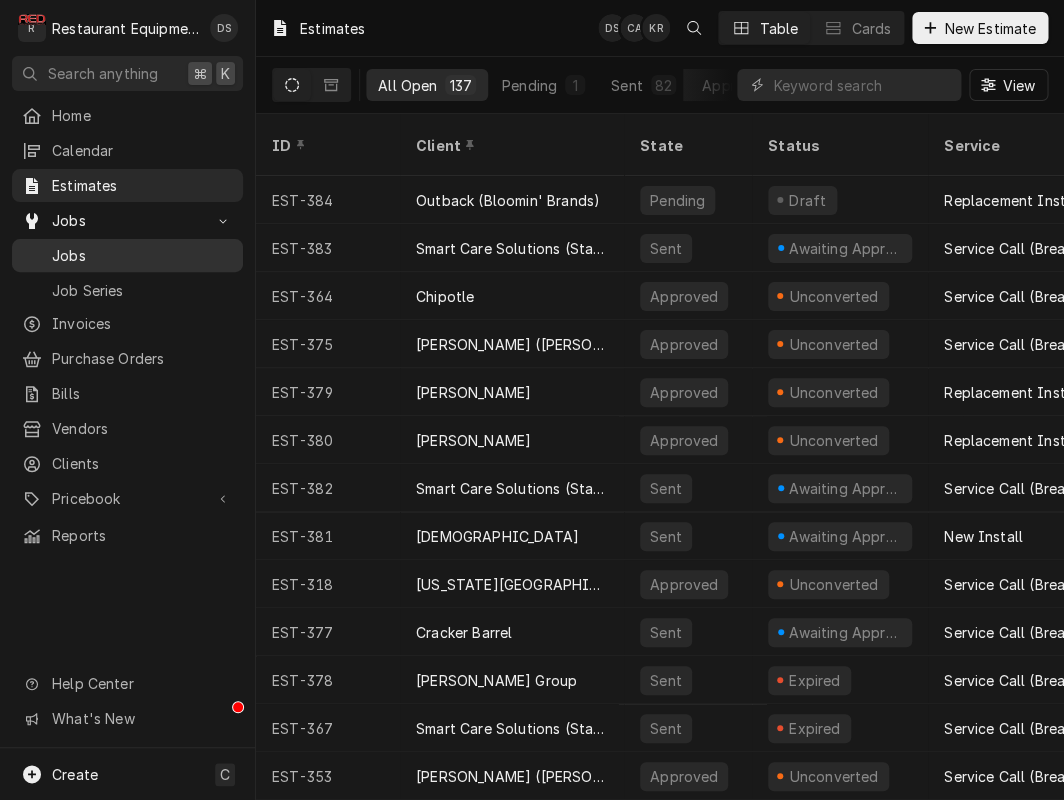 scroll, scrollTop: 0, scrollLeft: 0, axis: both 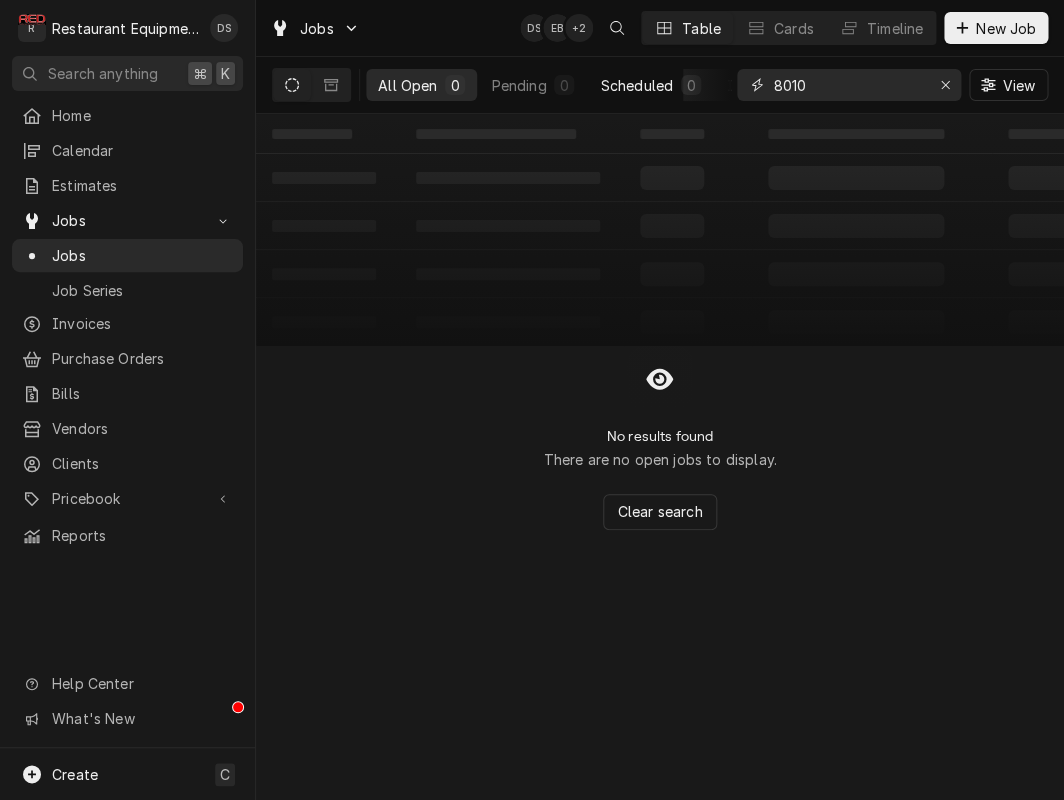 drag, startPoint x: 830, startPoint y: 89, endPoint x: 699, endPoint y: 78, distance: 131.46101 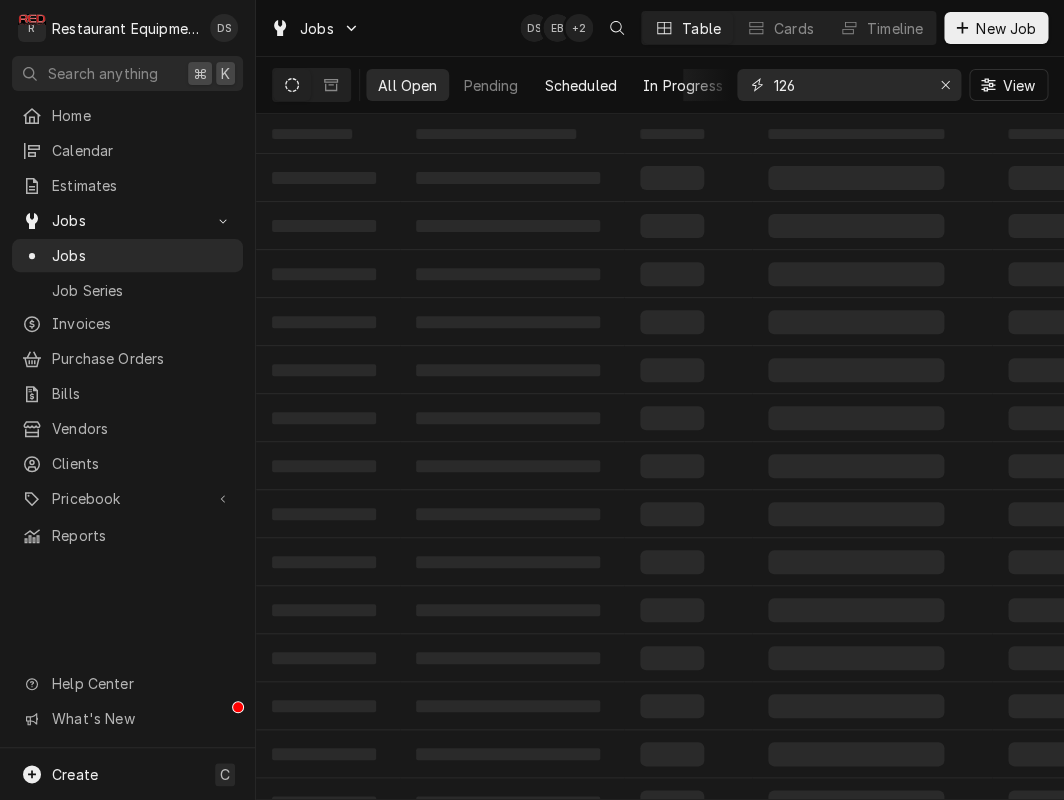 scroll, scrollTop: 0, scrollLeft: 0, axis: both 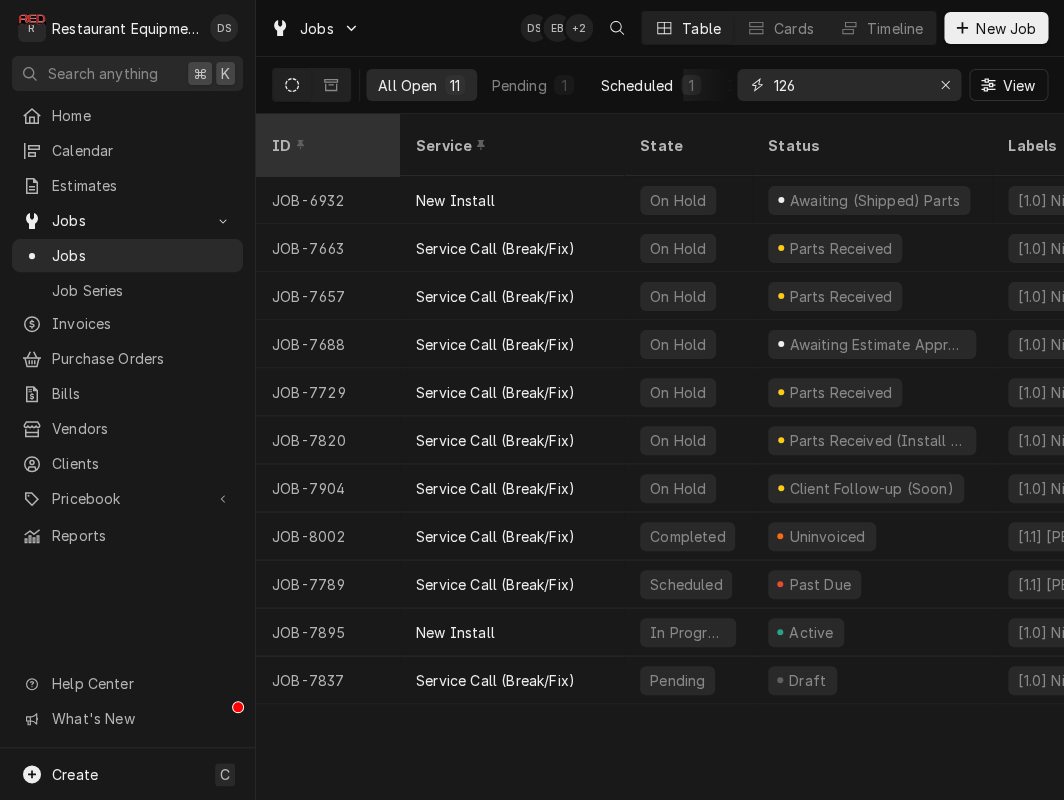 type on "126" 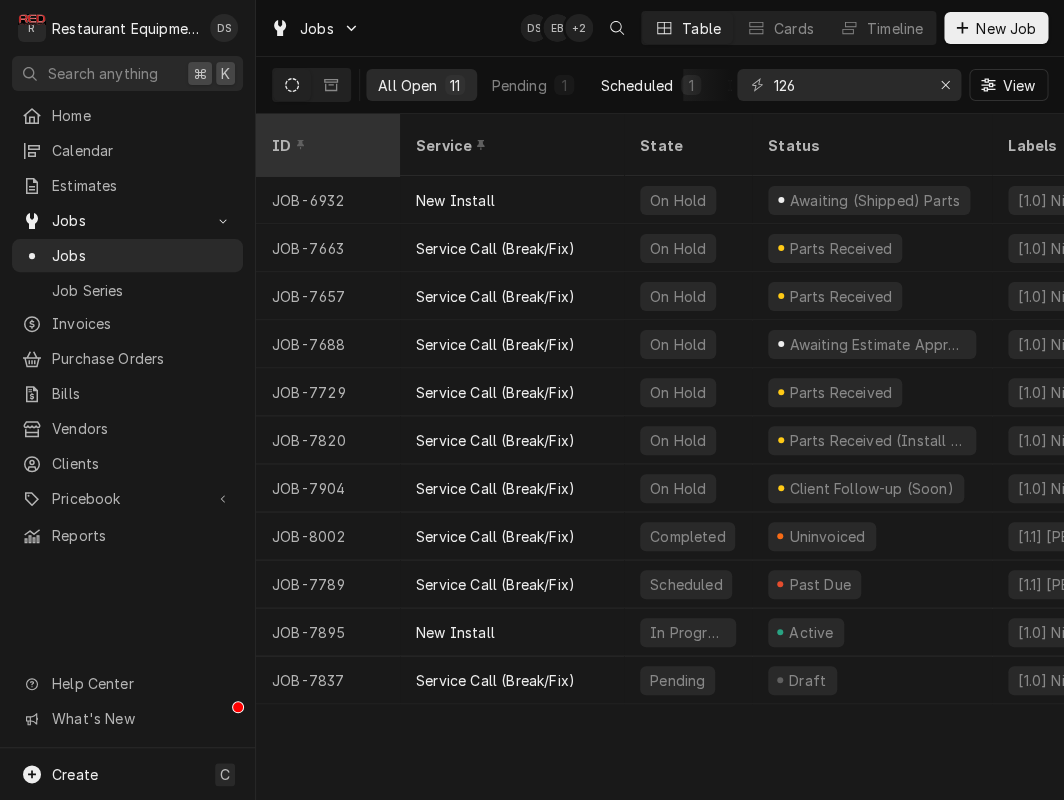 click on "ID" at bounding box center [326, 145] 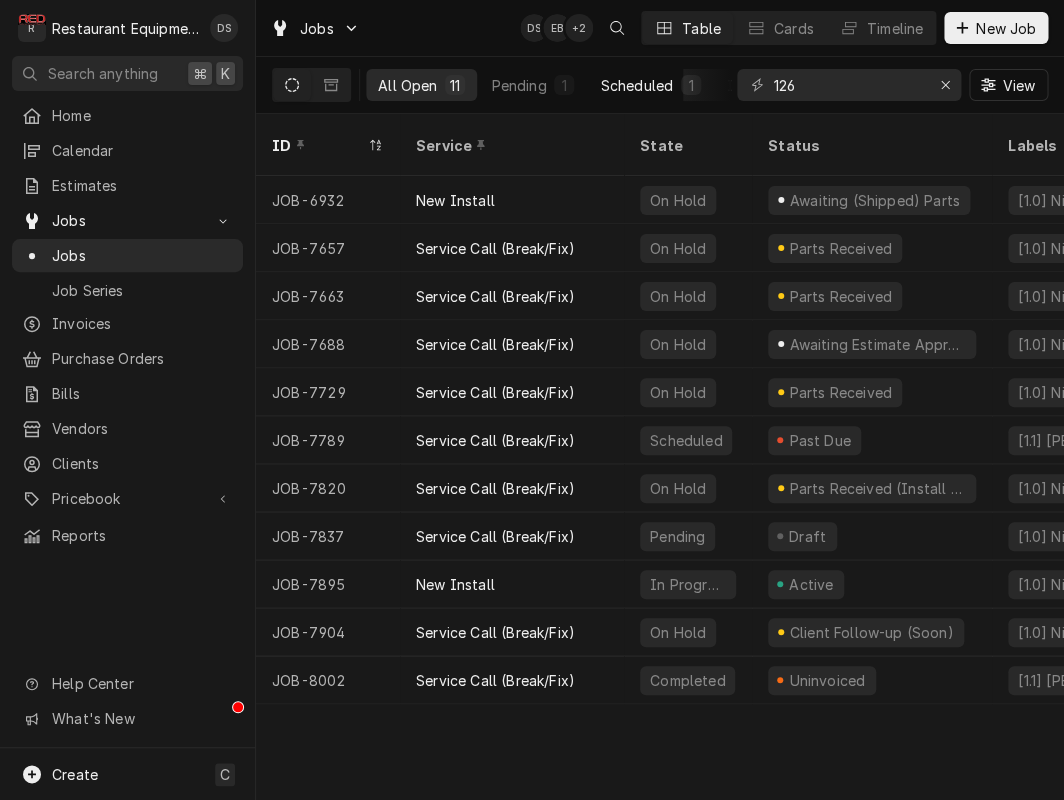 click on "ID" at bounding box center [318, 145] 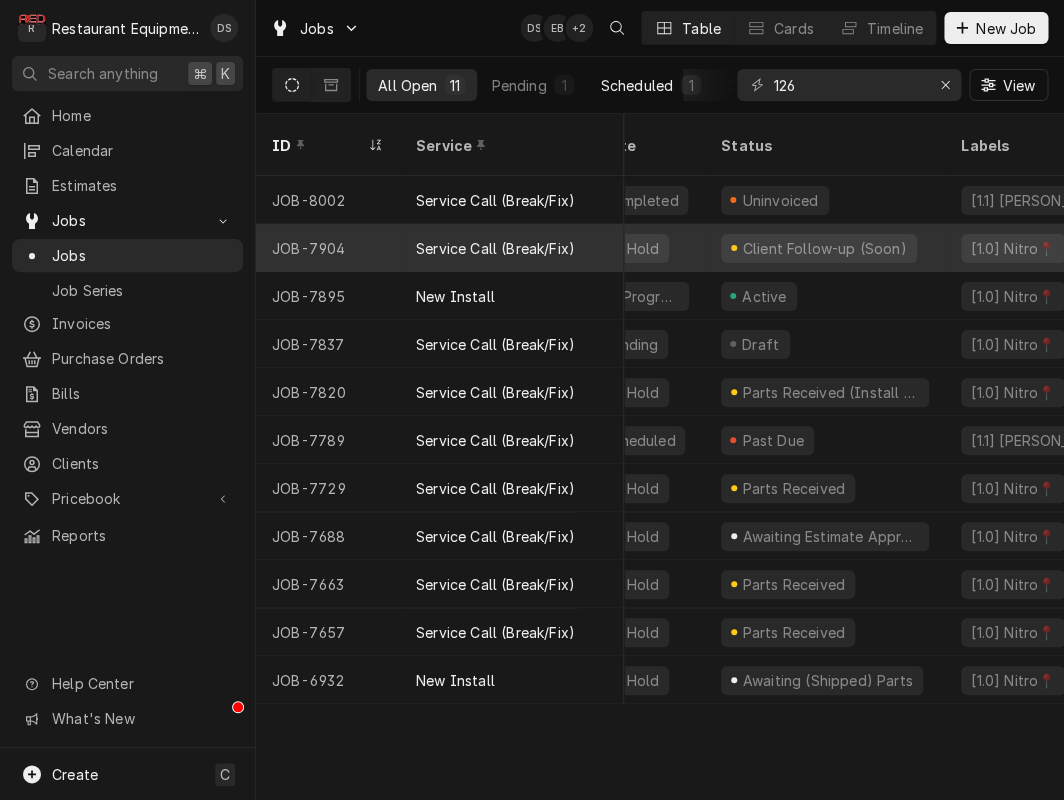 scroll, scrollTop: 0, scrollLeft: 41, axis: horizontal 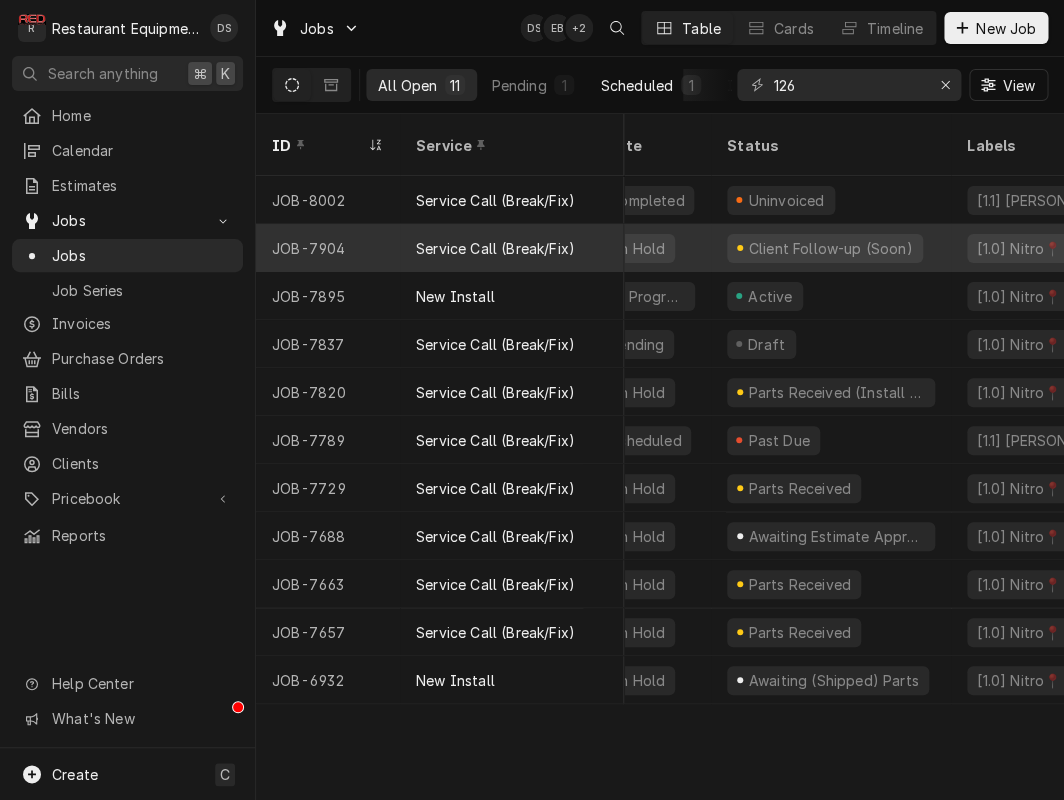 click on "Service Call (Break/Fix)" at bounding box center [512, 248] 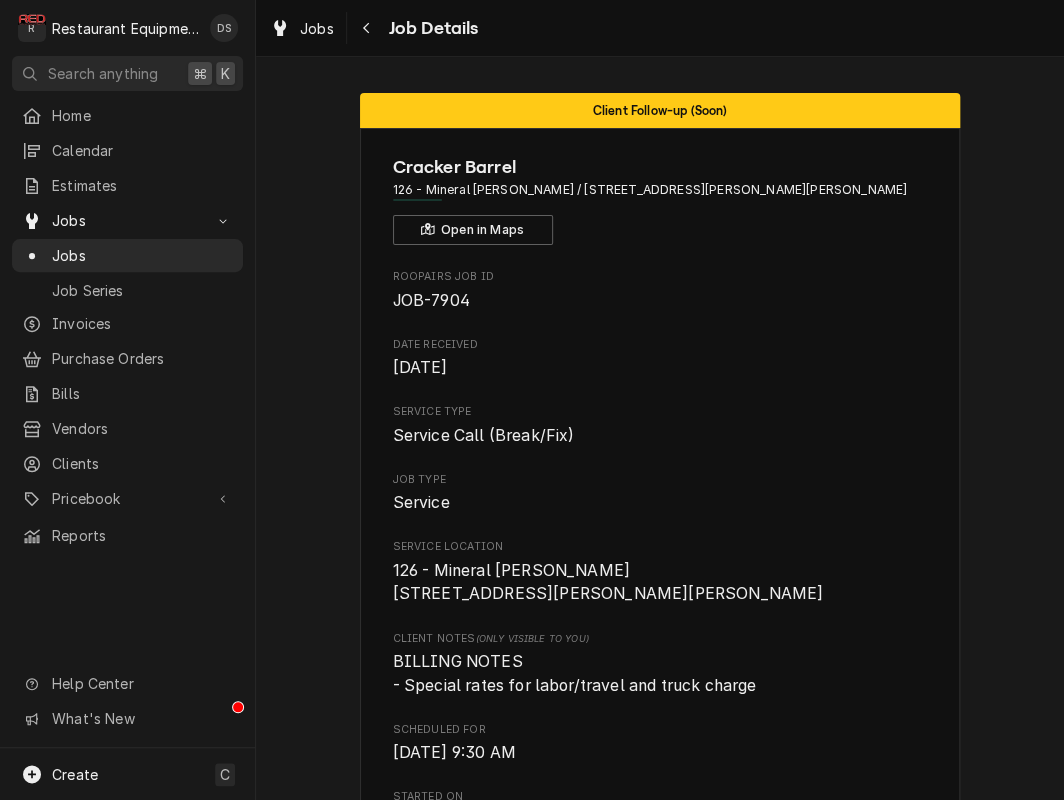 scroll, scrollTop: 0, scrollLeft: 0, axis: both 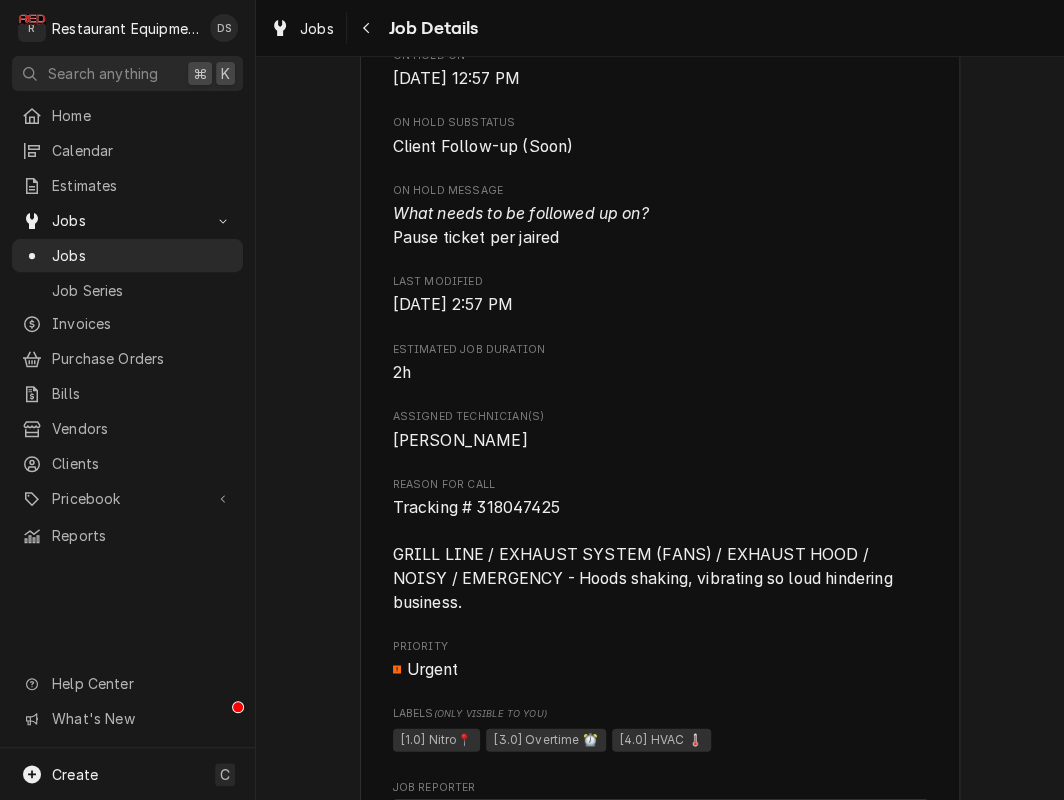 click on "Tracking # 318047425
GRILL LINE / EXHAUST SYSTEM (FANS) / EXHAUST HOOD / NOISY / EMERGENCY - Hoods shaking, vibrating so loud hindering business." at bounding box center [645, 554] 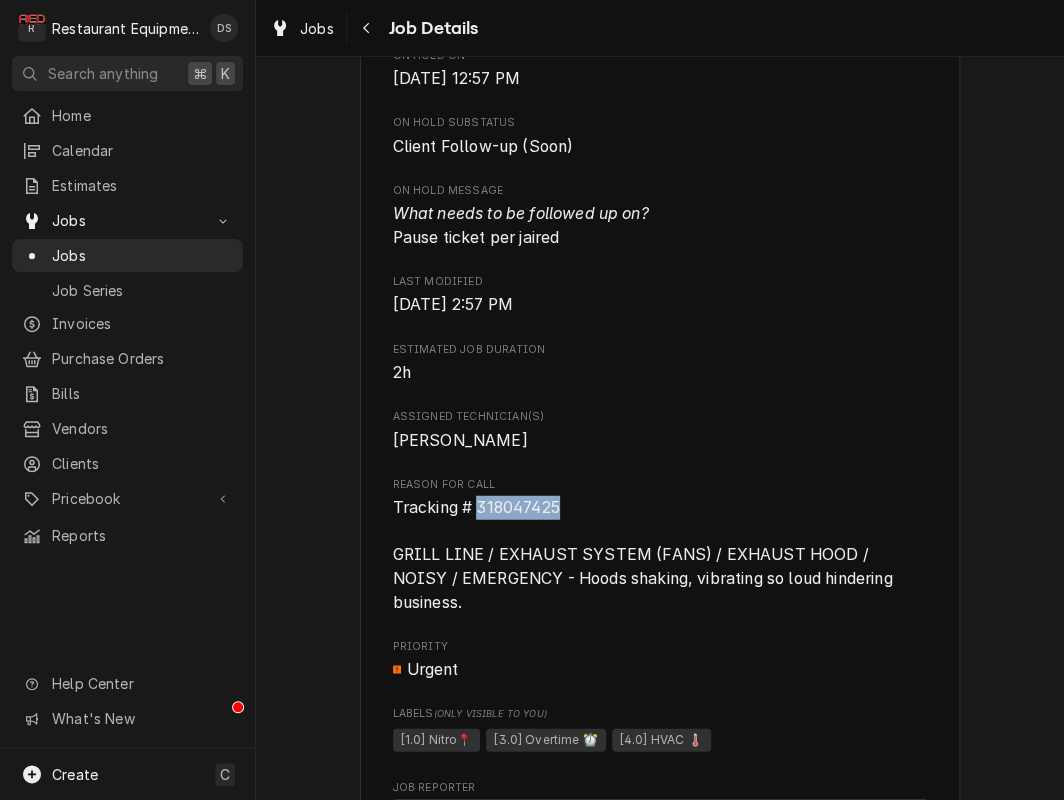 click on "Tracking # 318047425
GRILL LINE / EXHAUST SYSTEM (FANS) / EXHAUST HOOD / NOISY / EMERGENCY - Hoods shaking, vibrating so loud hindering business." at bounding box center (645, 554) 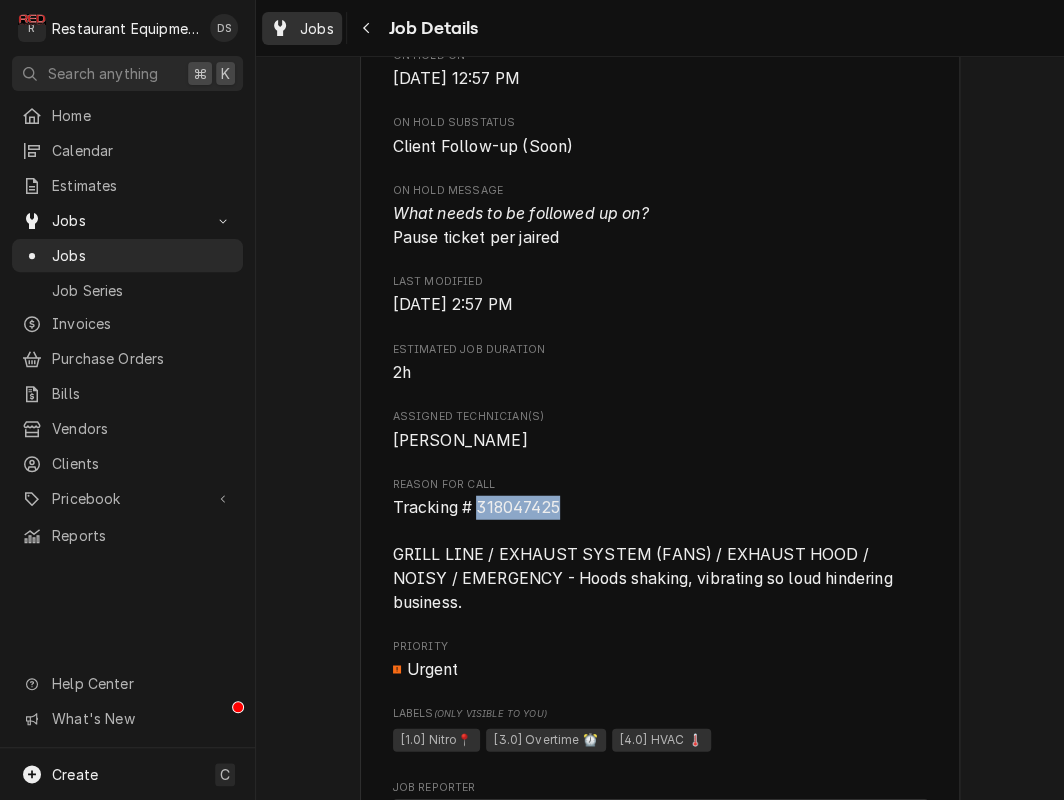 click on "Jobs" at bounding box center [317, 28] 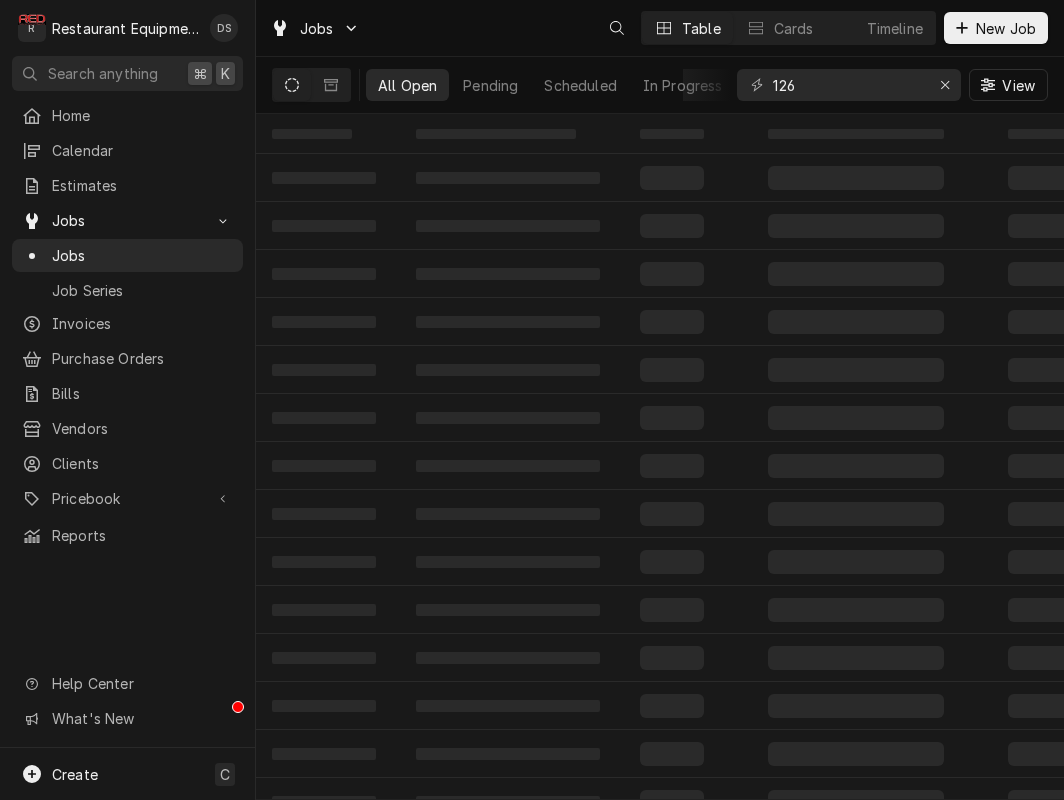 scroll, scrollTop: 0, scrollLeft: 0, axis: both 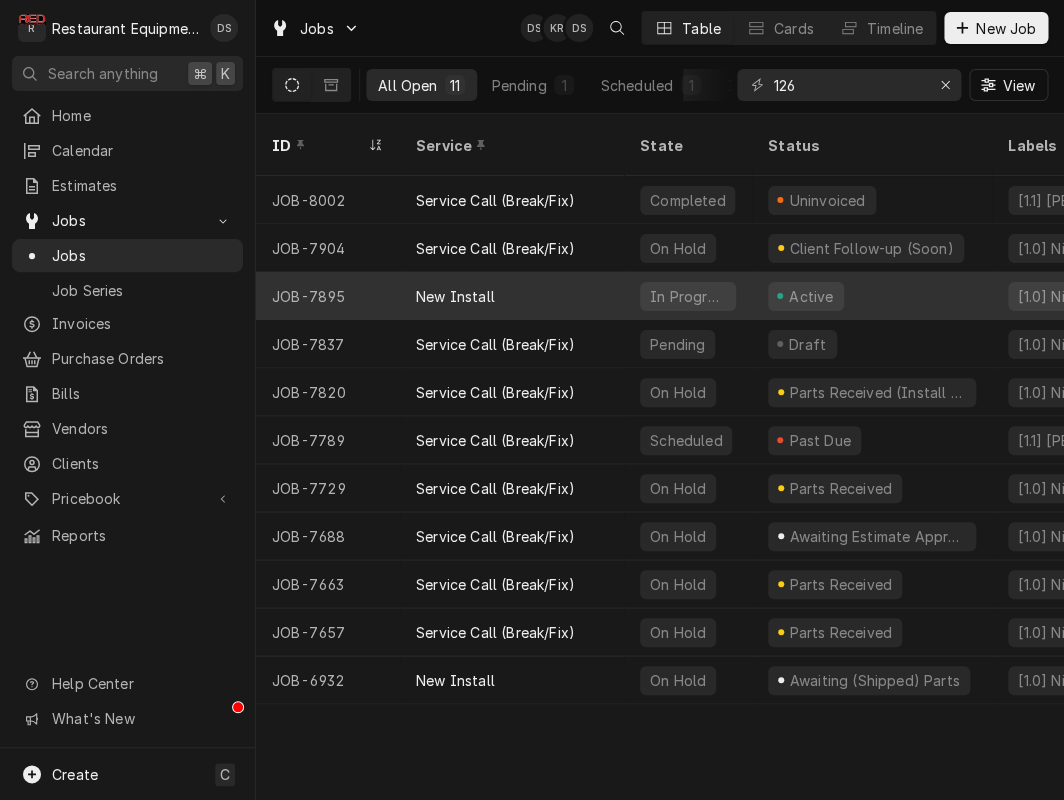 click on "New Install" at bounding box center [512, 296] 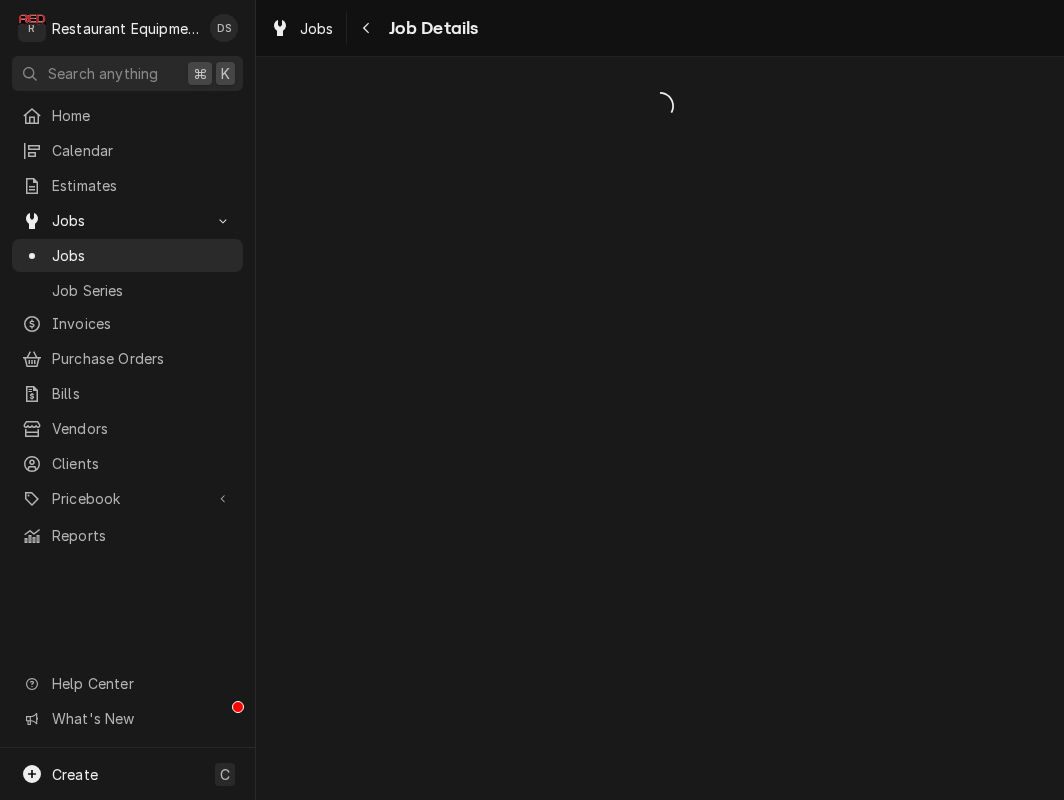 scroll, scrollTop: 0, scrollLeft: 0, axis: both 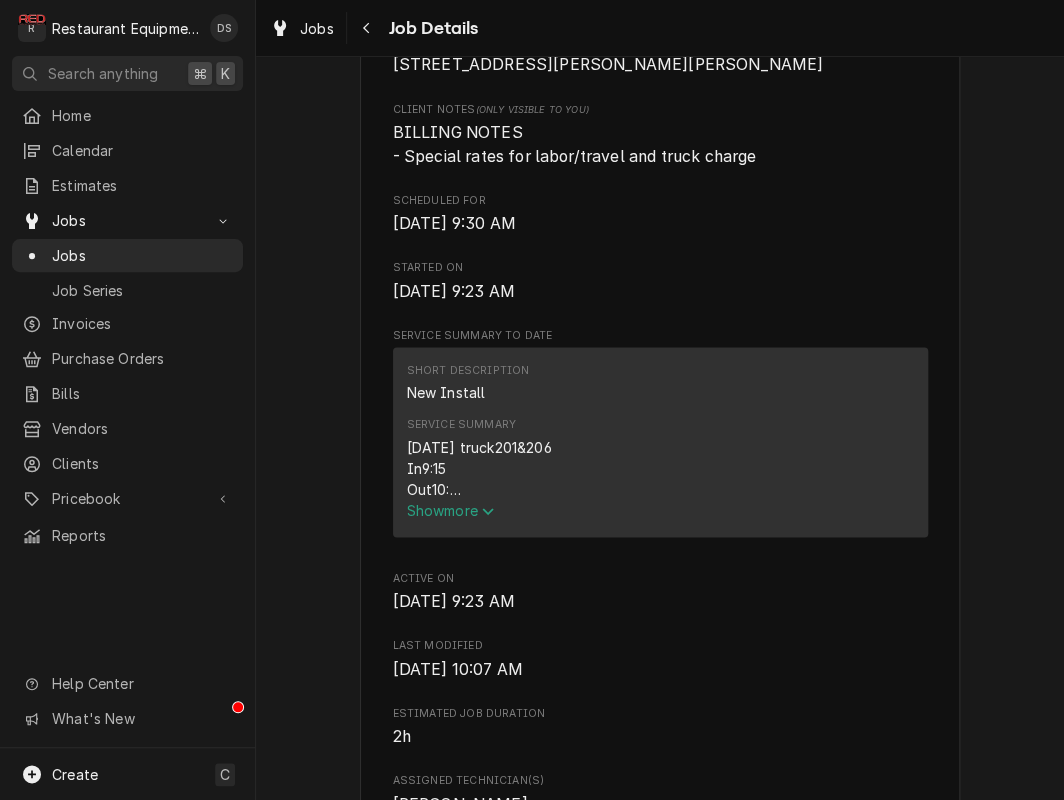click on "Show  more" at bounding box center [451, 510] 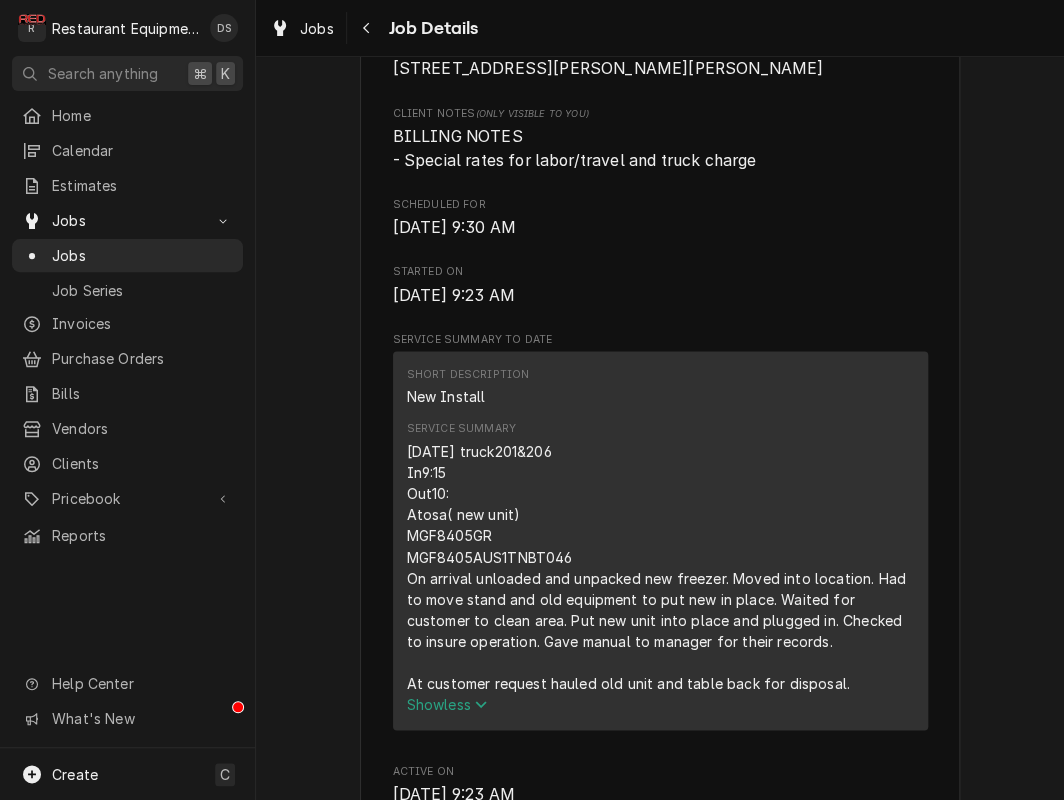 scroll, scrollTop: 524, scrollLeft: 0, axis: vertical 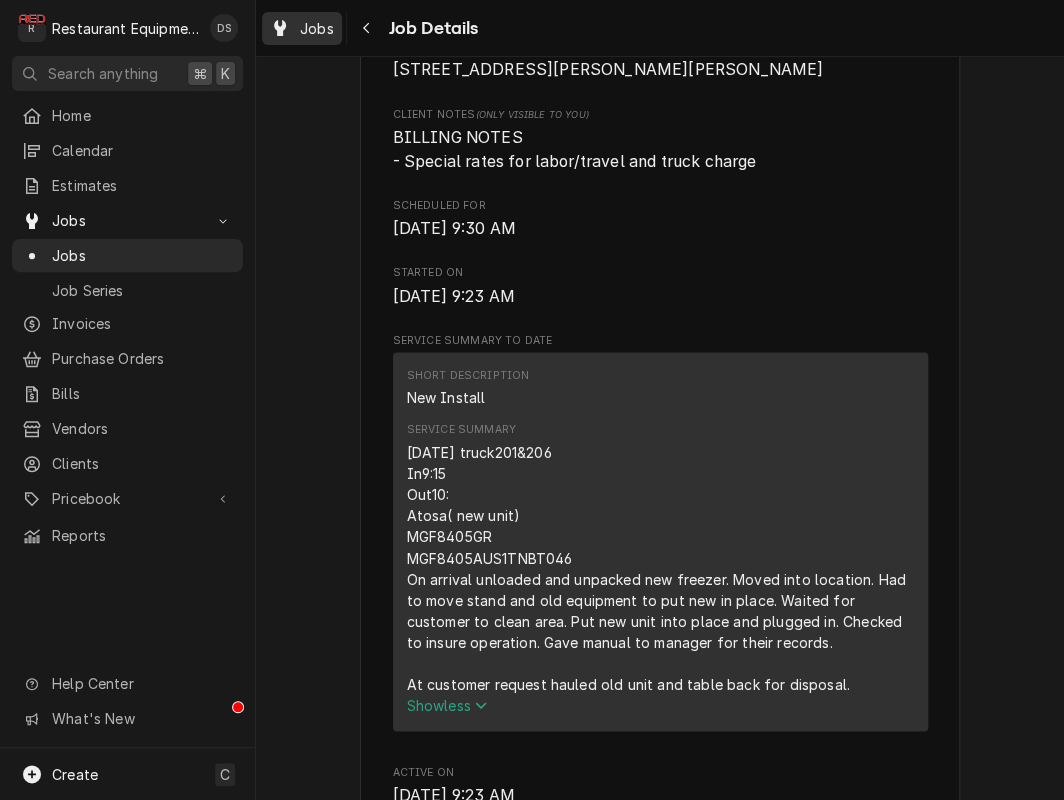 click on "Jobs" at bounding box center (317, 28) 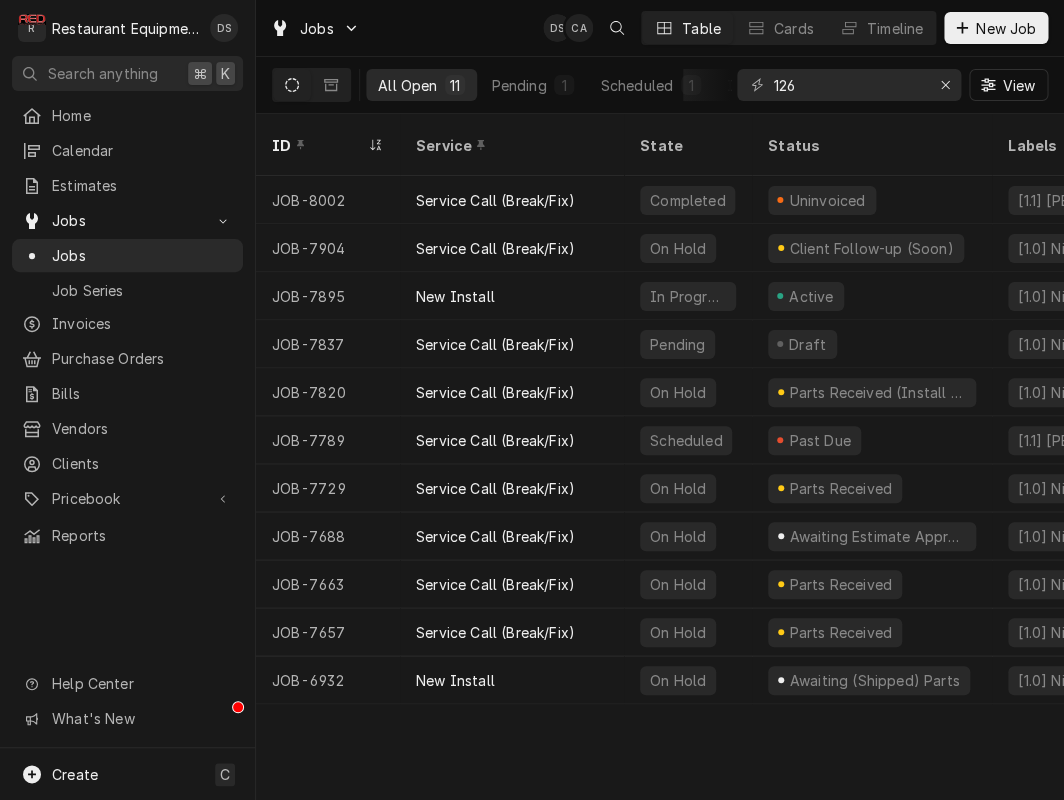scroll, scrollTop: 0, scrollLeft: 0, axis: both 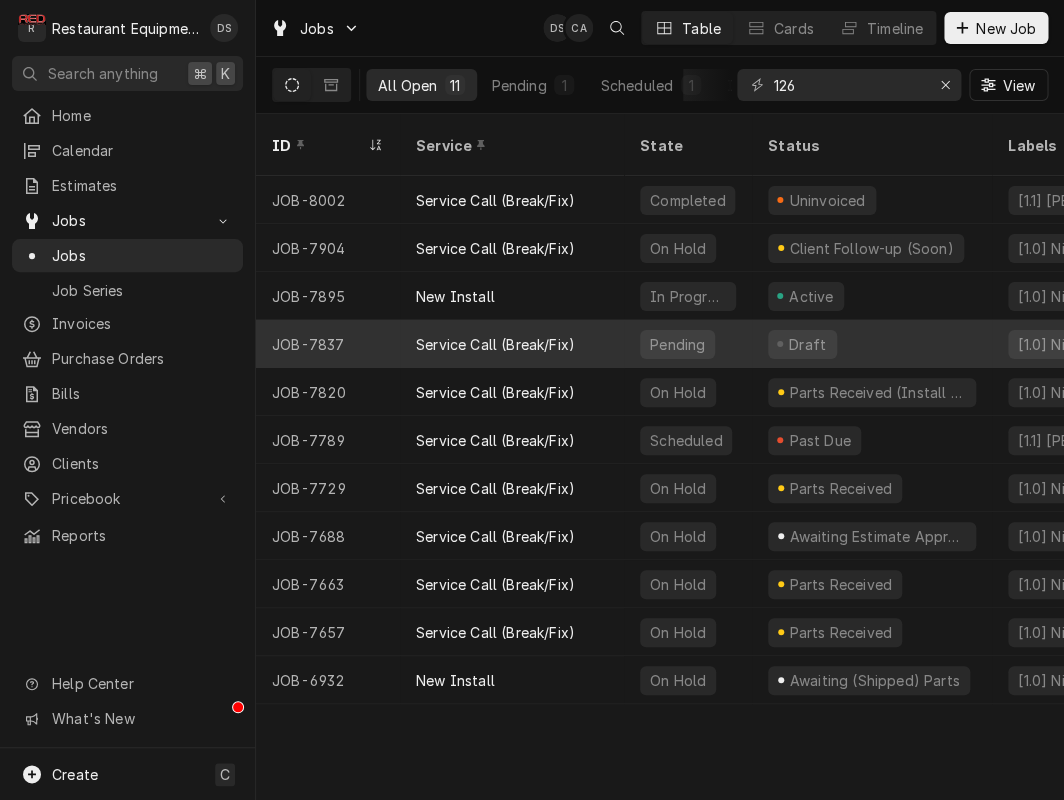 click on "Service Call (Break/Fix)" at bounding box center (512, 344) 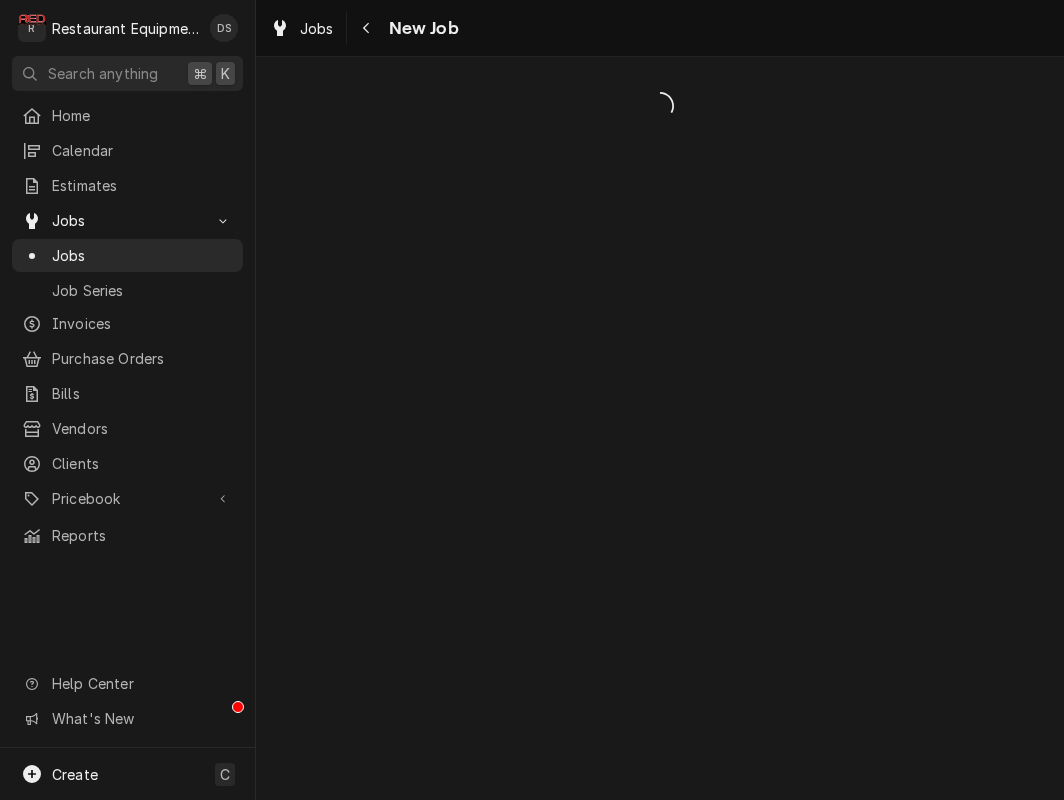 scroll, scrollTop: 0, scrollLeft: 0, axis: both 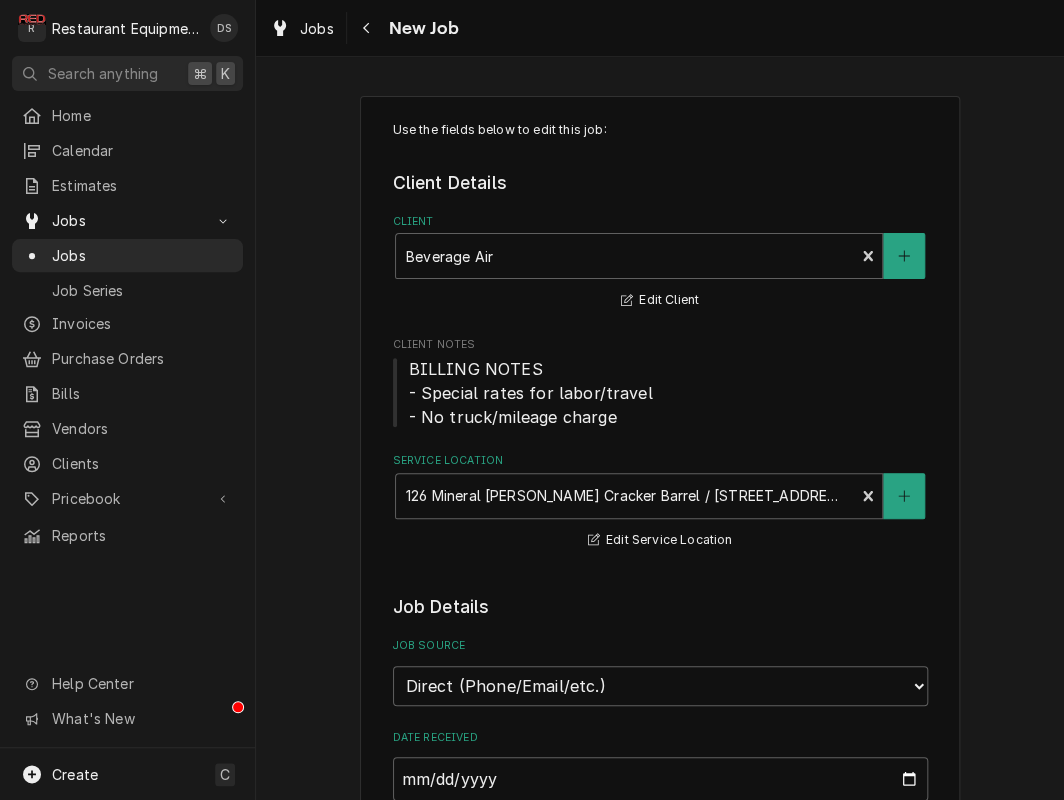 type on "x" 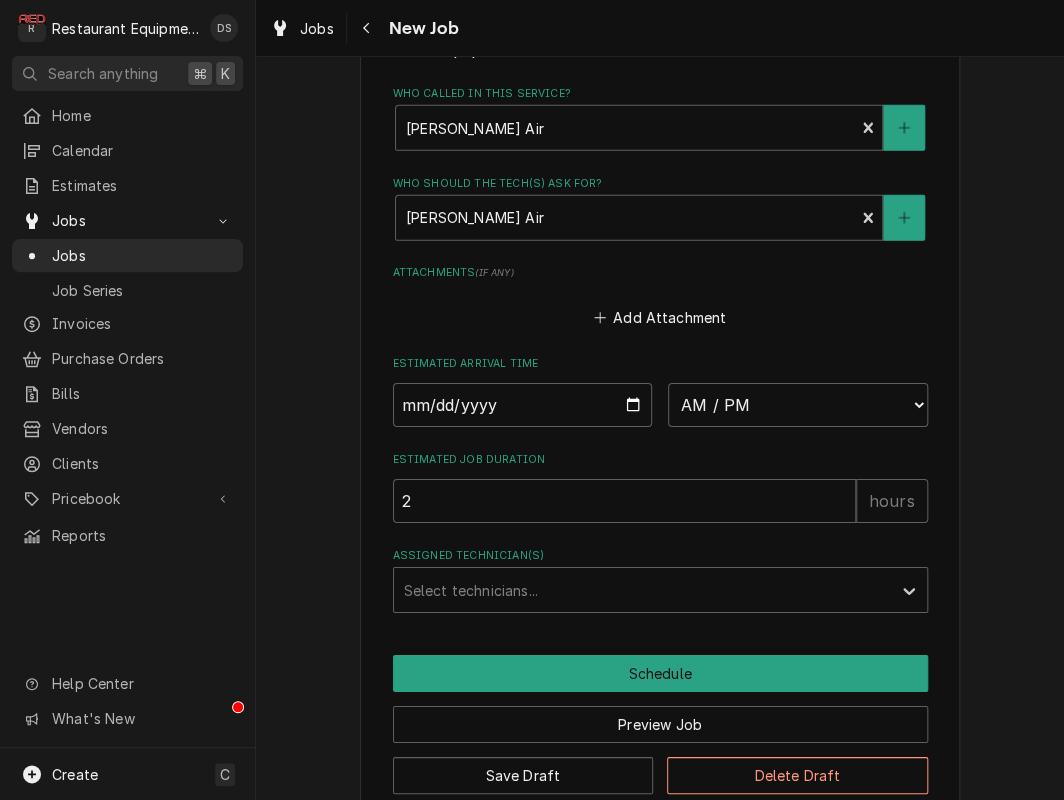 scroll, scrollTop: 1588, scrollLeft: 0, axis: vertical 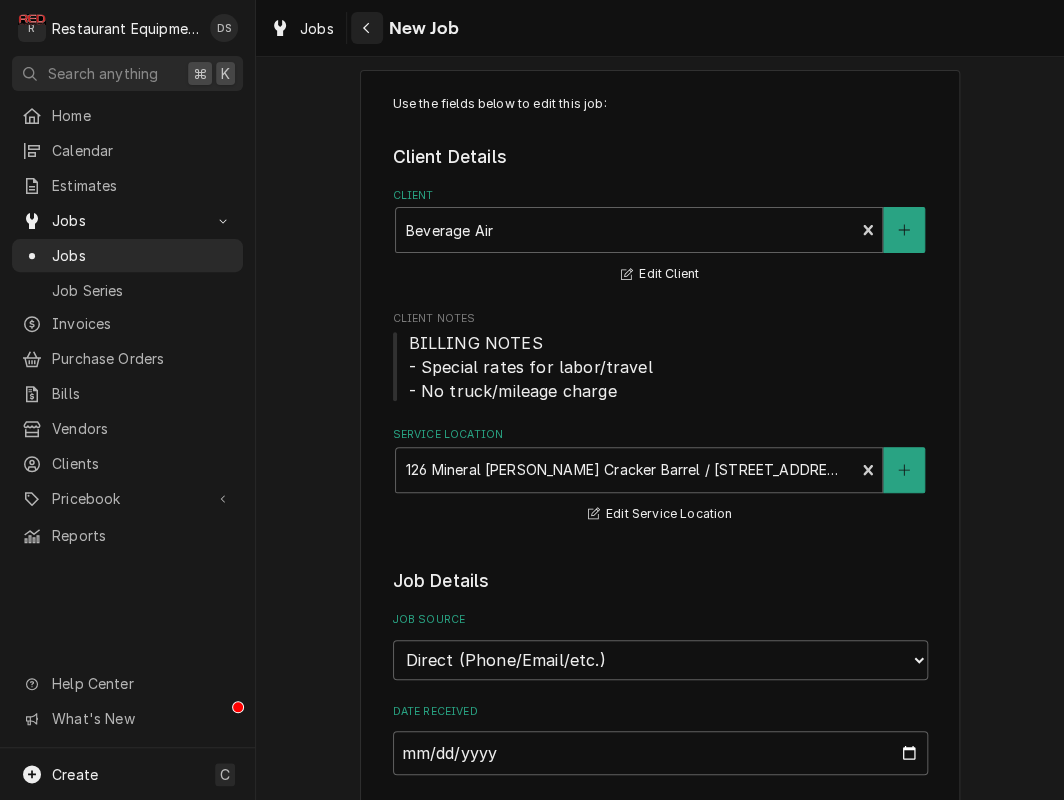 click 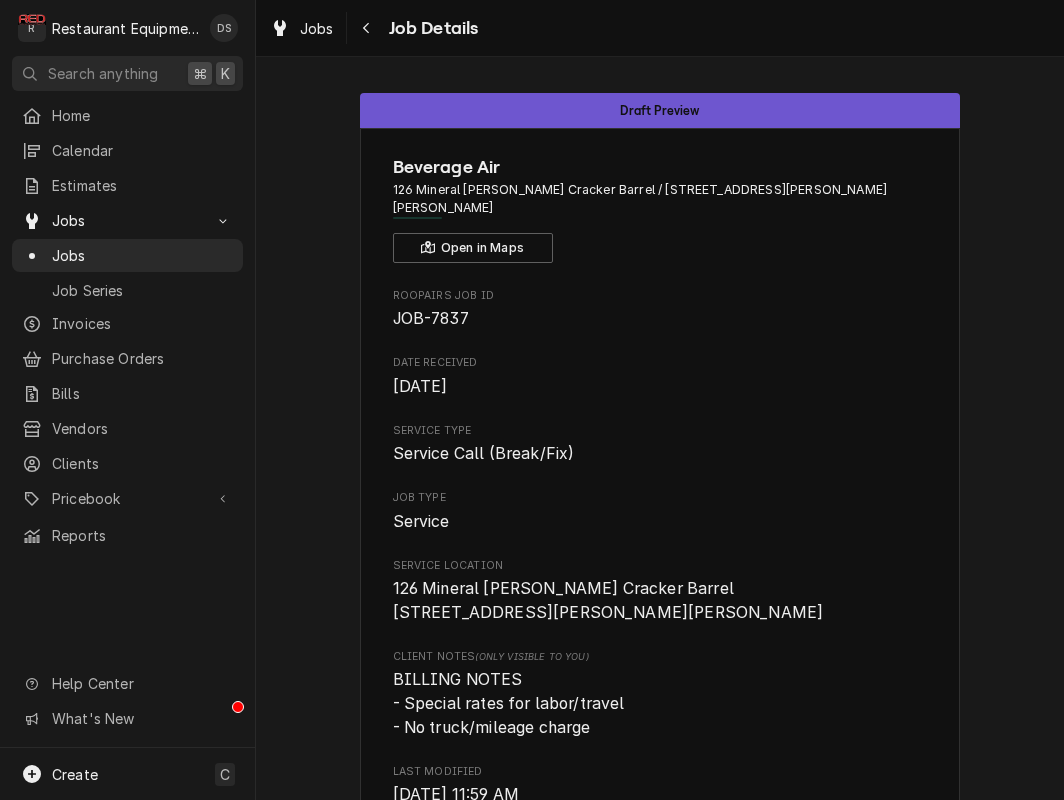 scroll, scrollTop: 0, scrollLeft: 0, axis: both 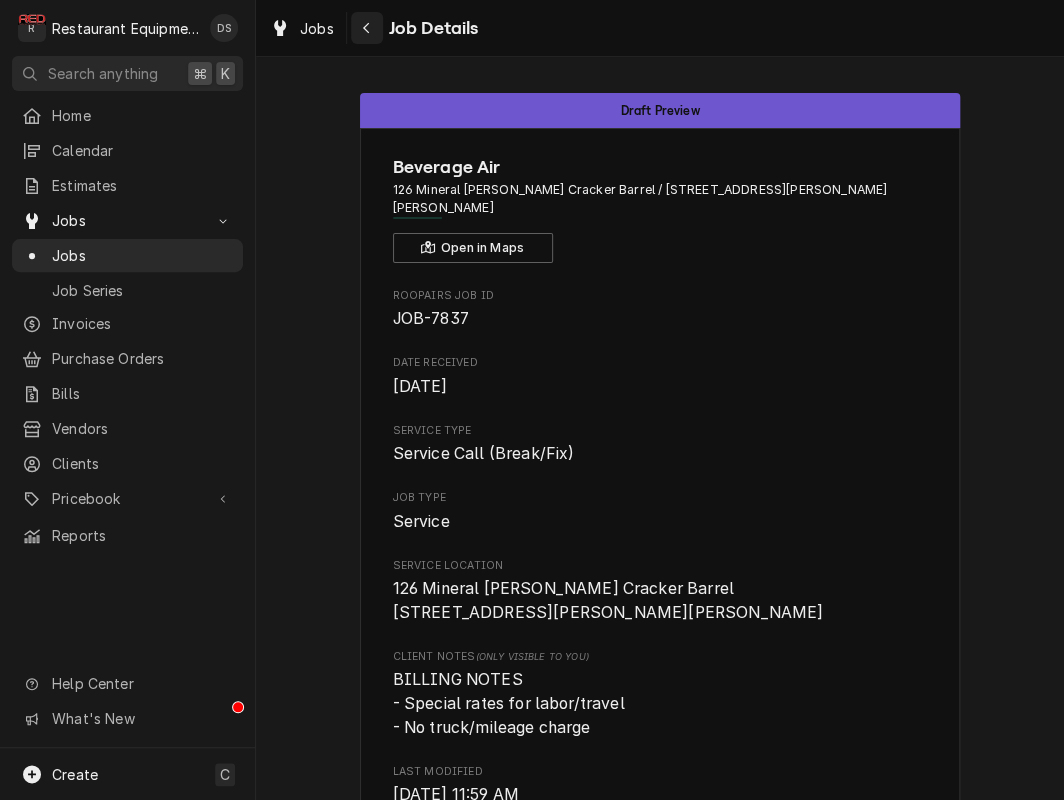 click 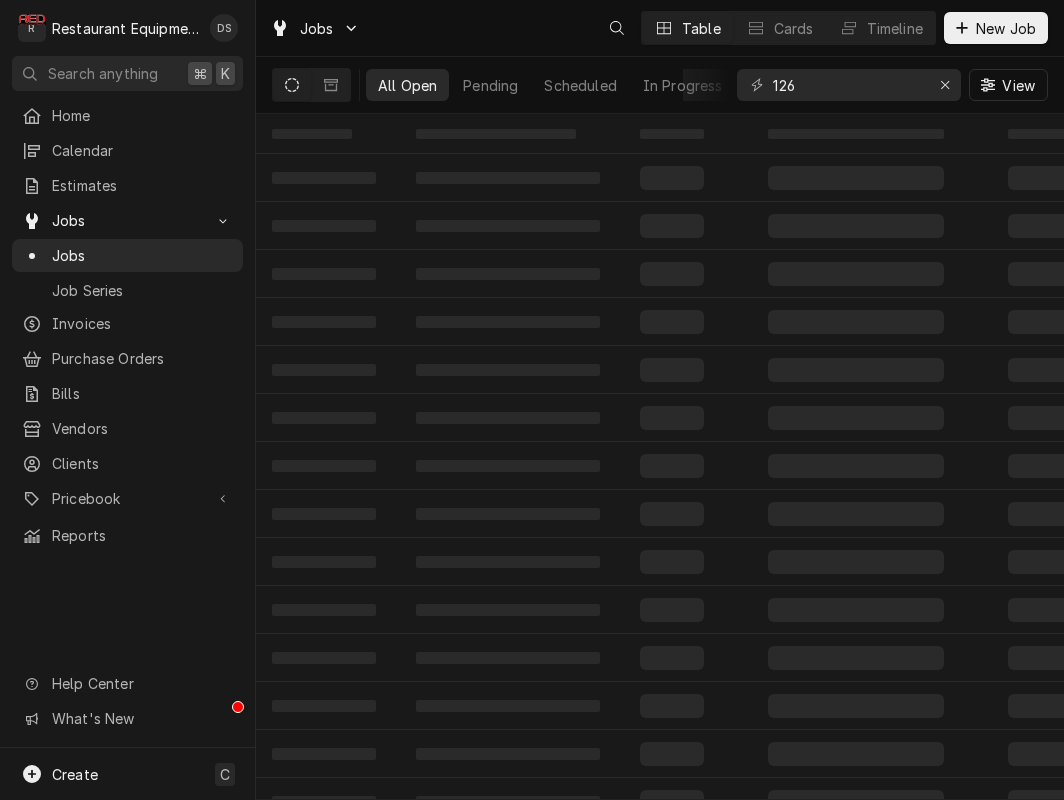 scroll, scrollTop: 0, scrollLeft: 0, axis: both 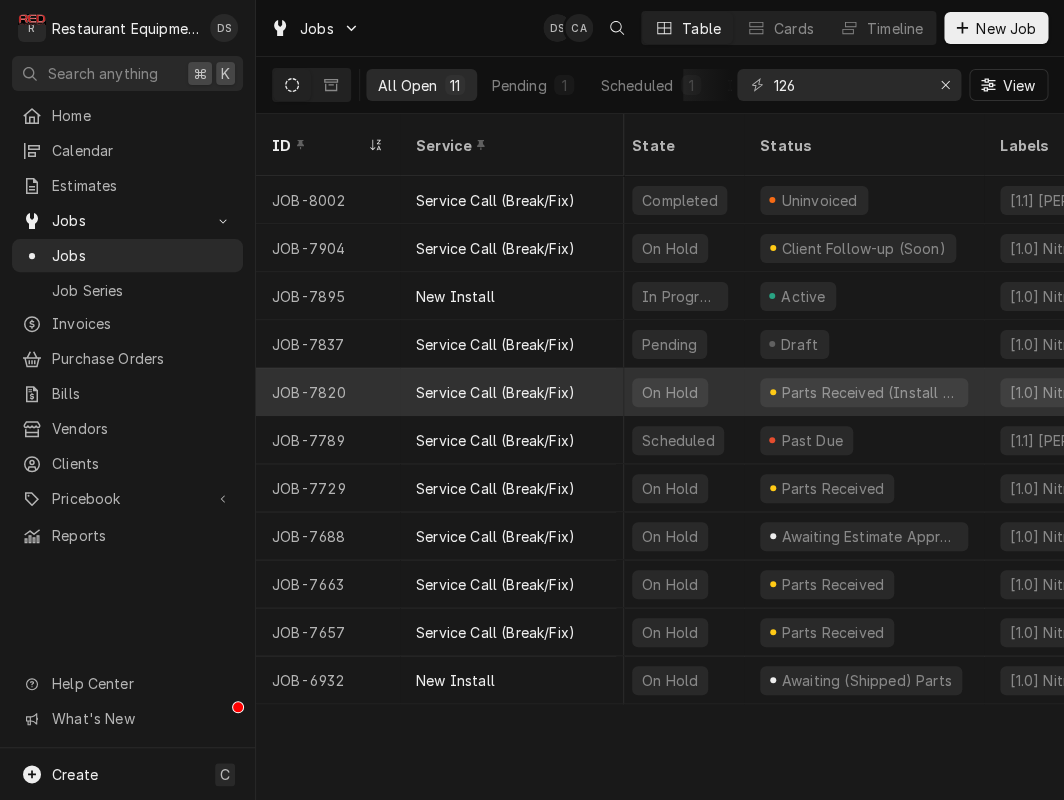 click on "Service Call (Break/Fix)" at bounding box center [495, 392] 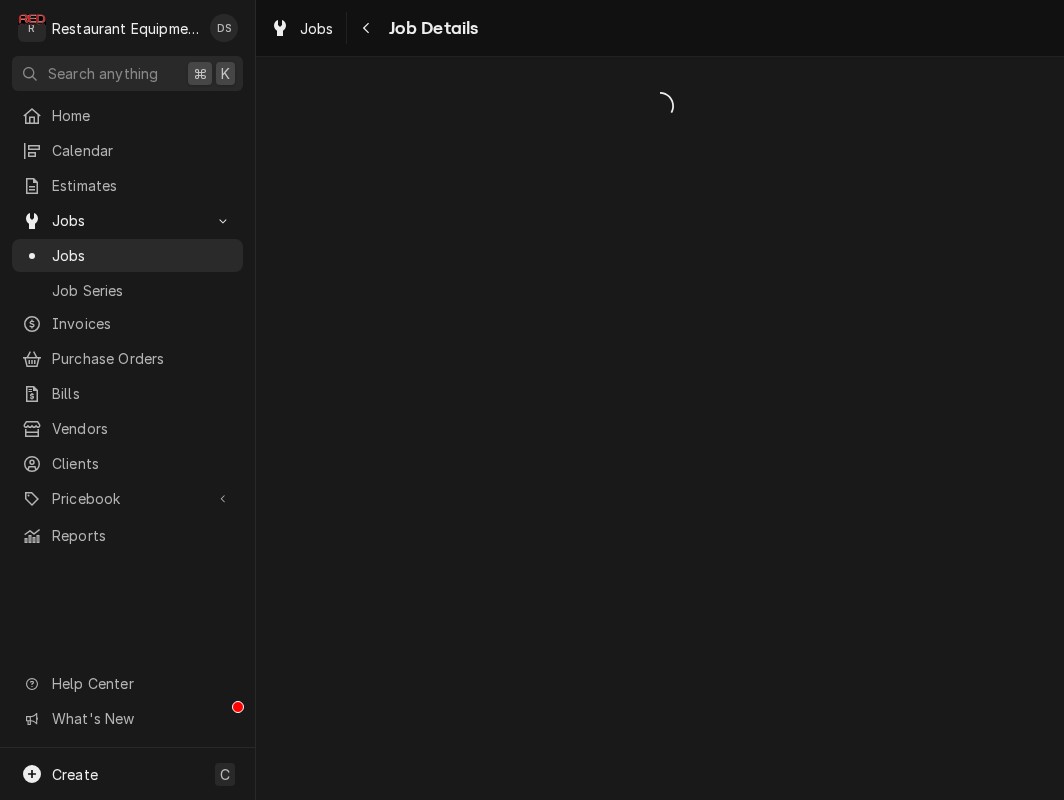 scroll, scrollTop: 0, scrollLeft: 0, axis: both 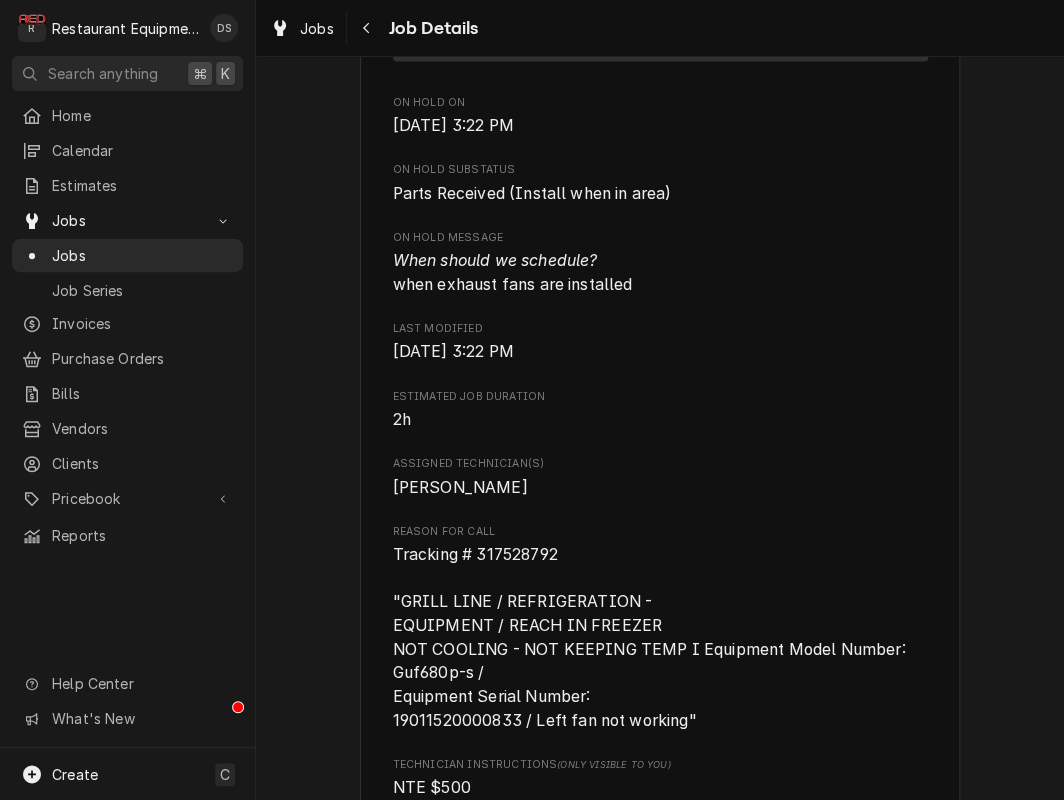 click on "Tracking # 317528792
"GRILL LINE / REFRIGERATION -
EQUIPMENT / REACH IN FREEZER
NOT COOLING - NOT KEEPING TEMP I Equipment Model Number: Guf680p-s /
Equipment Serial Number:
19011520000833 / Left fan not working"" at bounding box center (651, 636) 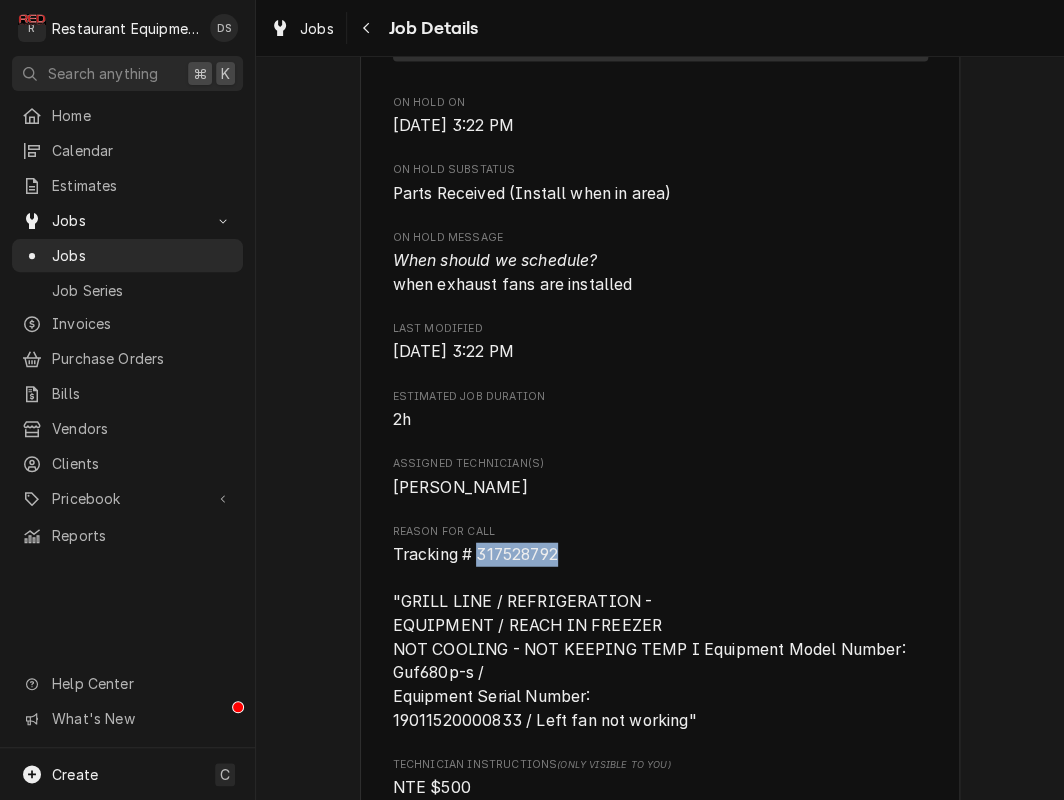 click on "Tracking # 317528792
"GRILL LINE / REFRIGERATION -
EQUIPMENT / REACH IN FREEZER
NOT COOLING - NOT KEEPING TEMP I Equipment Model Number: Guf680p-s /
Equipment Serial Number:
19011520000833 / Left fan not working"" at bounding box center (651, 636) 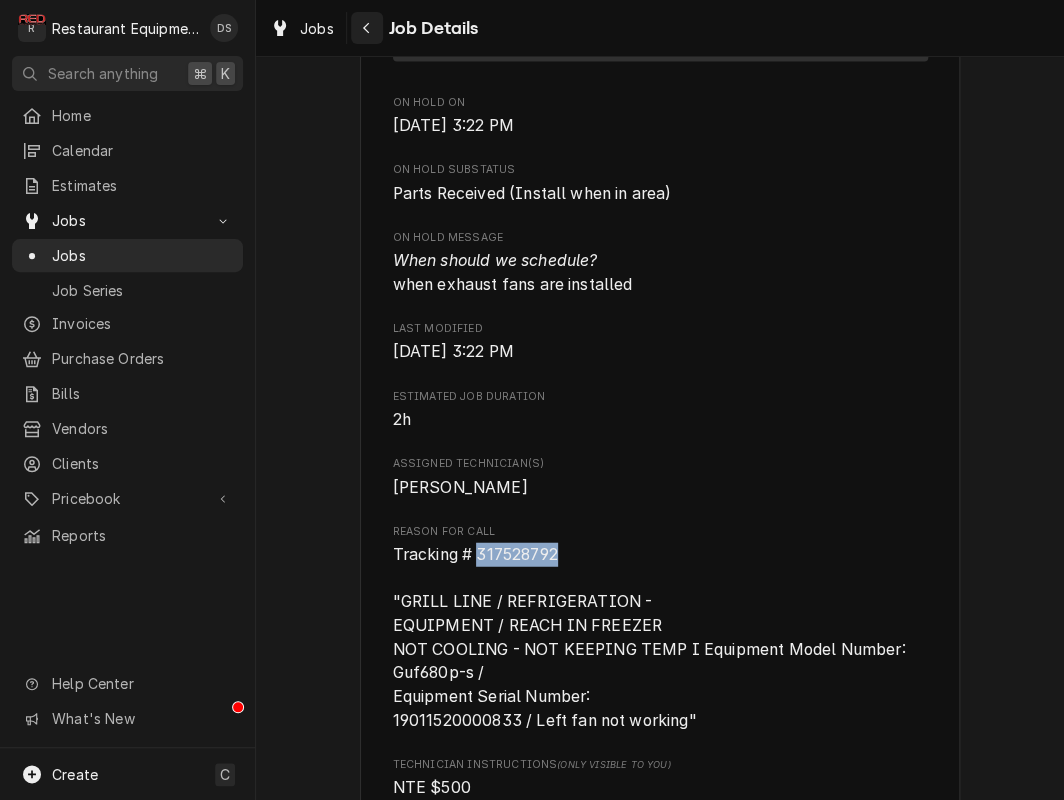 scroll, scrollTop: 0, scrollLeft: 0, axis: both 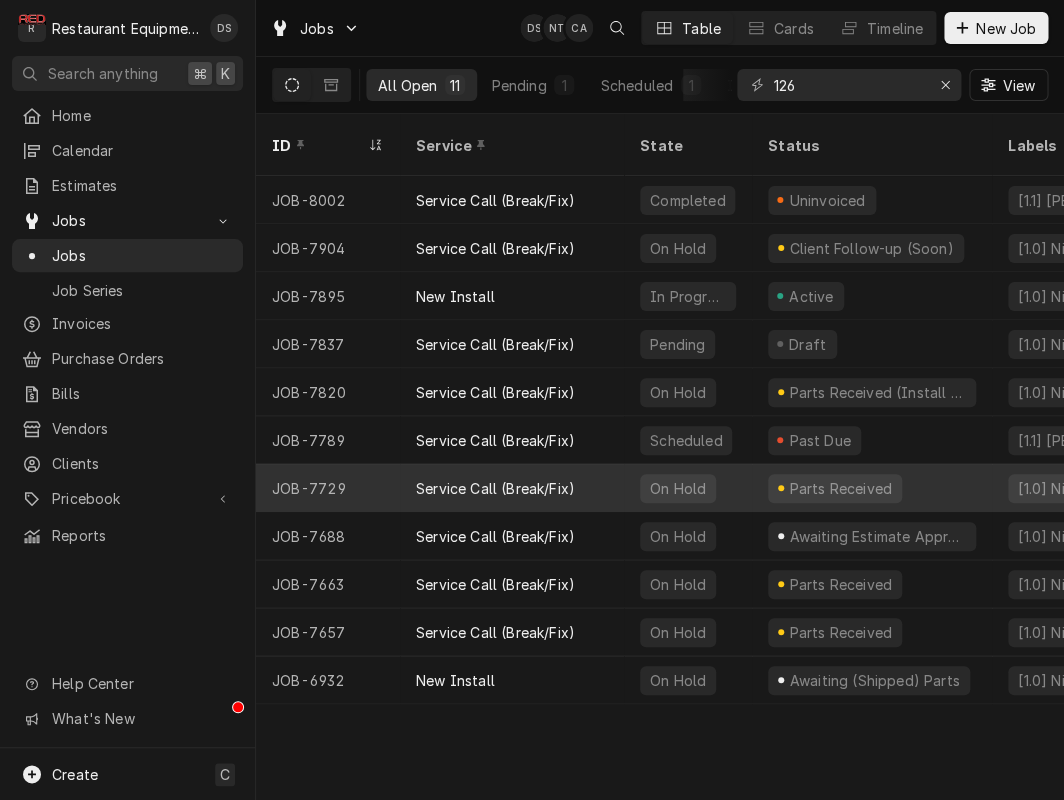 click on "Service Call (Break/Fix)" at bounding box center [495, 488] 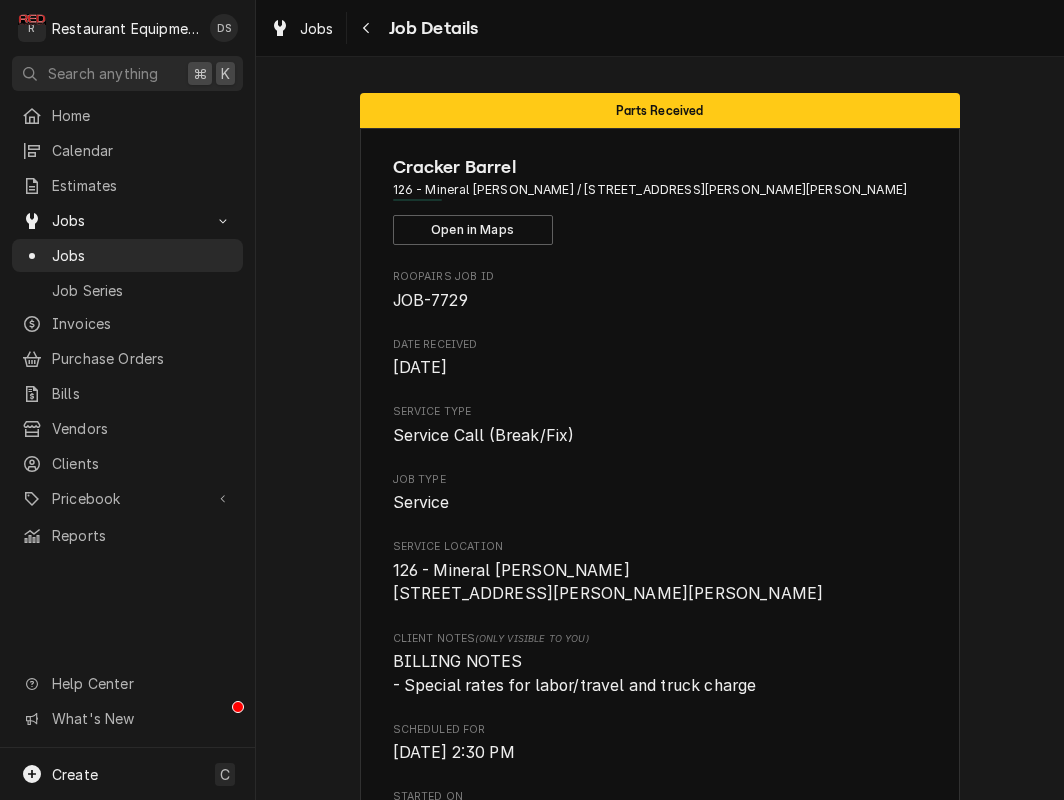 scroll, scrollTop: 0, scrollLeft: 0, axis: both 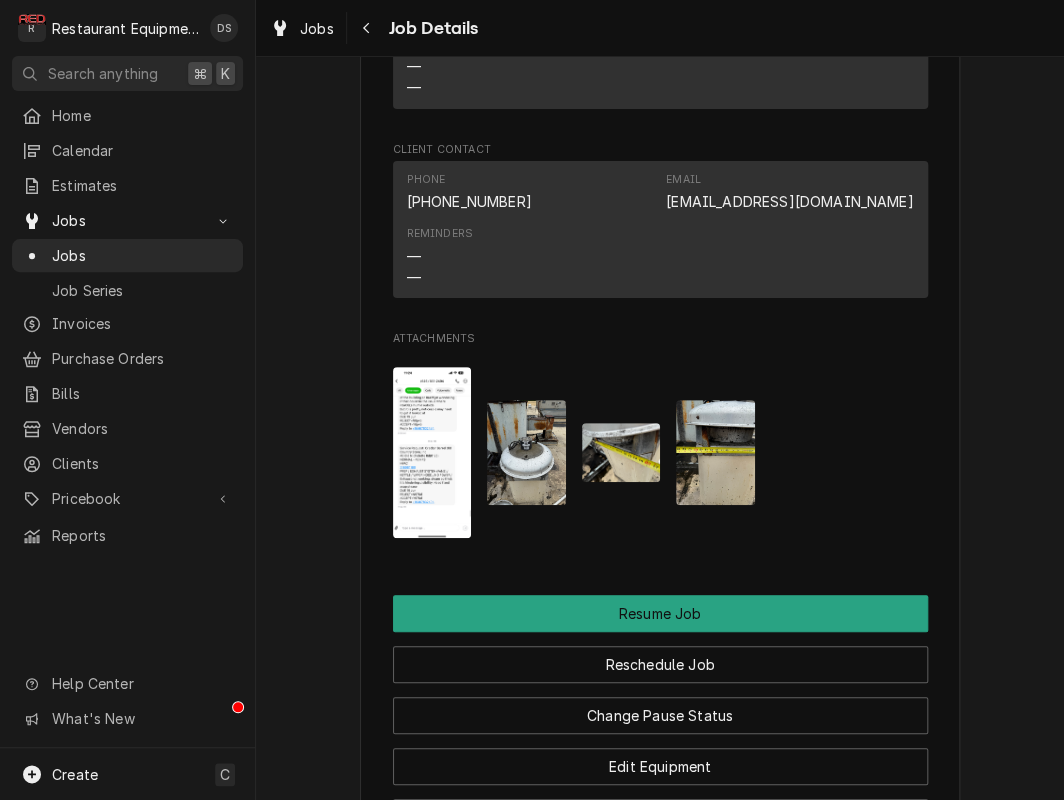 click at bounding box center [432, 452] 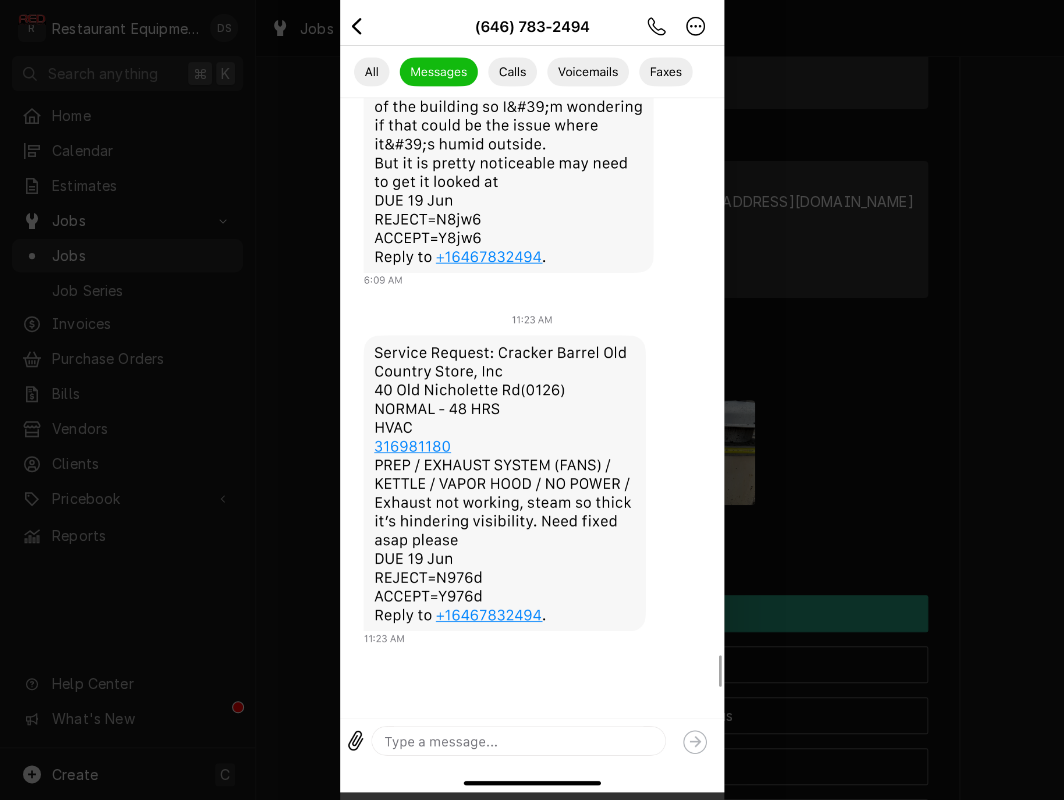 click on "R Restaurant Equipment Diagnostics DS Search anything ⌘ K Home Calendar Estimates Jobs Jobs Job Series Invoices Purchase Orders Bills Vendors Clients Pricebook Services Parts & Materials Miscellaneous Discounts Reports Help Center What's New Create C Jobs   Job Details Parts Received Cracker Barrel 126 - Mineral [PERSON_NAME] / [STREET_ADDRESS][PERSON_NAME][PERSON_NAME] Open in Maps Roopairs Job ID JOB-7729 Date Received [DATE] Service Type Service Call (Break/Fix) Job Type Service Service Location 126 - Mineral [PERSON_NAME]
[STREET_ADDRESS][PERSON_NAME][PERSON_NAME] Client Notes  (Only Visible to You) BILLING NOTES
- Special rates for labor/travel and truck charge Scheduled For [DATE] 2:30 PM Started [DATE][DATE] 11:55 AM Service Summary To Date Short Description Service Call (Break/Fix) Service Summary Show  more   On Hold [DATE][DATE] 2:17 PM On Hold SubStatus Parts Received On Hold Message Who received part(s) & when? 7/9 nick Last Modified 2h [PERSON_NAME]" at bounding box center [532, 400] 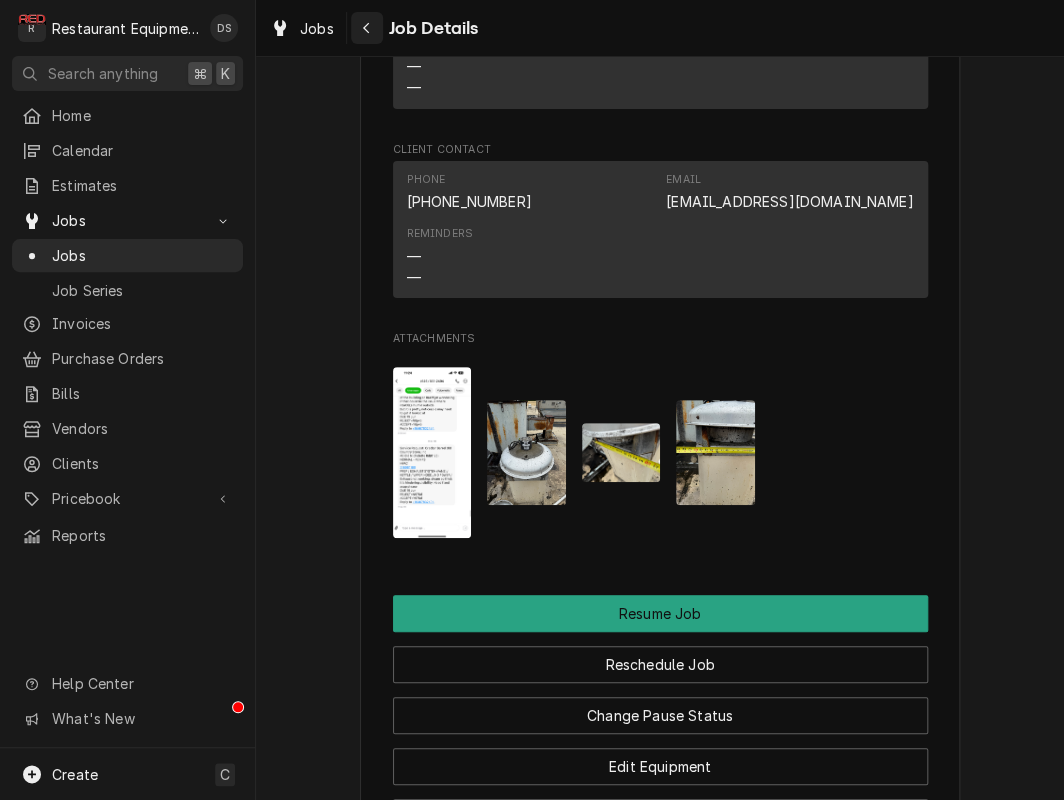 click 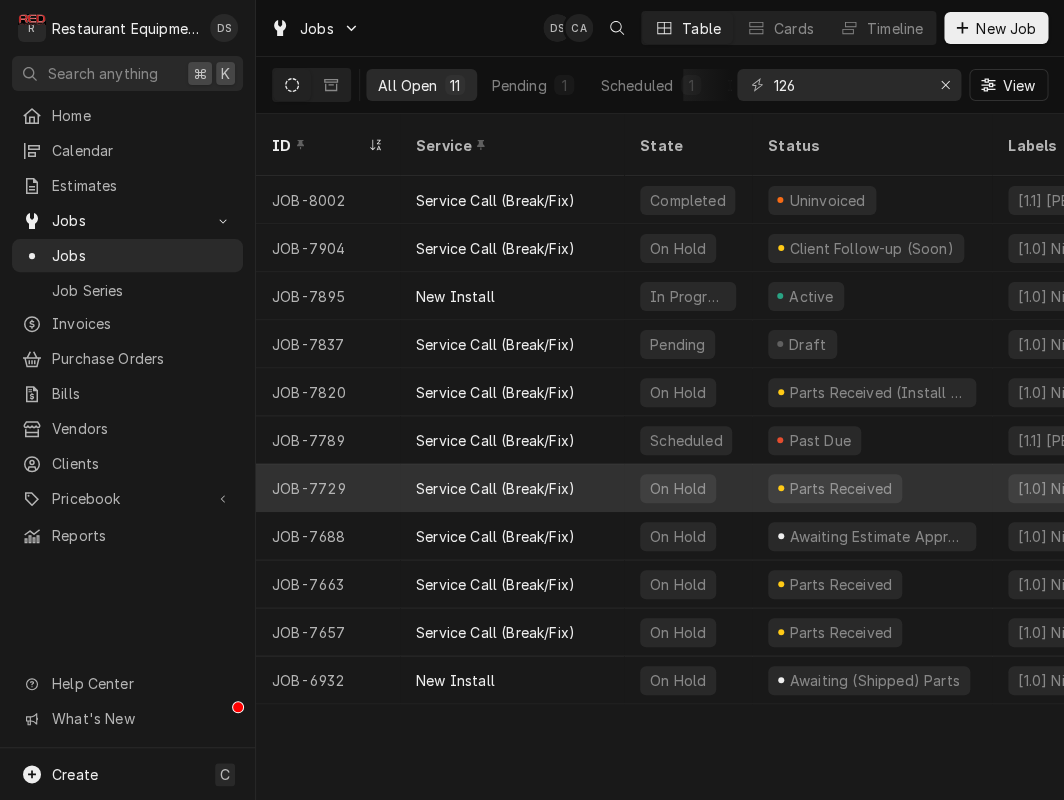 scroll, scrollTop: 0, scrollLeft: 0, axis: both 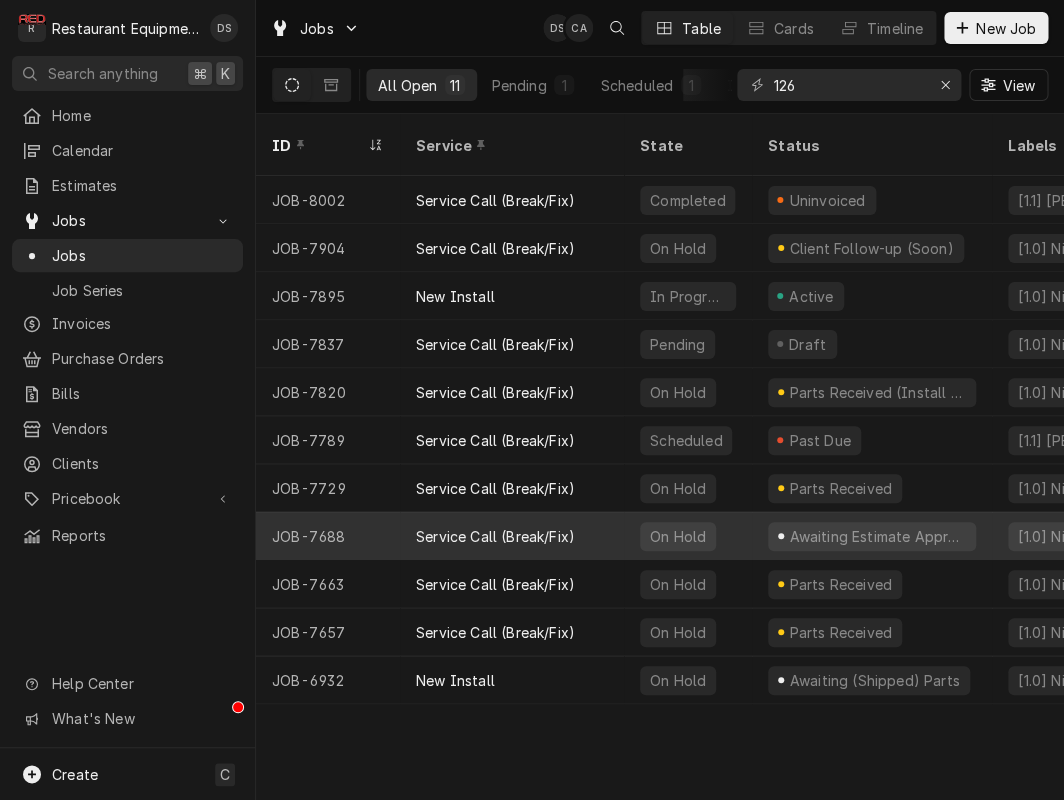 click on "Service Call (Break/Fix)" at bounding box center (495, 536) 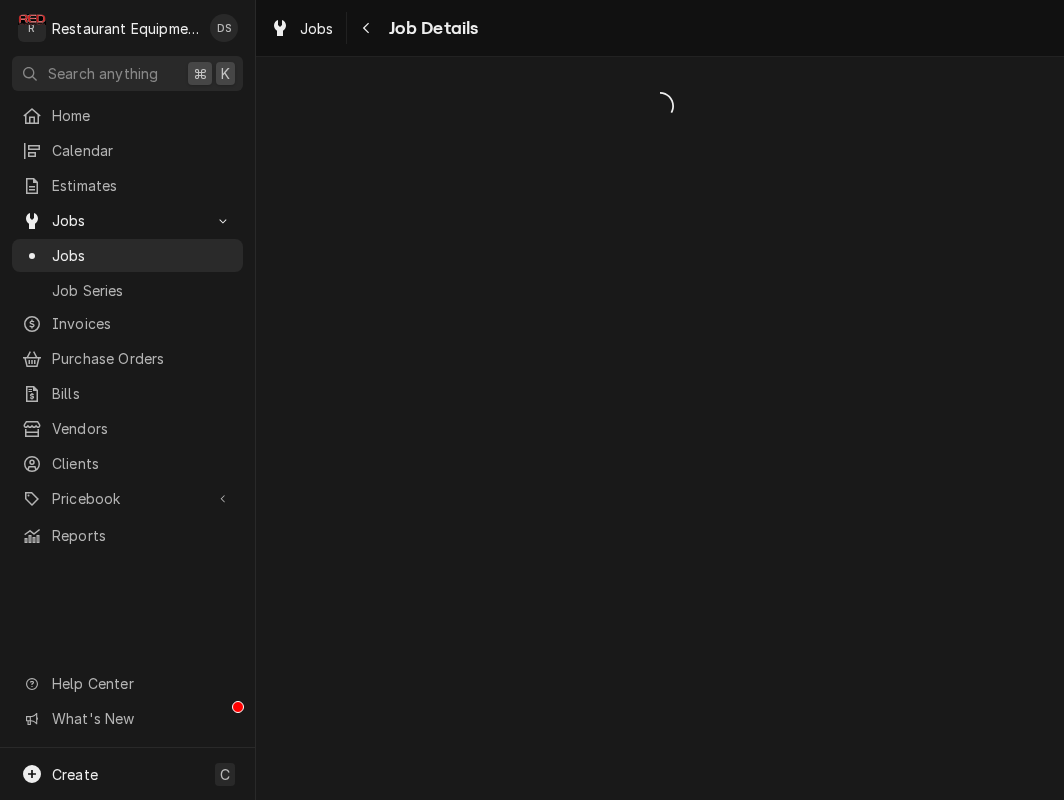 scroll, scrollTop: 0, scrollLeft: 0, axis: both 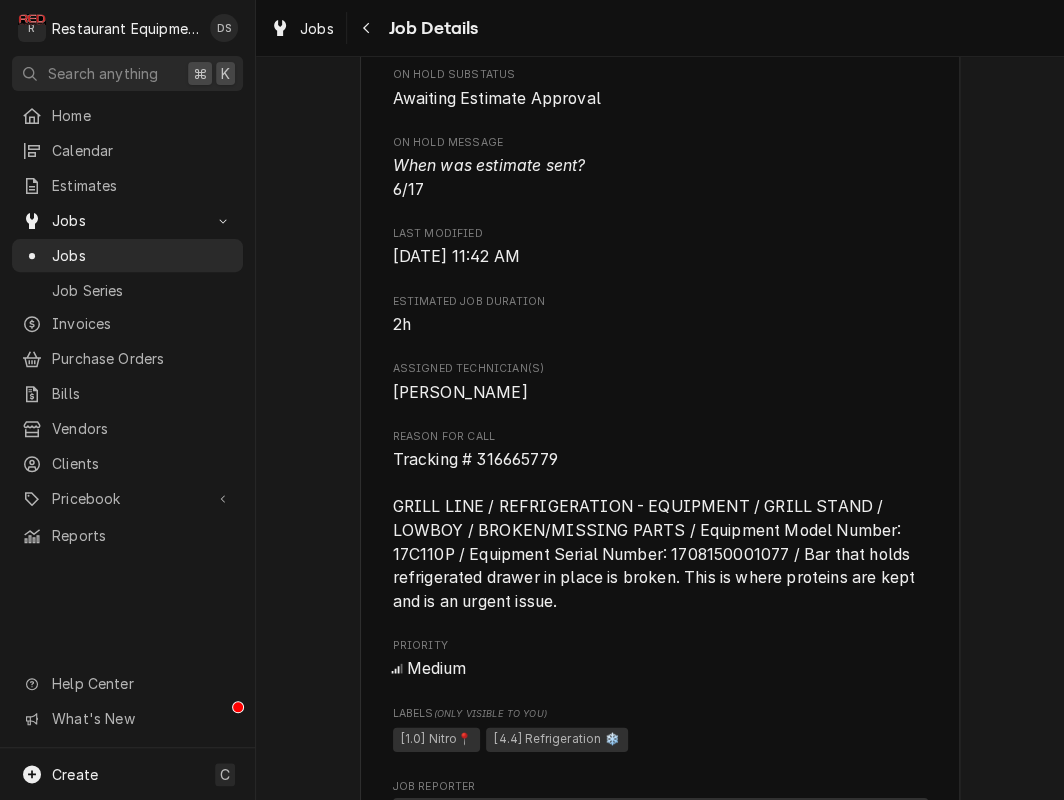 click on "Tracking # 316665779
GRILL LINE / REFRIGERATION - EQUIPMENT / GRILL STAND / LOWBOY / BROKEN/MISSING PARTS / Equipment Model Number: 17C110P / Equipment Serial Number: 1708150001077 / Bar that holds refrigerated drawer in place is broken. This is where proteins are kept and is an urgent issue." at bounding box center [656, 530] 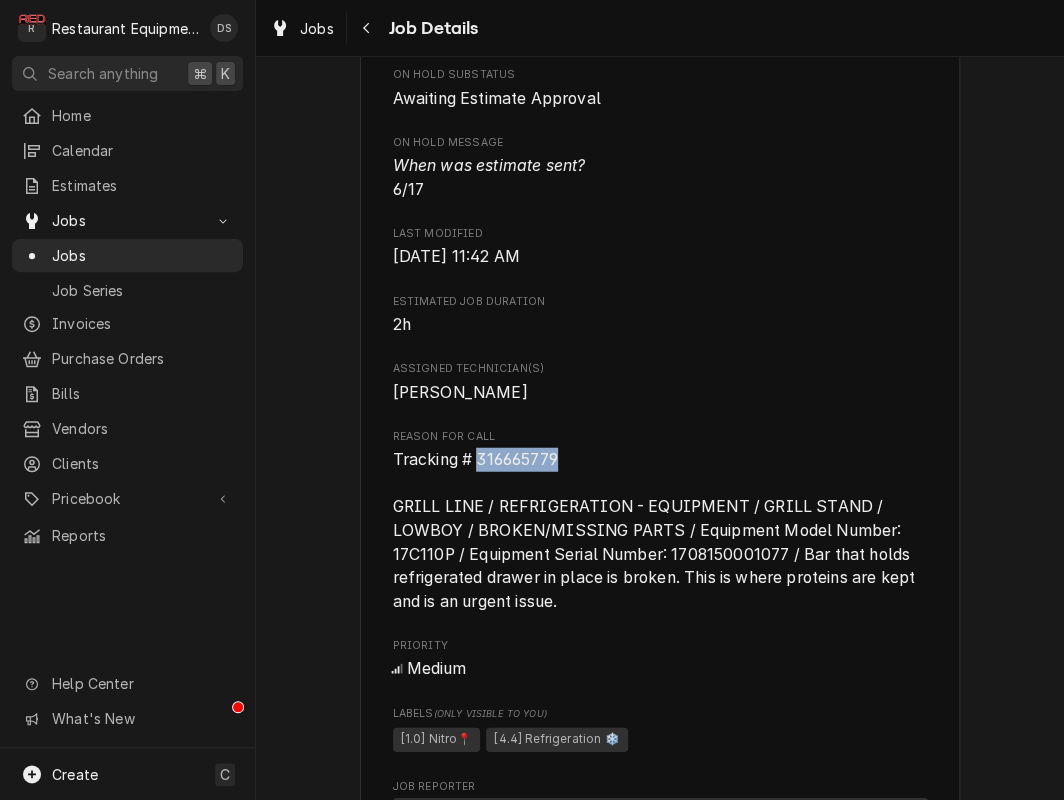 click on "Tracking # 316665779
GRILL LINE / REFRIGERATION - EQUIPMENT / GRILL STAND / LOWBOY / BROKEN/MISSING PARTS / Equipment Model Number: 17C110P / Equipment Serial Number: 1708150001077 / Bar that holds refrigerated drawer in place is broken. This is where proteins are kept and is an urgent issue." at bounding box center [656, 530] 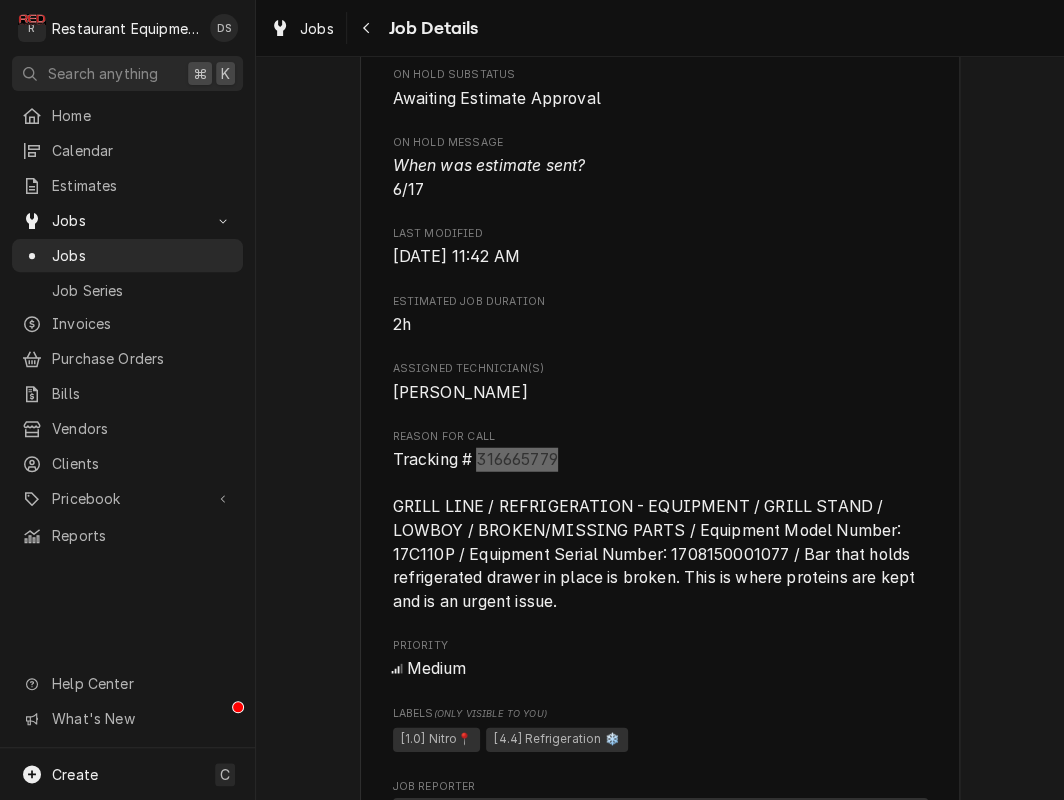 scroll, scrollTop: 0, scrollLeft: 0, axis: both 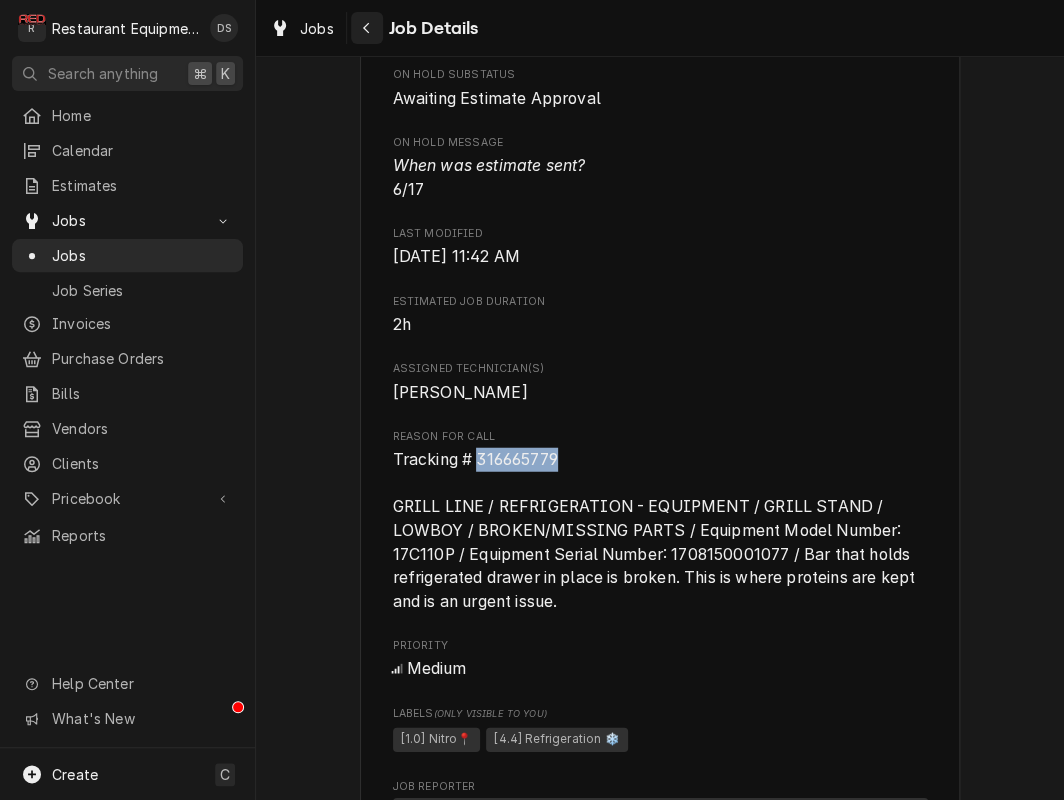 click 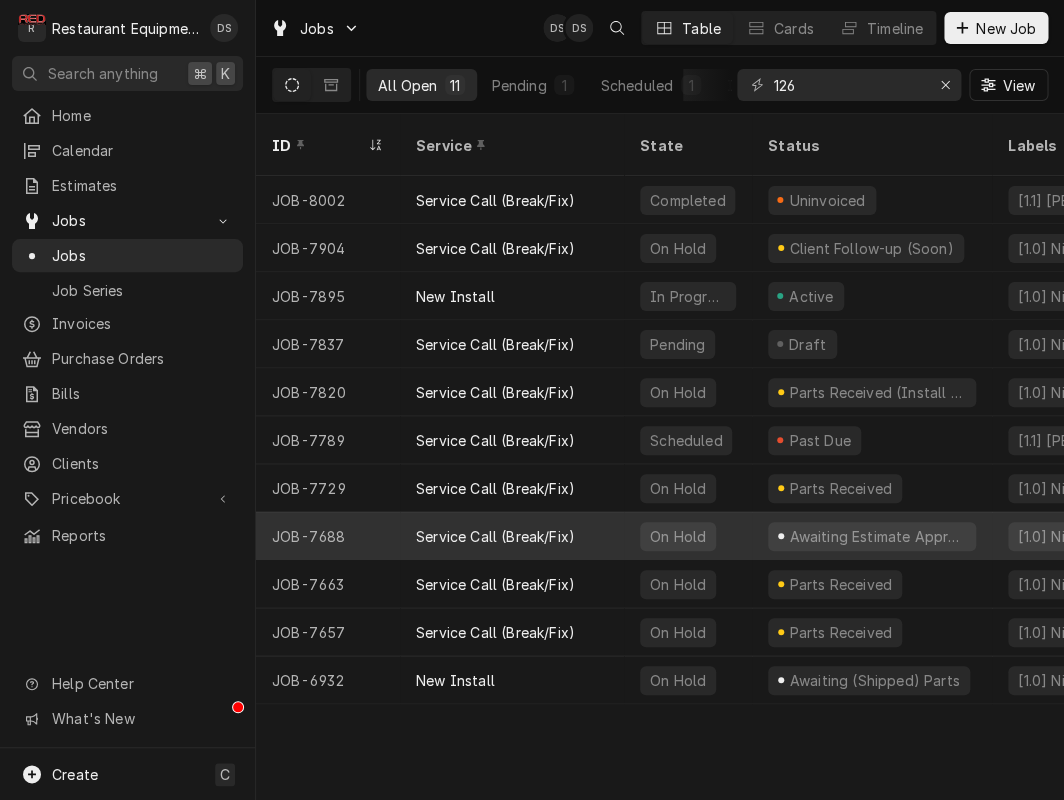 scroll, scrollTop: 0, scrollLeft: 0, axis: both 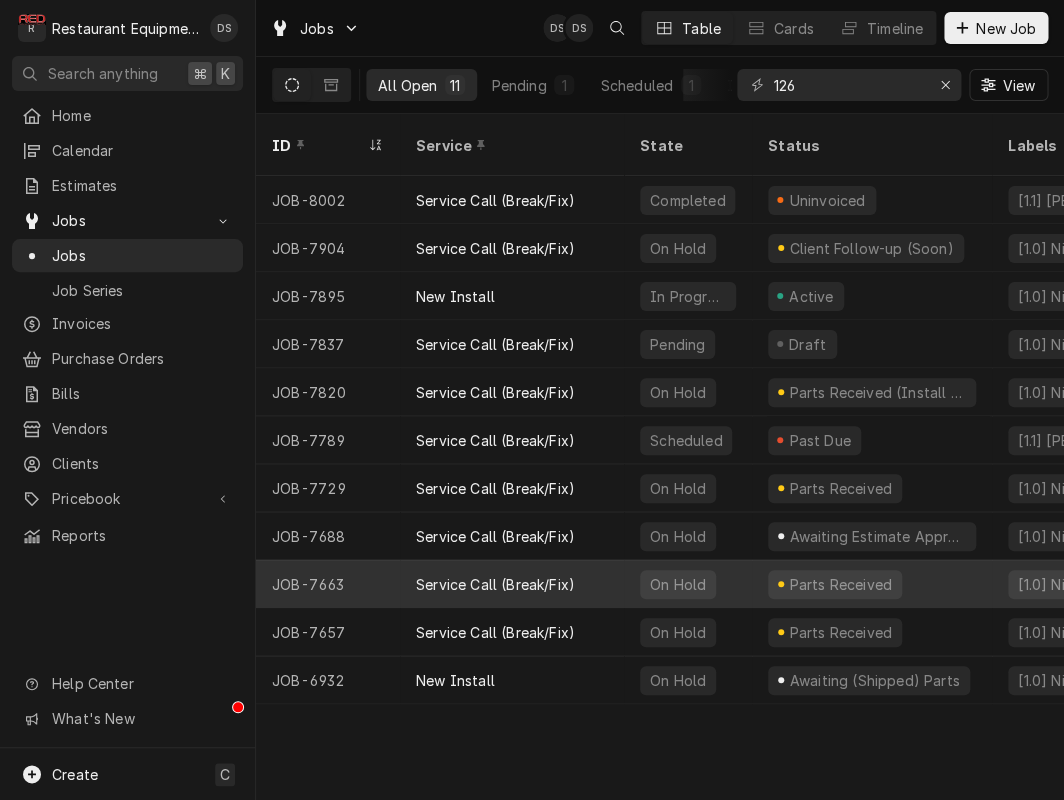 click on "On Hold" at bounding box center [678, 584] 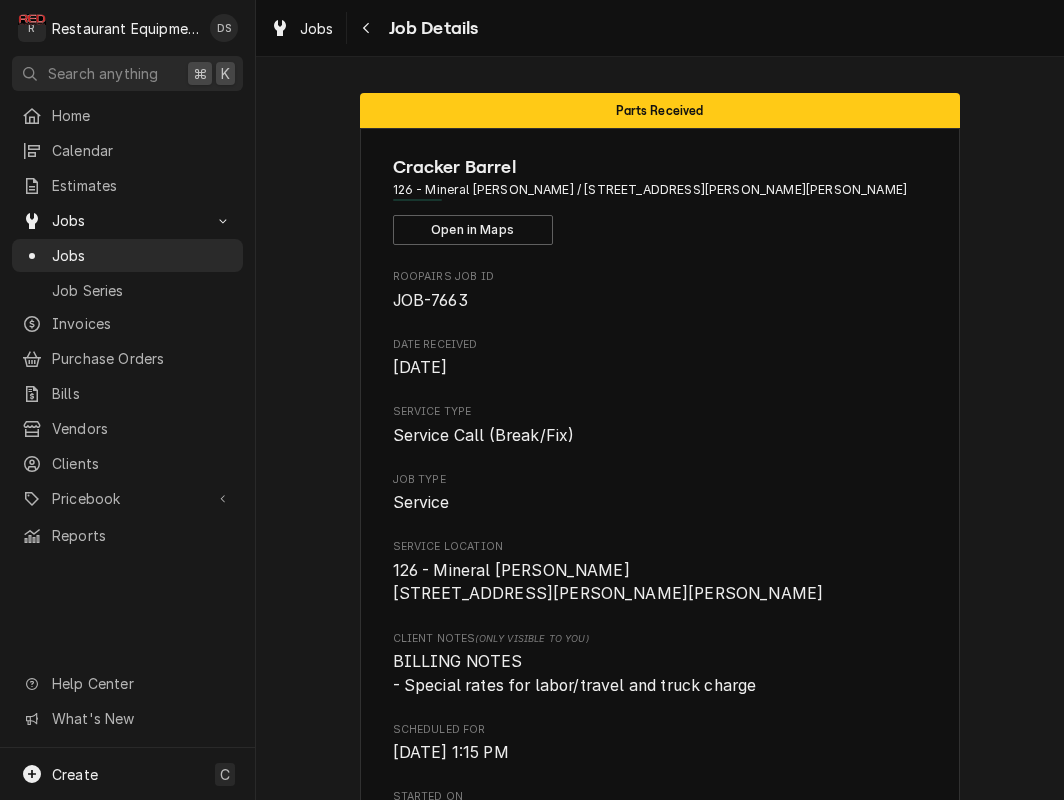 scroll, scrollTop: 0, scrollLeft: 0, axis: both 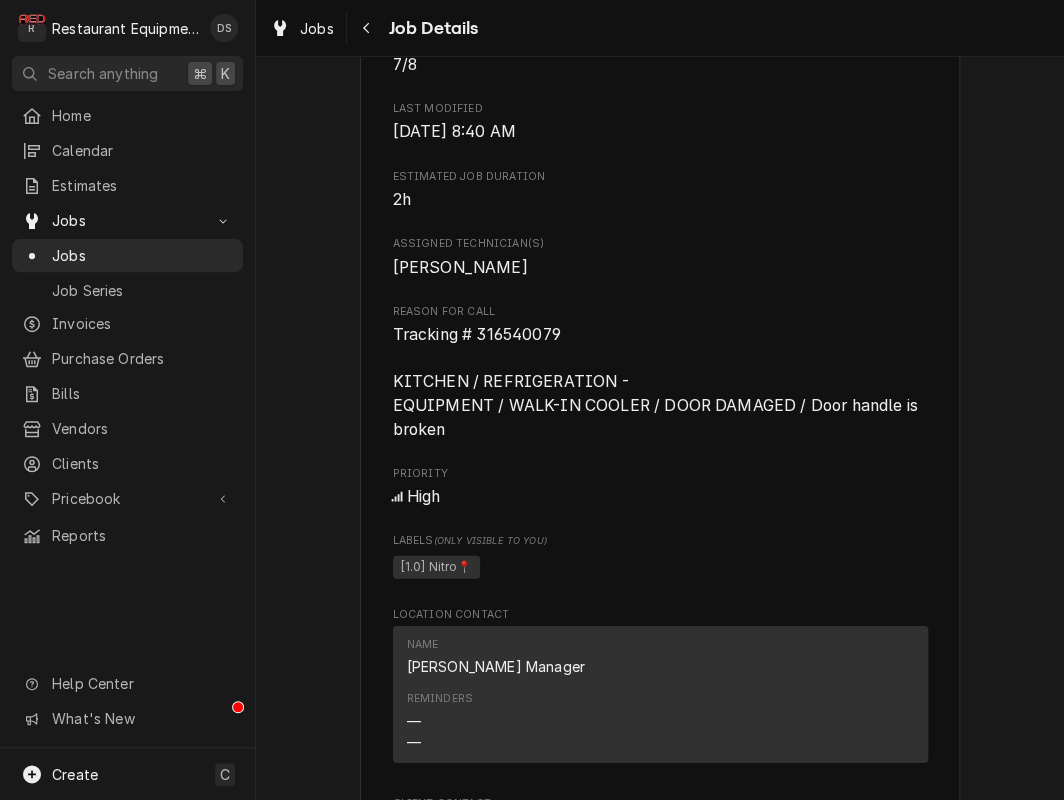 click on "Tracking # 316540079
KITCHEN / REFRIGERATION -
EQUIPMENT / WALK-IN COOLER / DOOR DAMAGED / Door handle is broken" at bounding box center [657, 382] 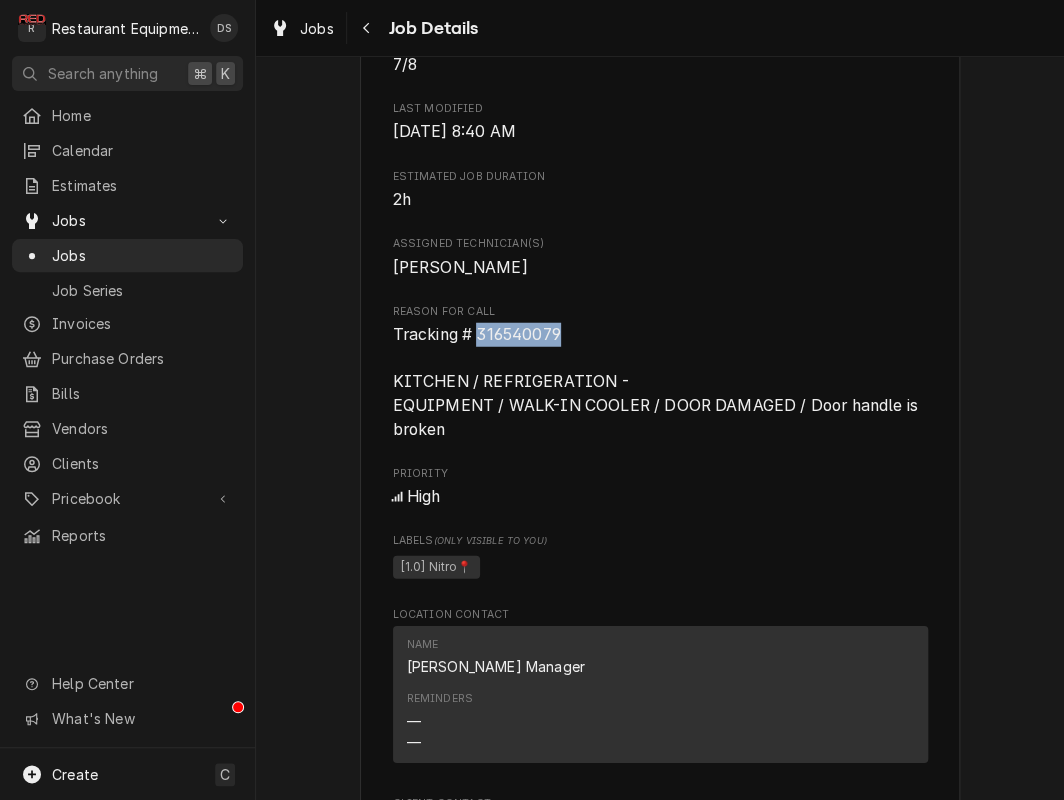 click on "Tracking # 316540079
KITCHEN / REFRIGERATION -
EQUIPMENT / WALK-IN COOLER / DOOR DAMAGED / Door handle is broken" at bounding box center (657, 382) 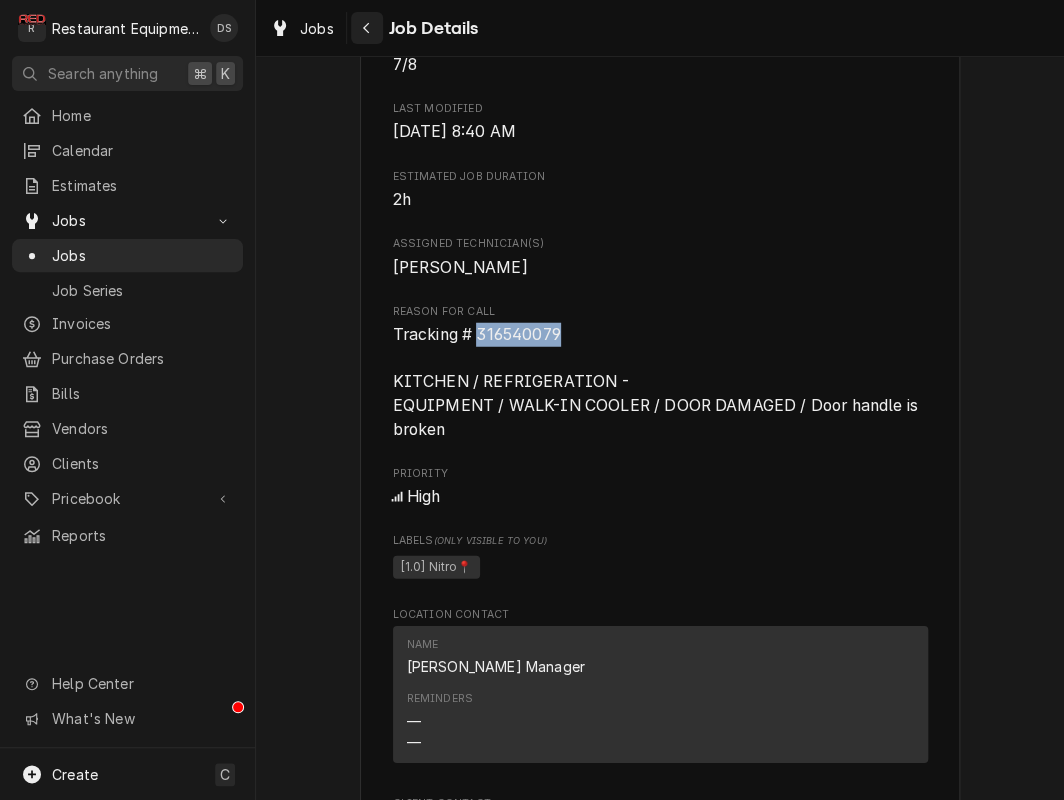 click 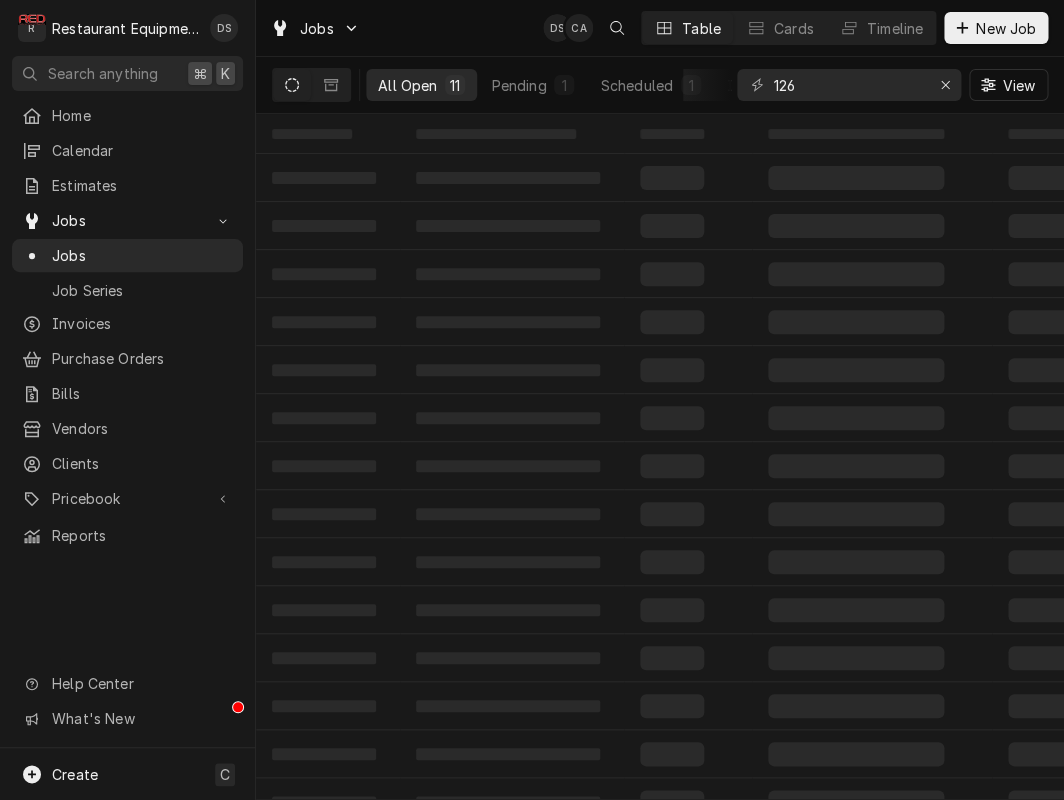 scroll, scrollTop: 0, scrollLeft: 0, axis: both 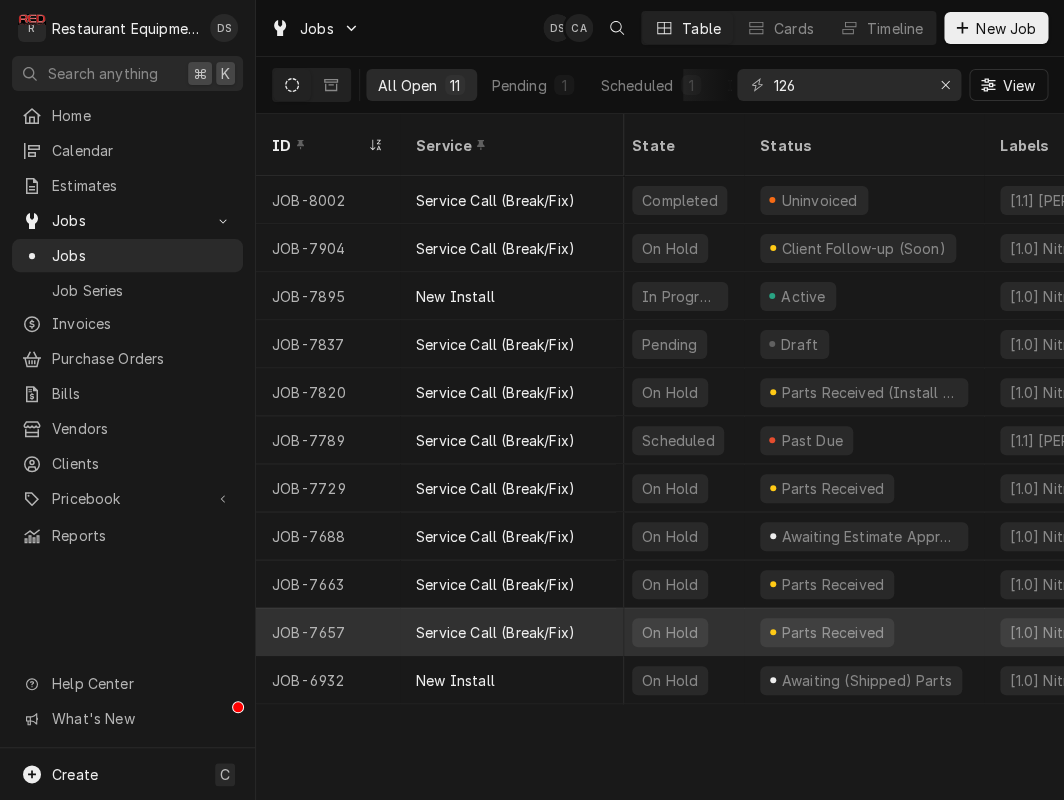 click on "Service Call (Break/Fix)" at bounding box center [495, 632] 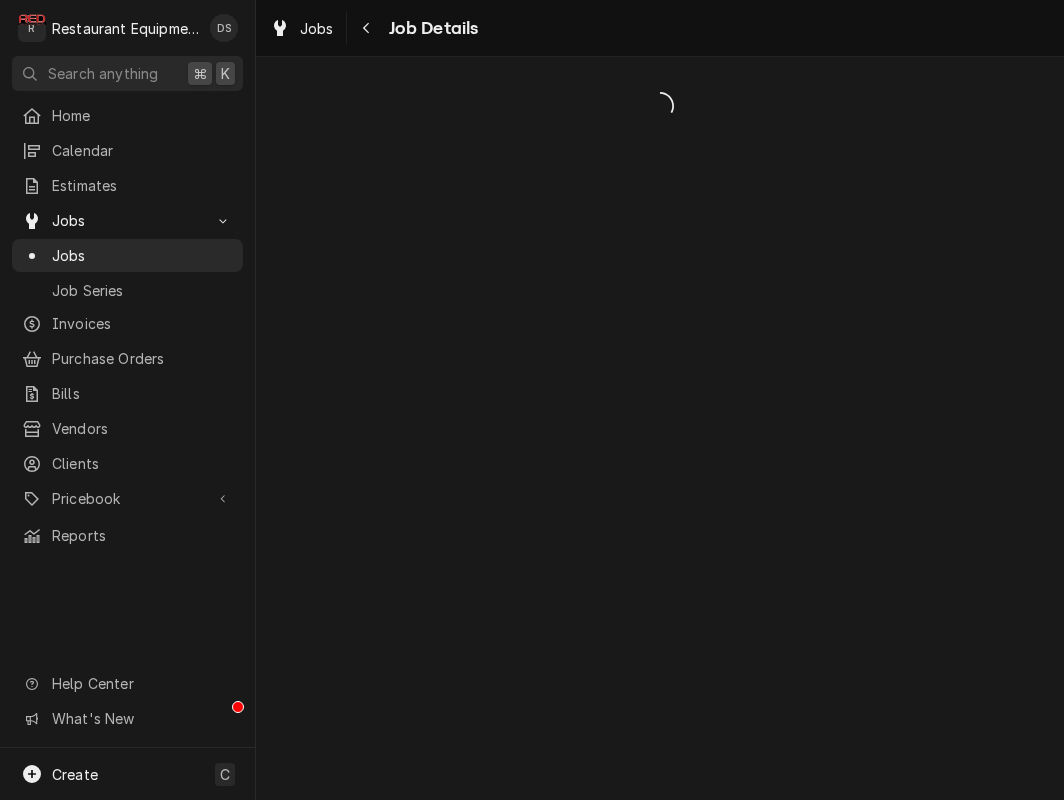 scroll, scrollTop: 0, scrollLeft: 0, axis: both 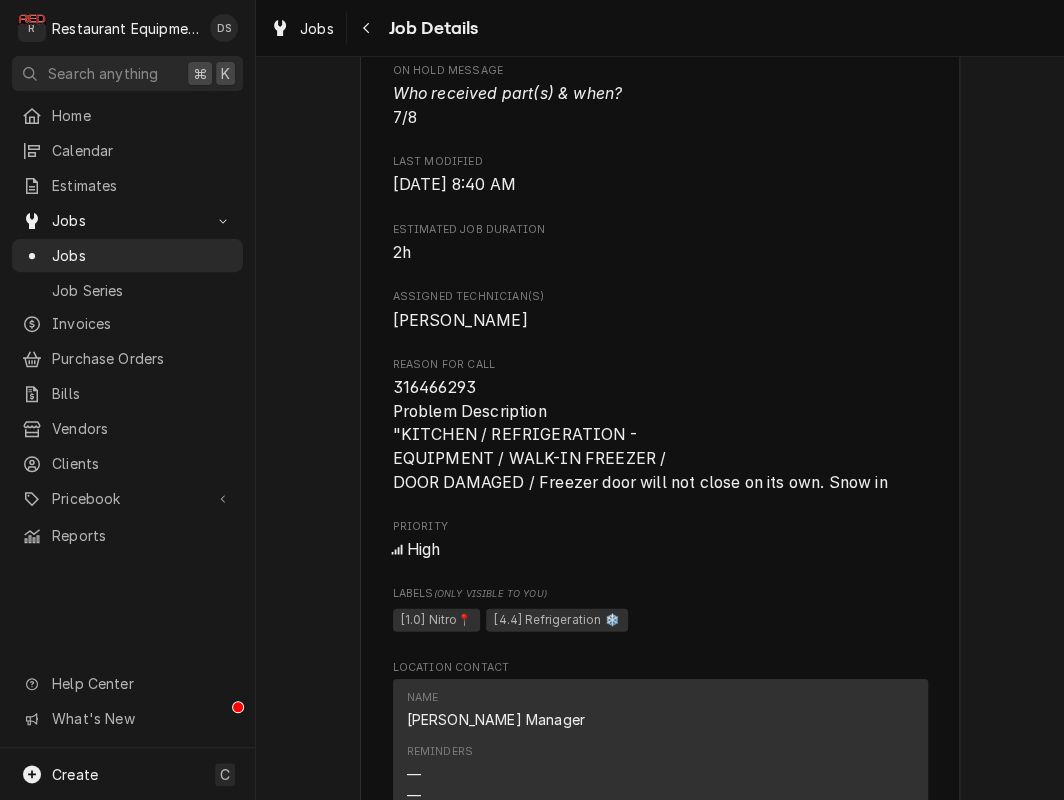 click on "316466293
Problem Description
"KITCHEN / REFRIGERATION -
EQUIPMENT / WALK-IN FREEZER /
DOOR DAMAGED / Freezer door will not close on its own. Snow in" at bounding box center [640, 435] 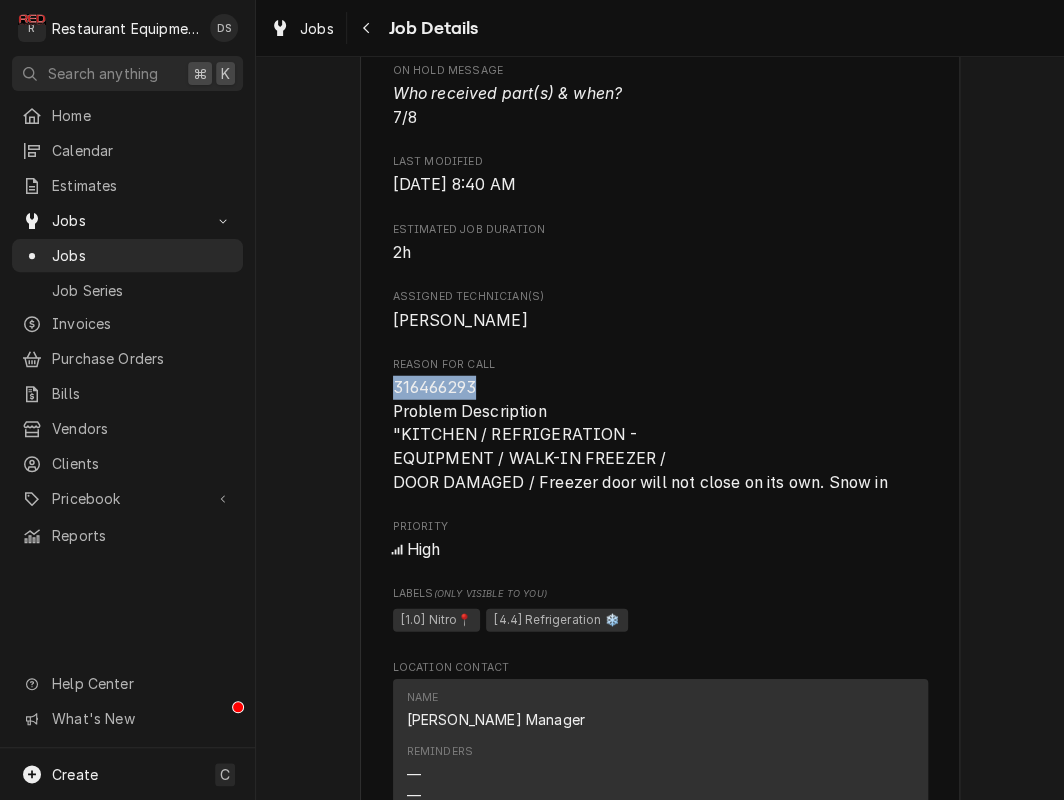 click on "316466293
Problem Description
"KITCHEN / REFRIGERATION -
EQUIPMENT / WALK-IN FREEZER /
DOOR DAMAGED / Freezer door will not close on its own. Snow in" at bounding box center [640, 435] 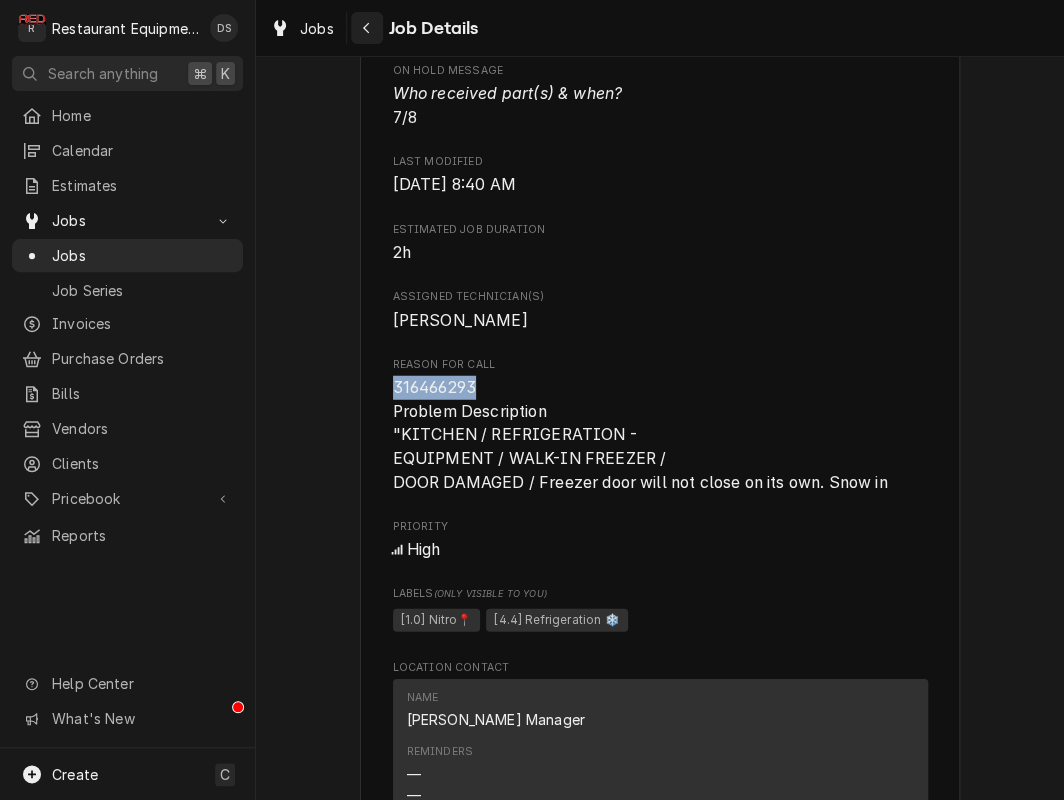 click 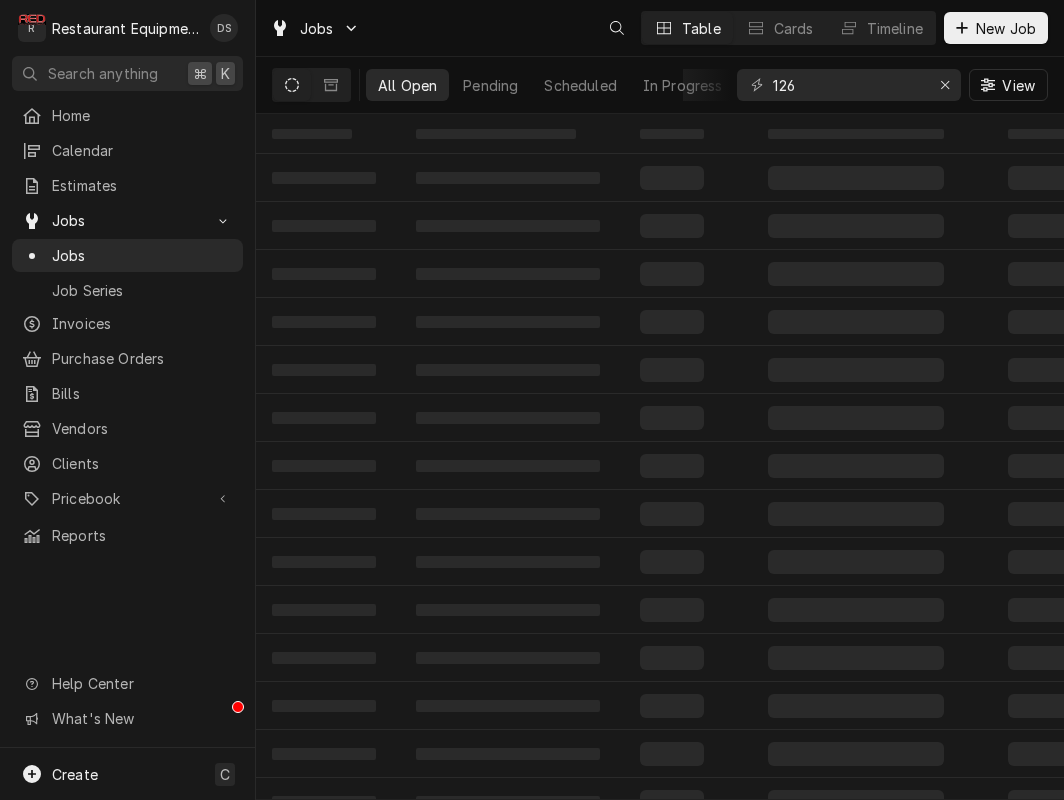 scroll, scrollTop: 0, scrollLeft: 0, axis: both 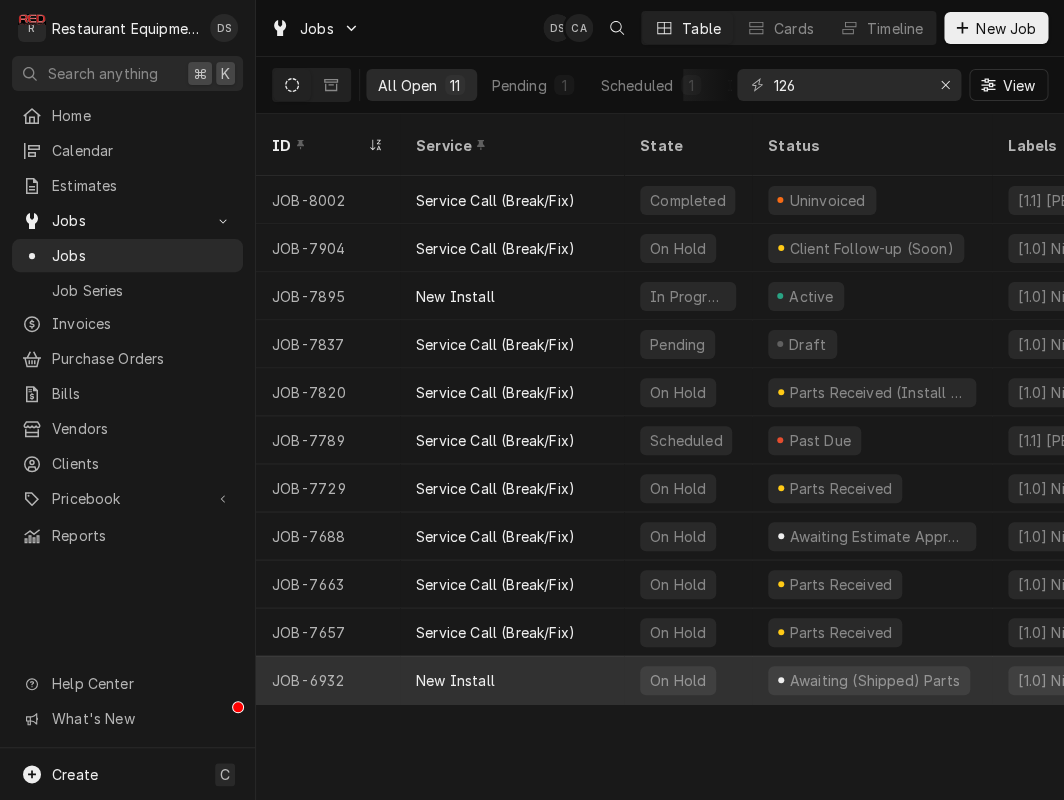click on "New Install" at bounding box center (512, 680) 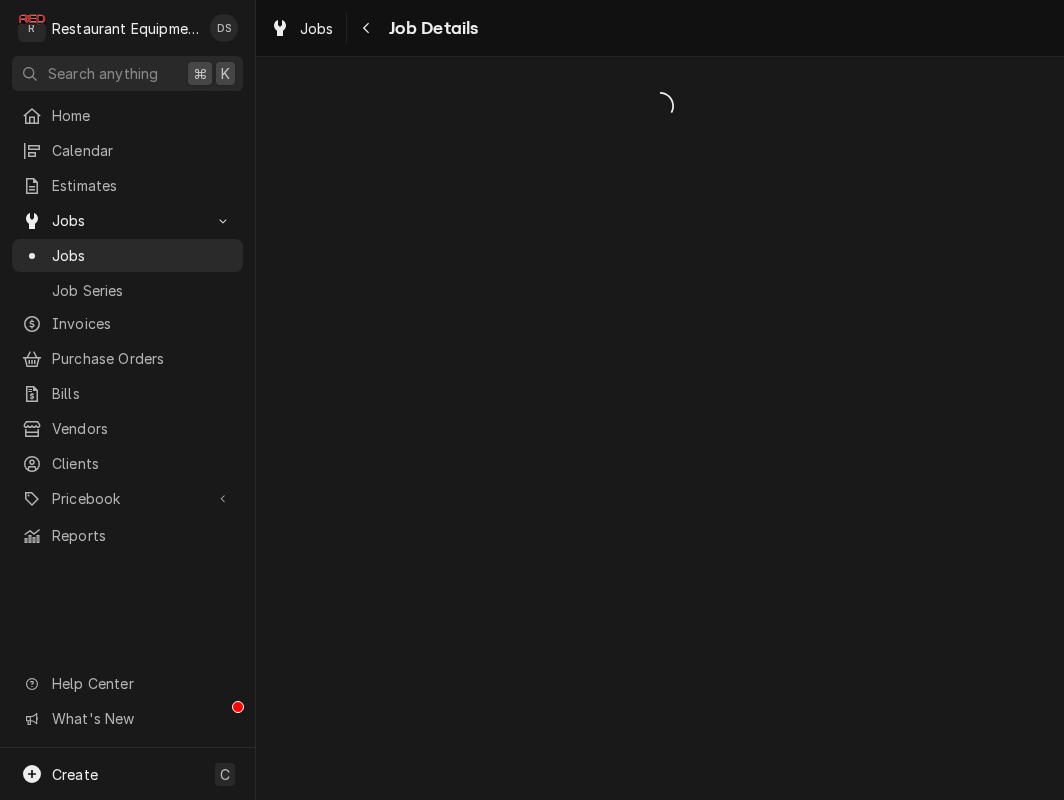 scroll, scrollTop: 0, scrollLeft: 0, axis: both 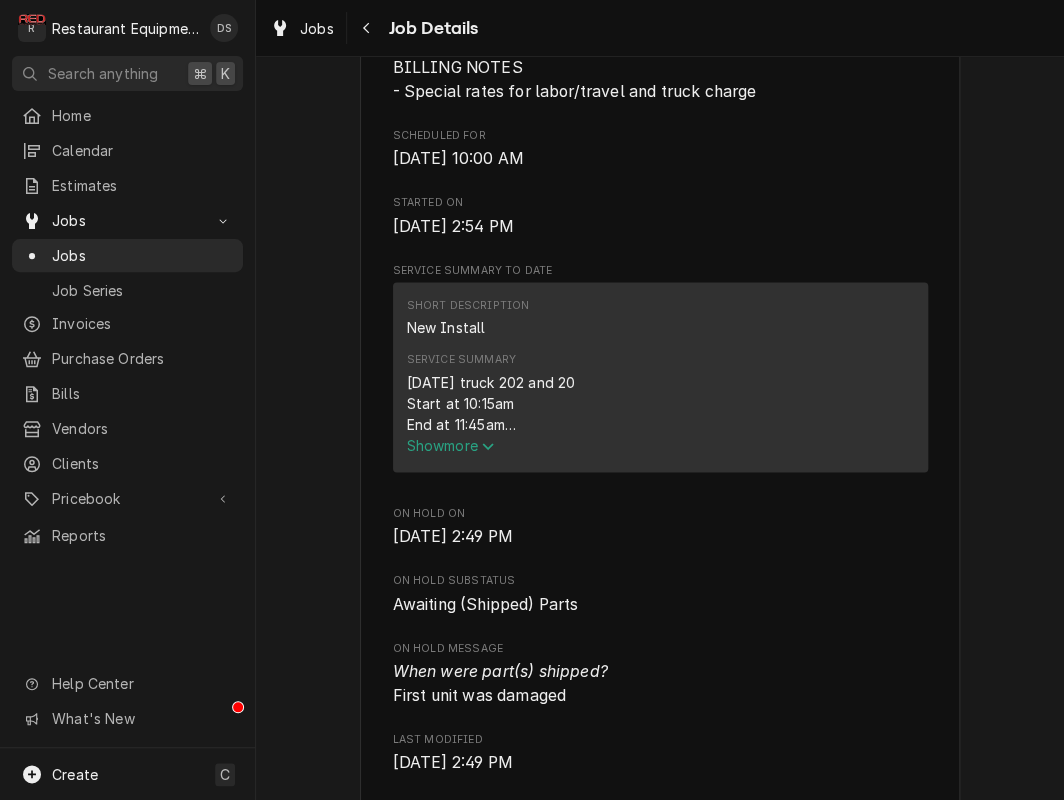 click on "Show  more" at bounding box center (451, 445) 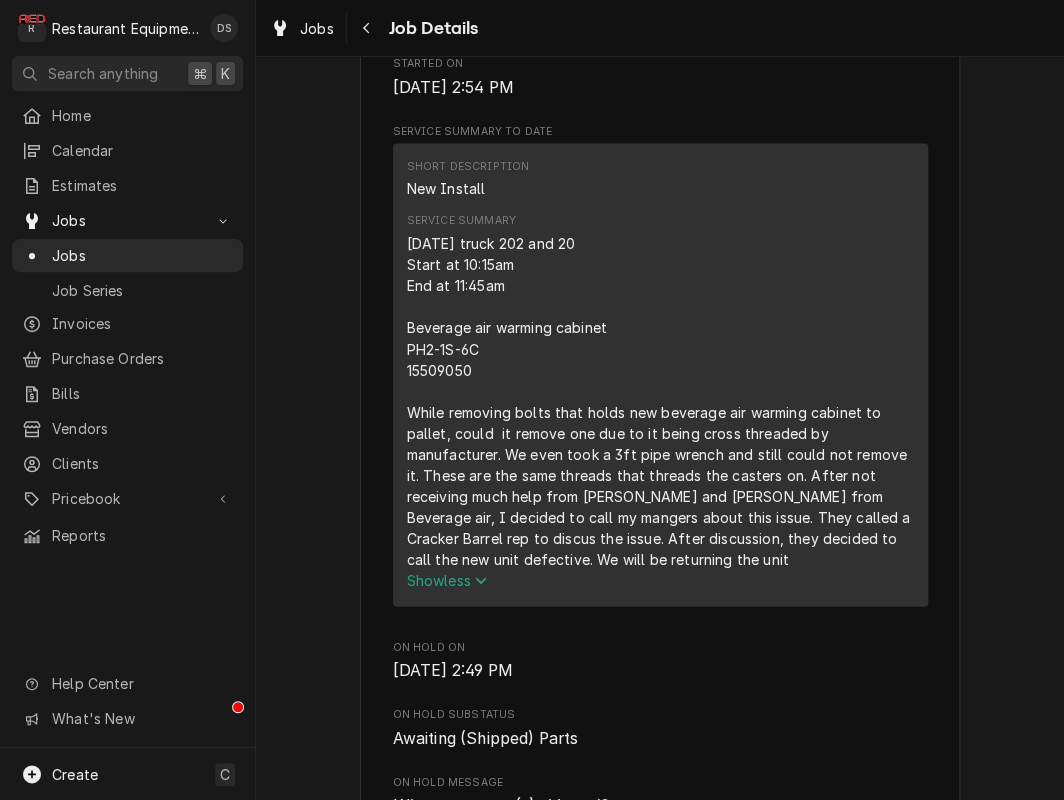 scroll, scrollTop: 735, scrollLeft: 0, axis: vertical 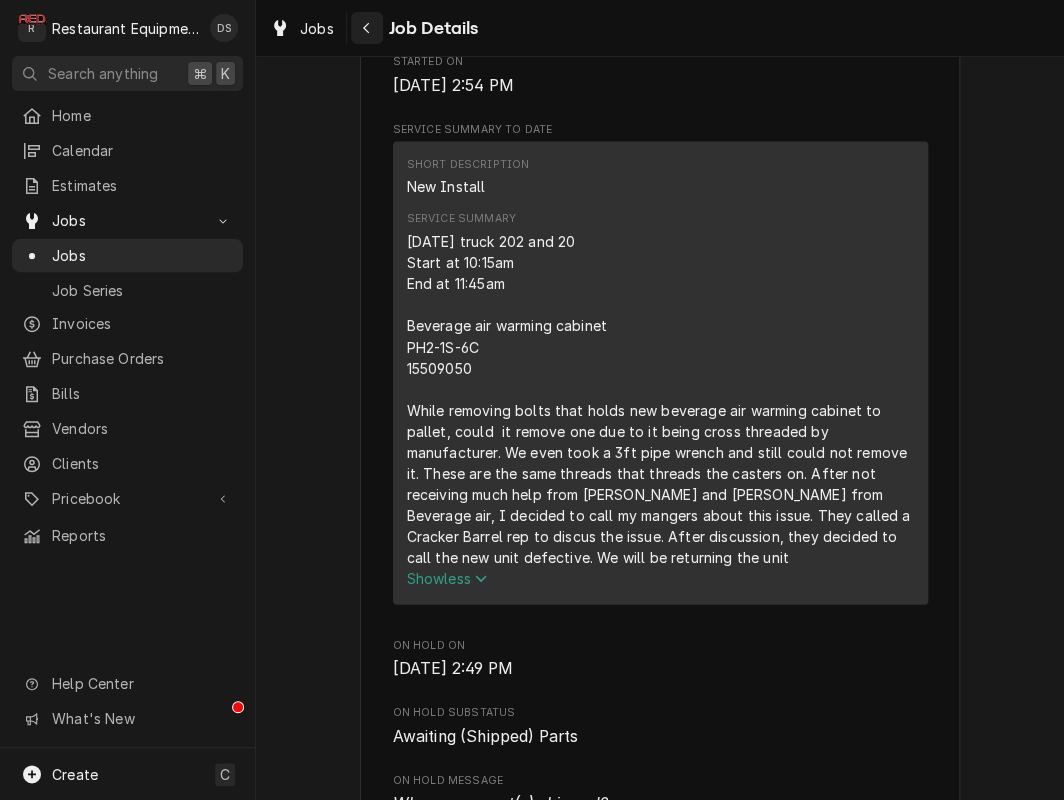 click 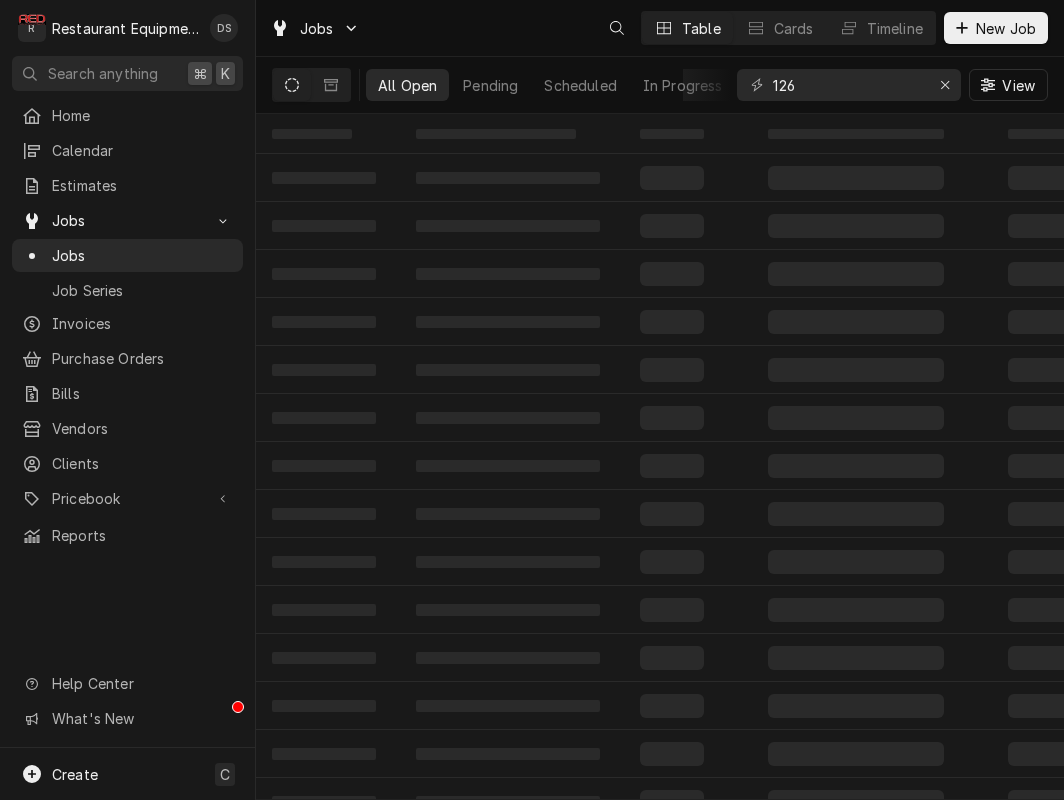 scroll, scrollTop: 0, scrollLeft: 0, axis: both 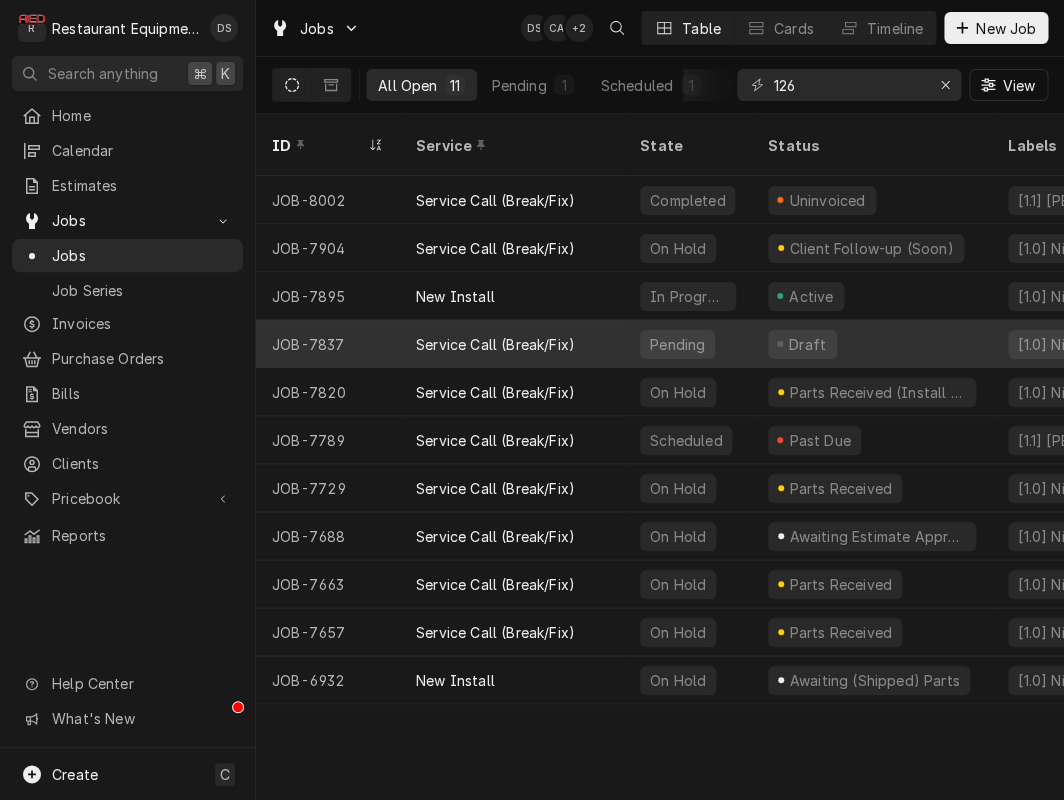 click on "Service Call (Break/Fix)" at bounding box center [495, 344] 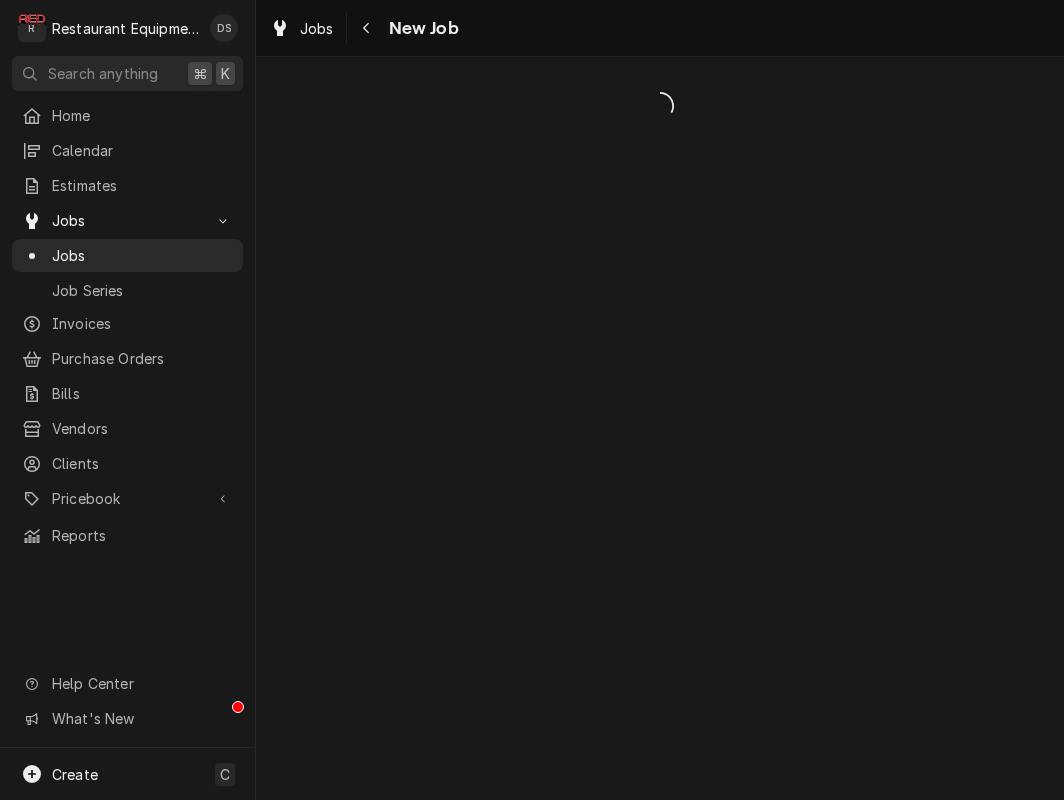 scroll, scrollTop: 0, scrollLeft: 0, axis: both 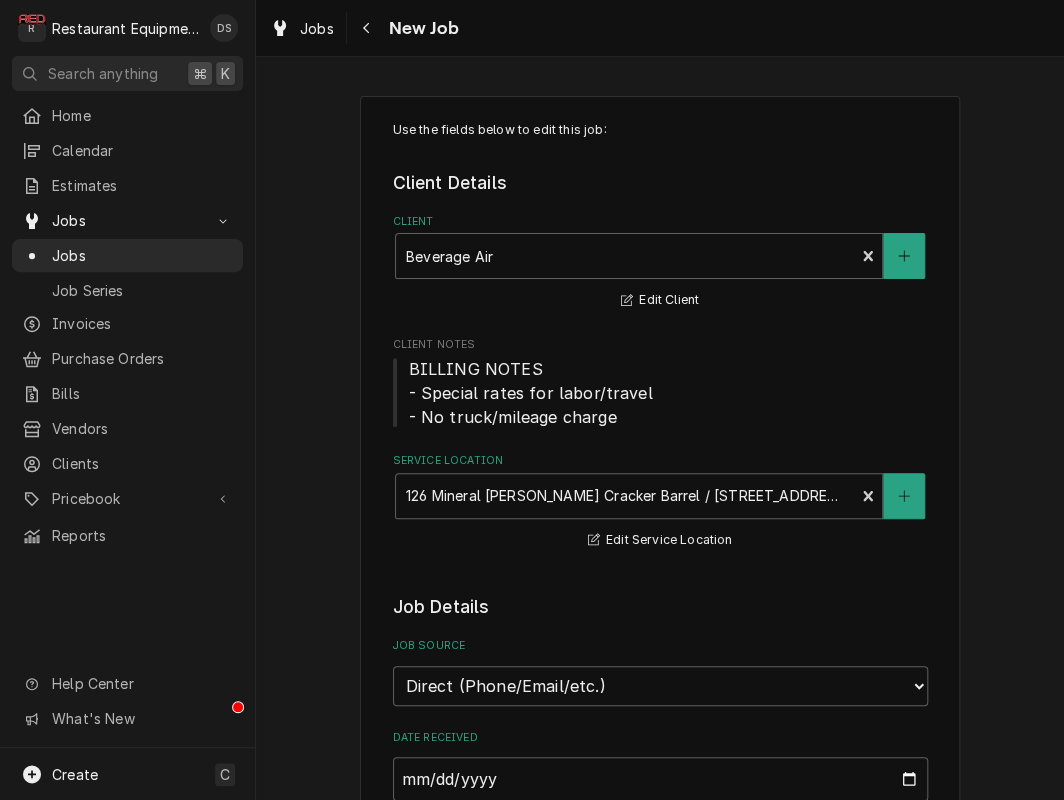 type on "x" 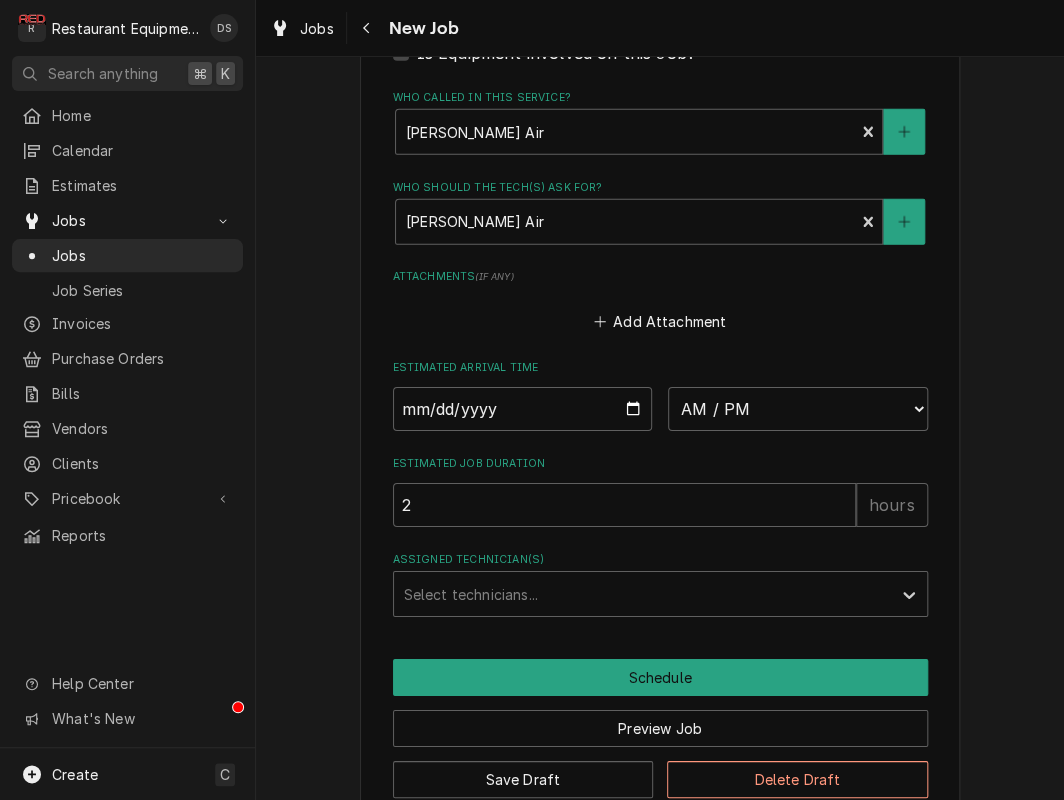 scroll, scrollTop: 1588, scrollLeft: 0, axis: vertical 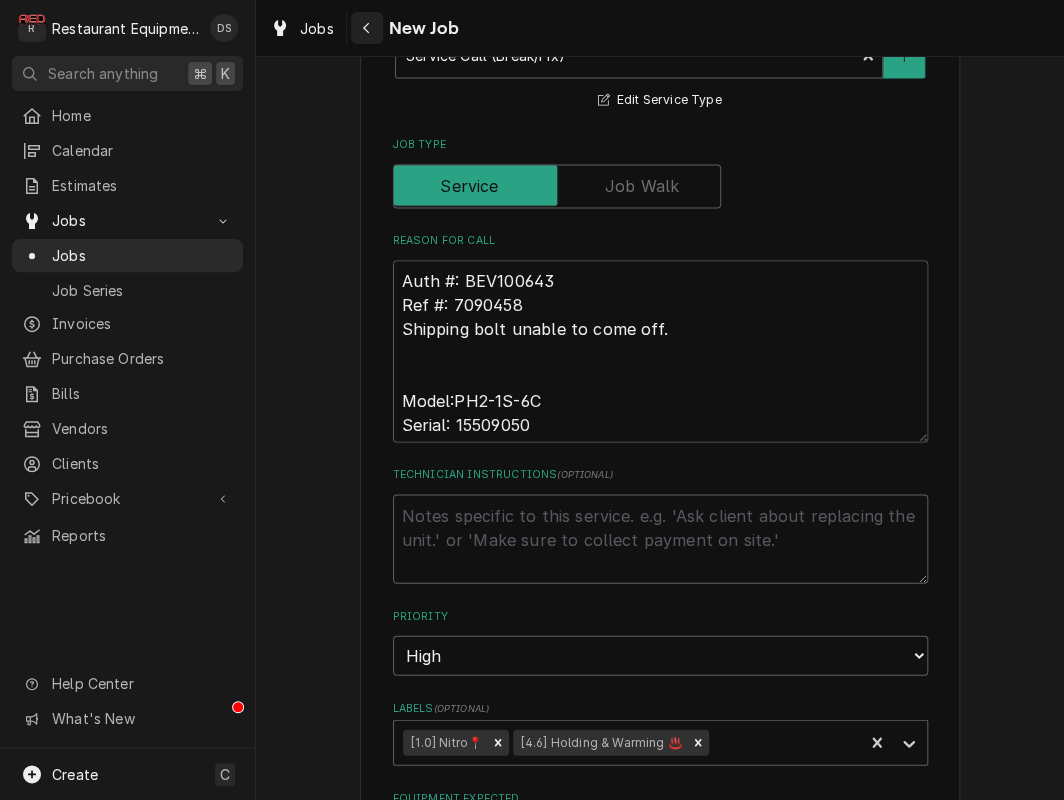 click at bounding box center [367, 28] 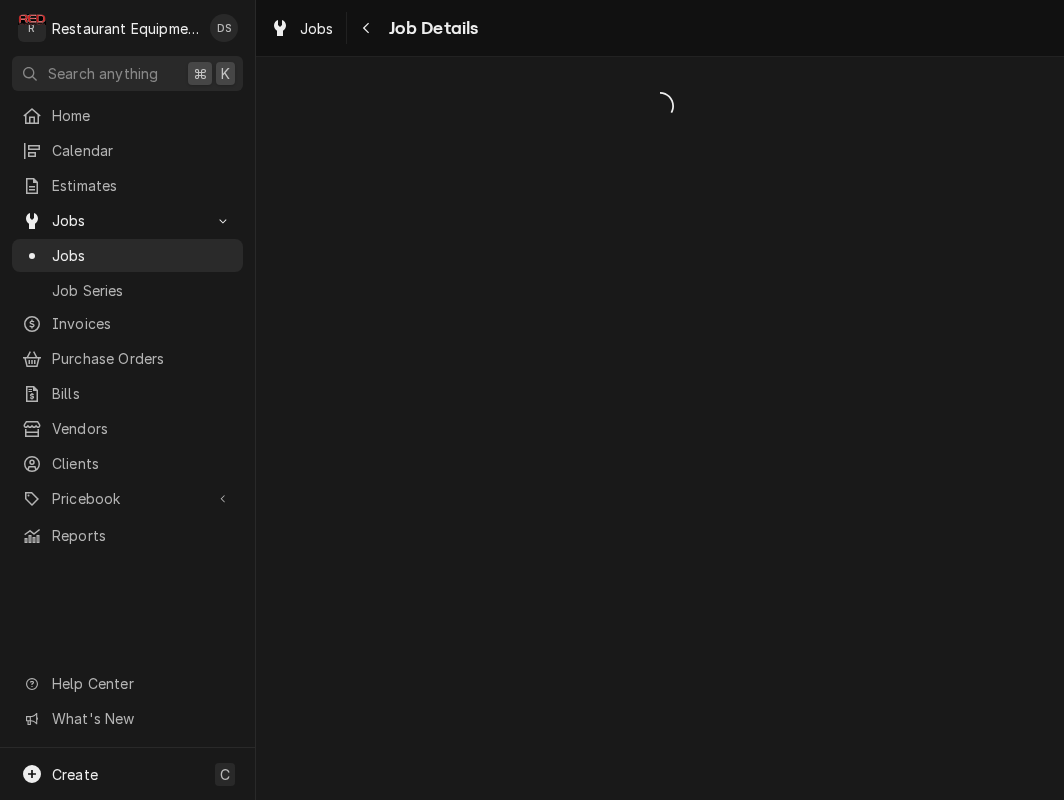 scroll, scrollTop: 0, scrollLeft: 0, axis: both 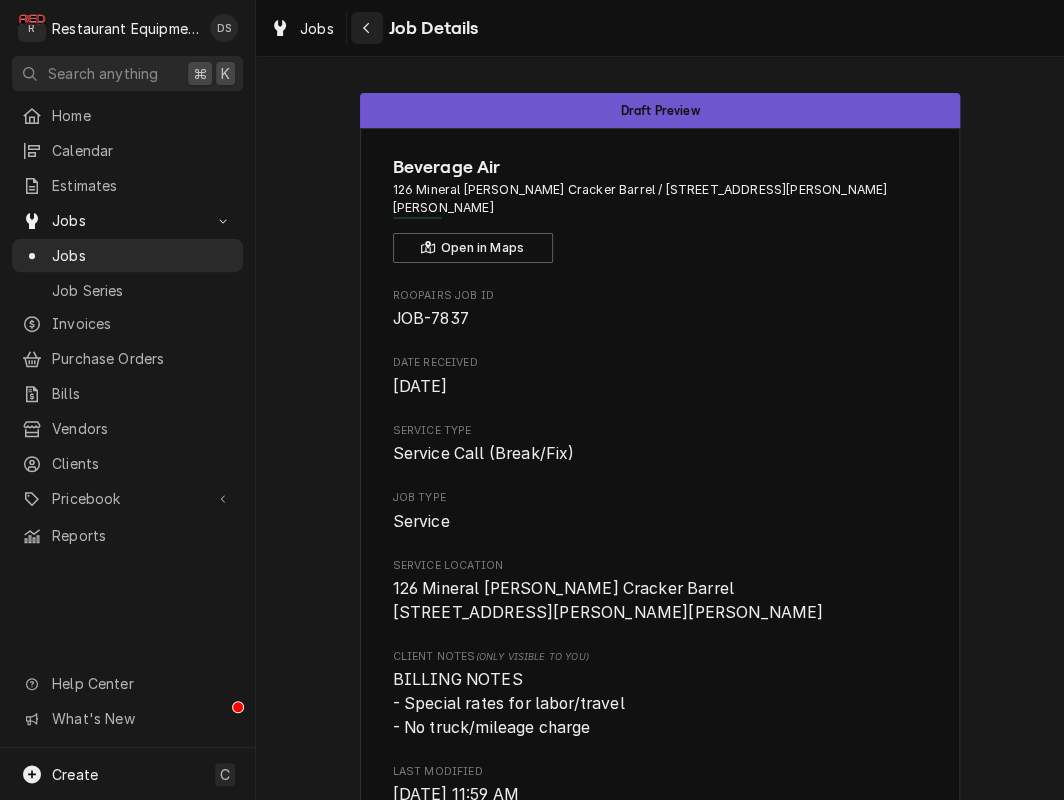 click 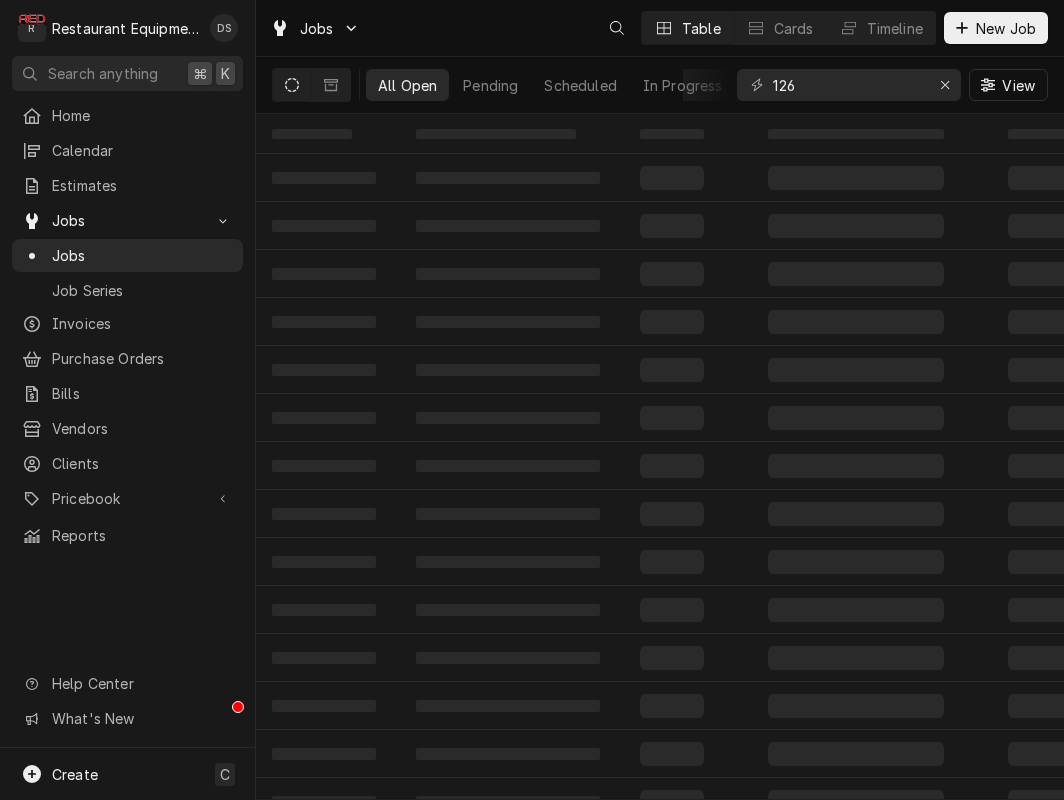 scroll, scrollTop: 0, scrollLeft: 0, axis: both 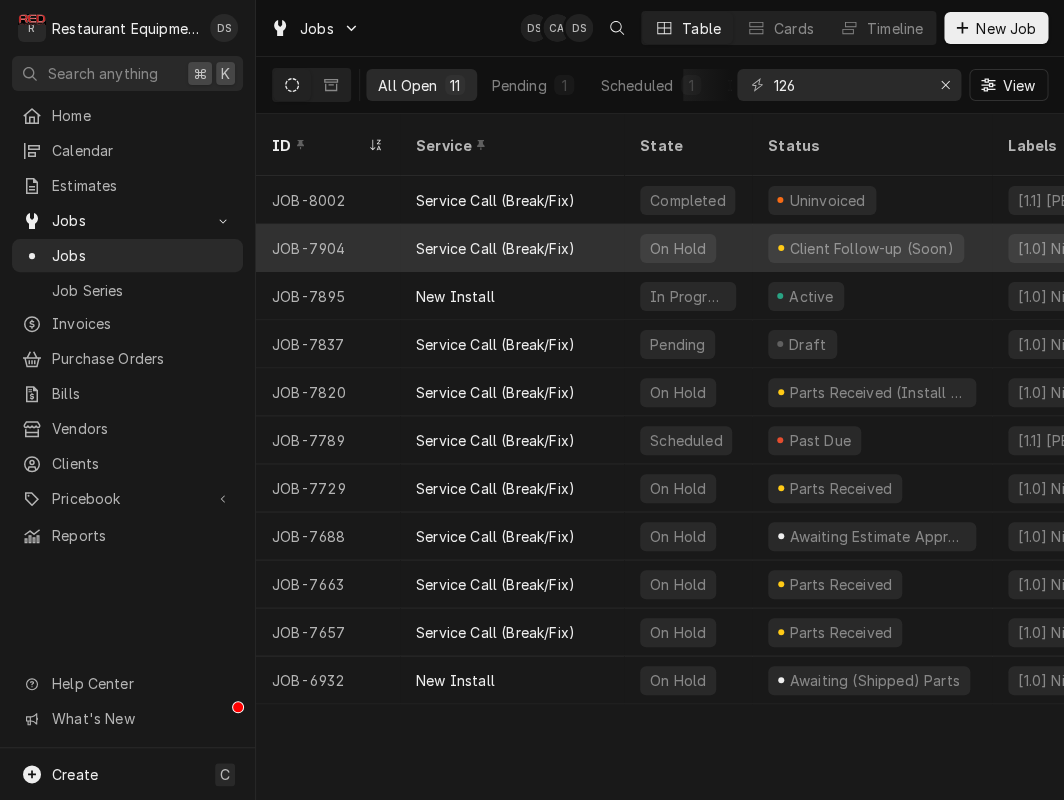 click on "Service Call (Break/Fix)" at bounding box center [495, 248] 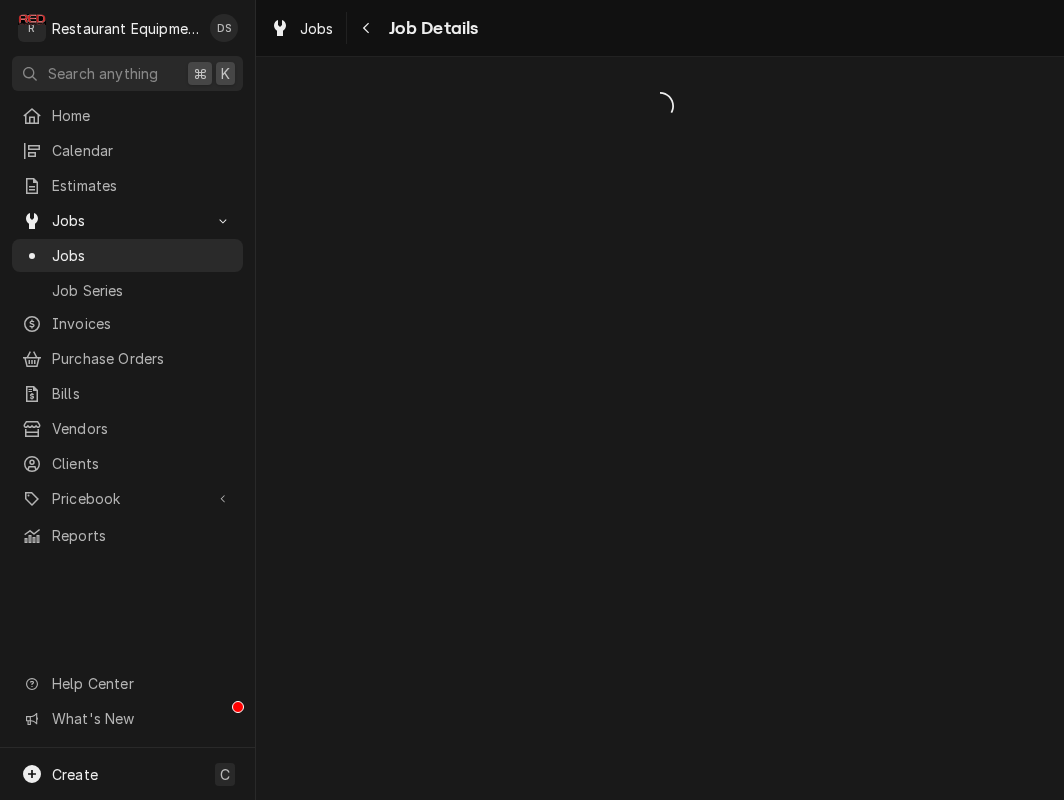 scroll, scrollTop: 0, scrollLeft: 0, axis: both 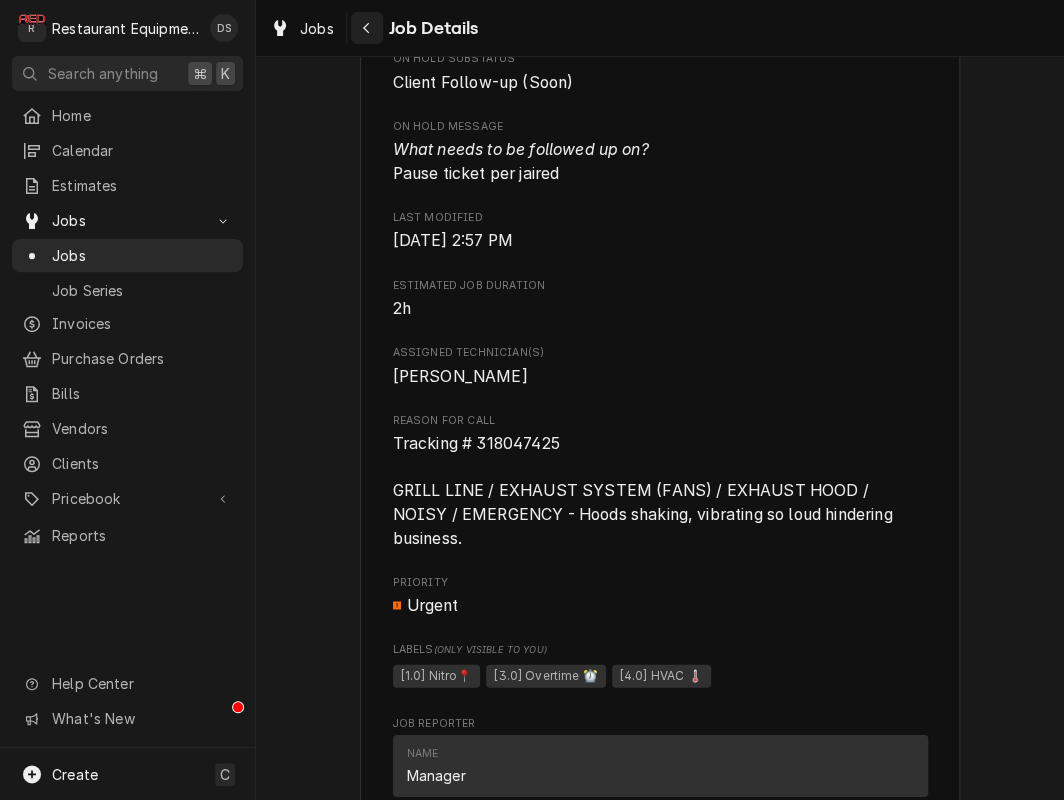 click 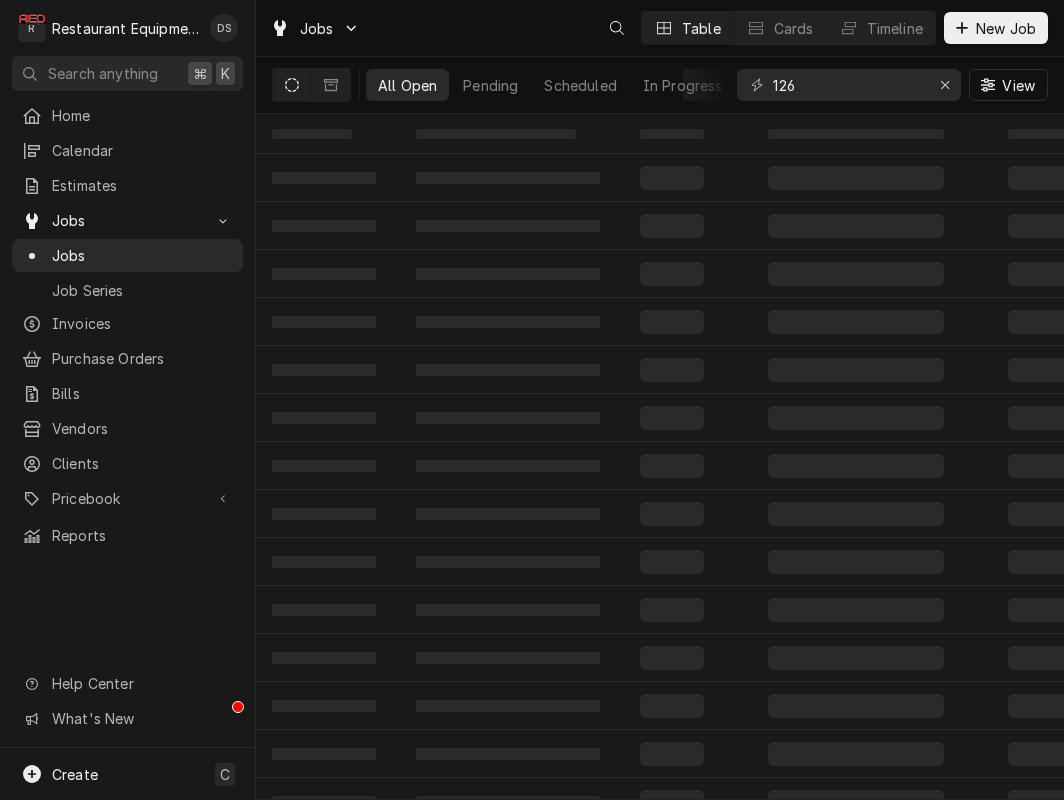 click on "Jobs" at bounding box center (317, 28) 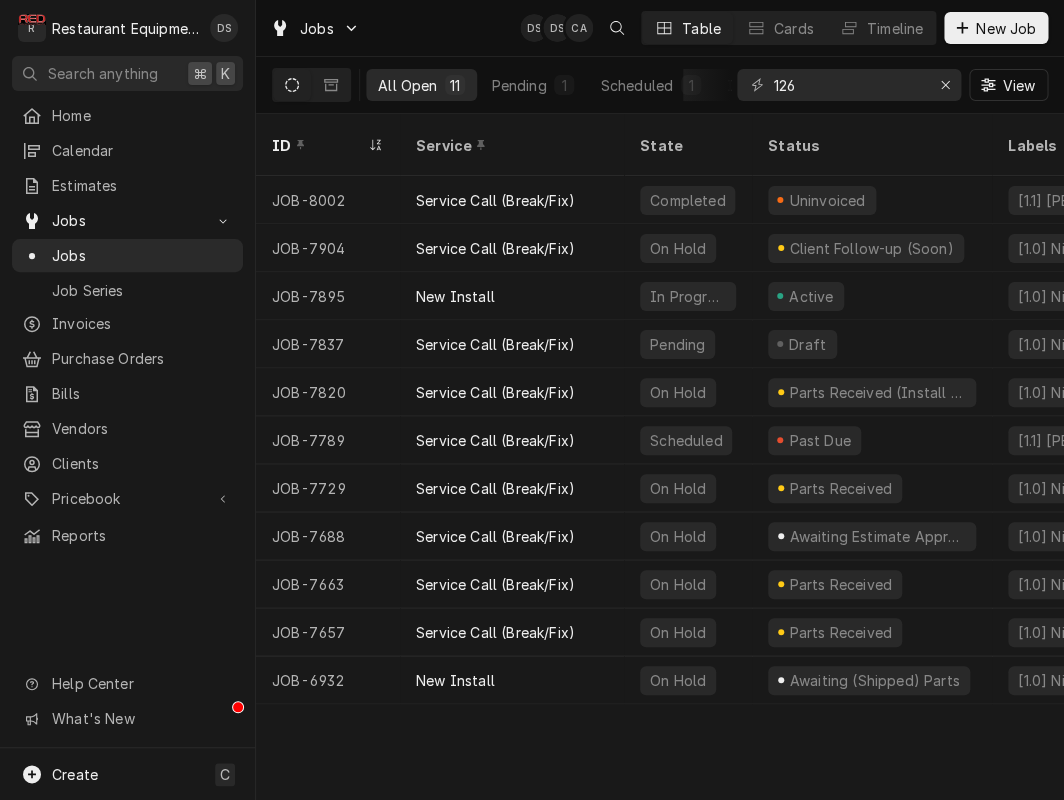 click on "R Restaurant Equipment Diagnostics DS Search anything ⌘ K Home Calendar Estimates Jobs Jobs Job Series Invoices Purchase Orders Bills Vendors Clients Pricebook Services Parts & Materials Miscellaneous Discounts Reports Help Center What's New Create C Jobs   DS DS CA Table Cards Timeline New Job All Open 11 Pending 1 Scheduled 1 In Progress 1 On Hold 7 Completed 1 126 View ID Service State Status Labels Job Type Priority Techs Date Received Client Location Name Location Address Scheduled For Duration Status Changed Last Modified JOB-8002 Service Call (Break/Fix) Completed Uninvoiced [1.1] Beckley📍 [4.7] Plumbing Service High DW Jul 8   Cracker Barrel 126 - Mineral Wells 40 Nicolette Rd, Mineral Wells, WV 26150 Jul 9   • 10:45 AM 2h Jul 9   Jul 9   JOB-7904 Service Call (Break/Fix) On Hold Client Follow-up (Soon) [1.0] Nitro📍 +2 more Service Urgent DA Jun 28   Cracker Barrel 126 - Mineral Wells 40 Nicolette Rd, Mineral Wells, WV 26150 Jun 28   • 9:30 AM 2h Jun 28   Jun 28" at bounding box center [532, 400] 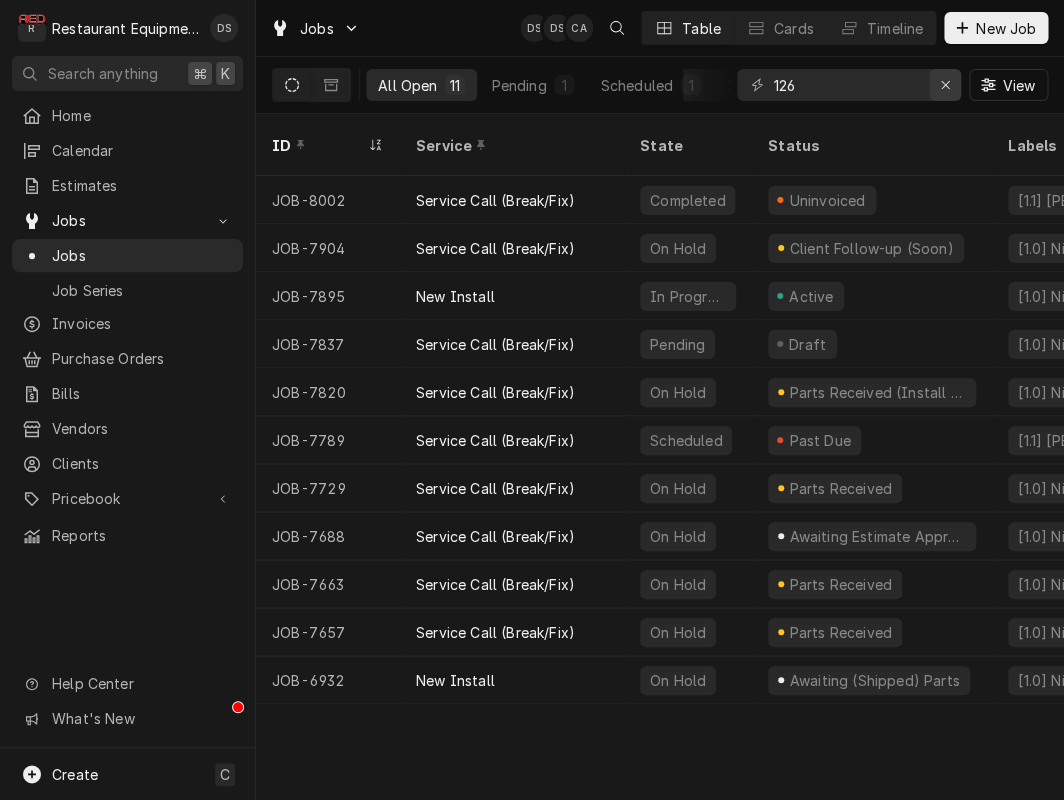 click 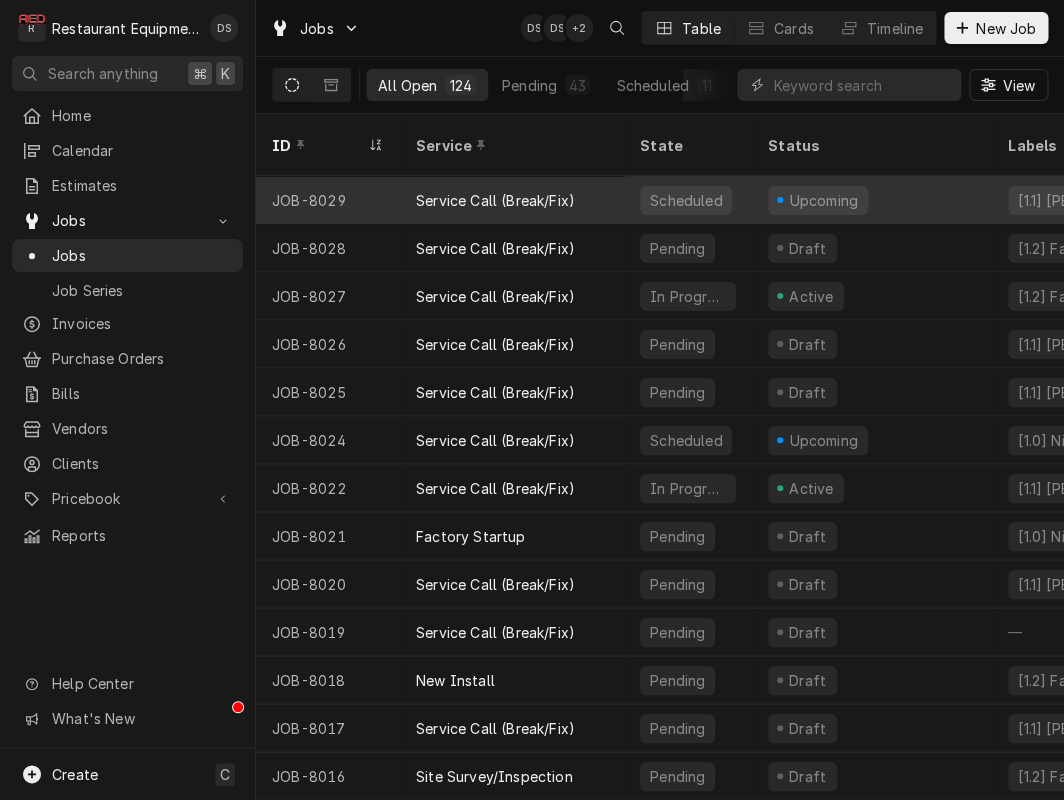 drag, startPoint x: 769, startPoint y: 762, endPoint x: 951, endPoint y: 166, distance: 623.1693 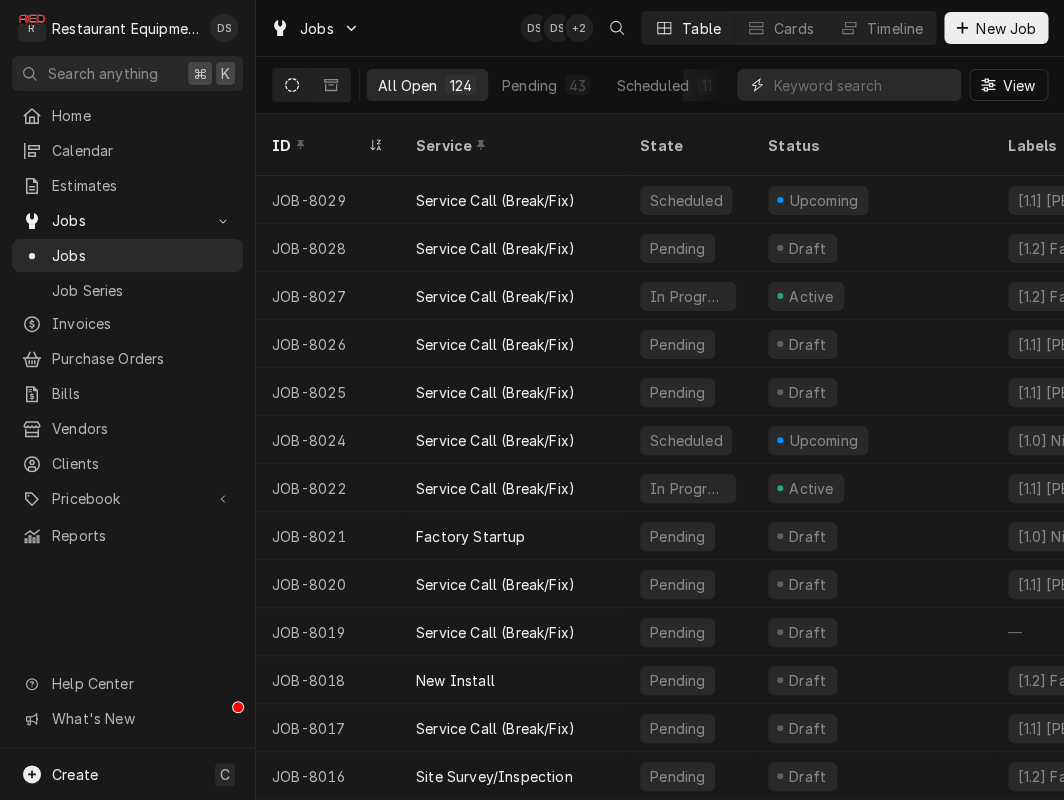 click at bounding box center [862, 85] 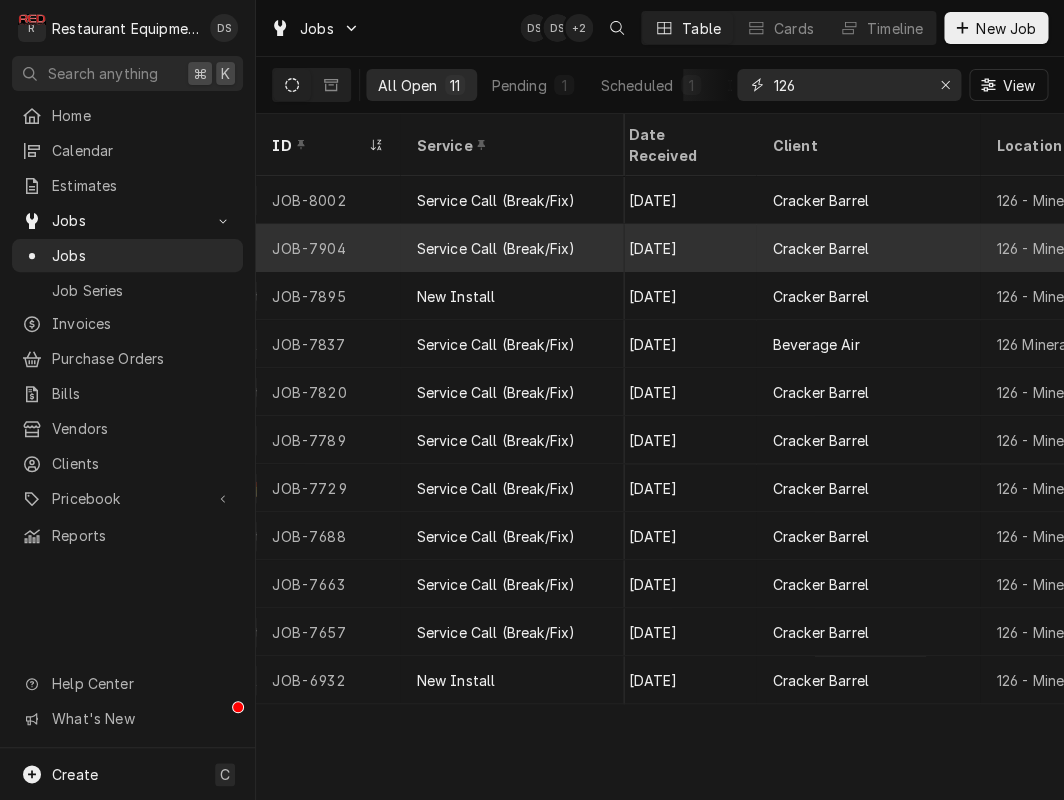 scroll, scrollTop: 0, scrollLeft: 970, axis: horizontal 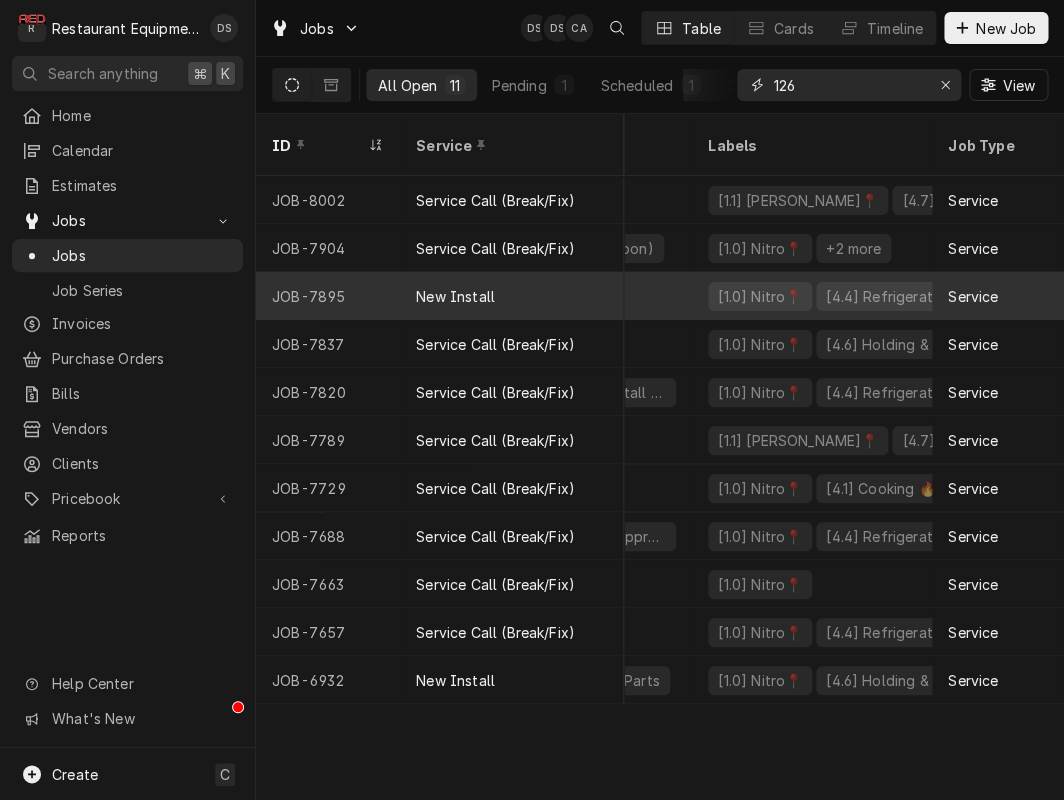 type on "126" 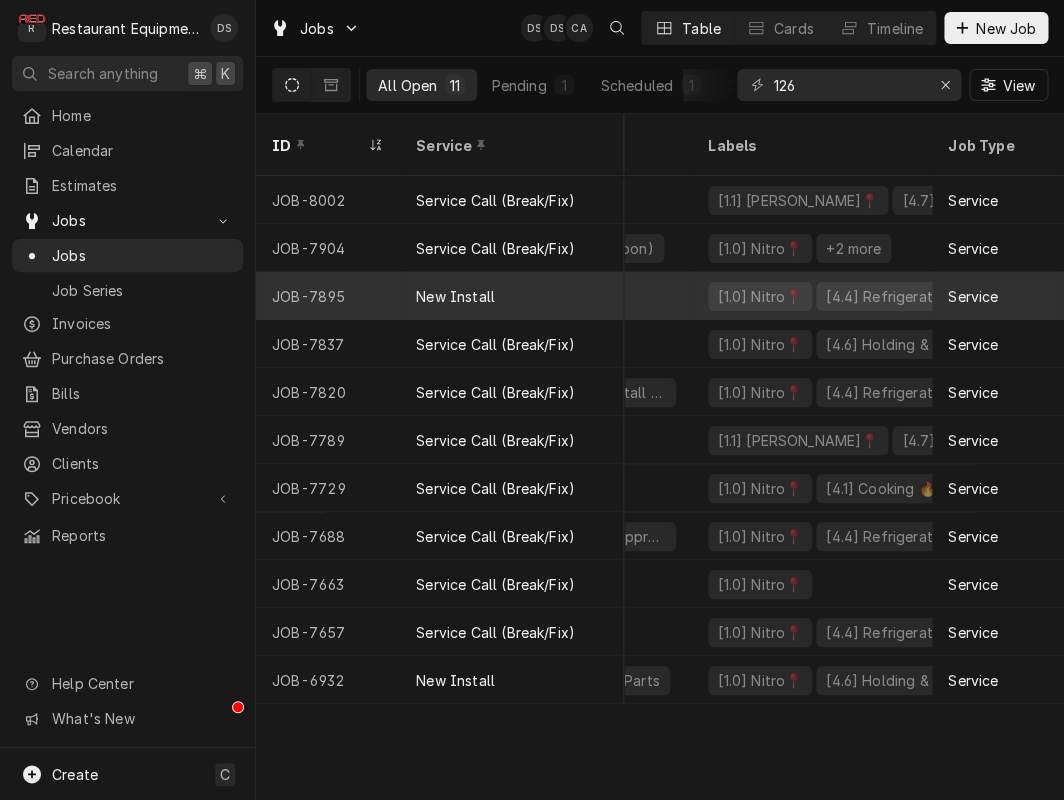 scroll, scrollTop: 0, scrollLeft: 305, axis: horizontal 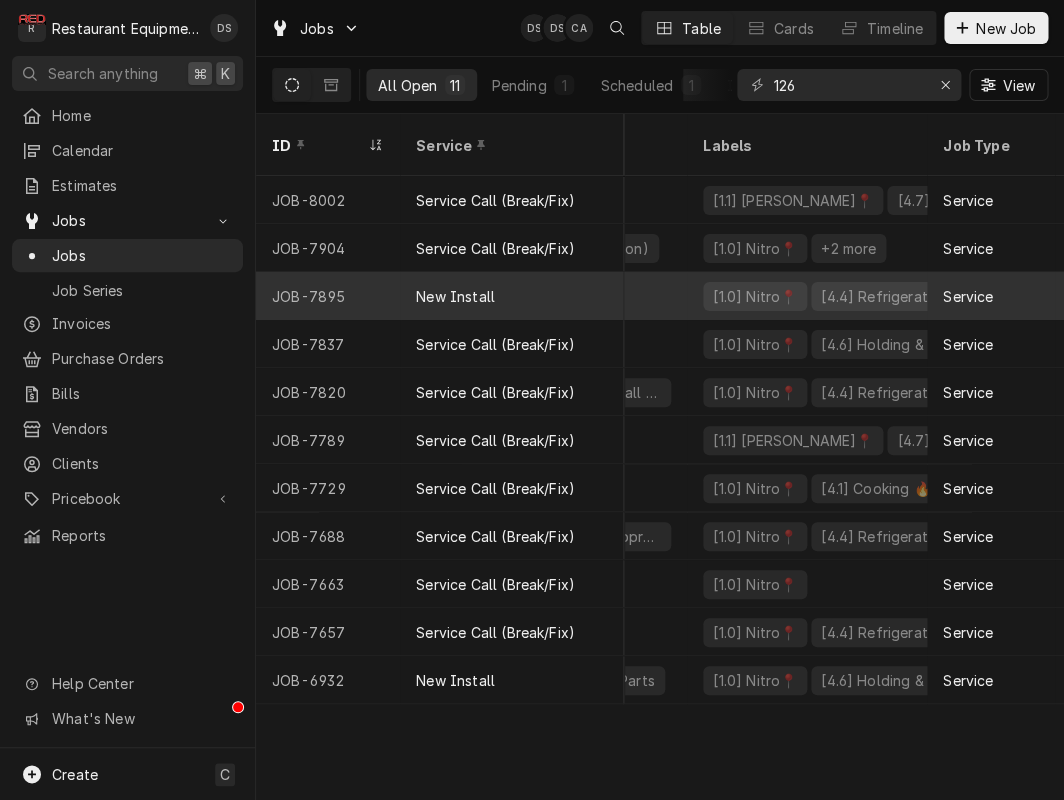 click on "New Install" at bounding box center [455, 296] 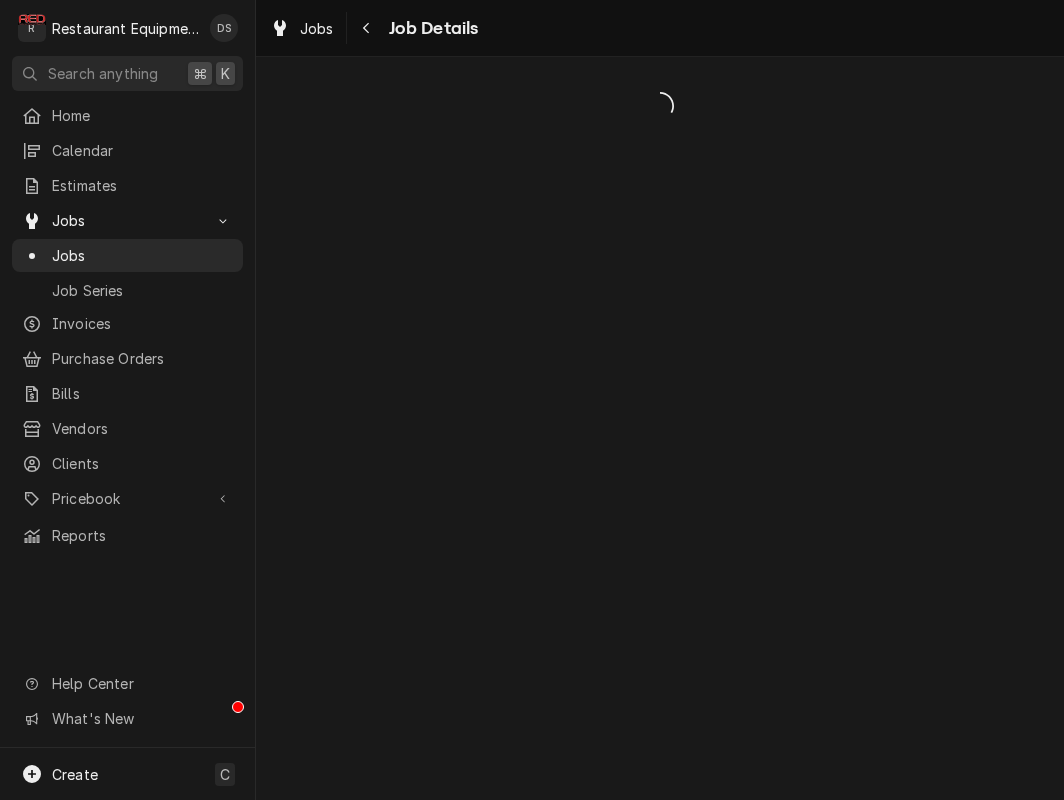 scroll, scrollTop: 0, scrollLeft: 0, axis: both 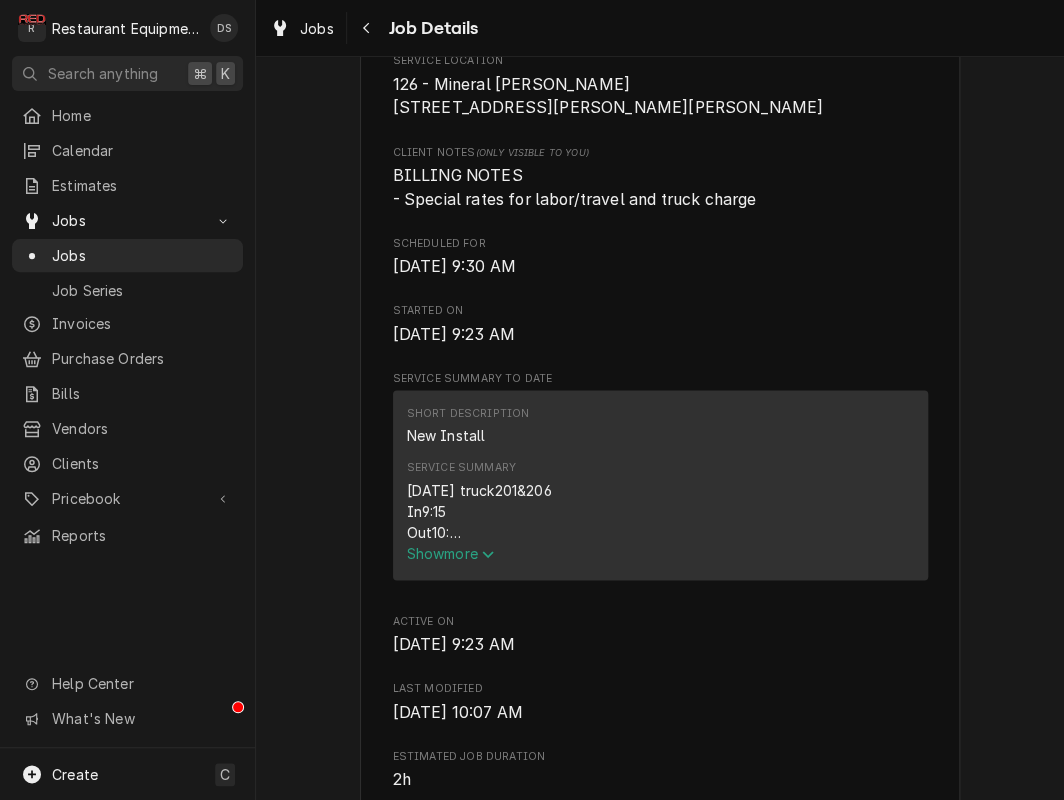 click on "Show  more" at bounding box center (451, 553) 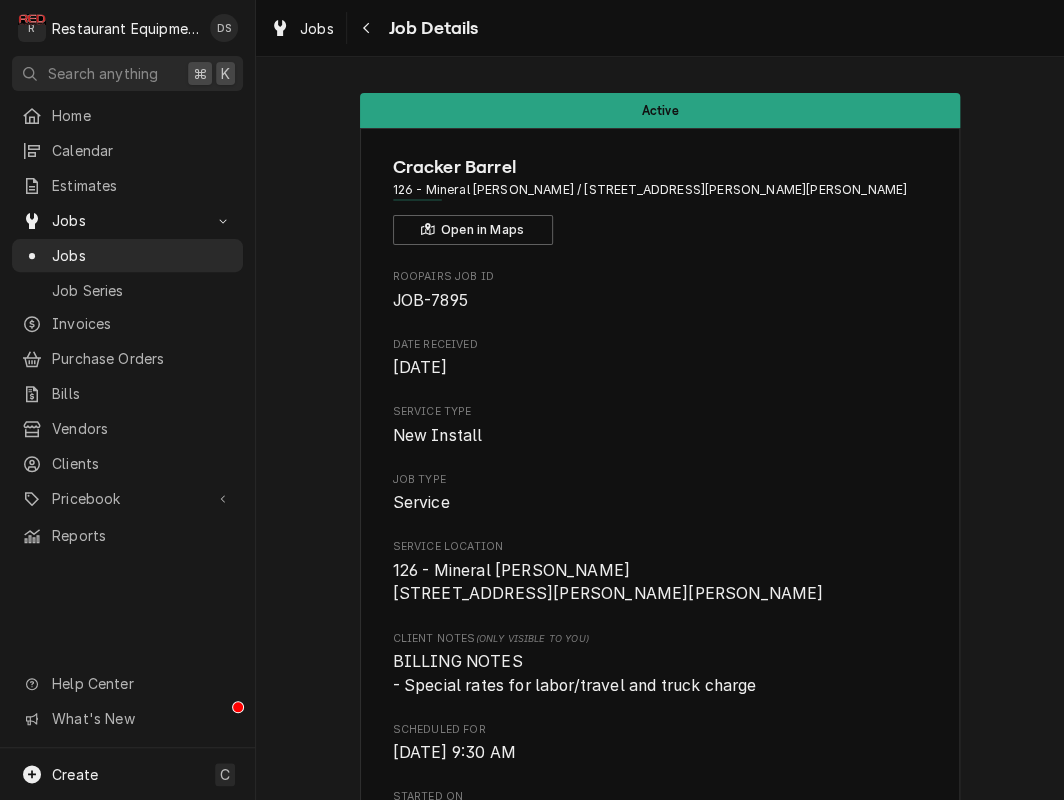 scroll, scrollTop: 1, scrollLeft: 0, axis: vertical 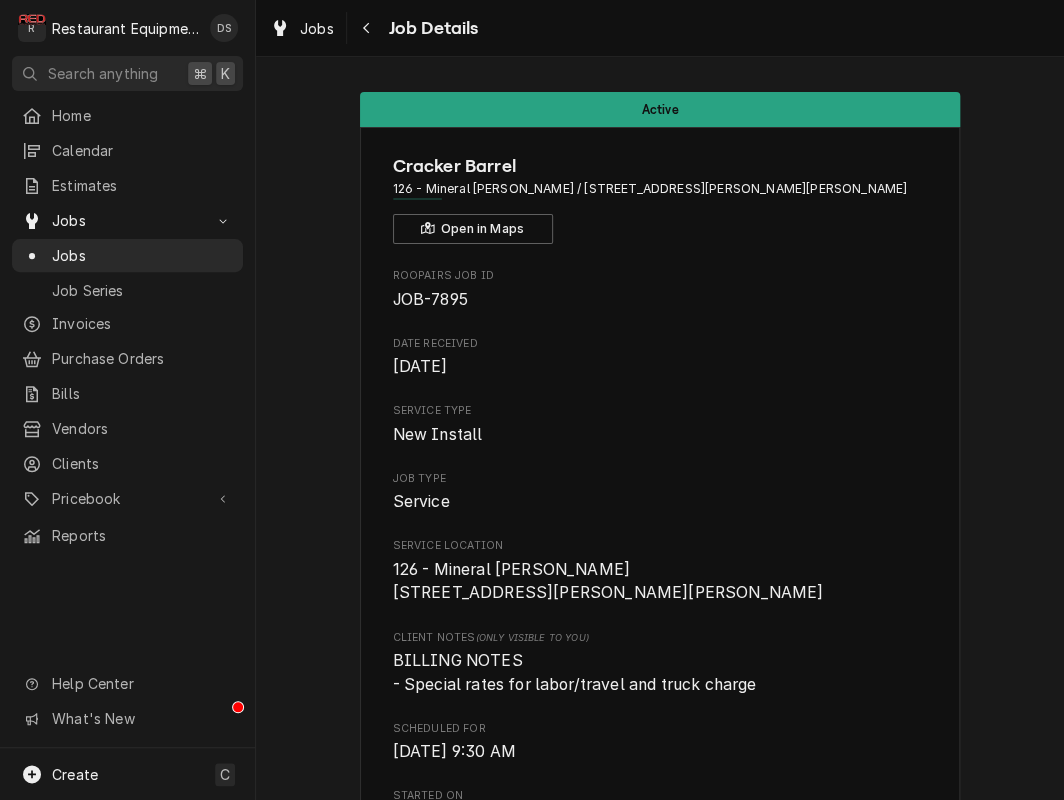 click 